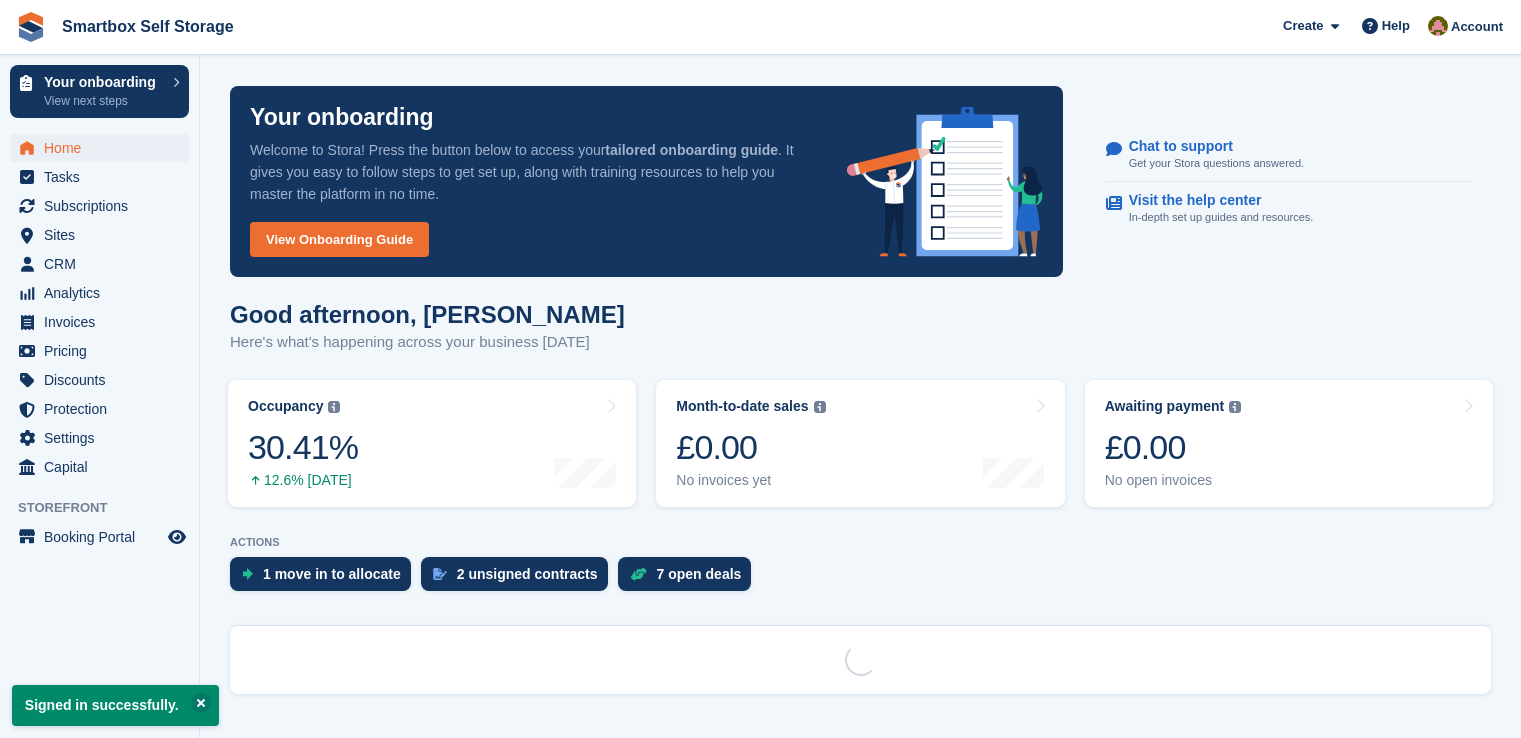 scroll, scrollTop: 0, scrollLeft: 0, axis: both 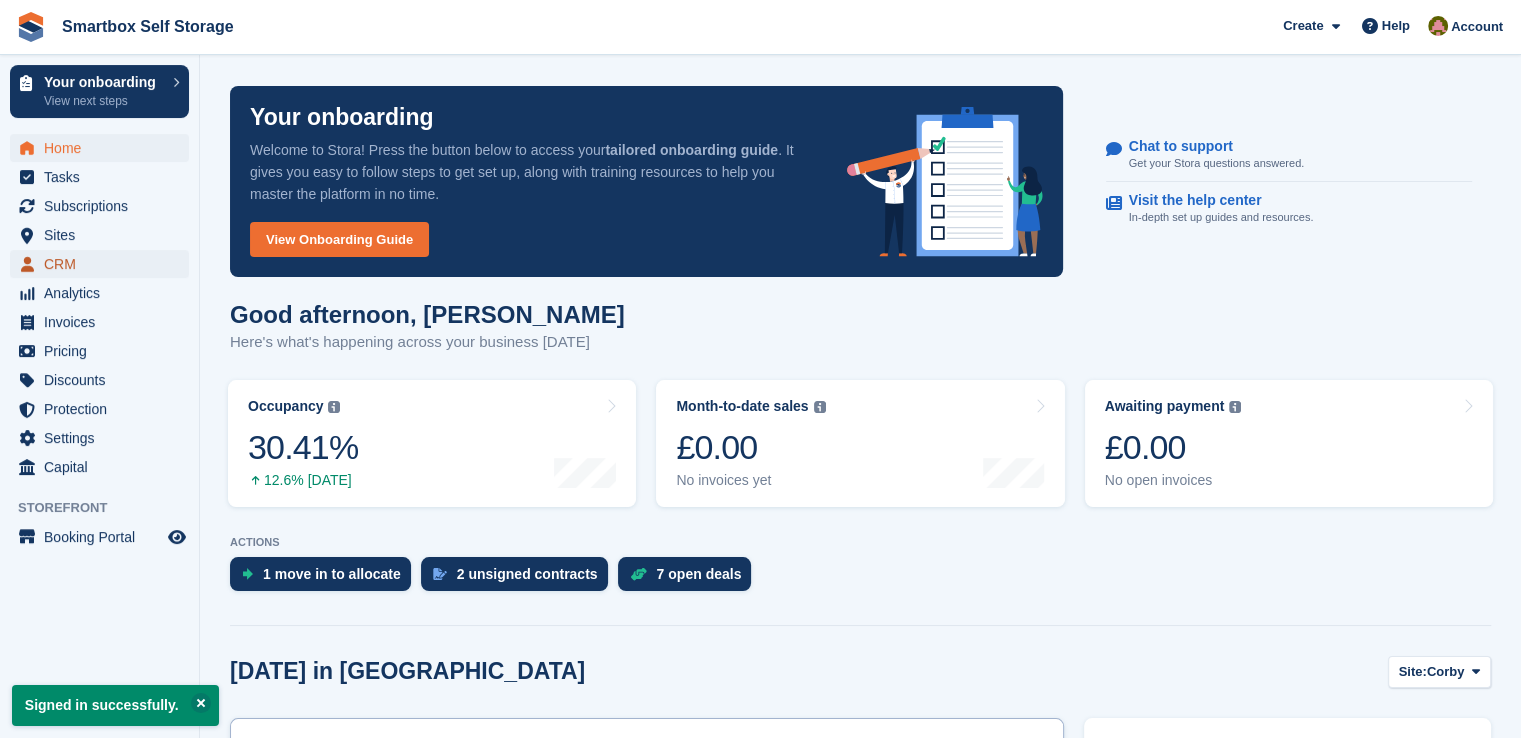 click on "CRM" at bounding box center [104, 264] 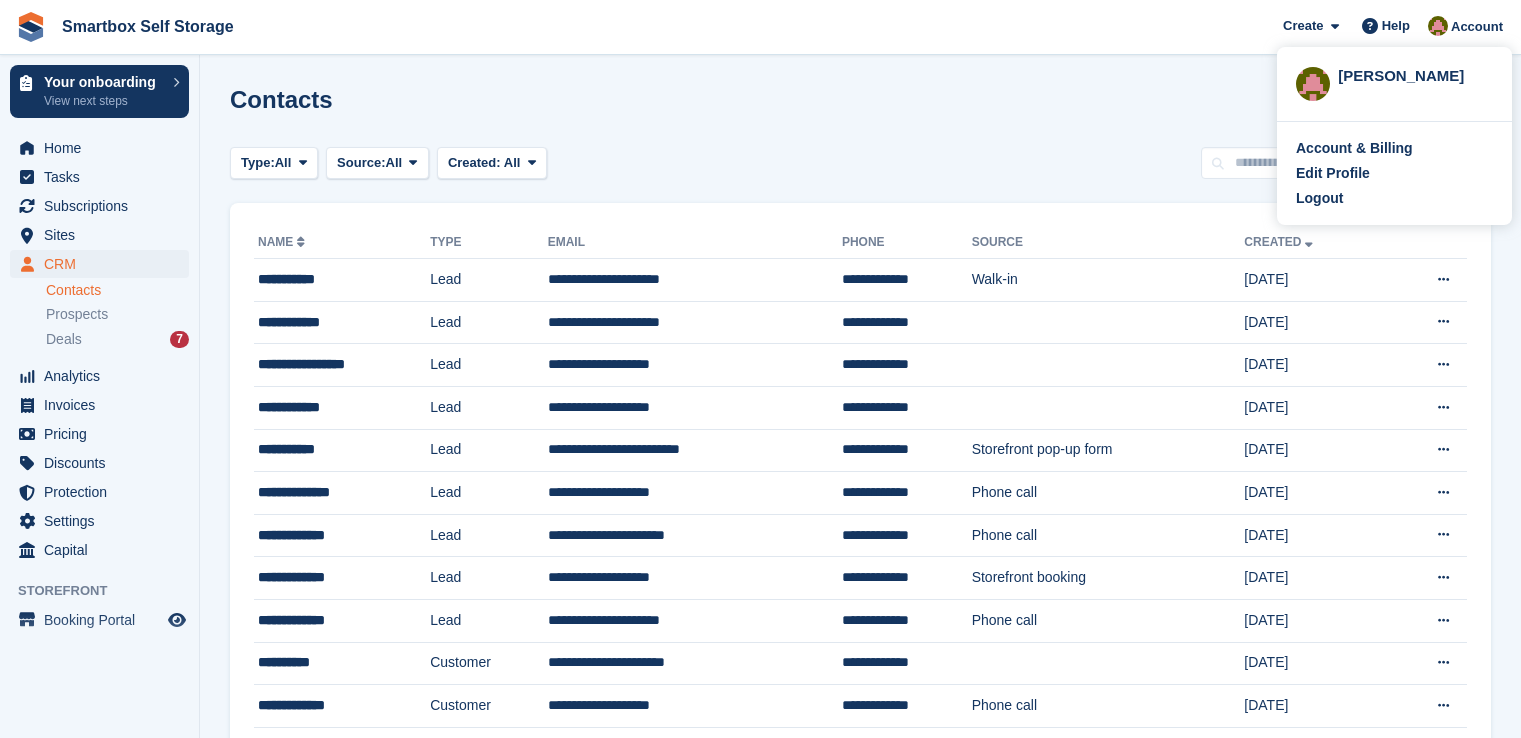scroll, scrollTop: 0, scrollLeft: 0, axis: both 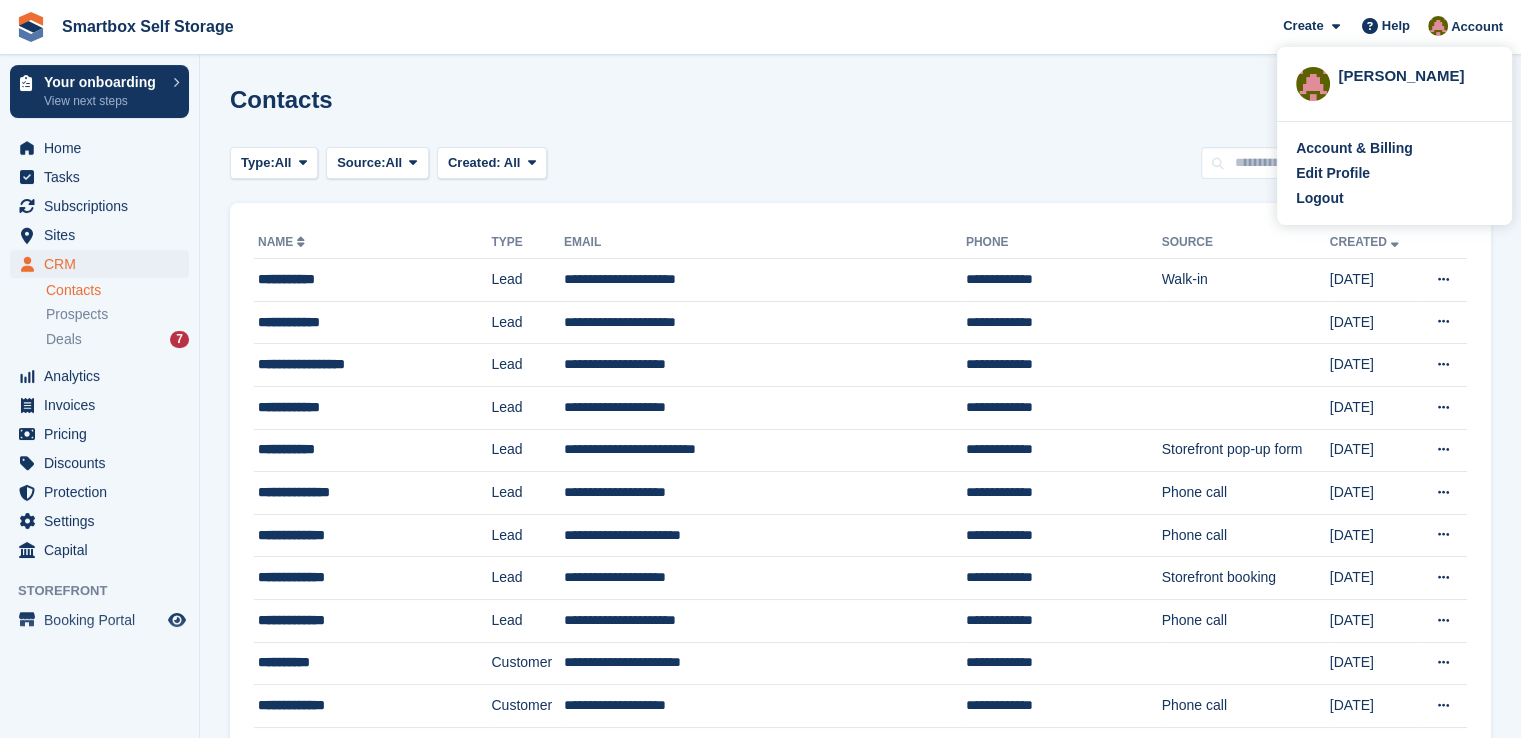 click on "Account" at bounding box center [1467, 27] 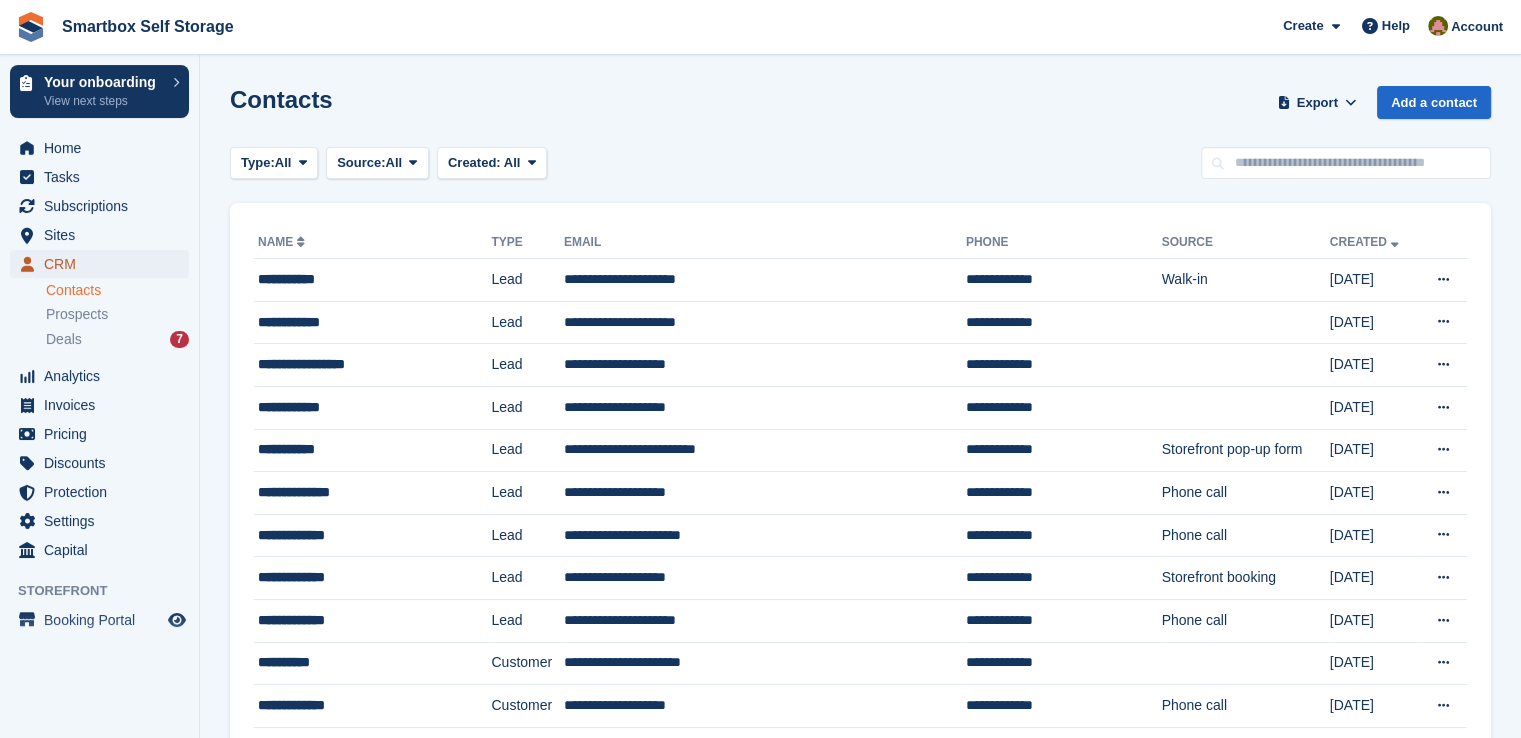 click on "CRM" at bounding box center (104, 264) 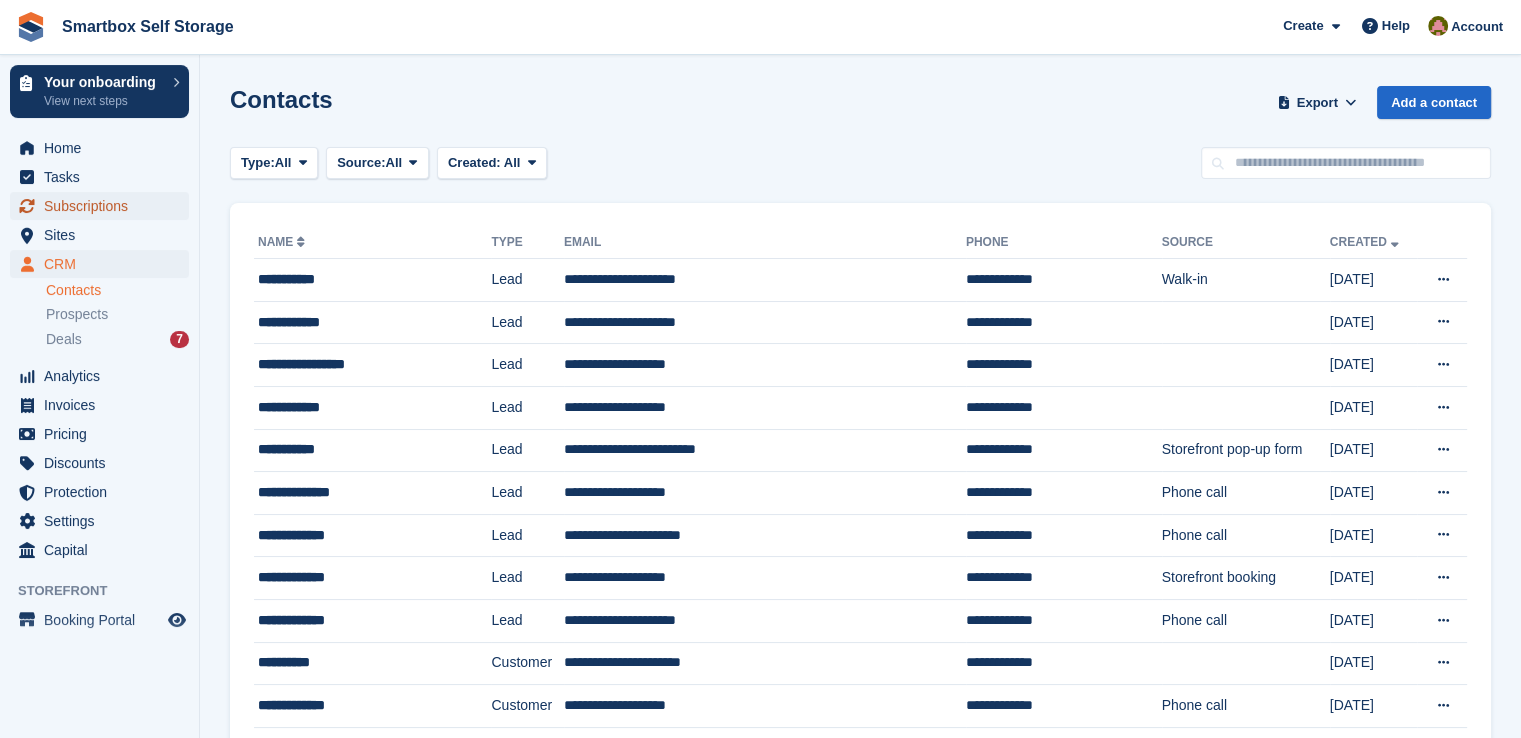 click on "Subscriptions" at bounding box center [104, 206] 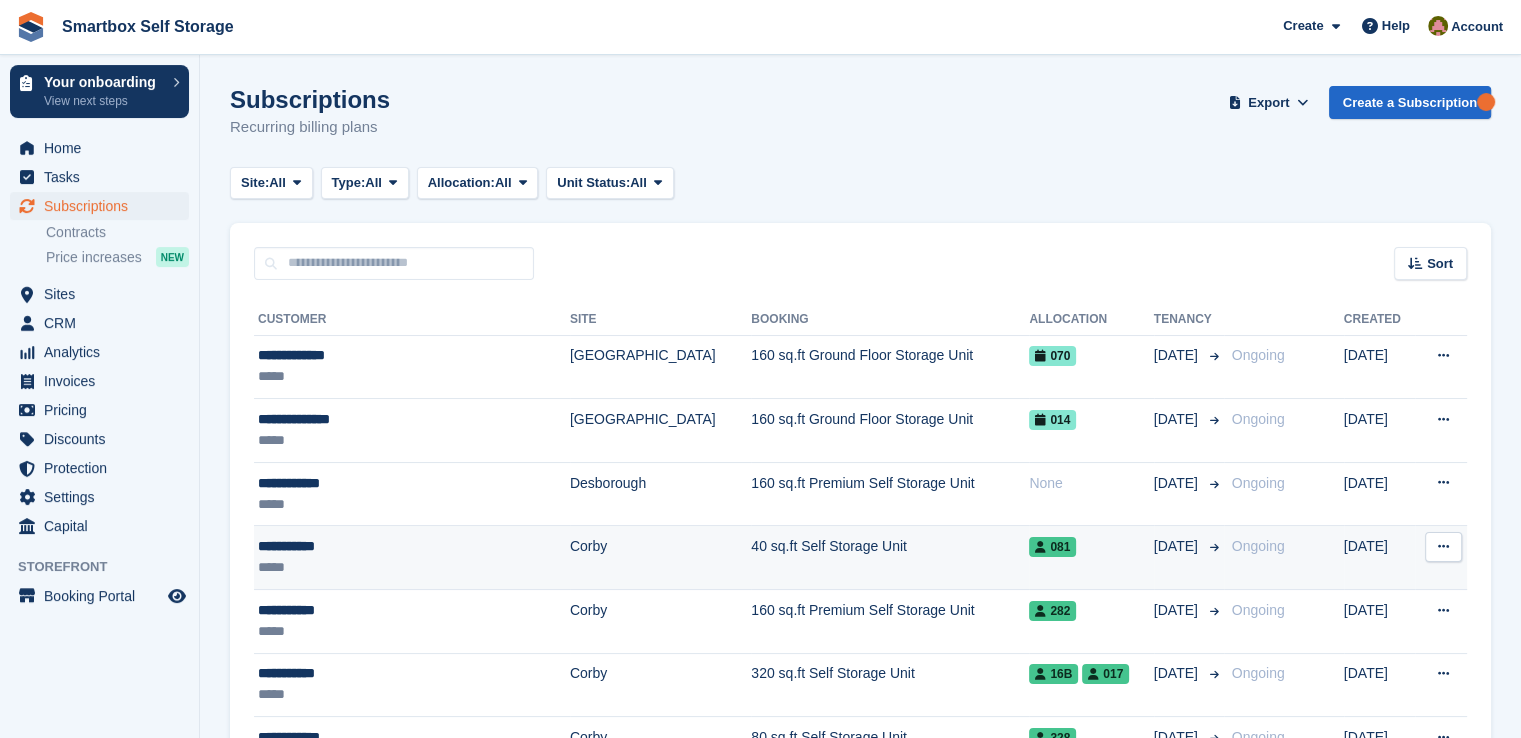 drag, startPoint x: 807, startPoint y: 558, endPoint x: 828, endPoint y: 553, distance: 21.587032 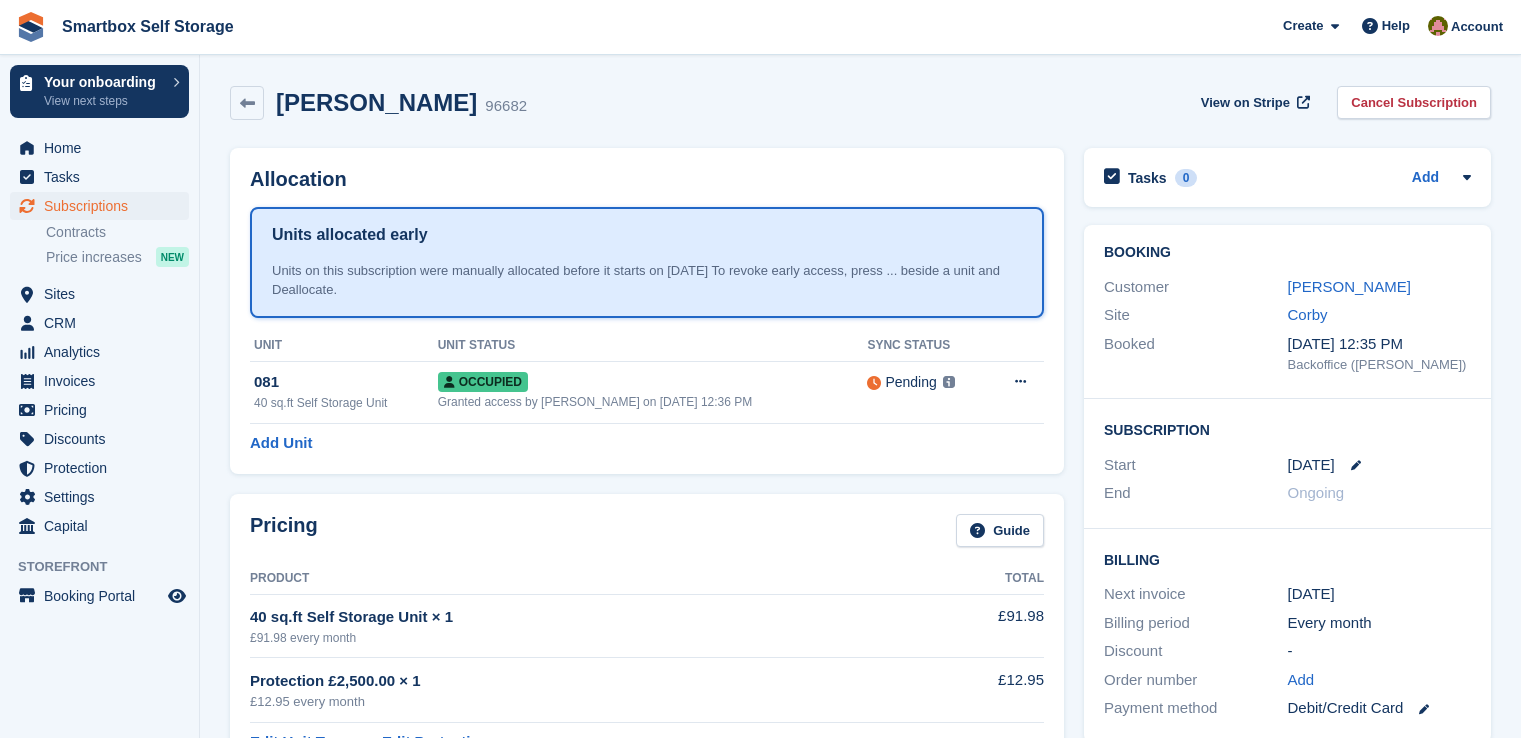 scroll, scrollTop: 0, scrollLeft: 0, axis: both 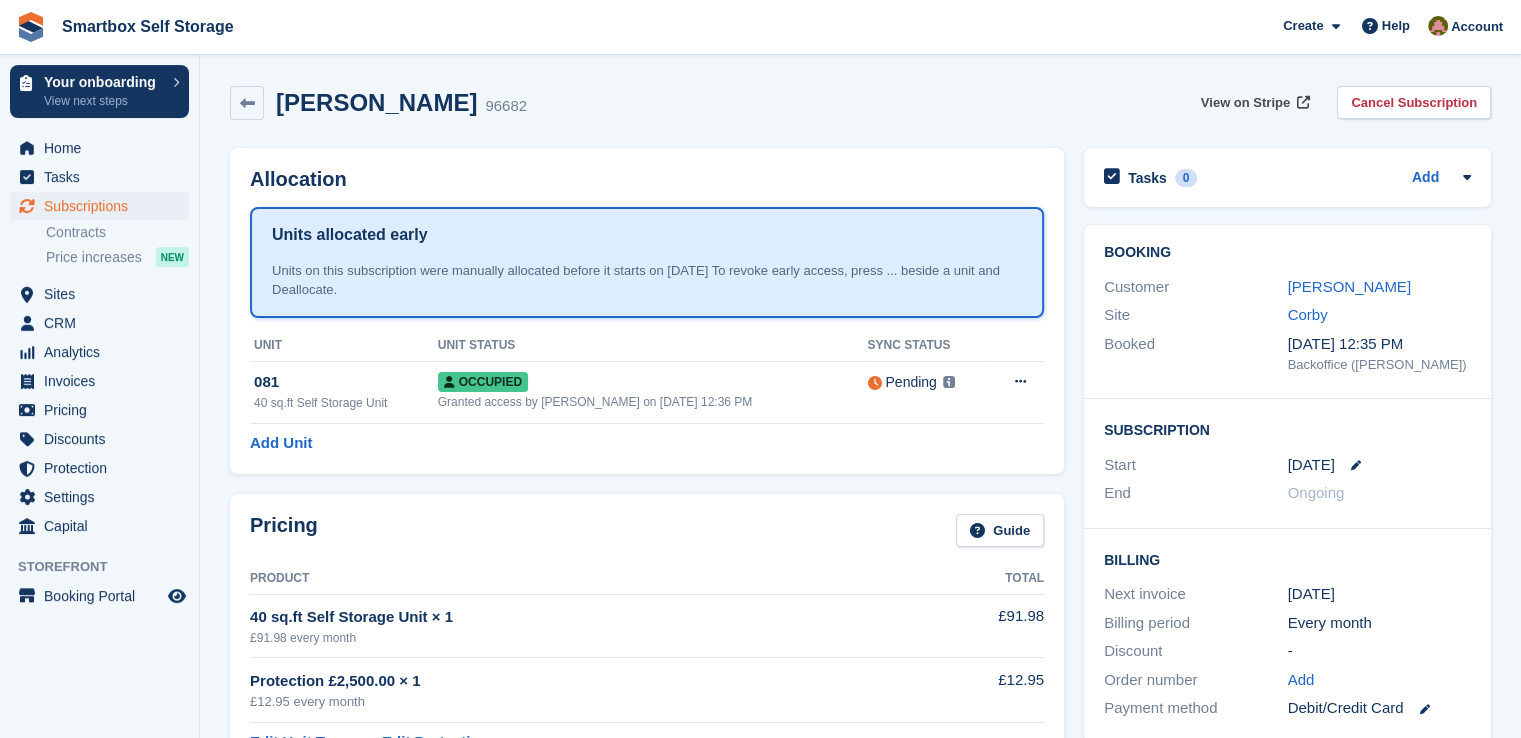 click on "View on Stripe" at bounding box center (1245, 103) 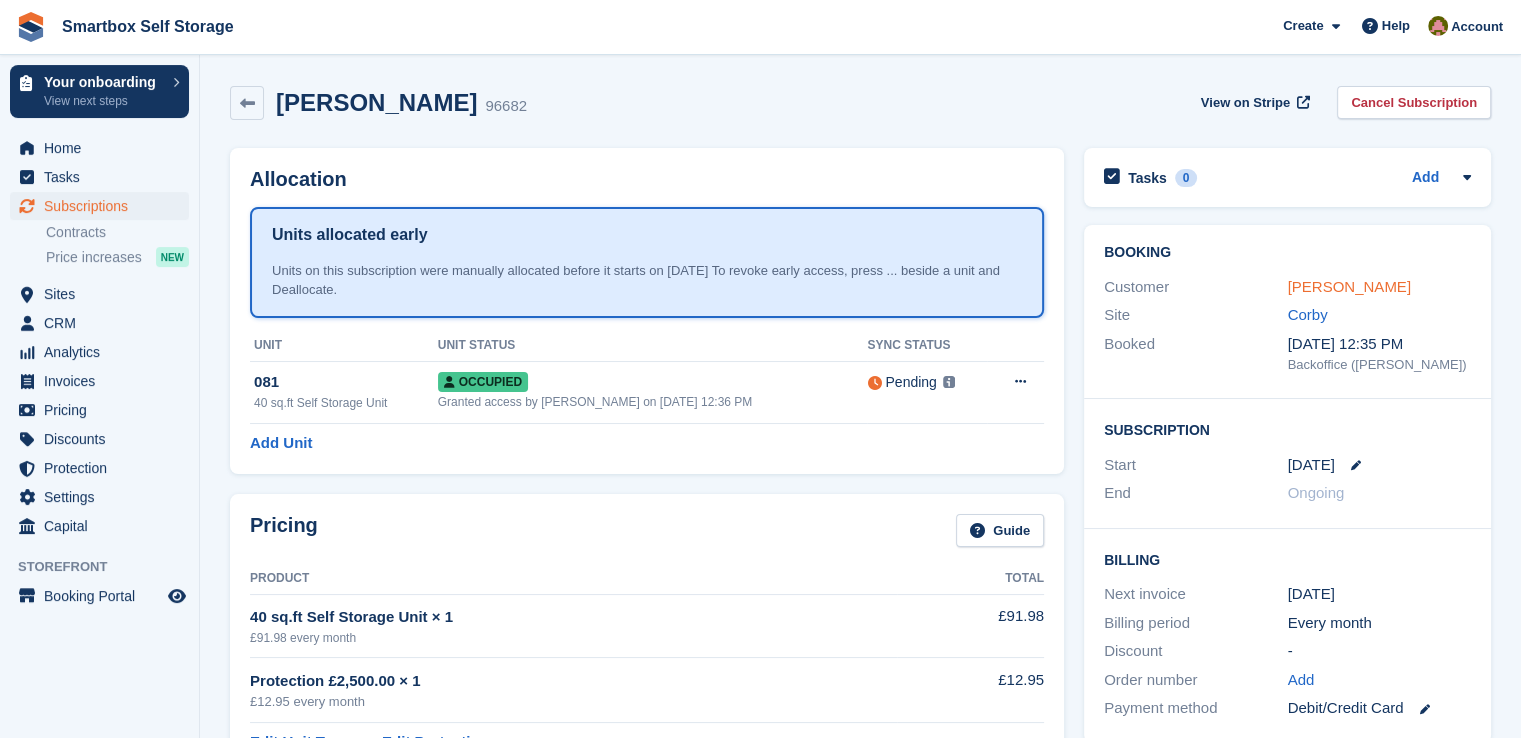 click on "Roy Leggett" at bounding box center [1349, 286] 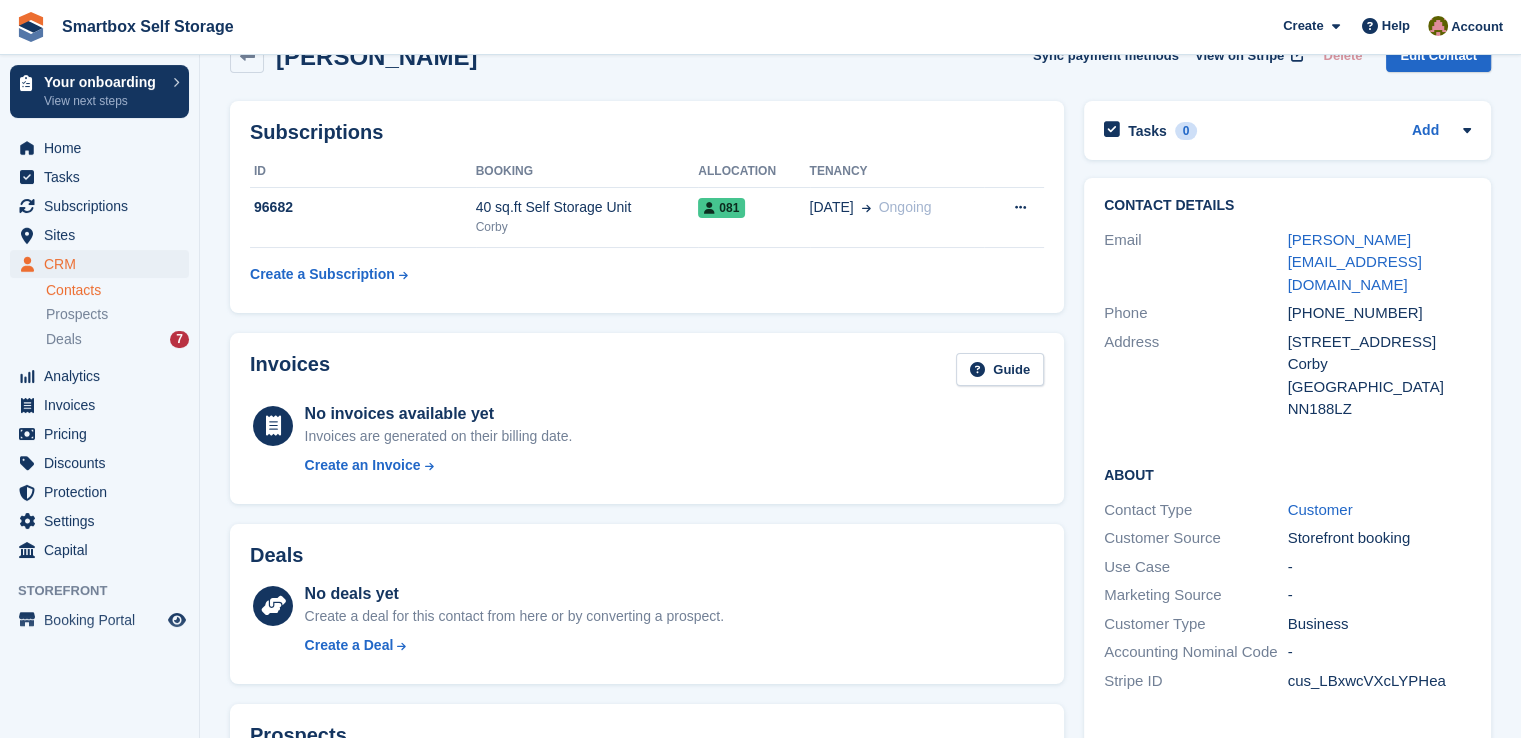 scroll, scrollTop: 0, scrollLeft: 0, axis: both 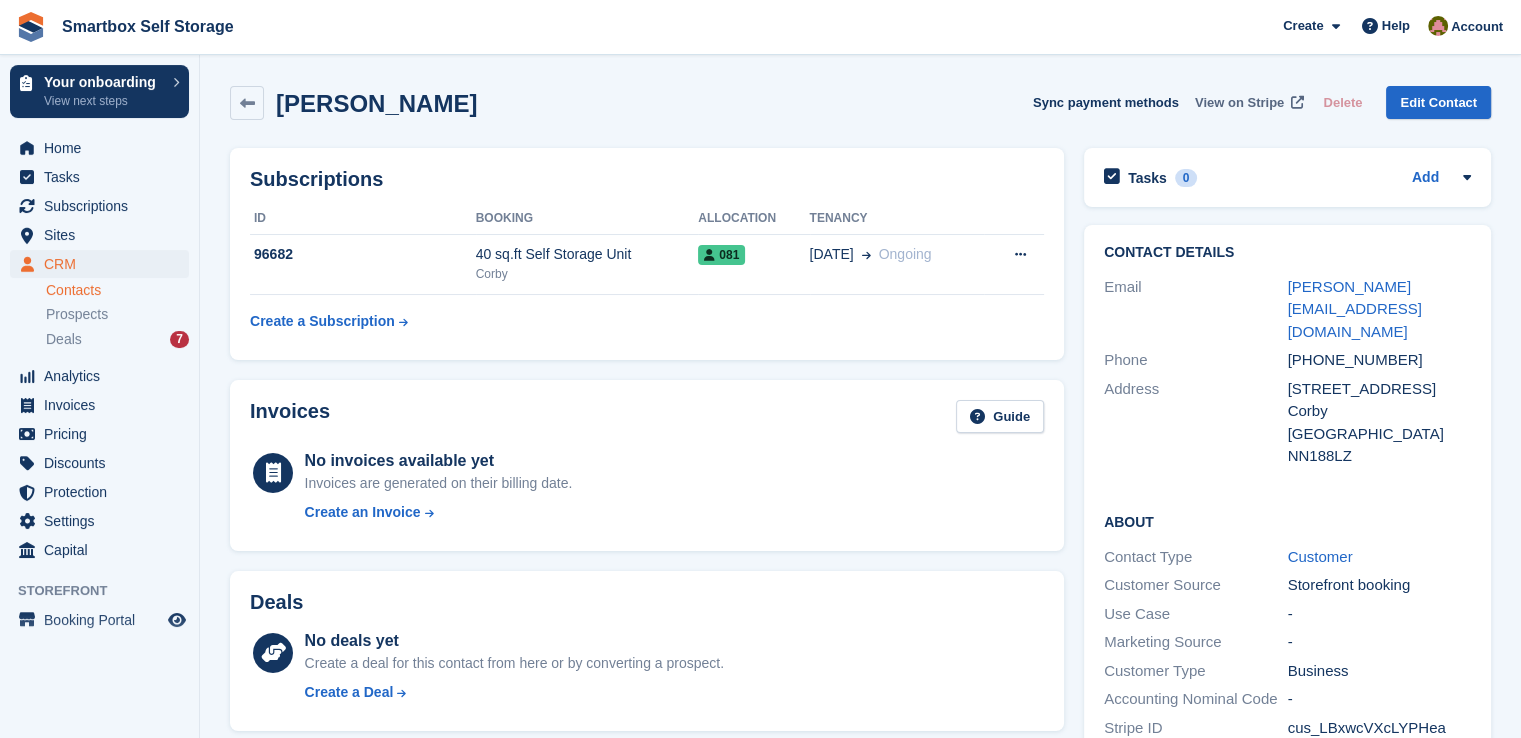 click on "View on Stripe" at bounding box center [1239, 103] 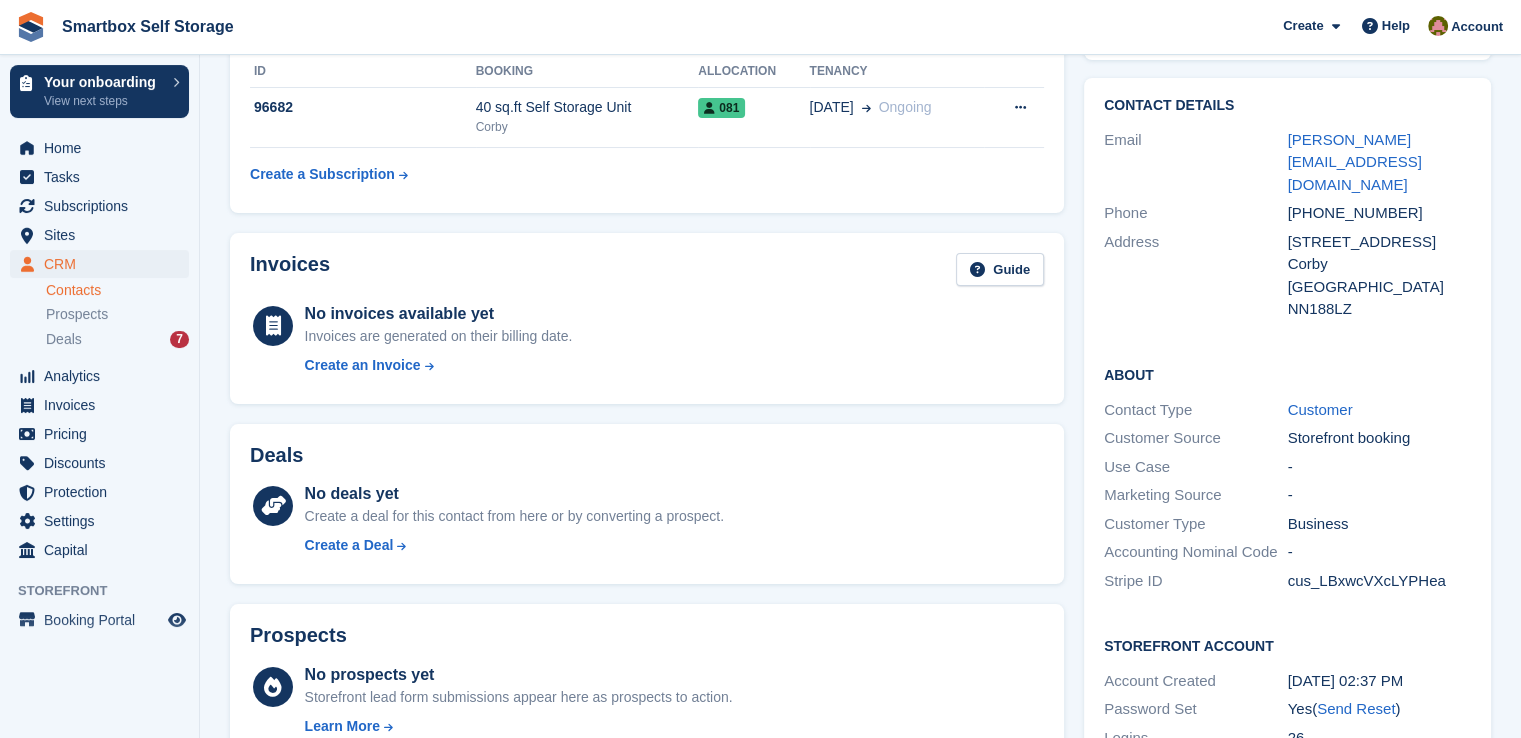scroll, scrollTop: 0, scrollLeft: 0, axis: both 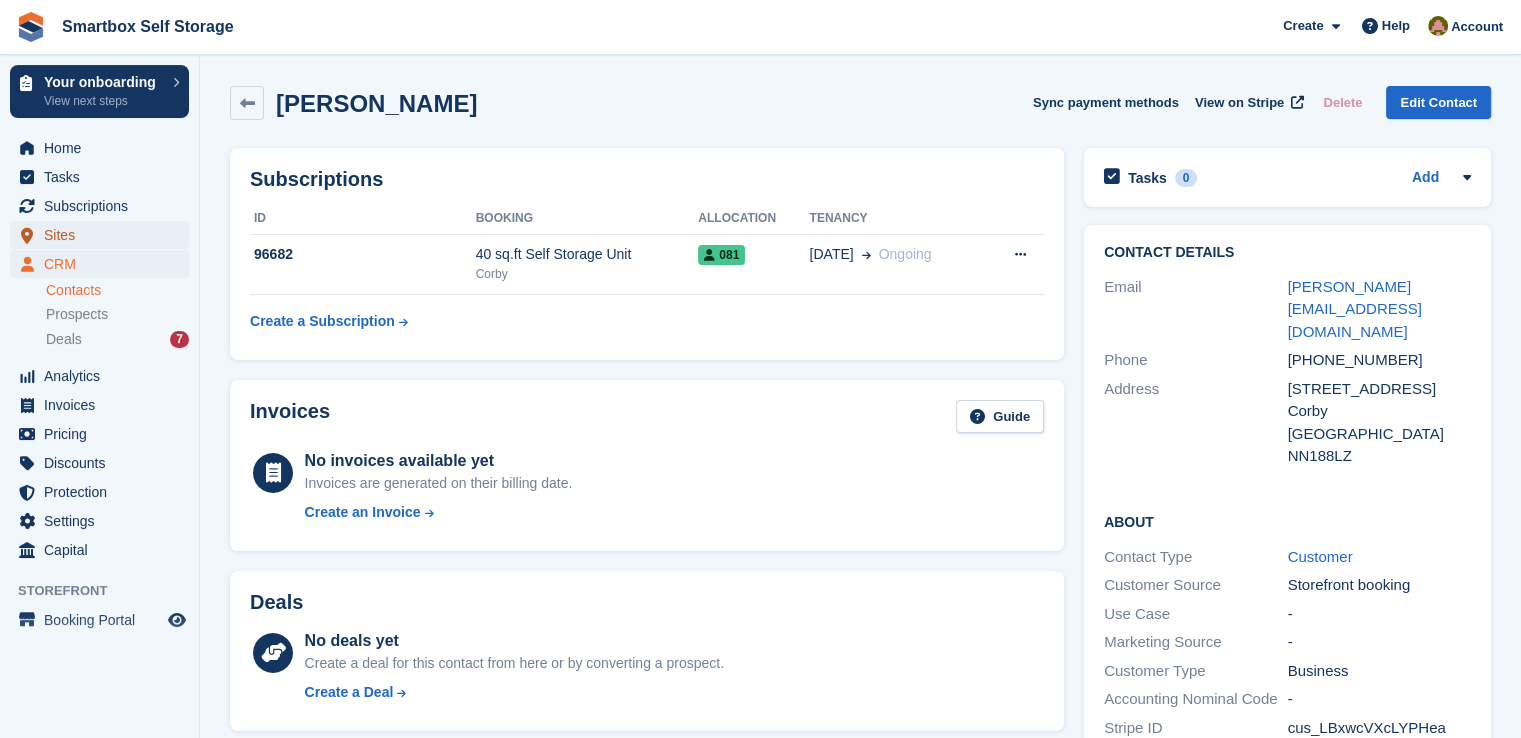 click on "Sites" at bounding box center (104, 235) 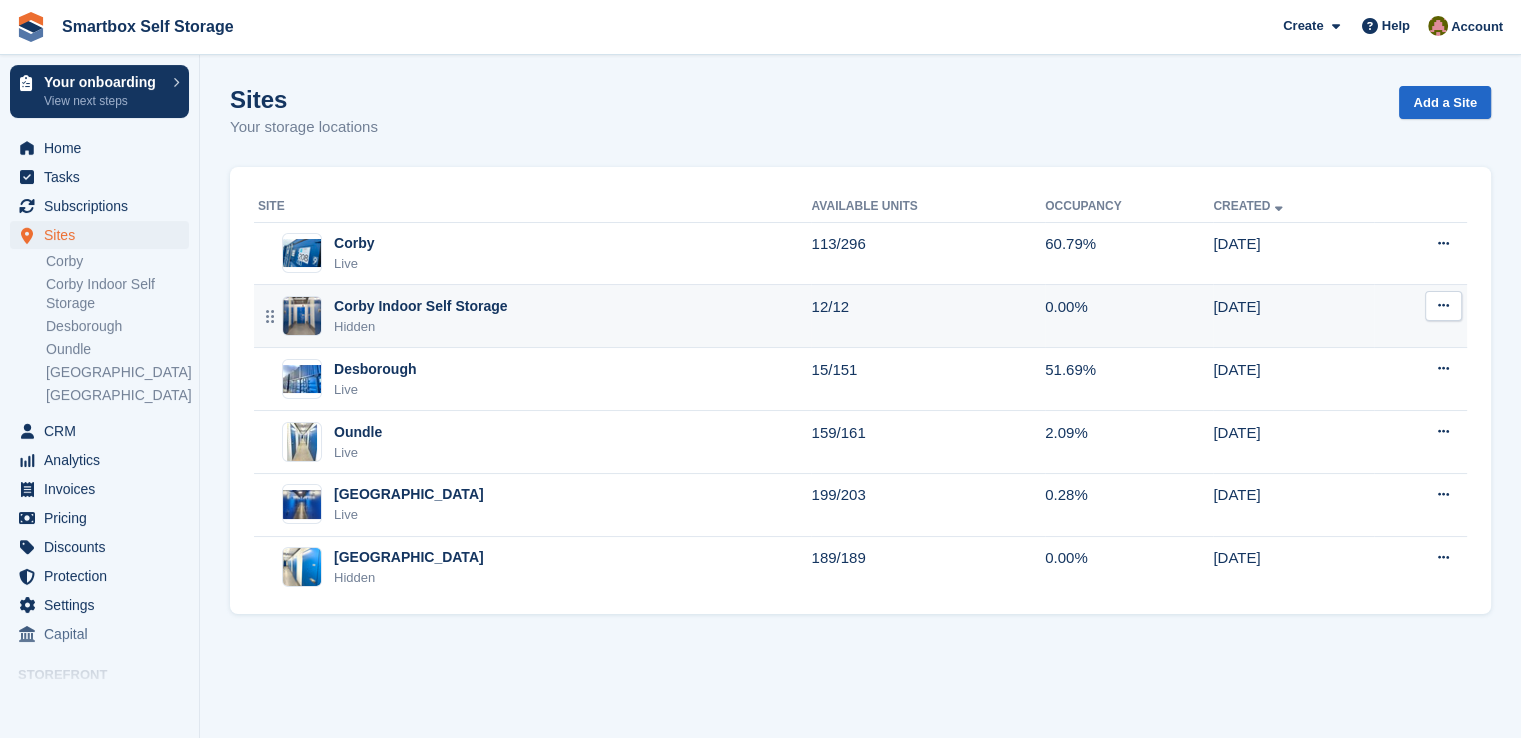 click on "Corby Indoor Self Storage
Hidden" at bounding box center [534, 316] 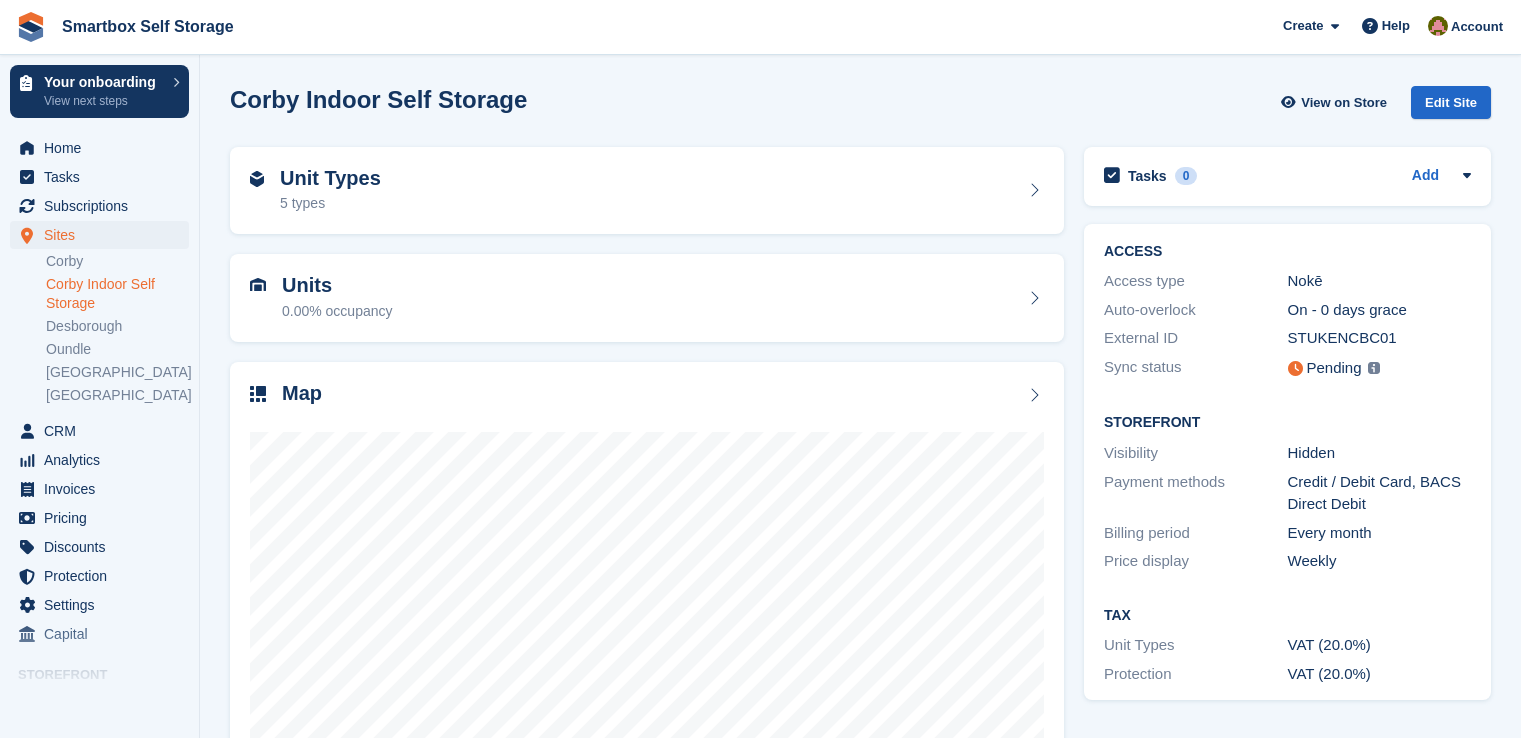 scroll, scrollTop: 0, scrollLeft: 0, axis: both 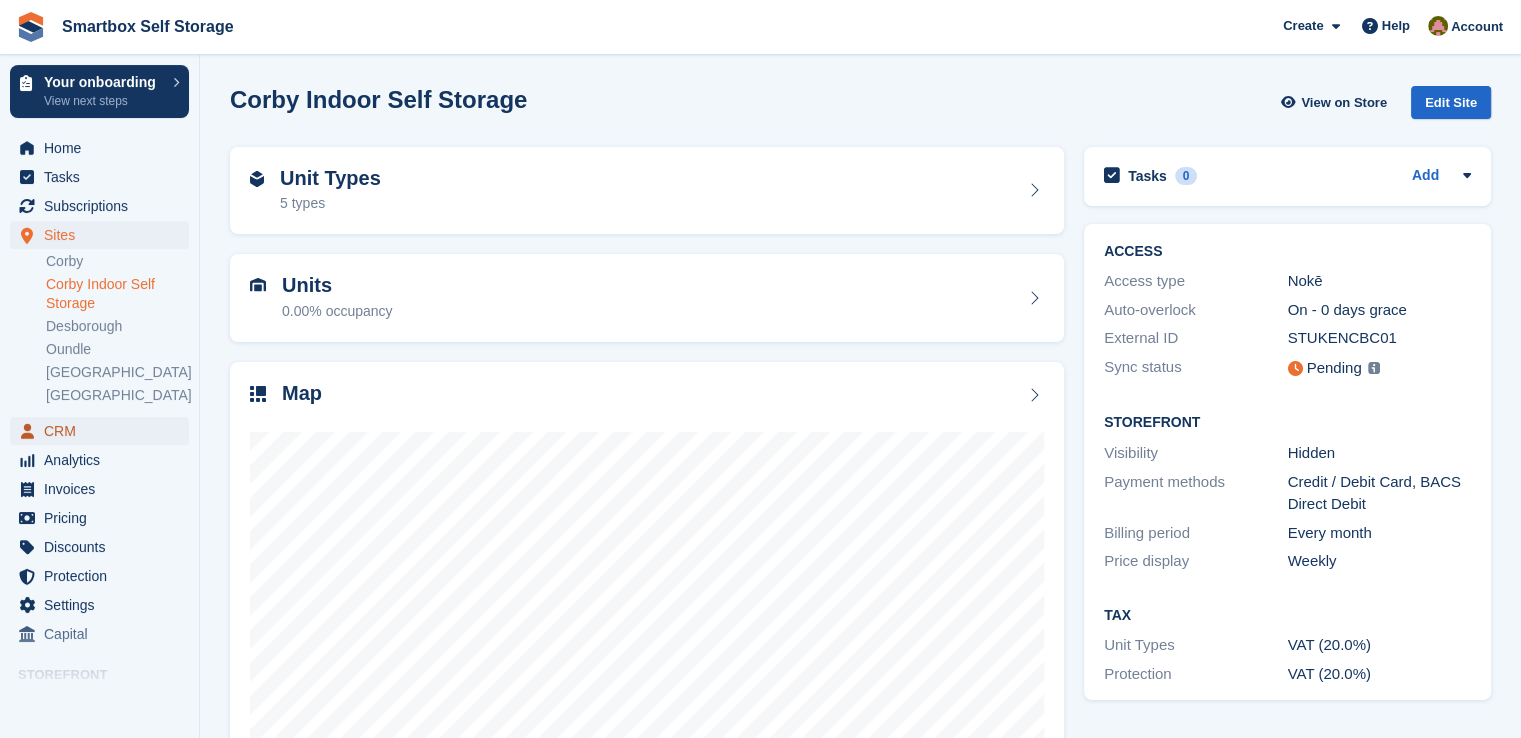 click on "CRM" at bounding box center [99, 431] 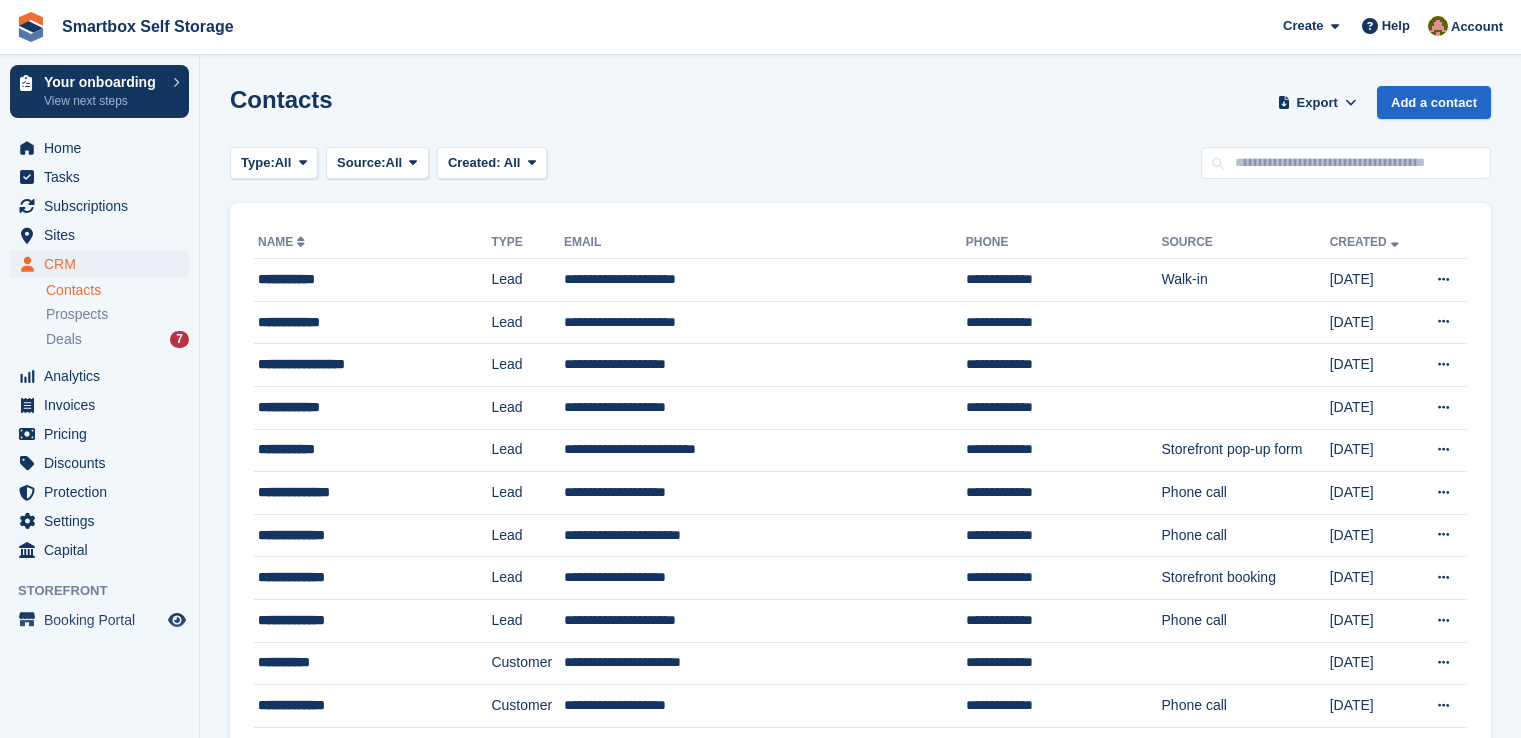 scroll, scrollTop: 0, scrollLeft: 0, axis: both 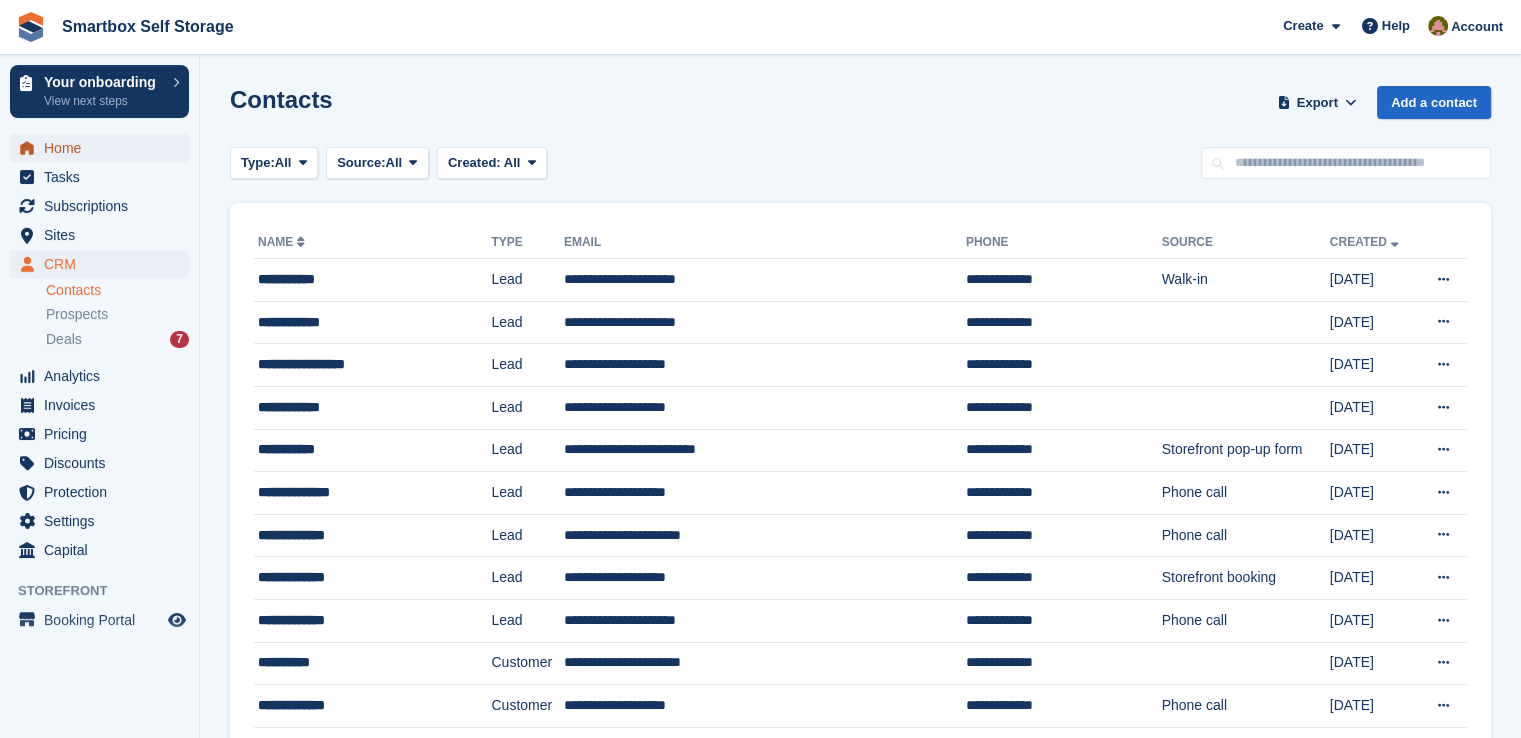 click on "Home" at bounding box center [104, 148] 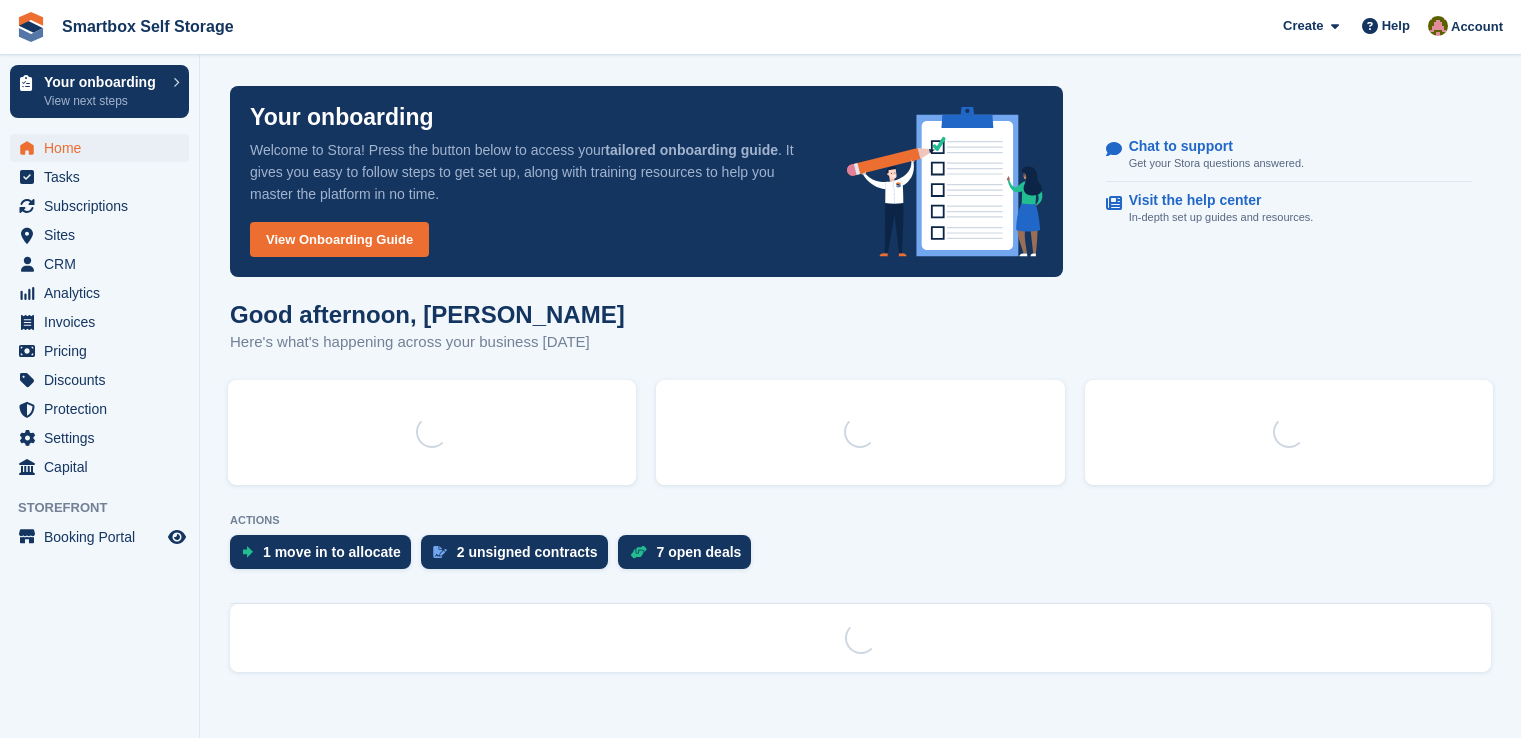 scroll, scrollTop: 0, scrollLeft: 0, axis: both 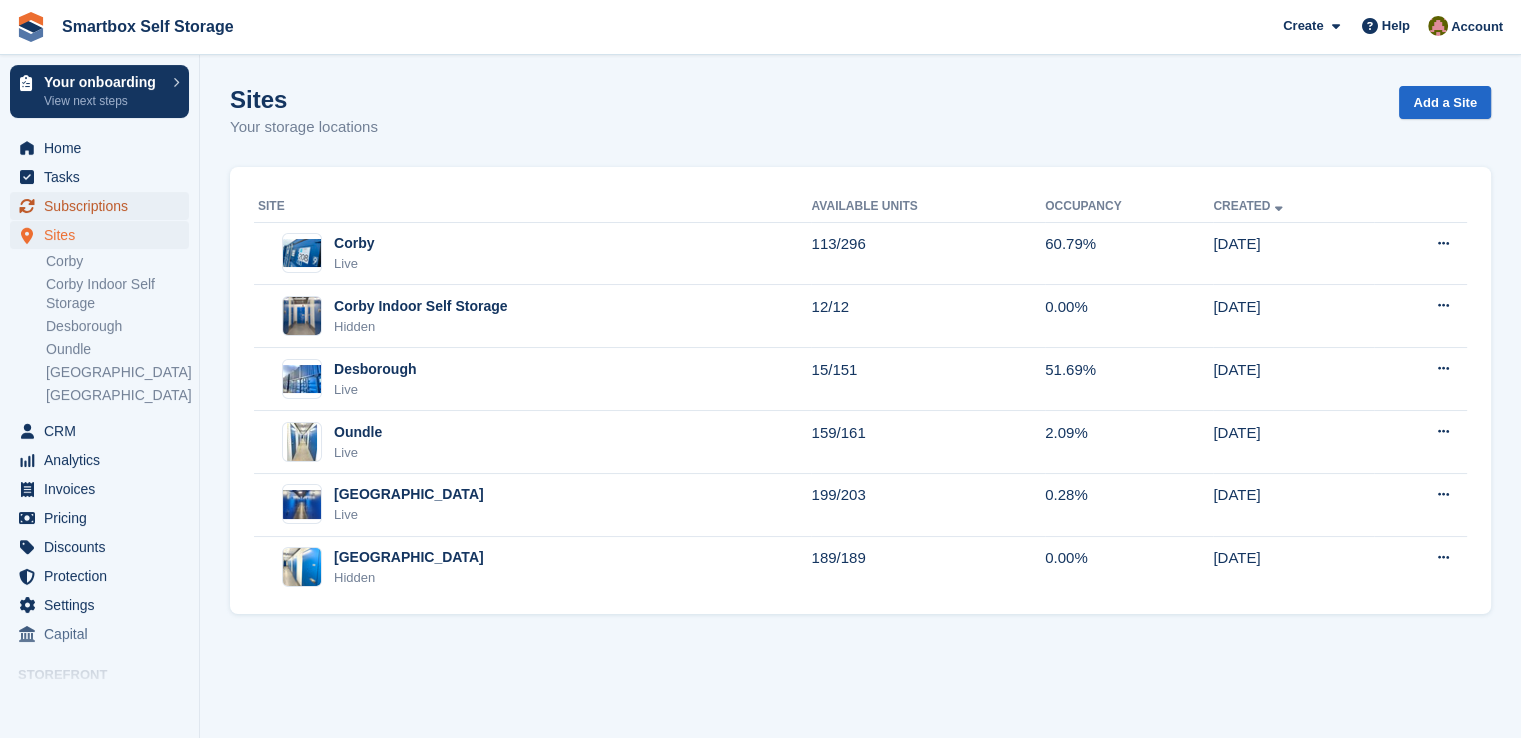 click on "Subscriptions" at bounding box center (104, 206) 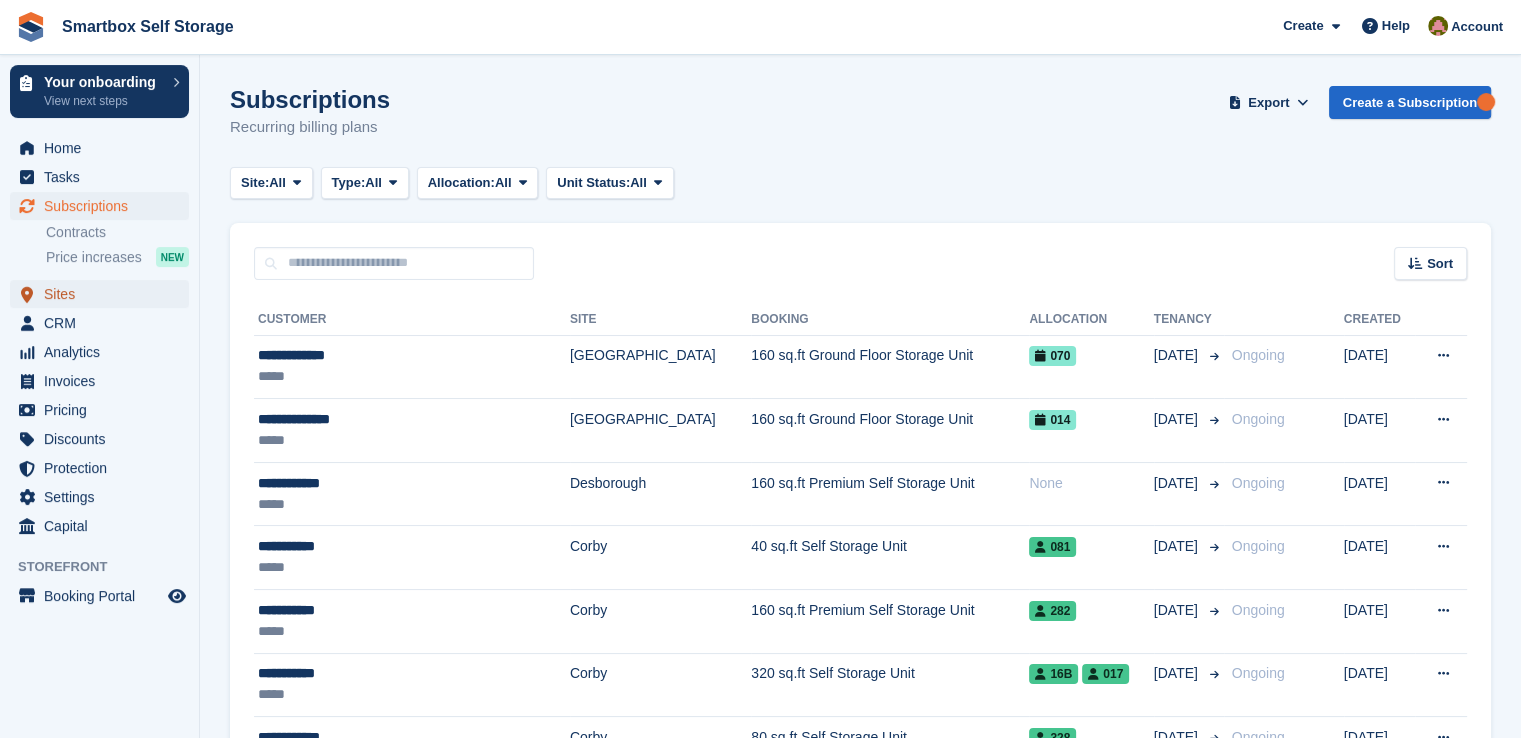 click 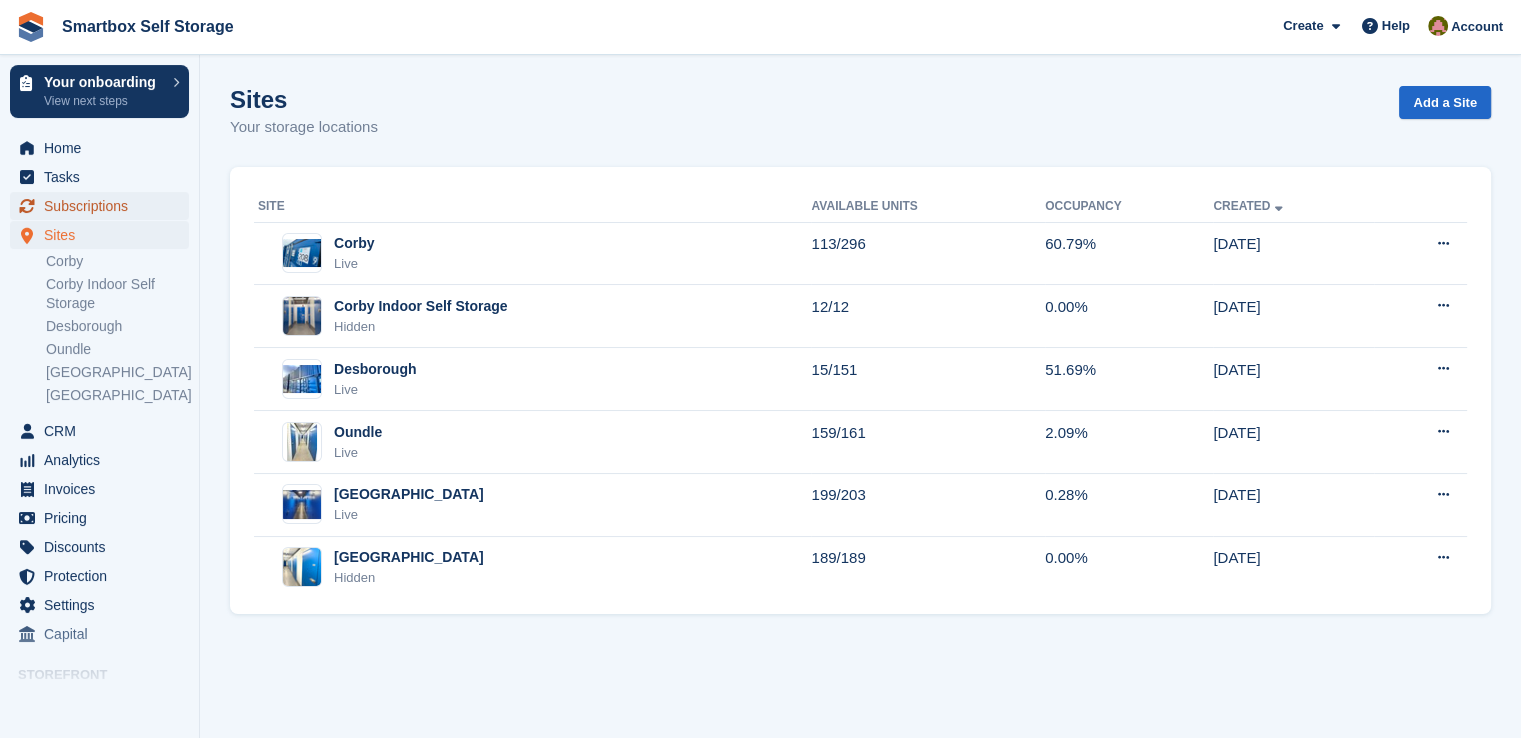 click on "Subscriptions" at bounding box center (104, 206) 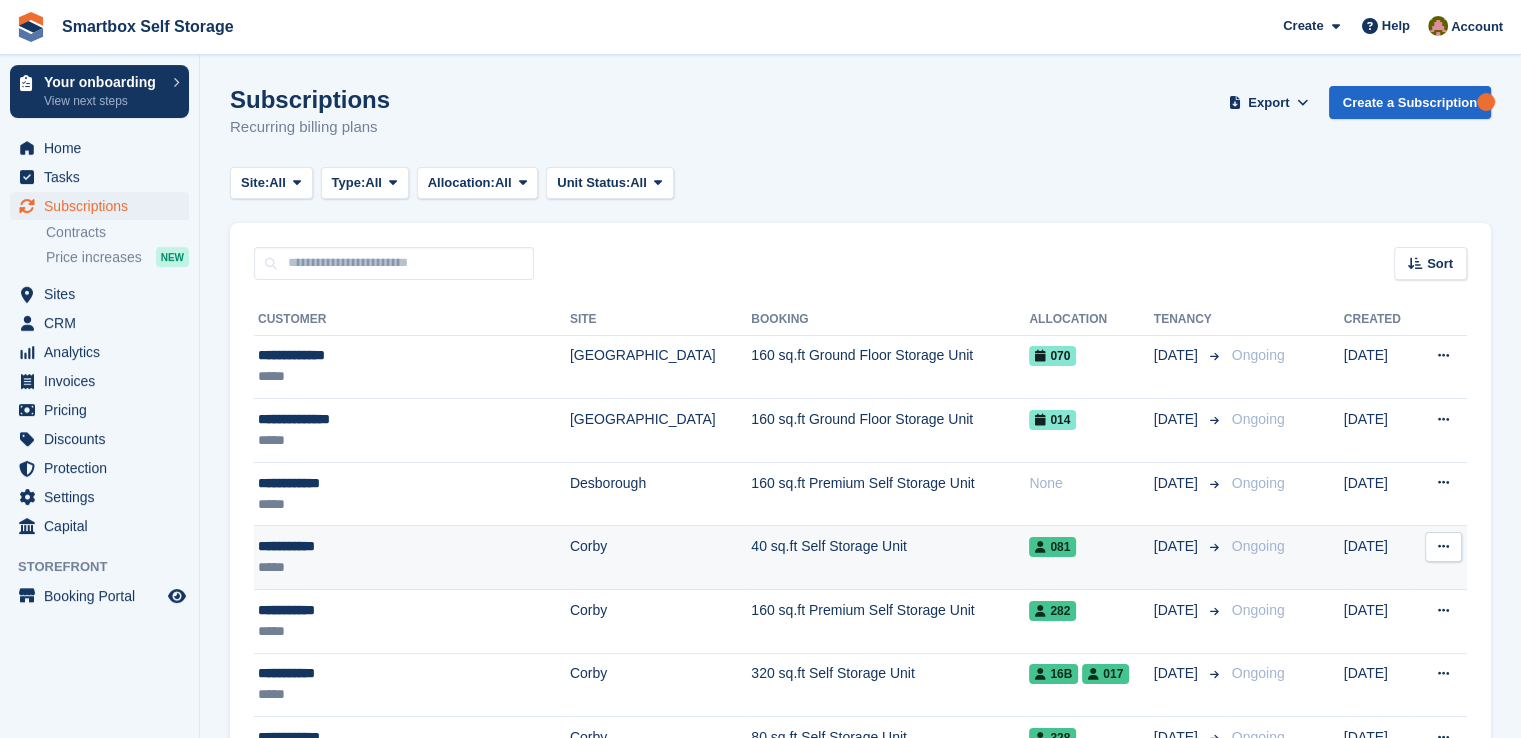 drag, startPoint x: 757, startPoint y: 543, endPoint x: 775, endPoint y: 543, distance: 18 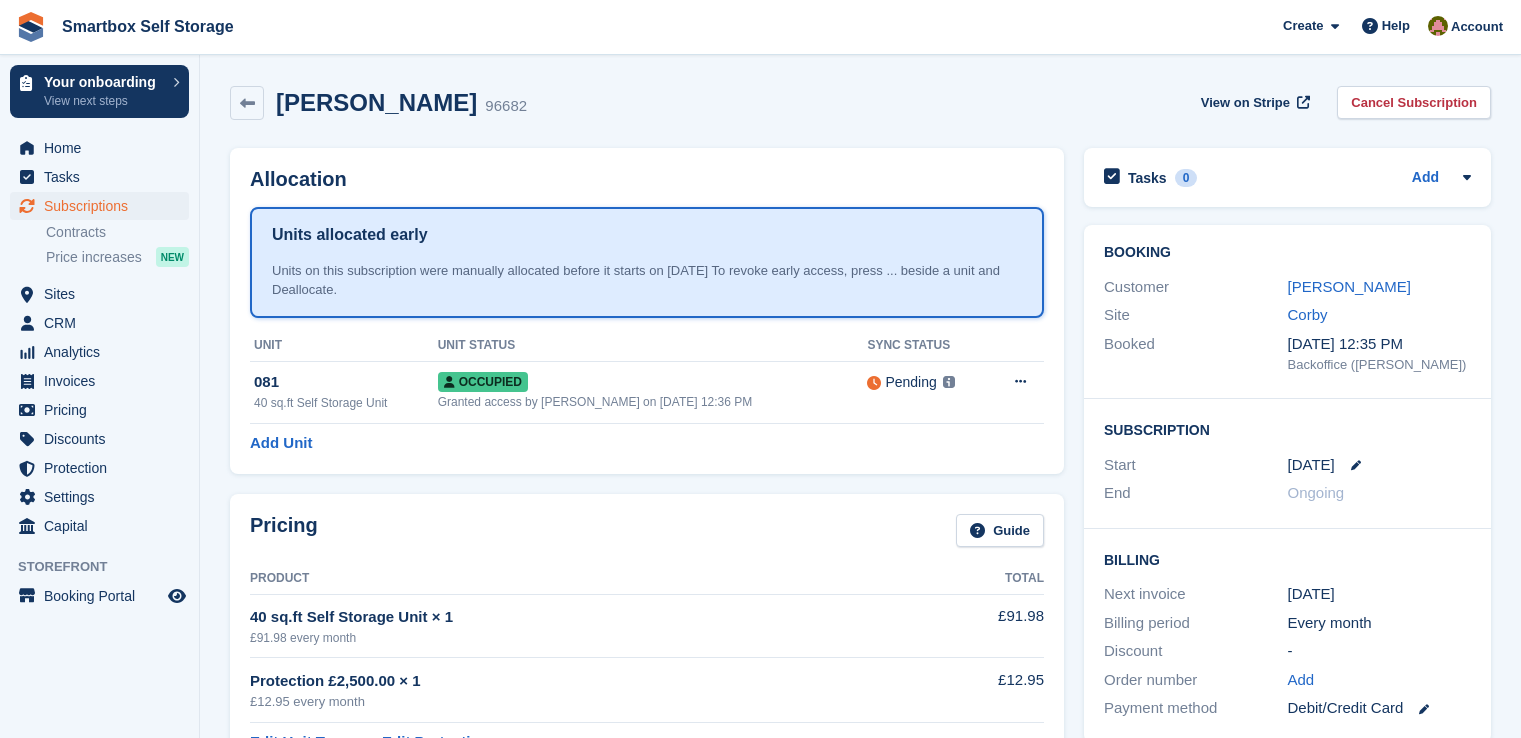 scroll, scrollTop: 0, scrollLeft: 0, axis: both 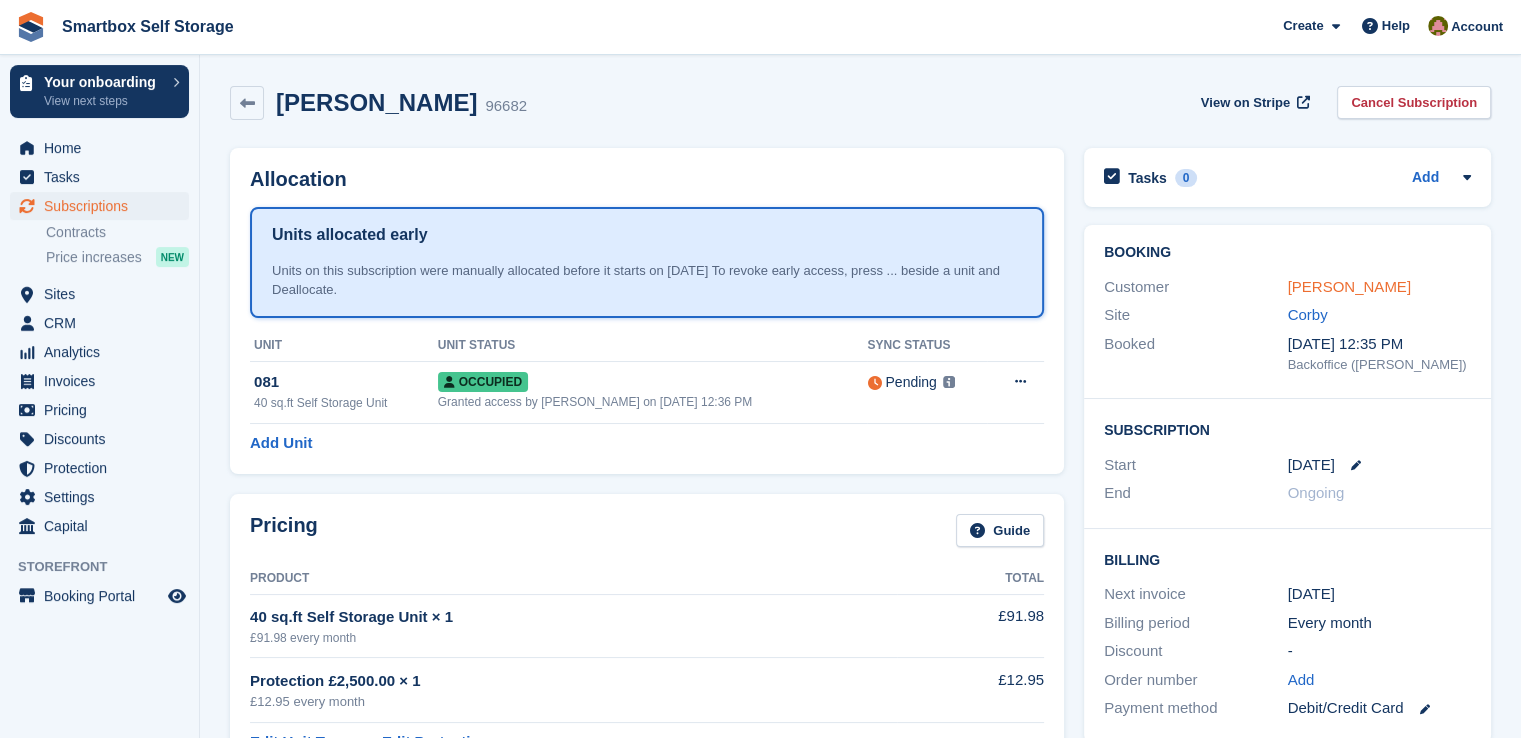 click on "[PERSON_NAME]" at bounding box center (1349, 286) 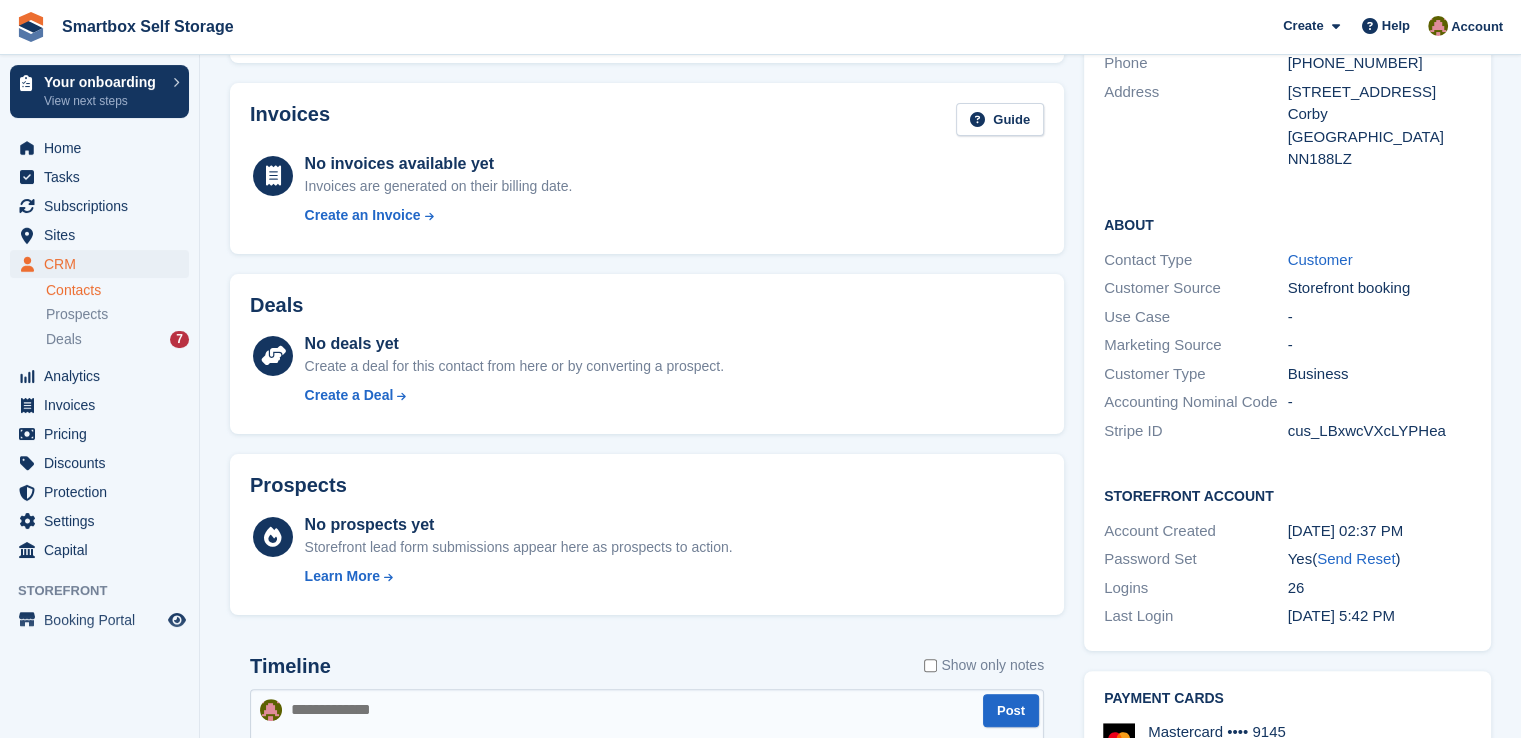 scroll, scrollTop: 147, scrollLeft: 0, axis: vertical 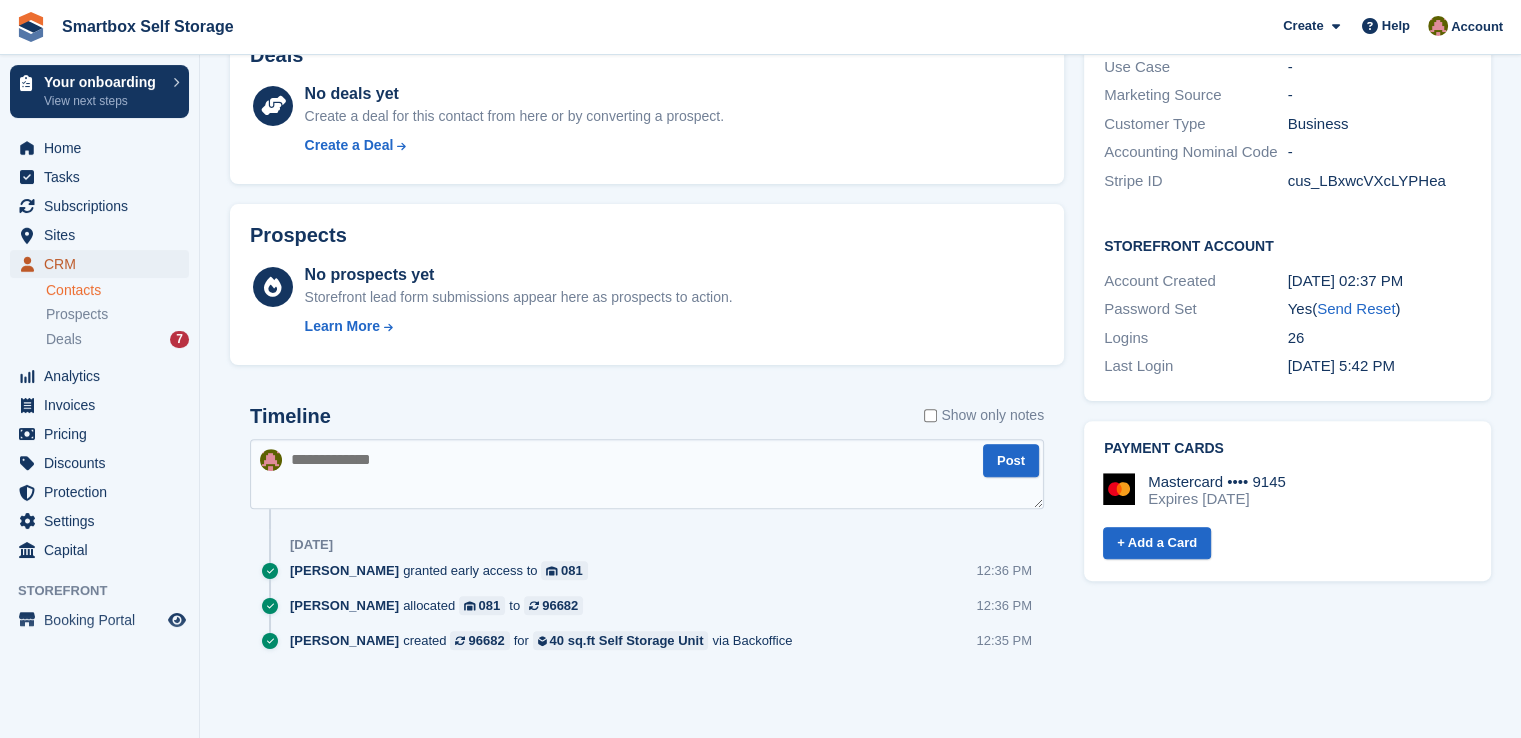 click on "CRM" at bounding box center (104, 264) 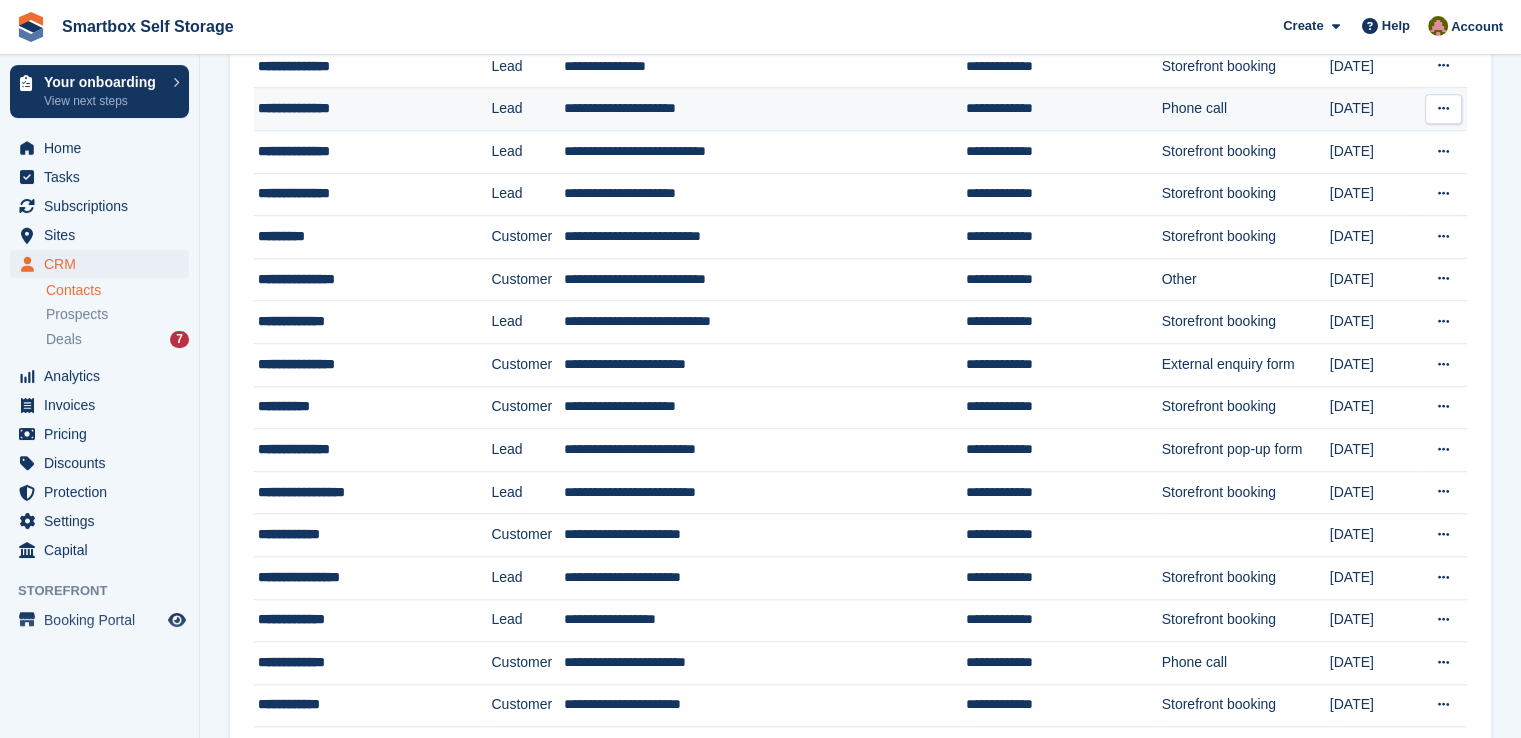 scroll, scrollTop: 1700, scrollLeft: 0, axis: vertical 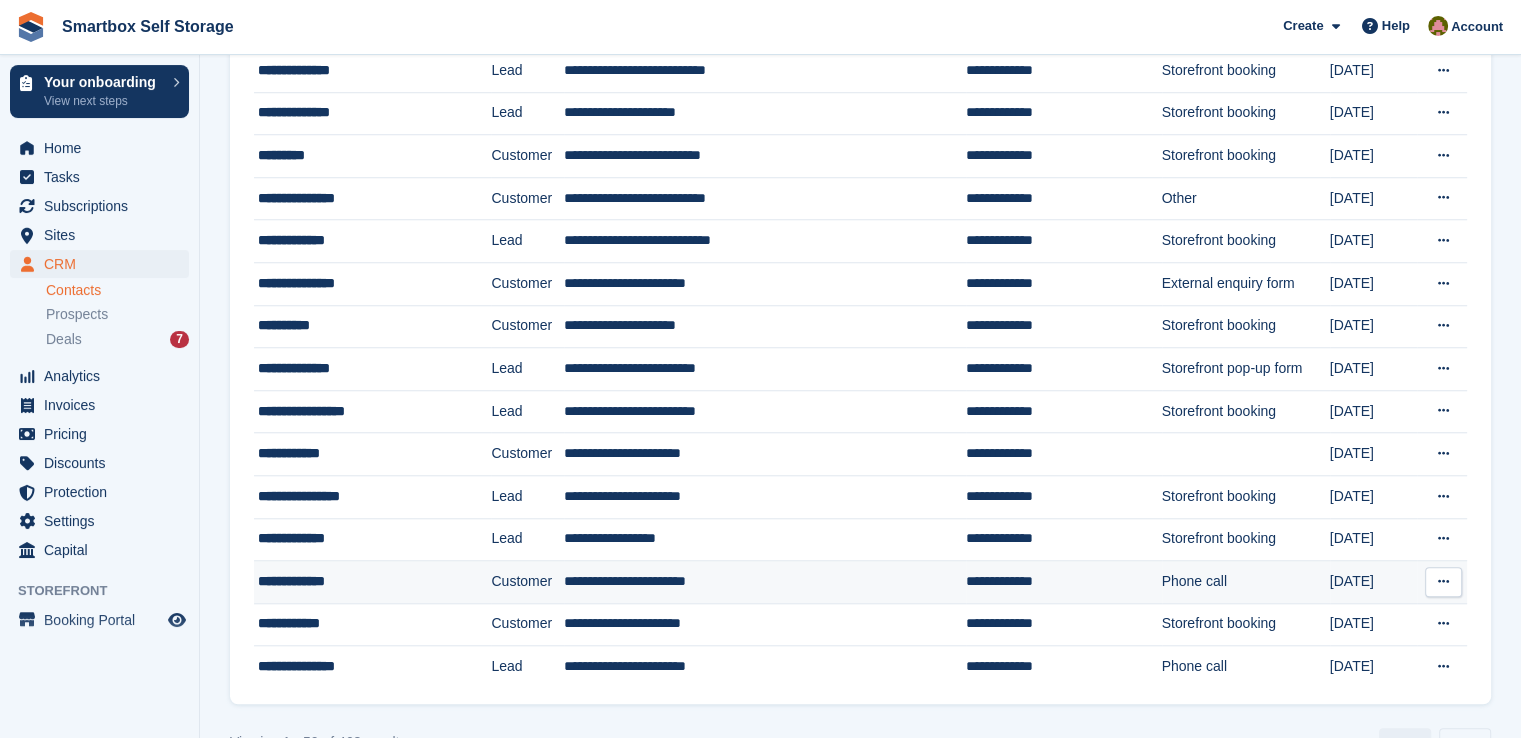 click on "Customer" at bounding box center [527, 582] 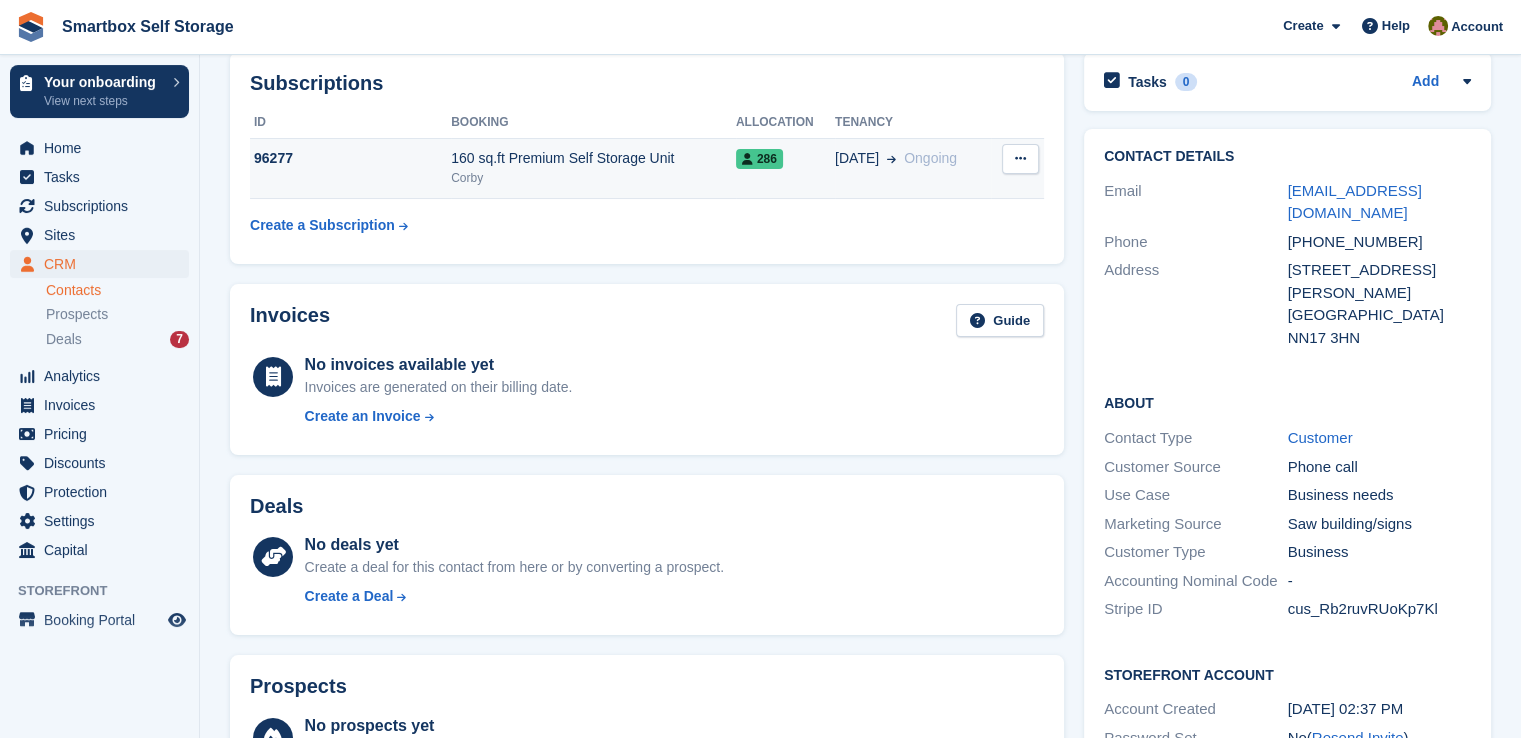 scroll, scrollTop: 47, scrollLeft: 0, axis: vertical 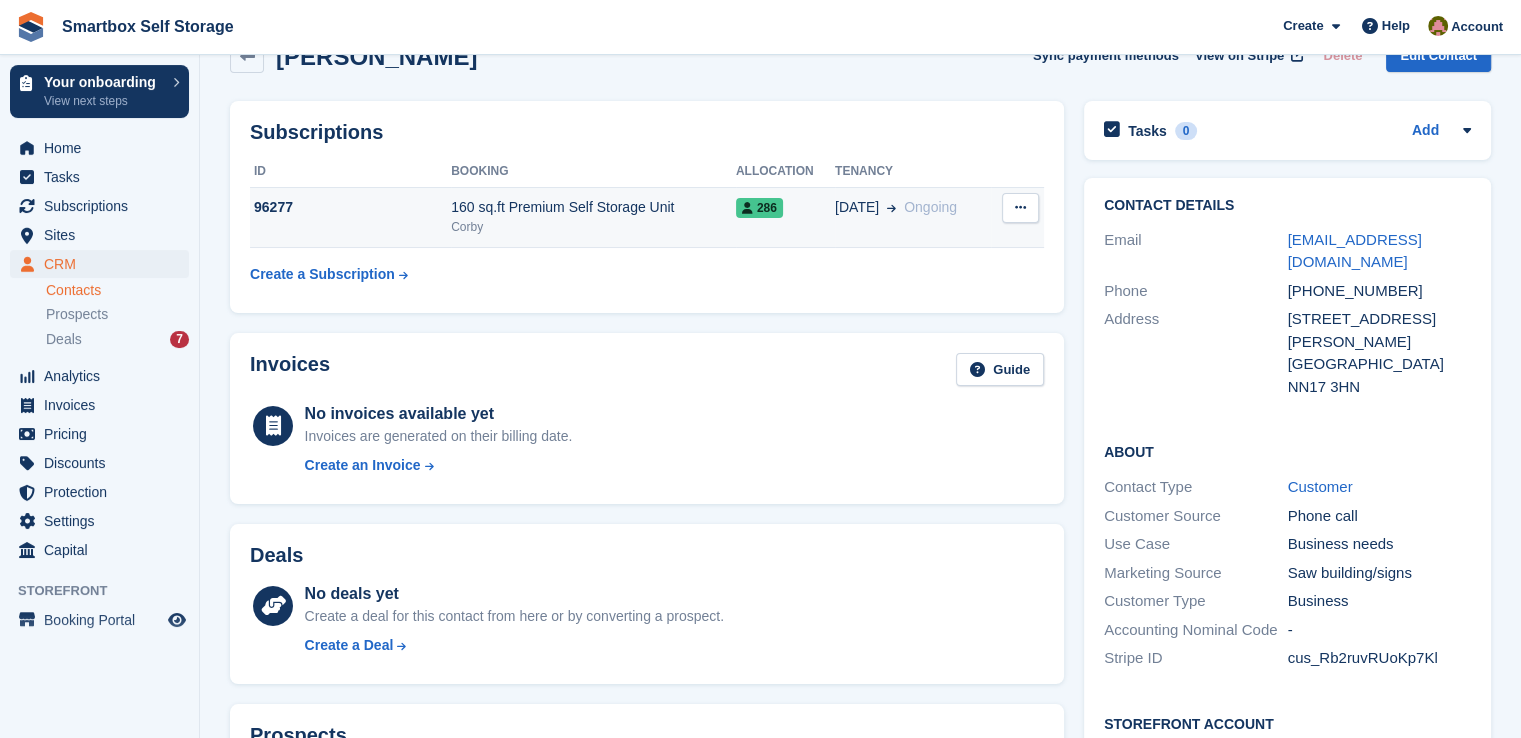 click on "Corby" at bounding box center [593, 227] 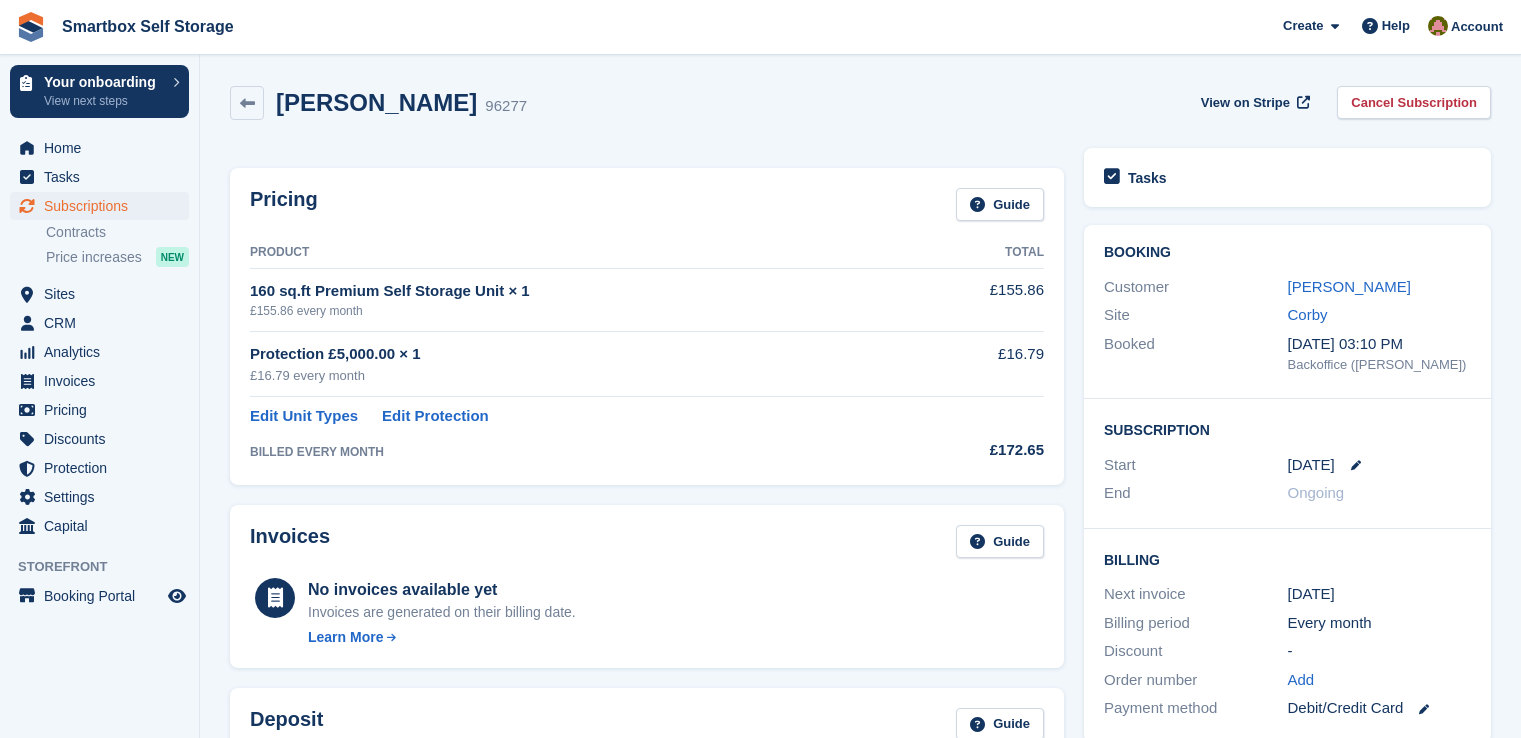 scroll, scrollTop: 0, scrollLeft: 0, axis: both 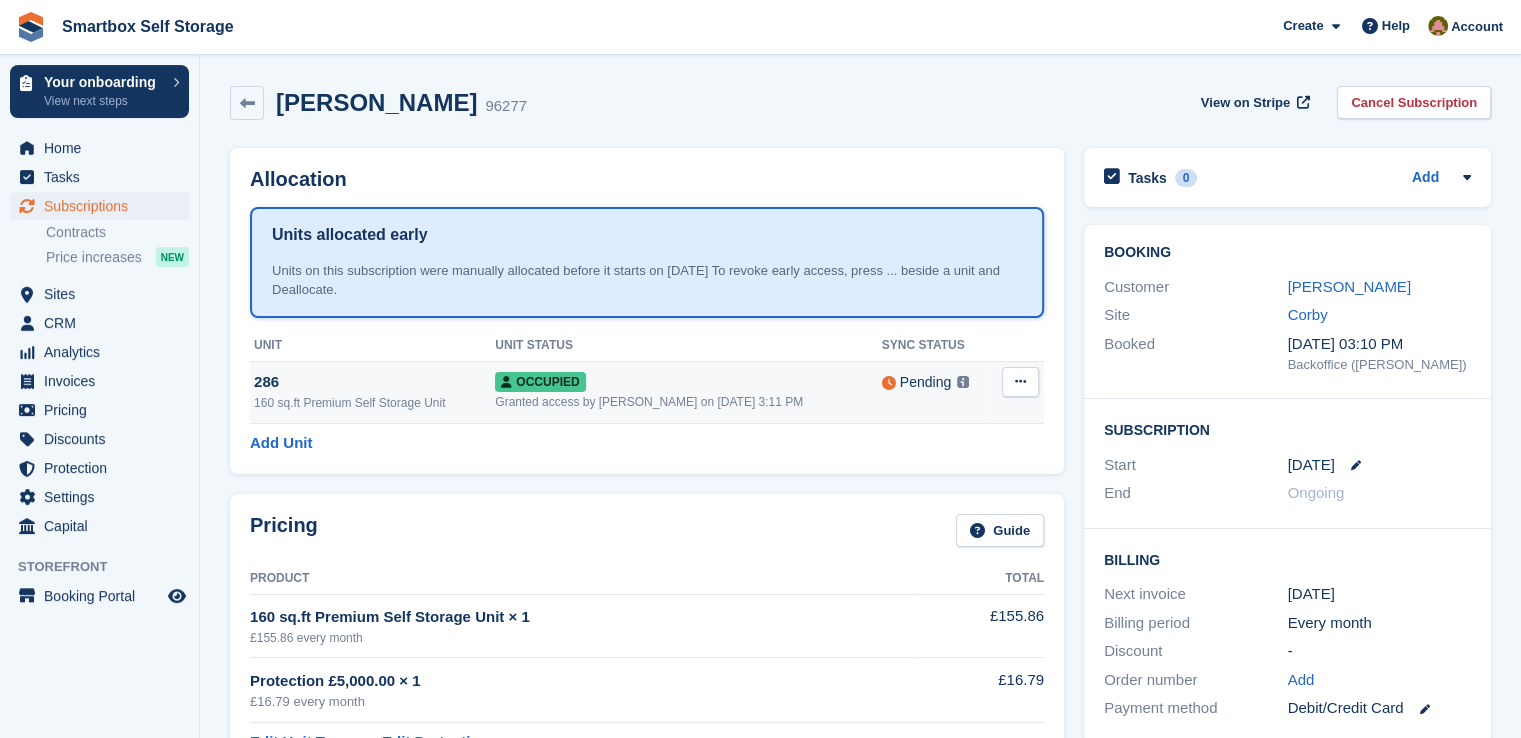 click on "Occupied" at bounding box center [688, 381] 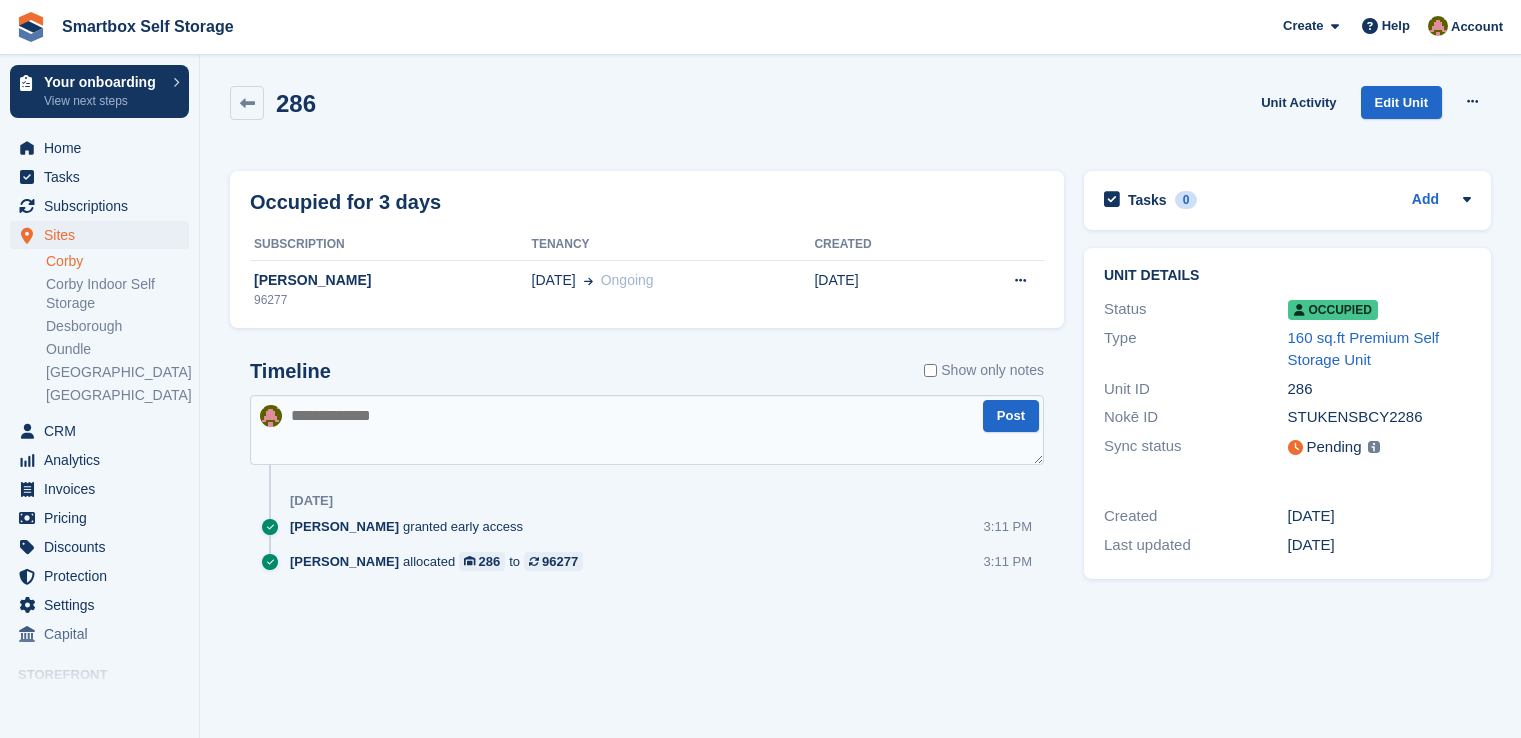 scroll, scrollTop: 0, scrollLeft: 0, axis: both 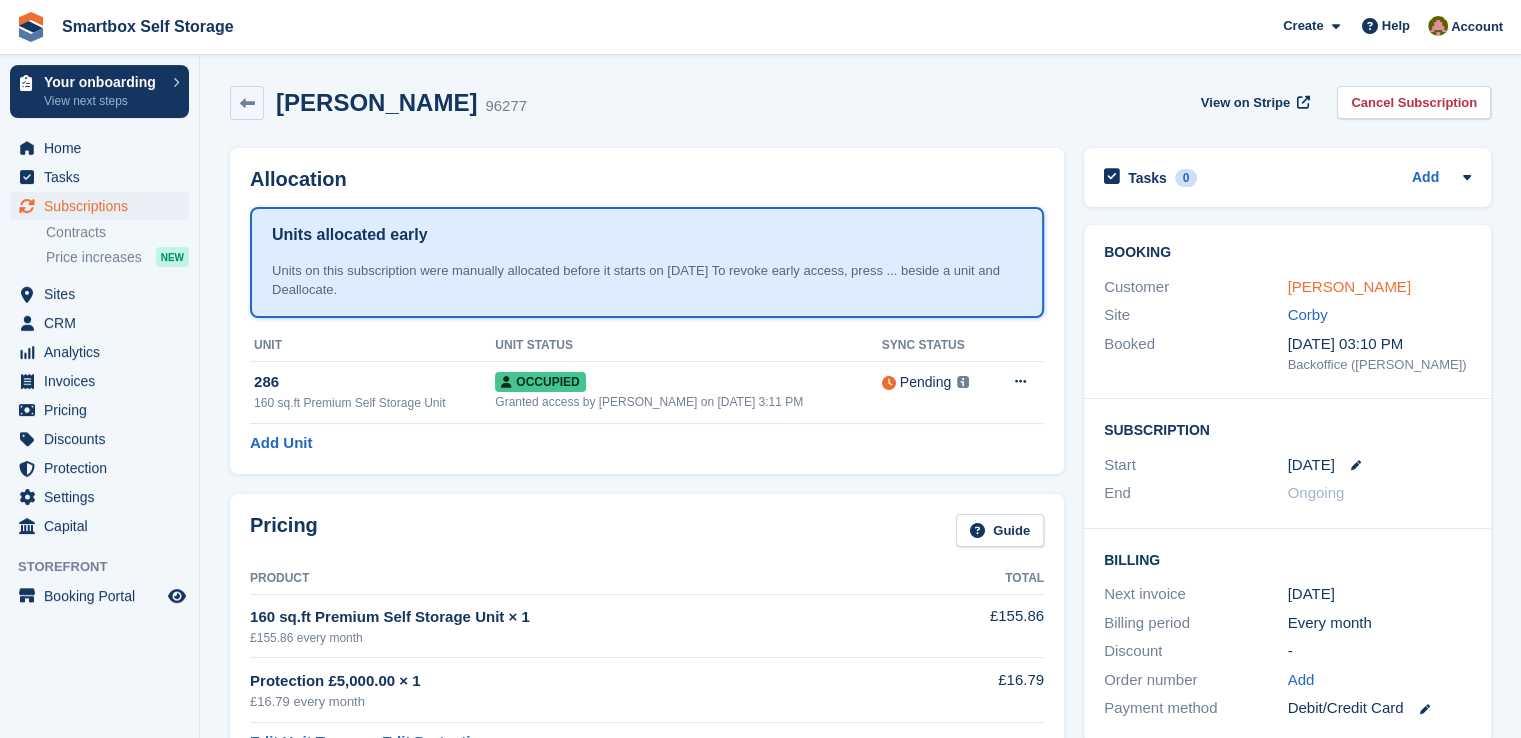 click on "[PERSON_NAME]" at bounding box center (1349, 286) 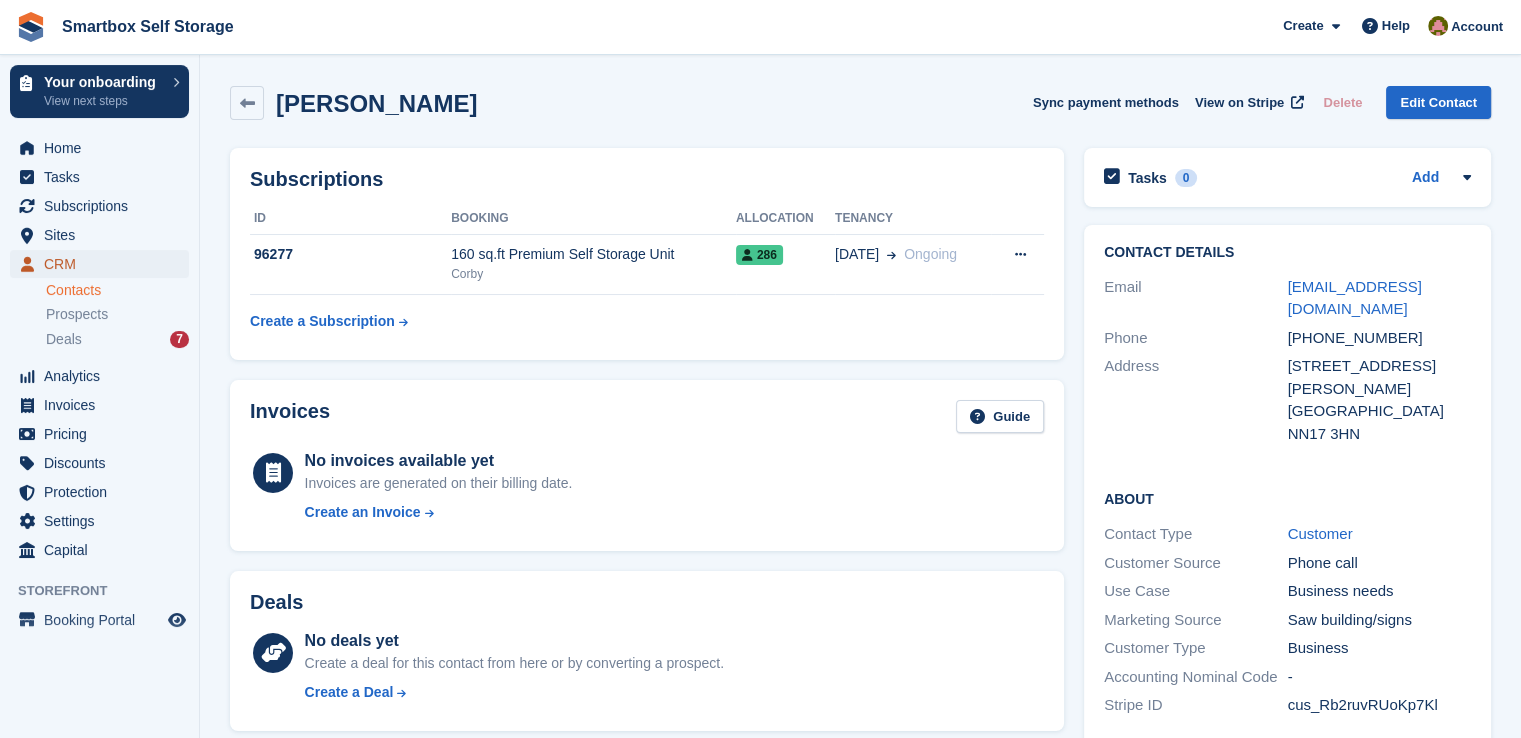 click on "CRM" at bounding box center [104, 264] 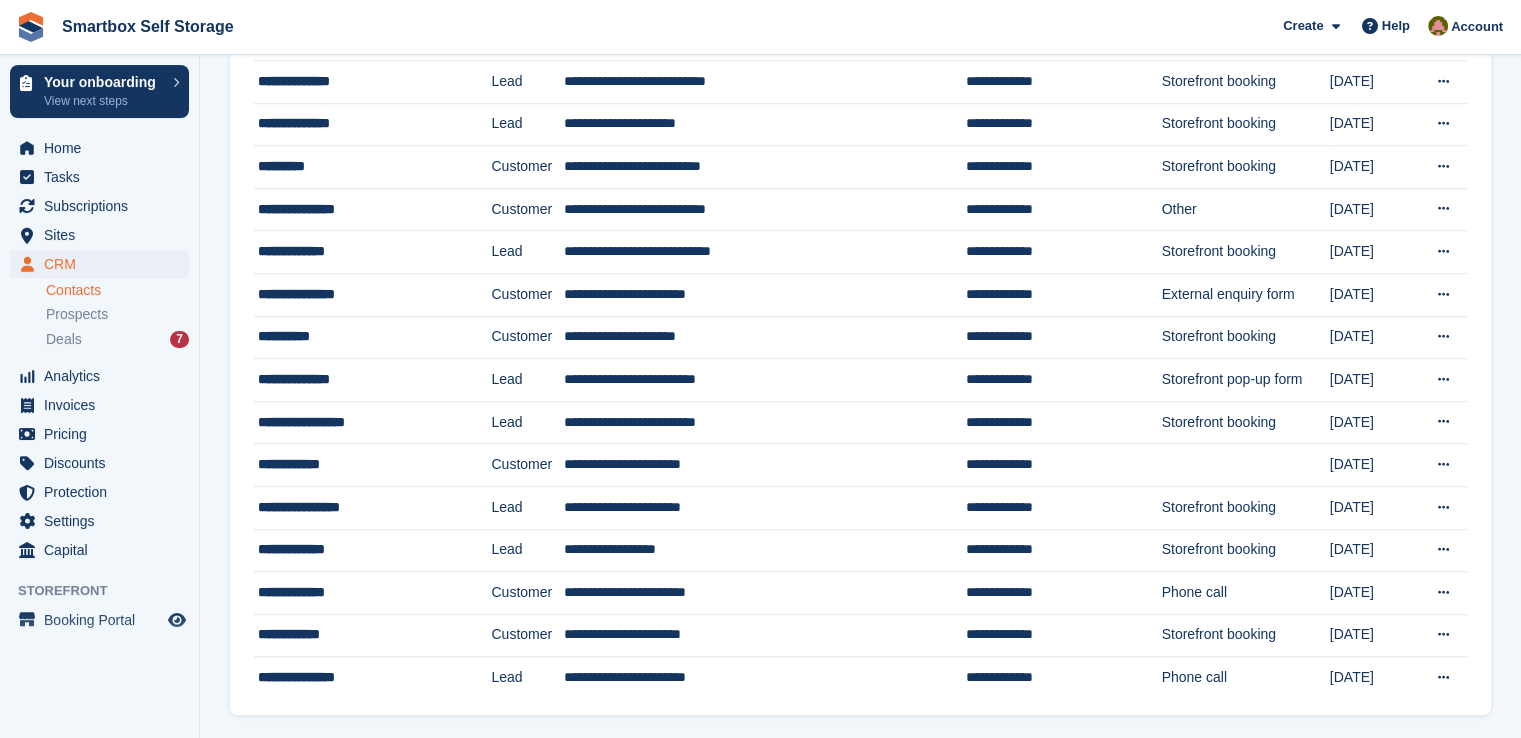 scroll, scrollTop: 1740, scrollLeft: 0, axis: vertical 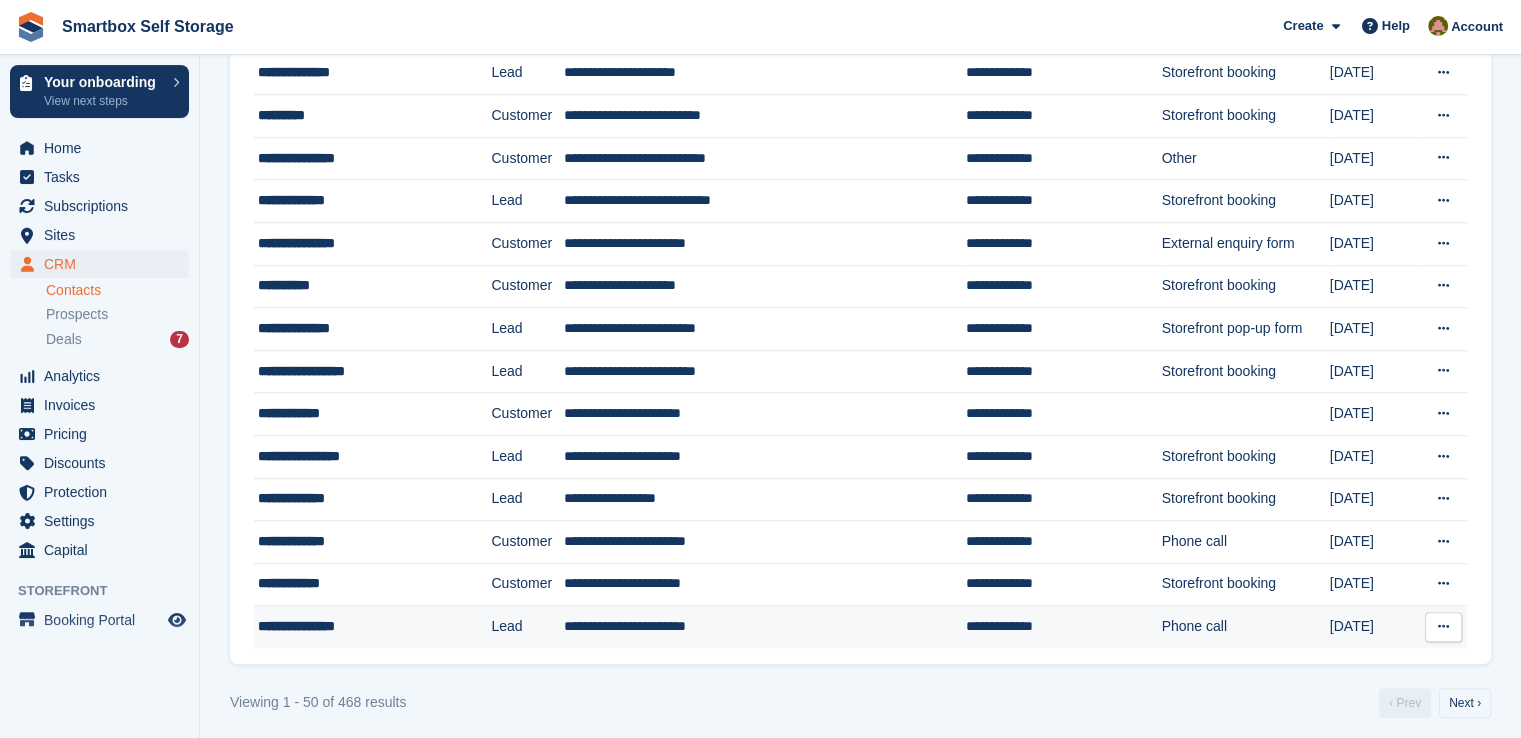 click on "**********" at bounding box center [765, 627] 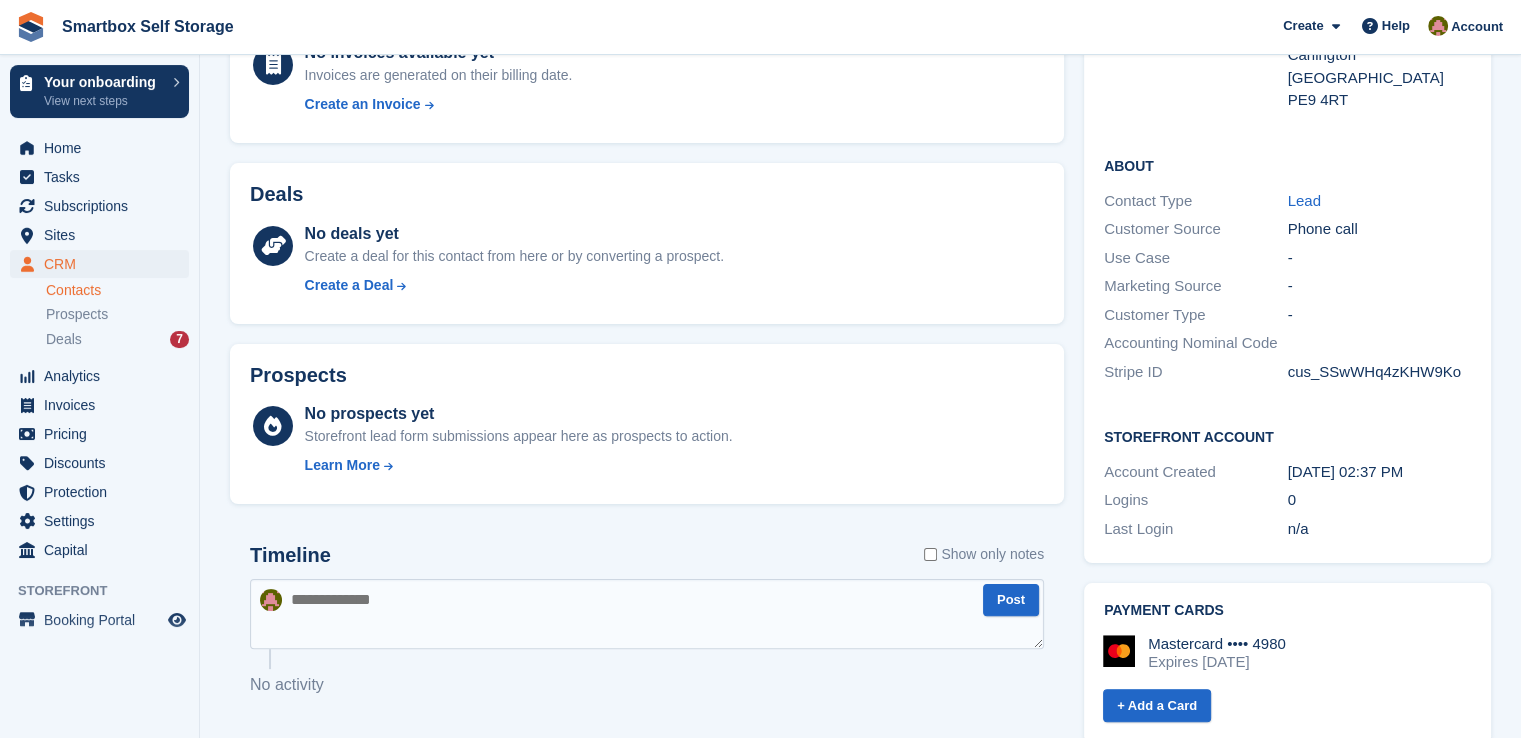 scroll, scrollTop: 386, scrollLeft: 0, axis: vertical 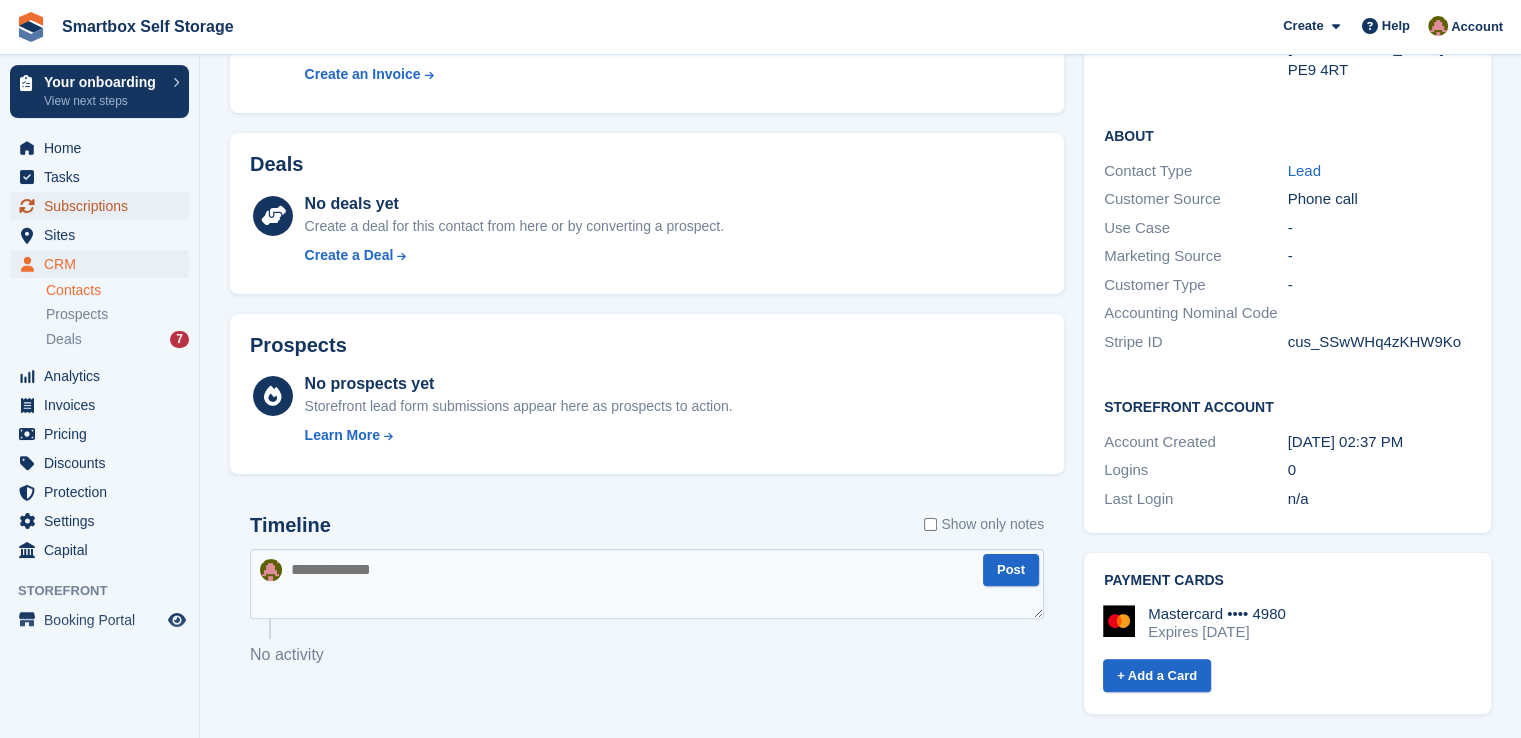 click on "Subscriptions" at bounding box center [104, 206] 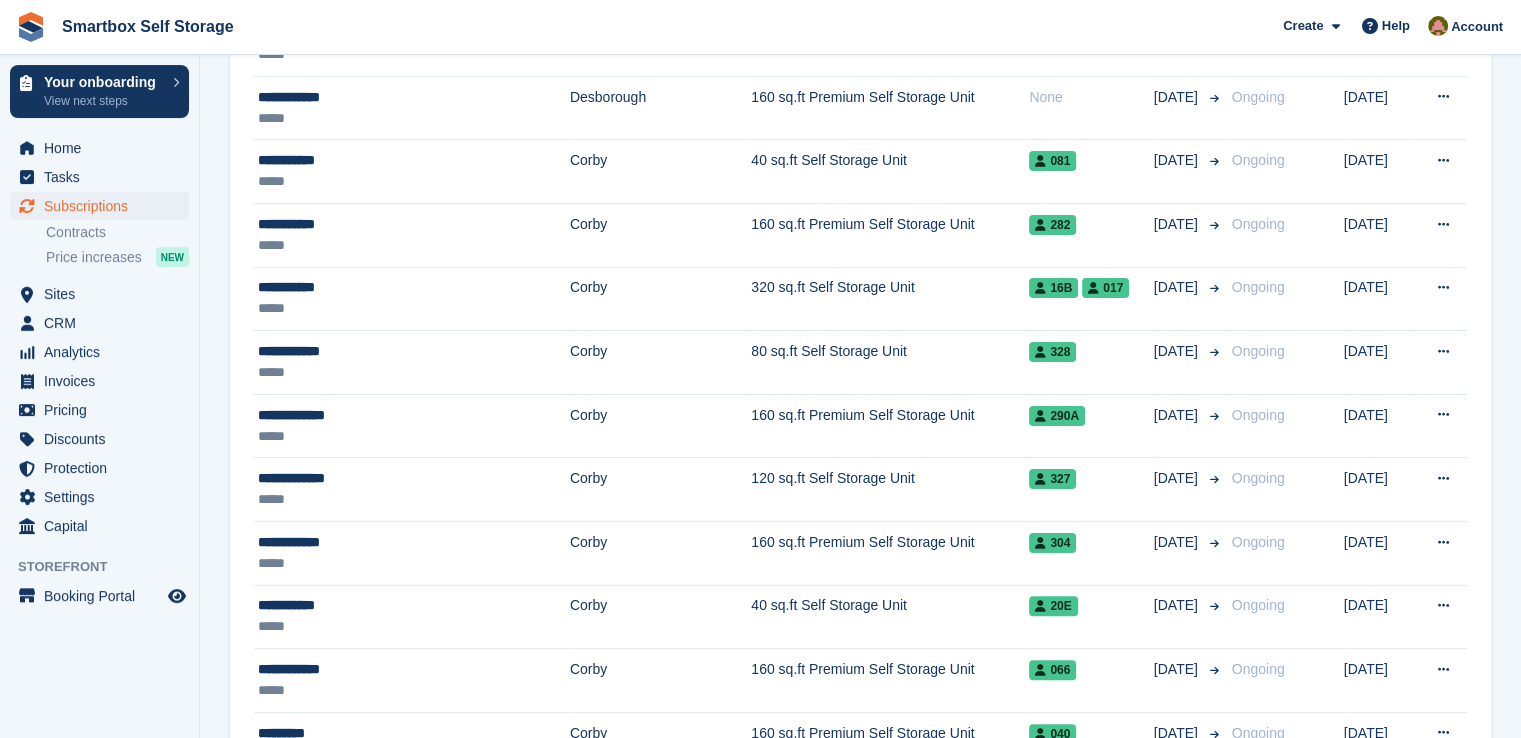 scroll, scrollTop: 0, scrollLeft: 0, axis: both 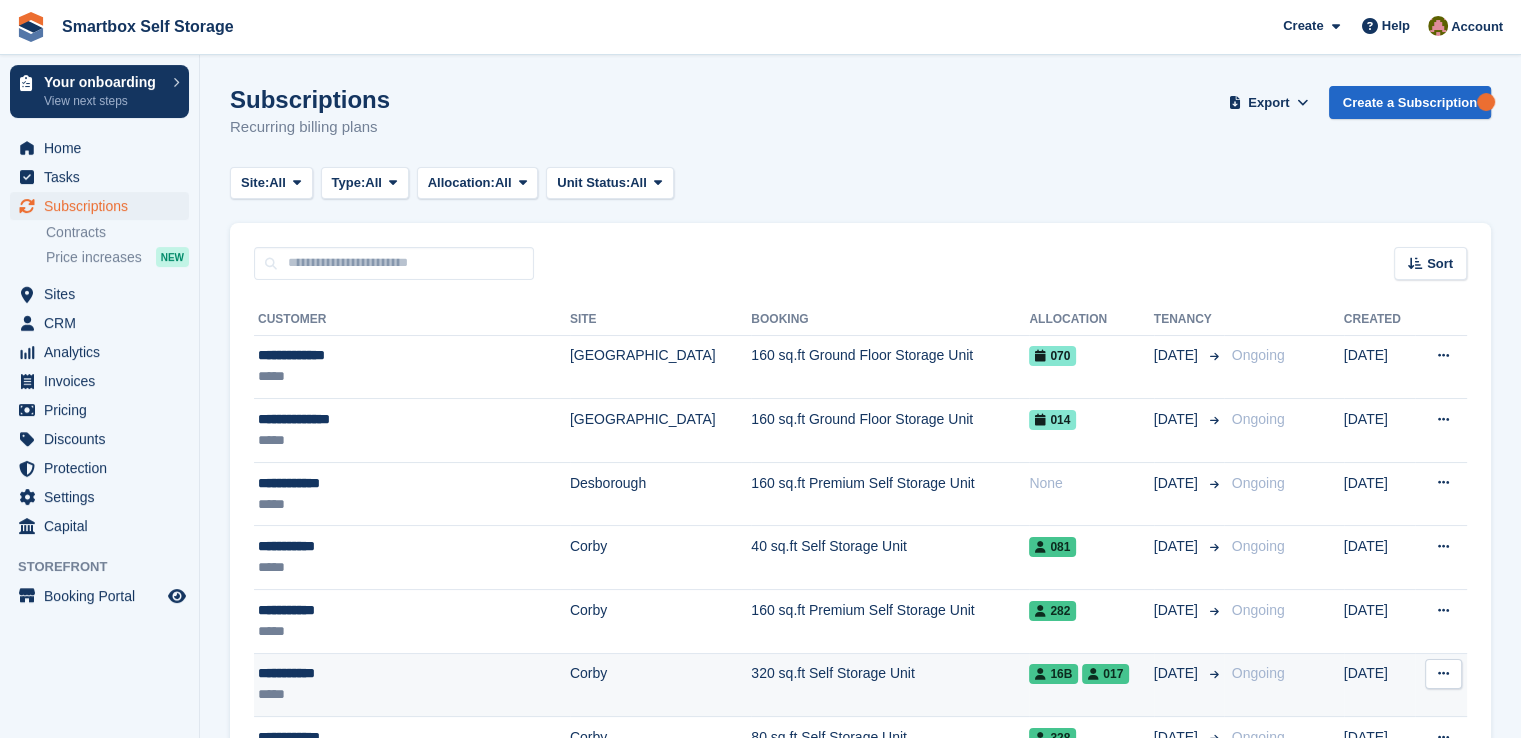 click on "Corby" at bounding box center (660, 685) 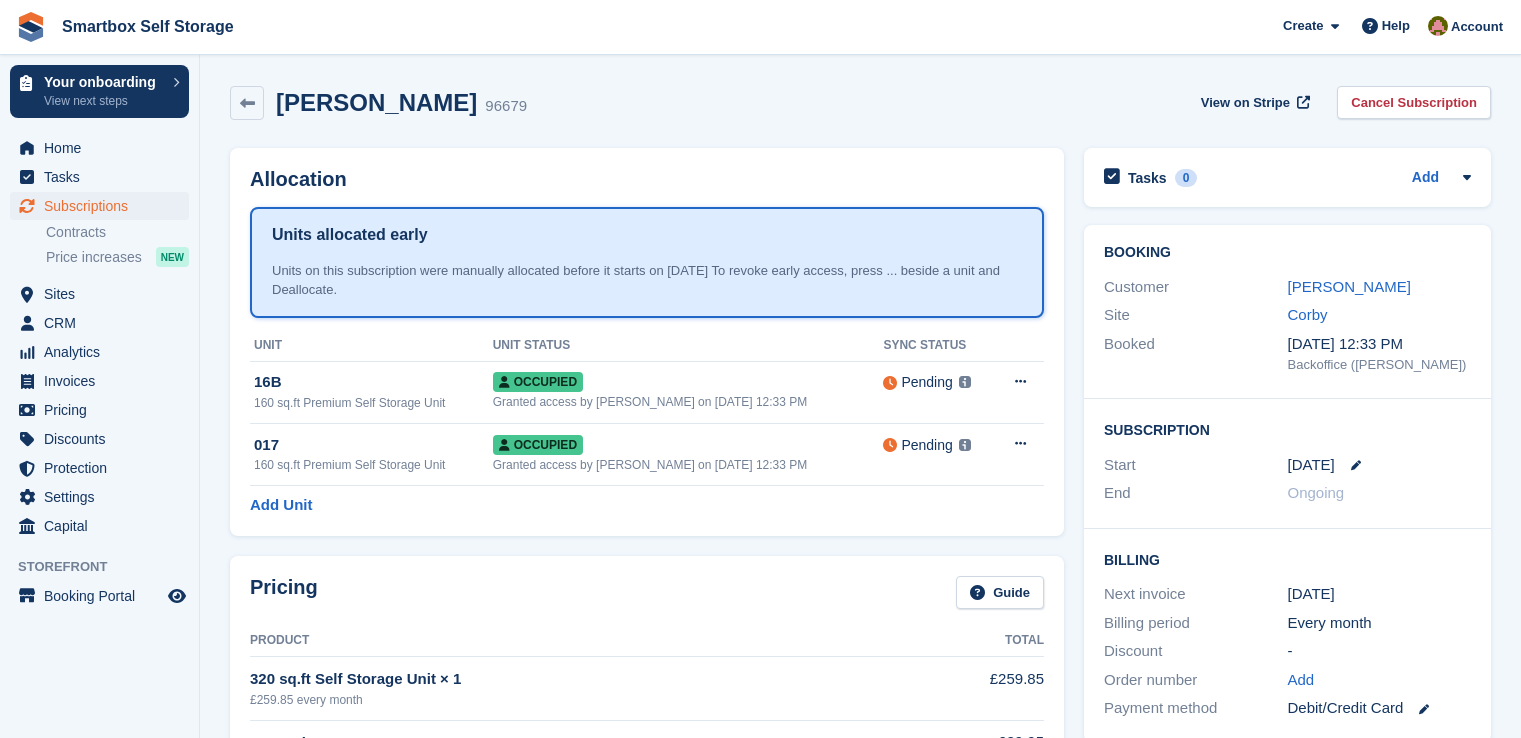 scroll, scrollTop: 0, scrollLeft: 0, axis: both 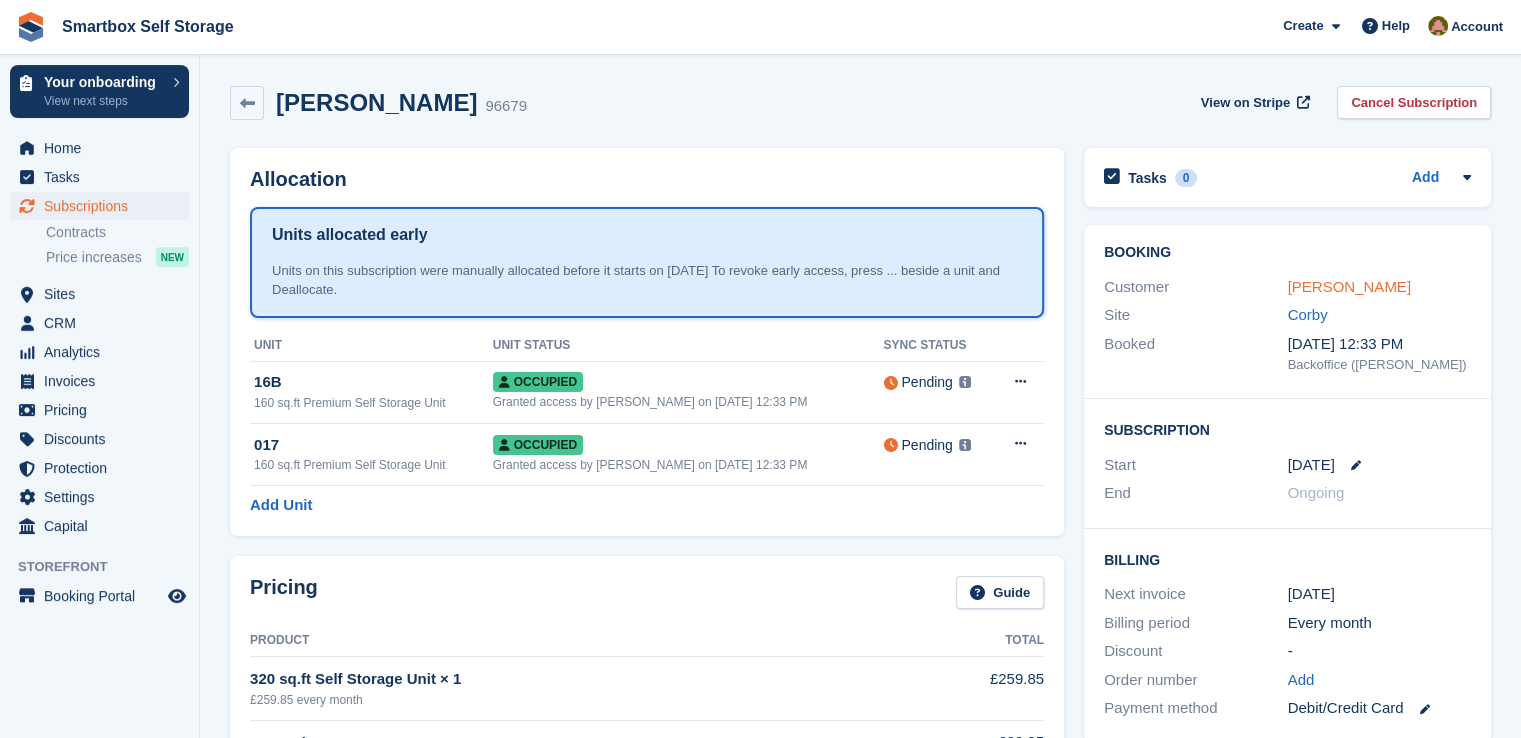 click on "Emma Ablett" at bounding box center (1349, 286) 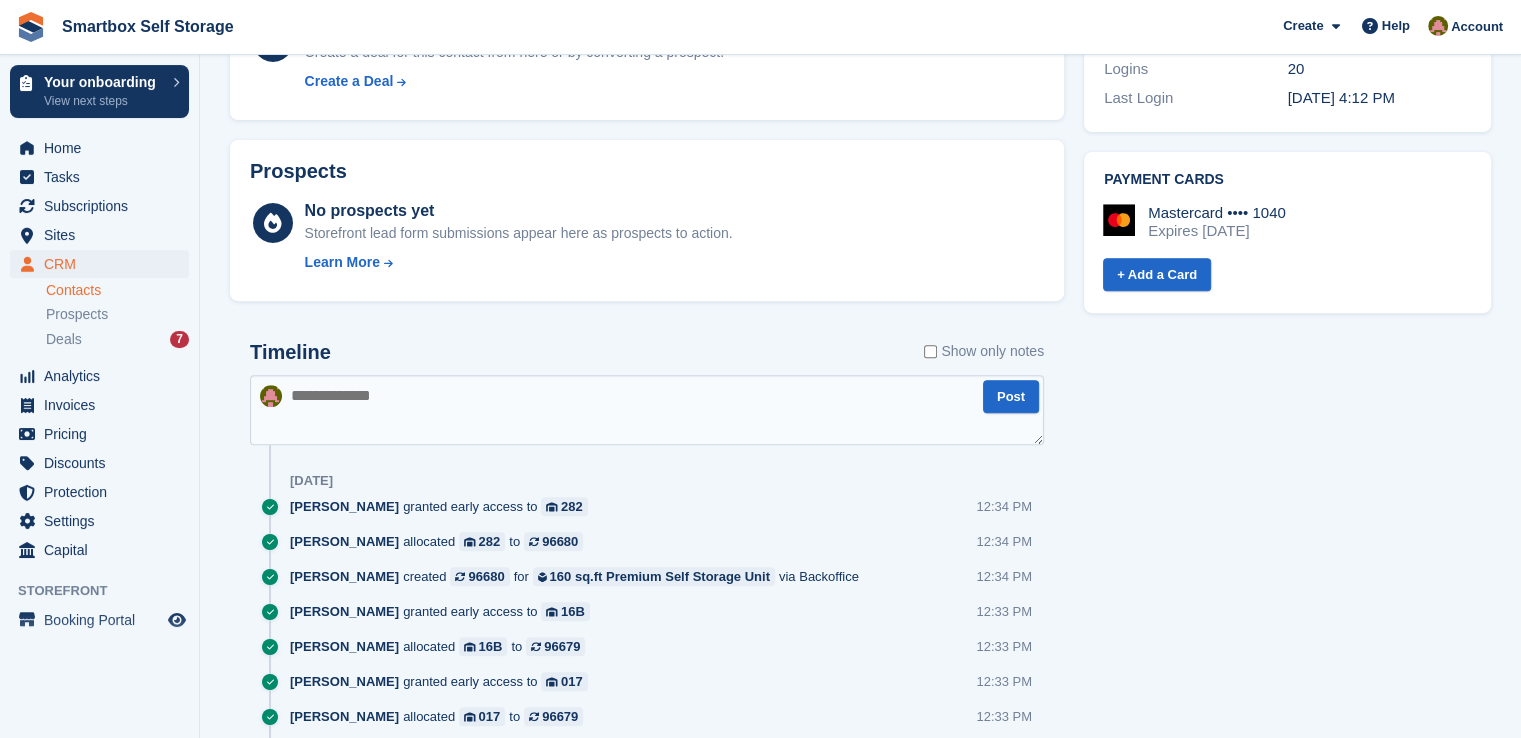 scroll, scrollTop: 715, scrollLeft: 0, axis: vertical 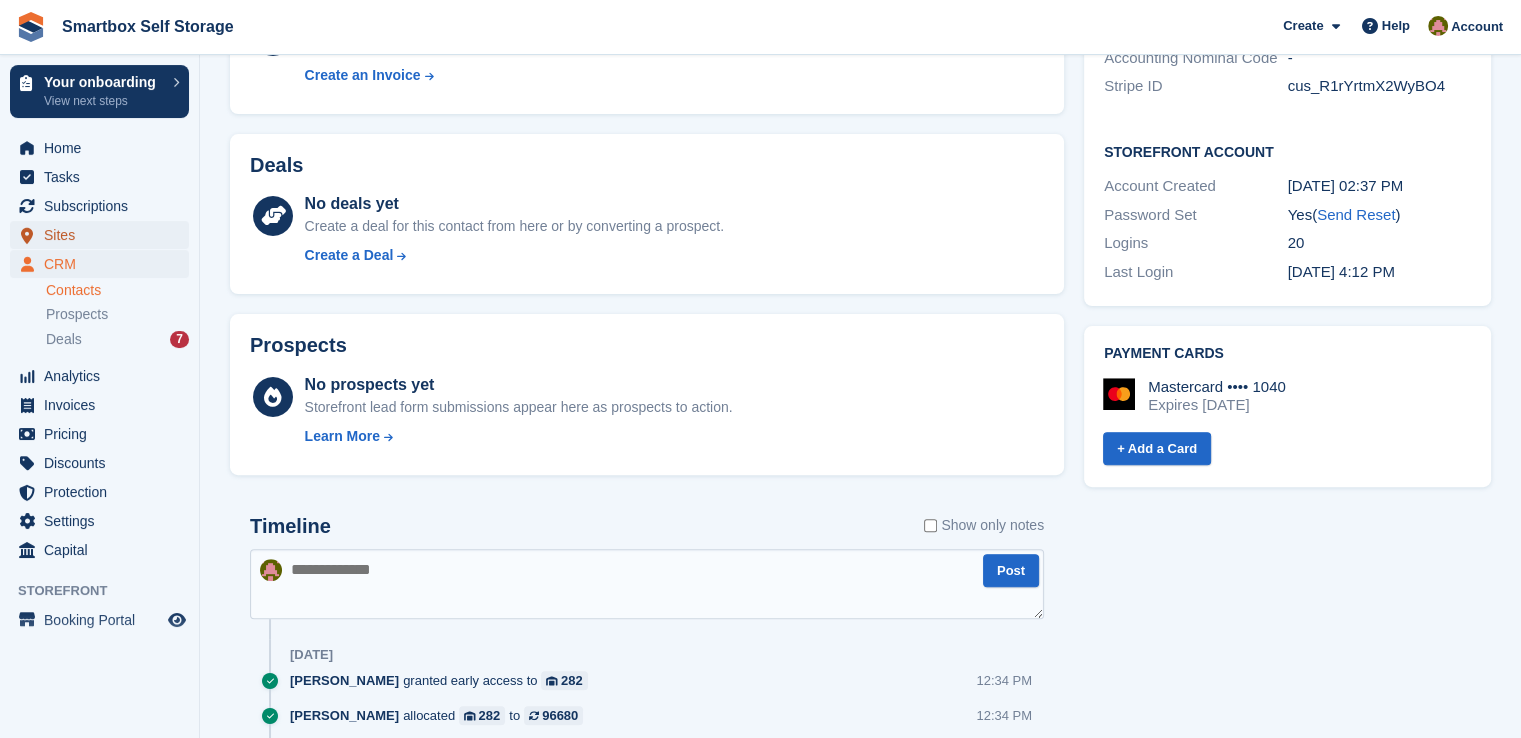 click on "Sites" at bounding box center (104, 235) 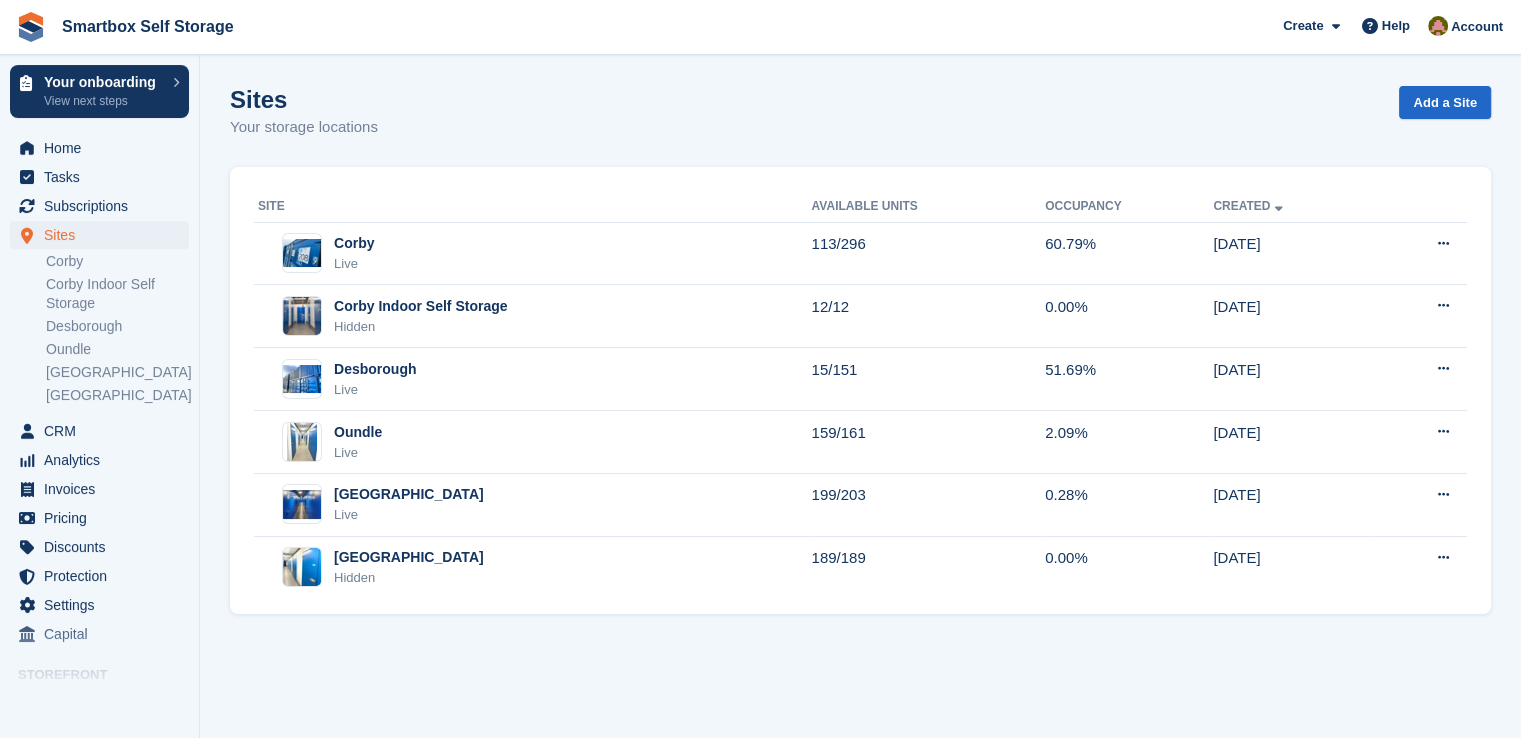 scroll, scrollTop: 0, scrollLeft: 0, axis: both 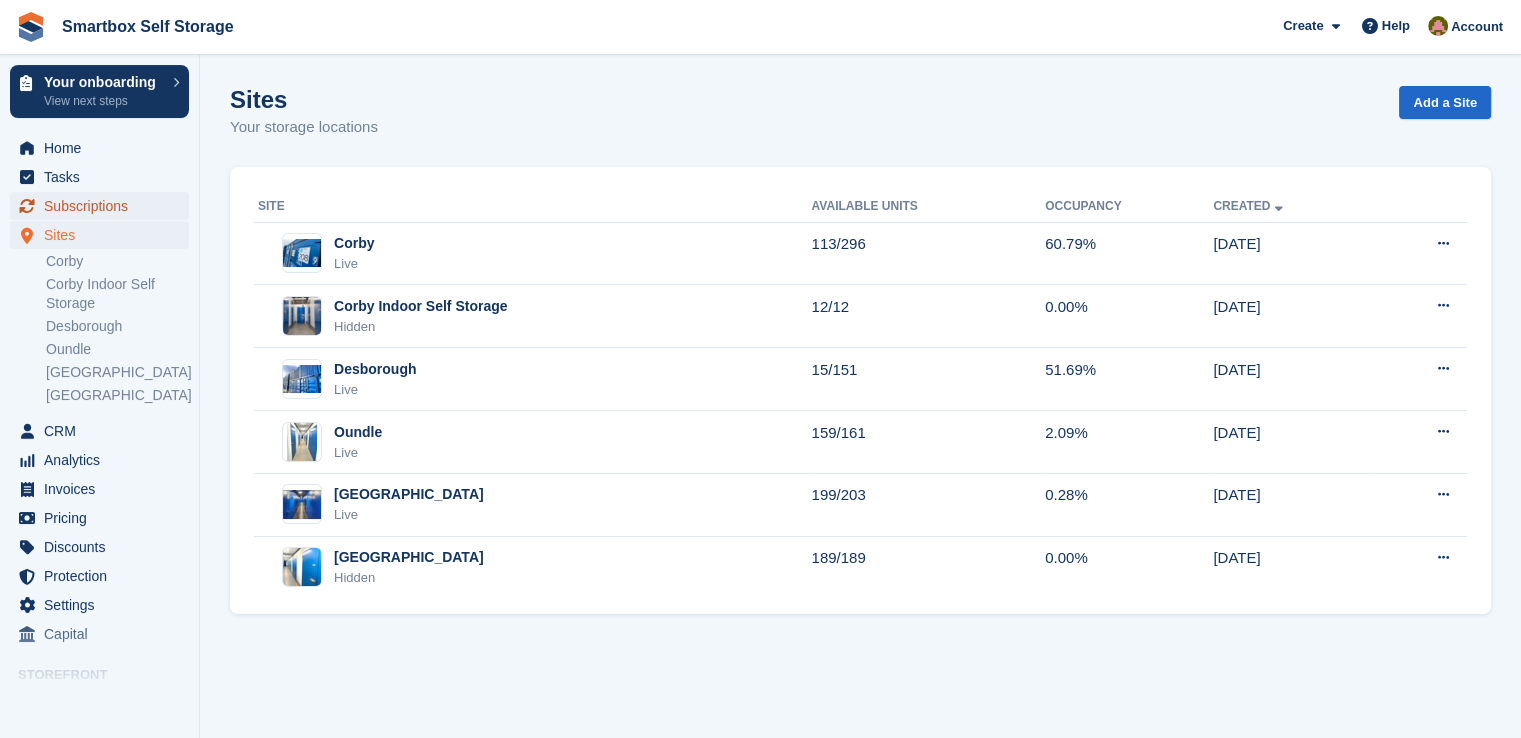 click on "Subscriptions" at bounding box center (104, 206) 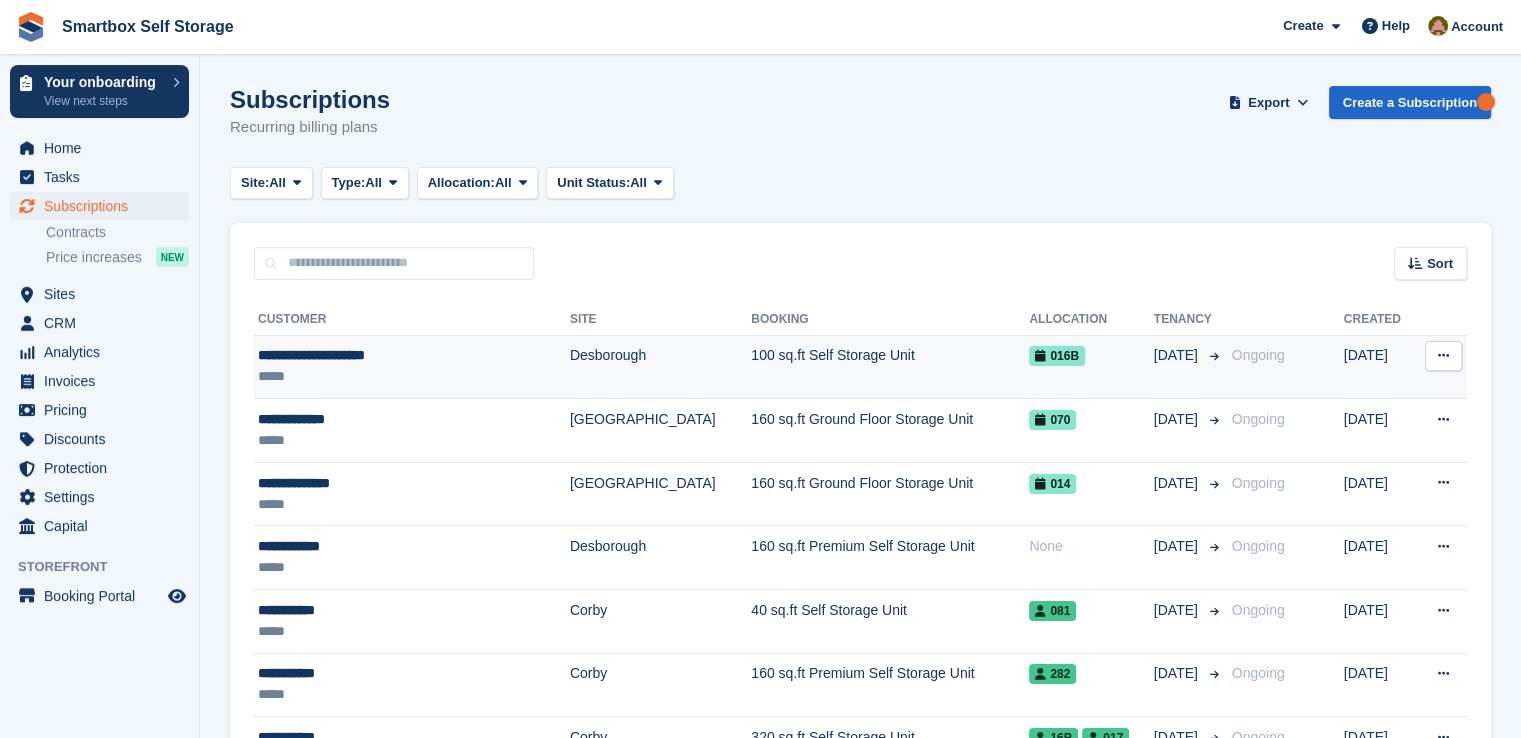 click on "100 sq.ft Self Storage Unit" at bounding box center (890, 367) 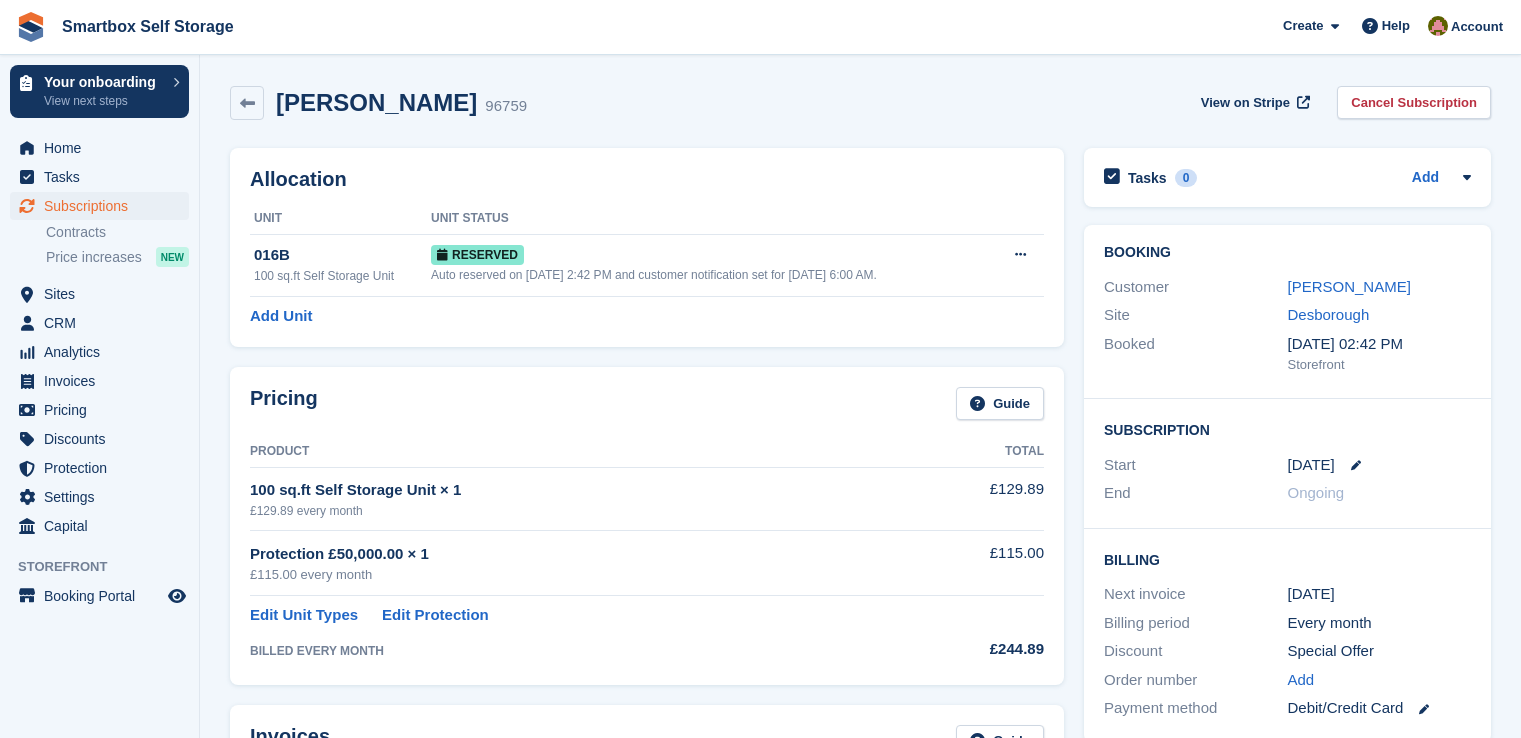 scroll, scrollTop: 0, scrollLeft: 0, axis: both 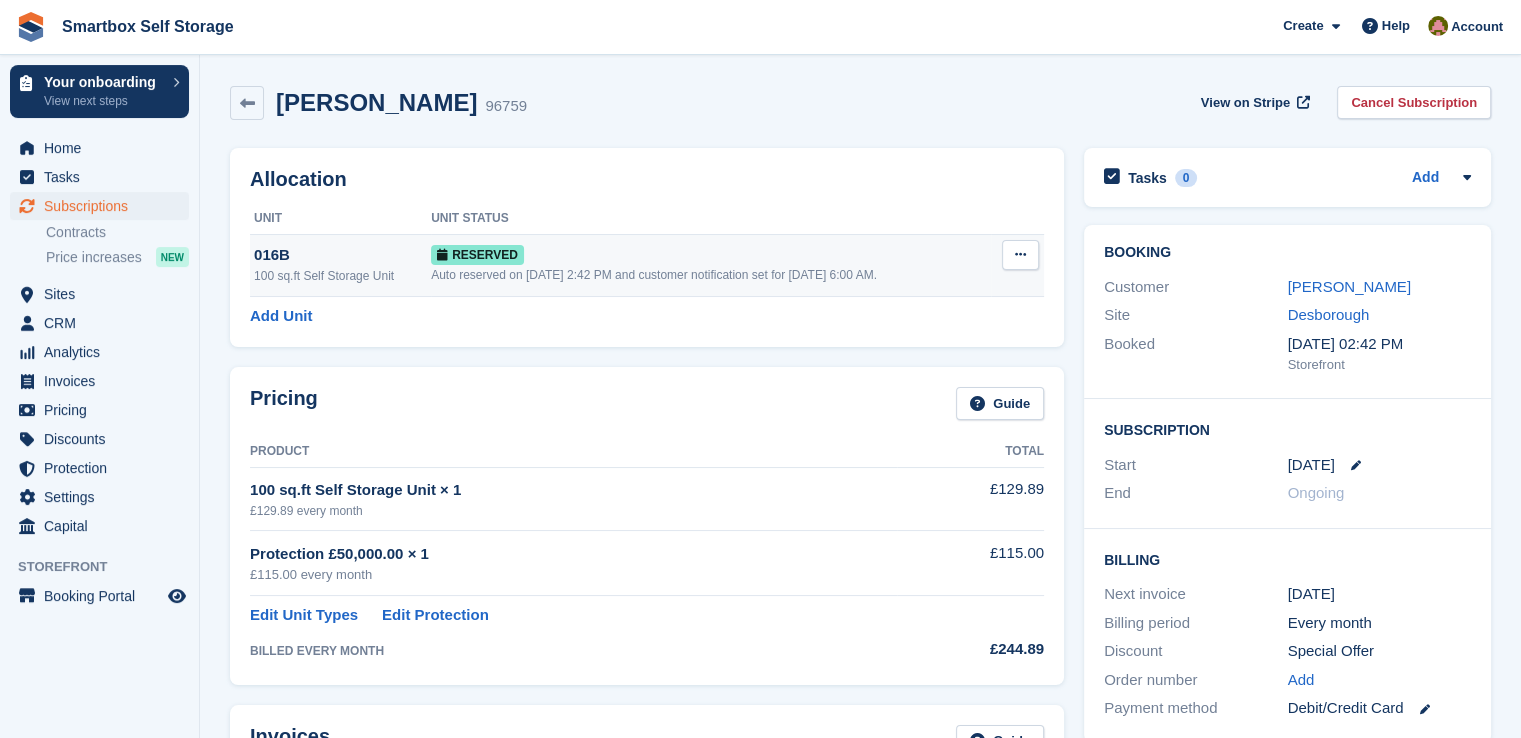 click at bounding box center (1020, 254) 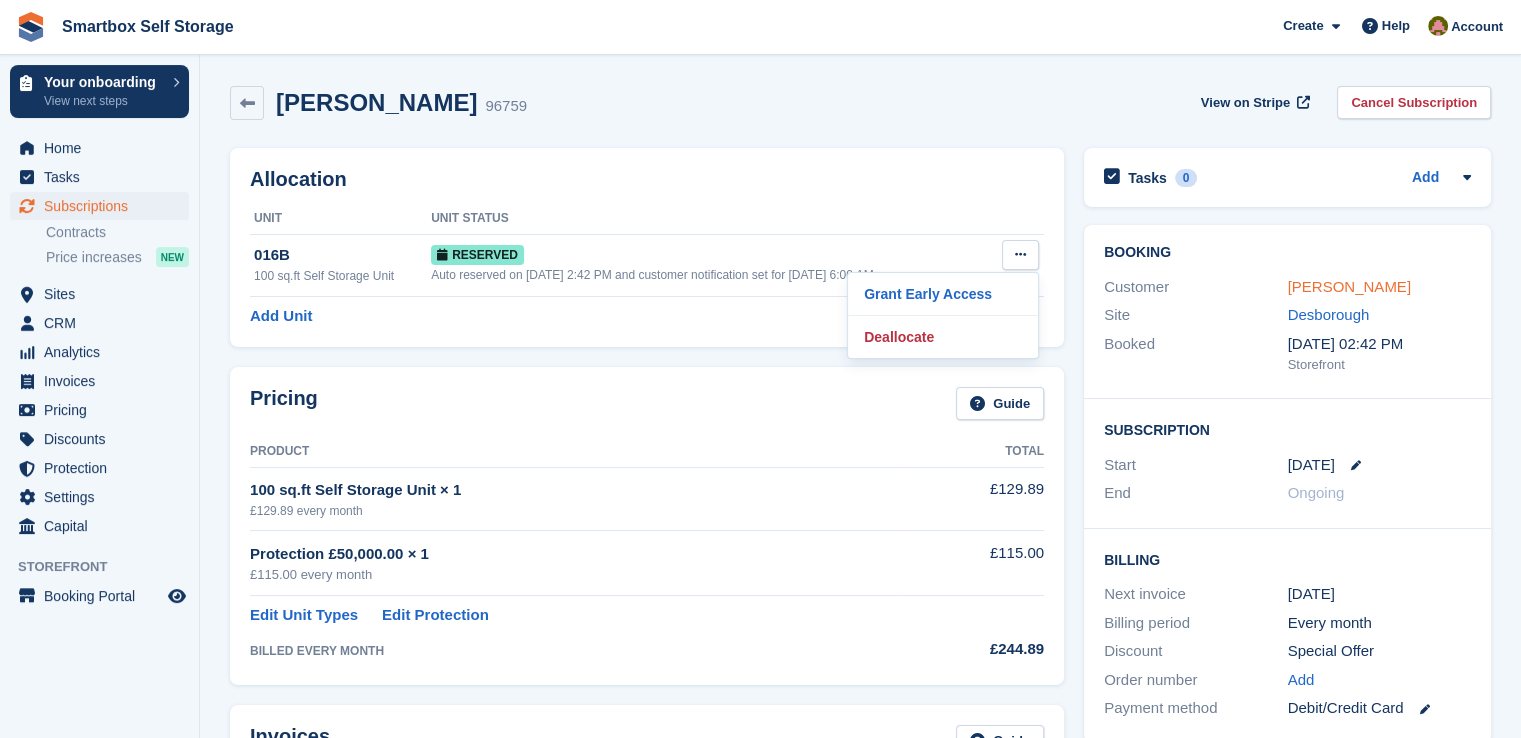 click on "Alexandros Selenitsas" at bounding box center (1349, 286) 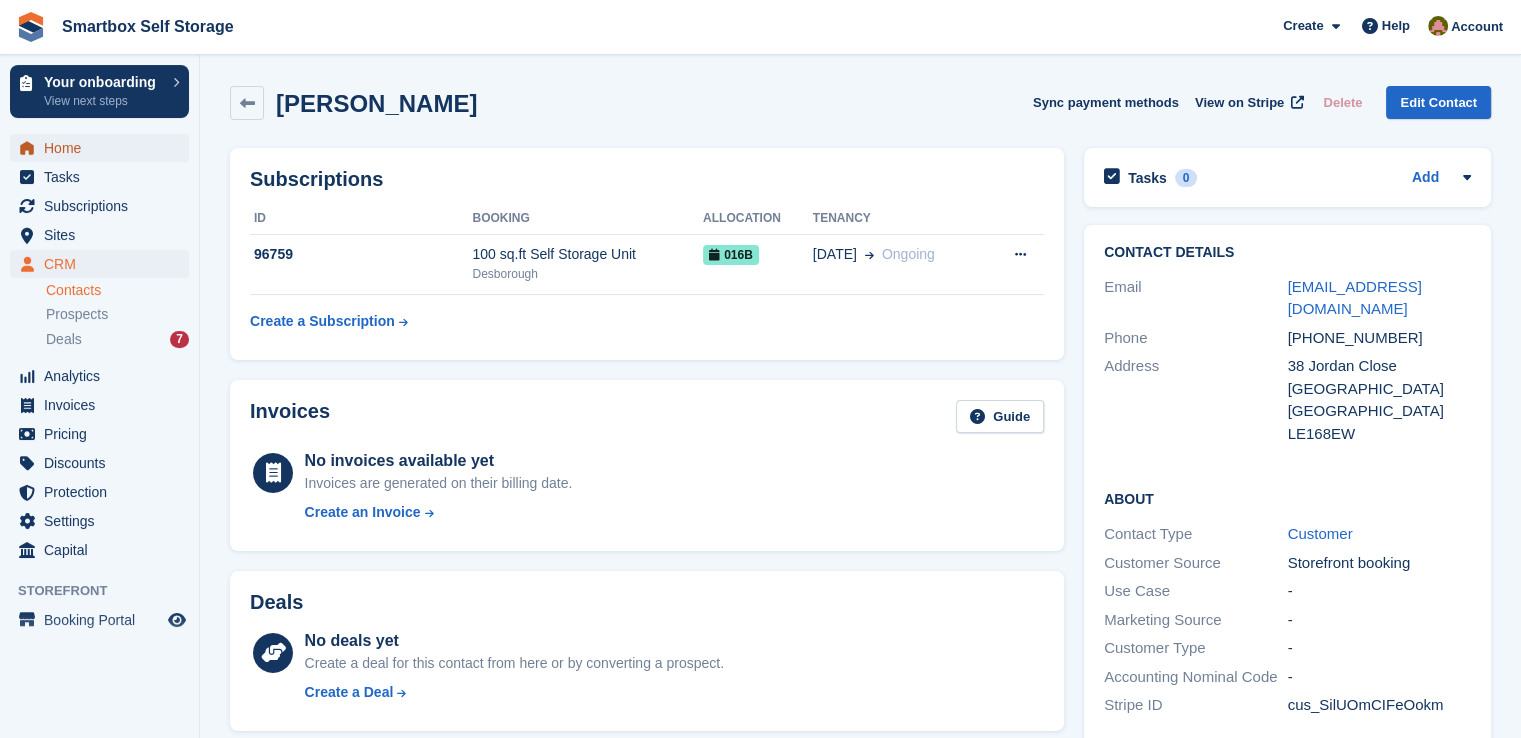 click on "Home" at bounding box center [104, 148] 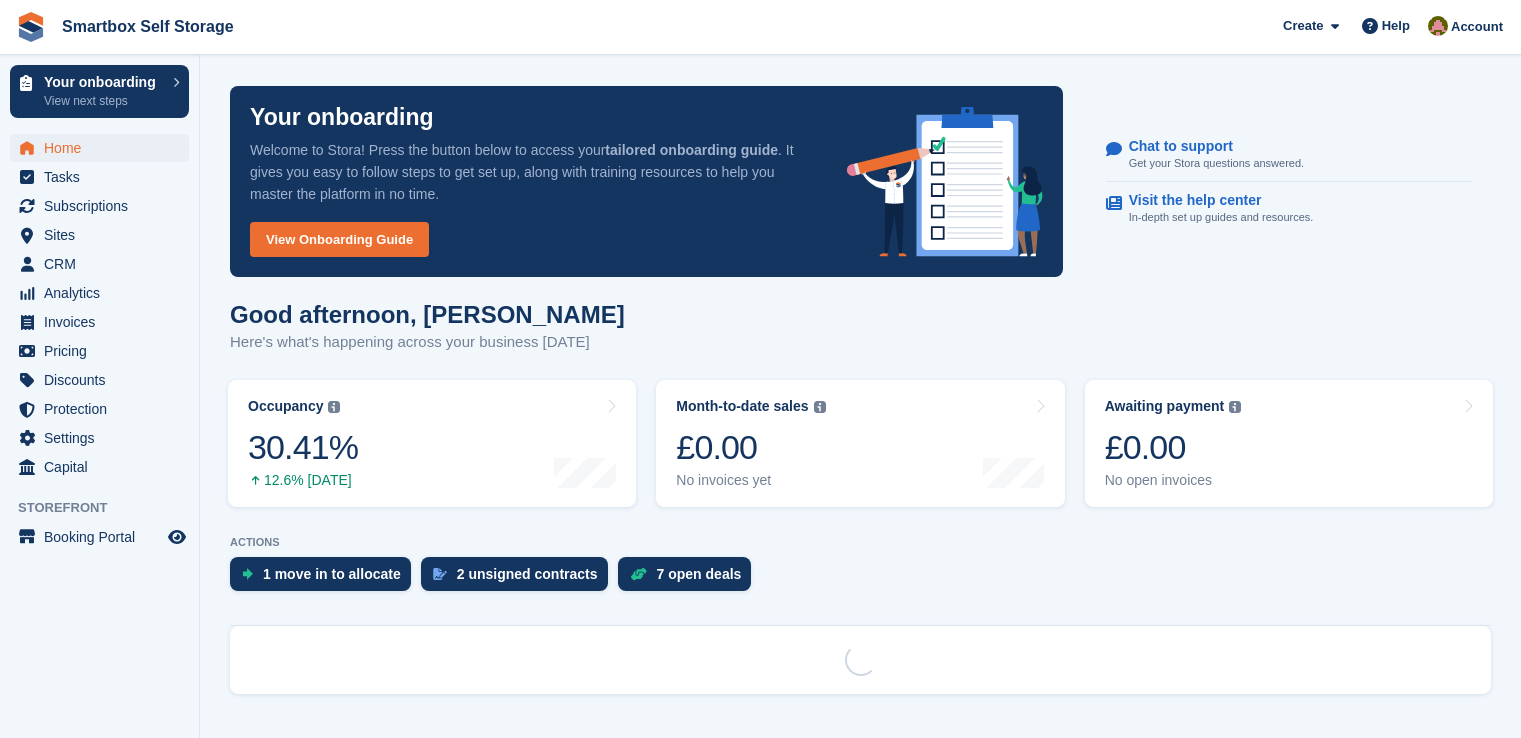scroll, scrollTop: 0, scrollLeft: 0, axis: both 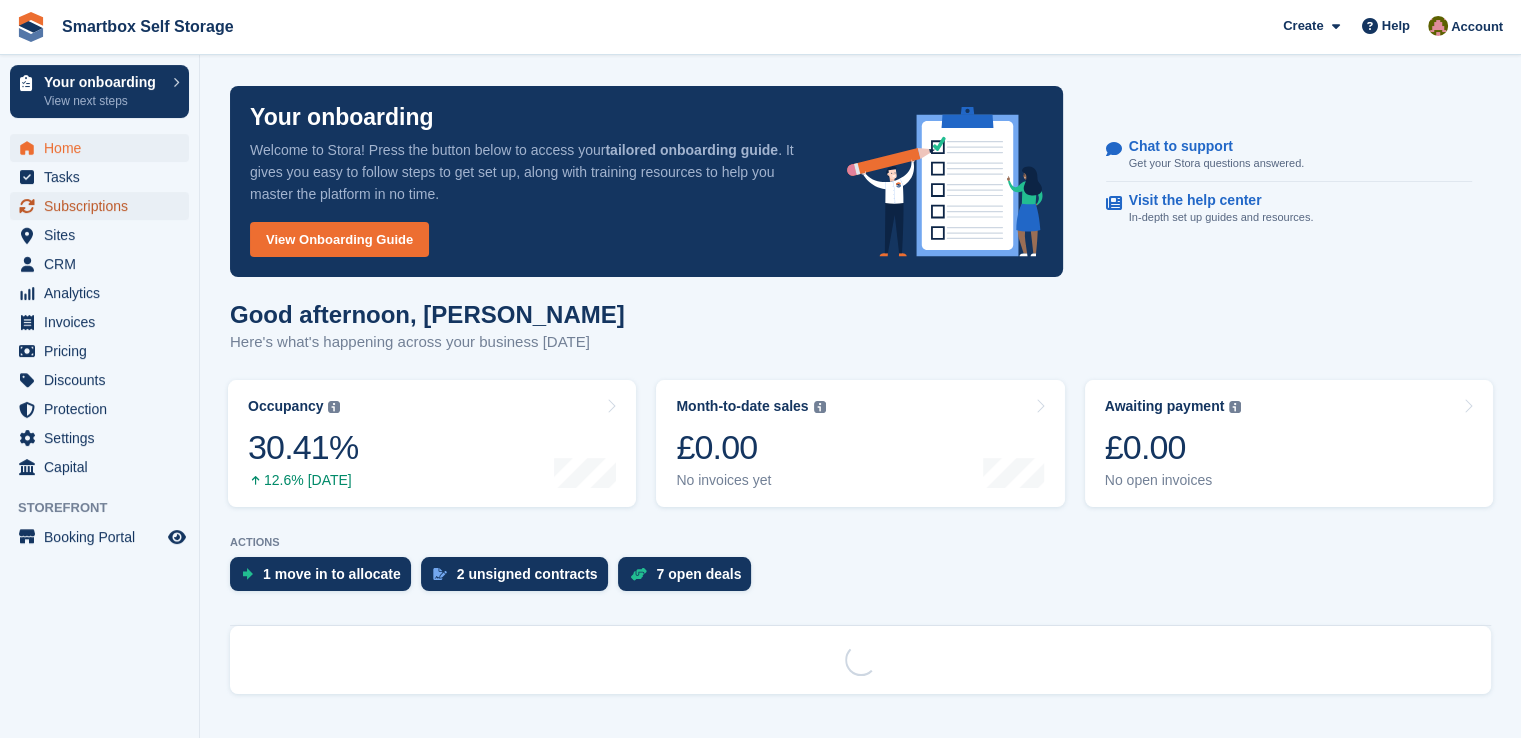 click on "Subscriptions" at bounding box center [104, 206] 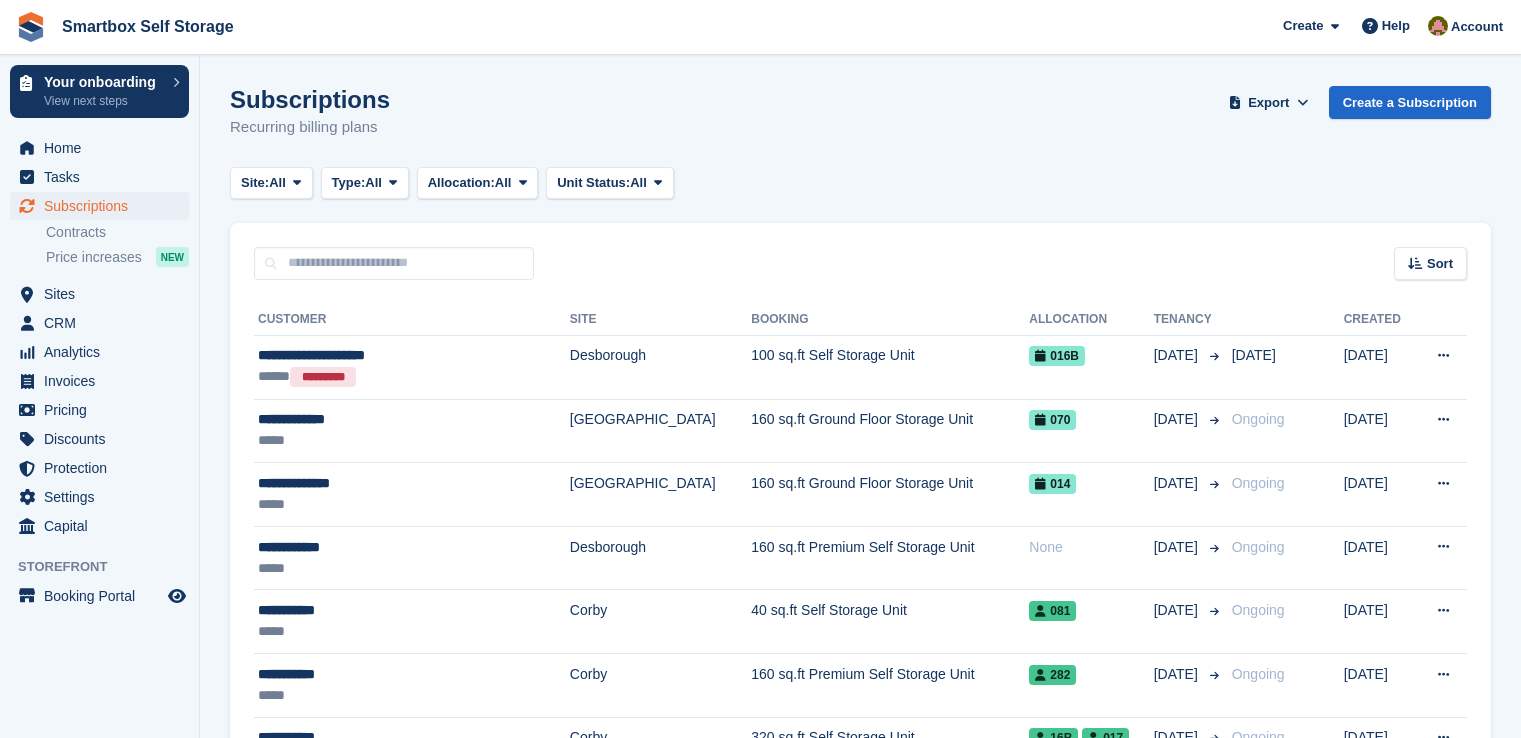 scroll, scrollTop: 0, scrollLeft: 0, axis: both 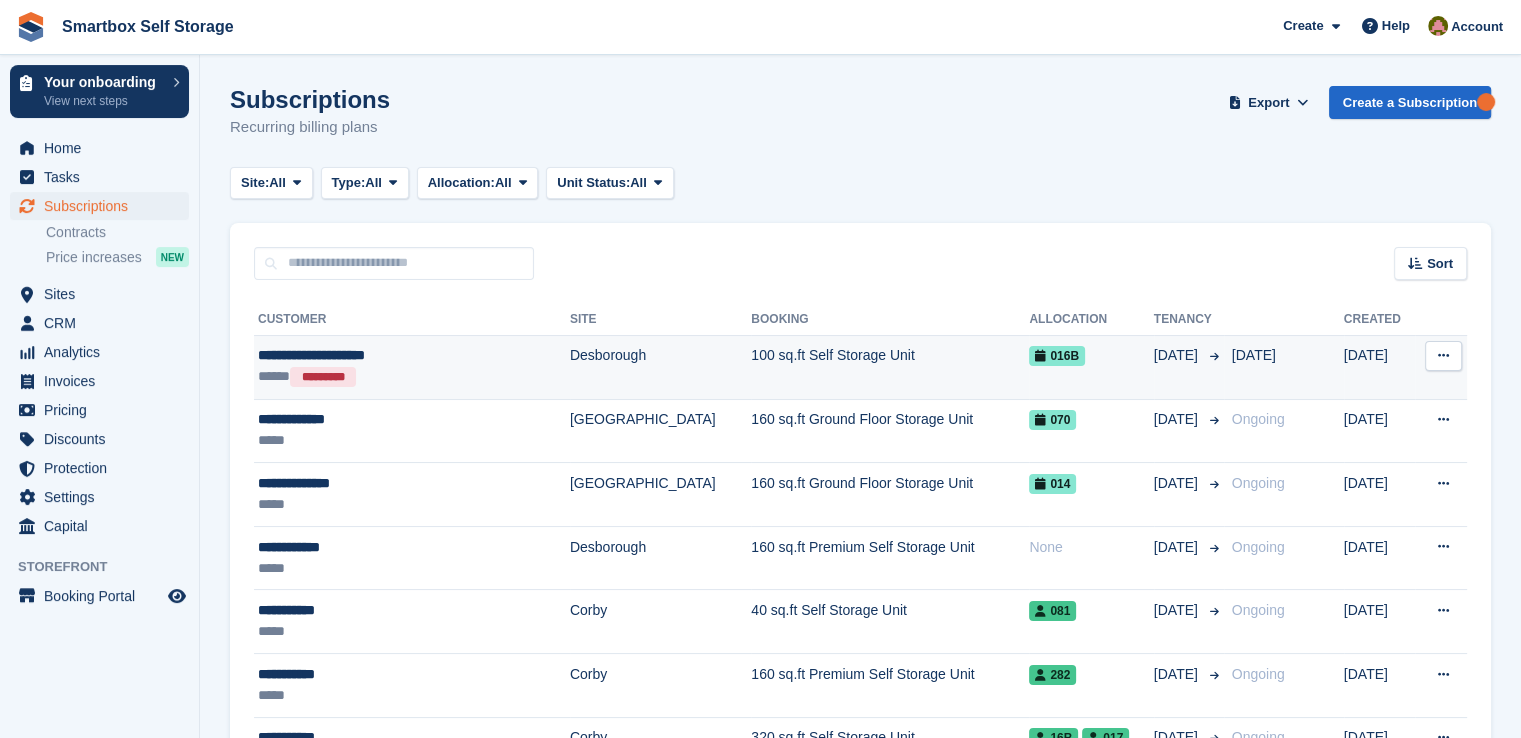 click on "100 sq.ft Self Storage Unit" at bounding box center [890, 367] 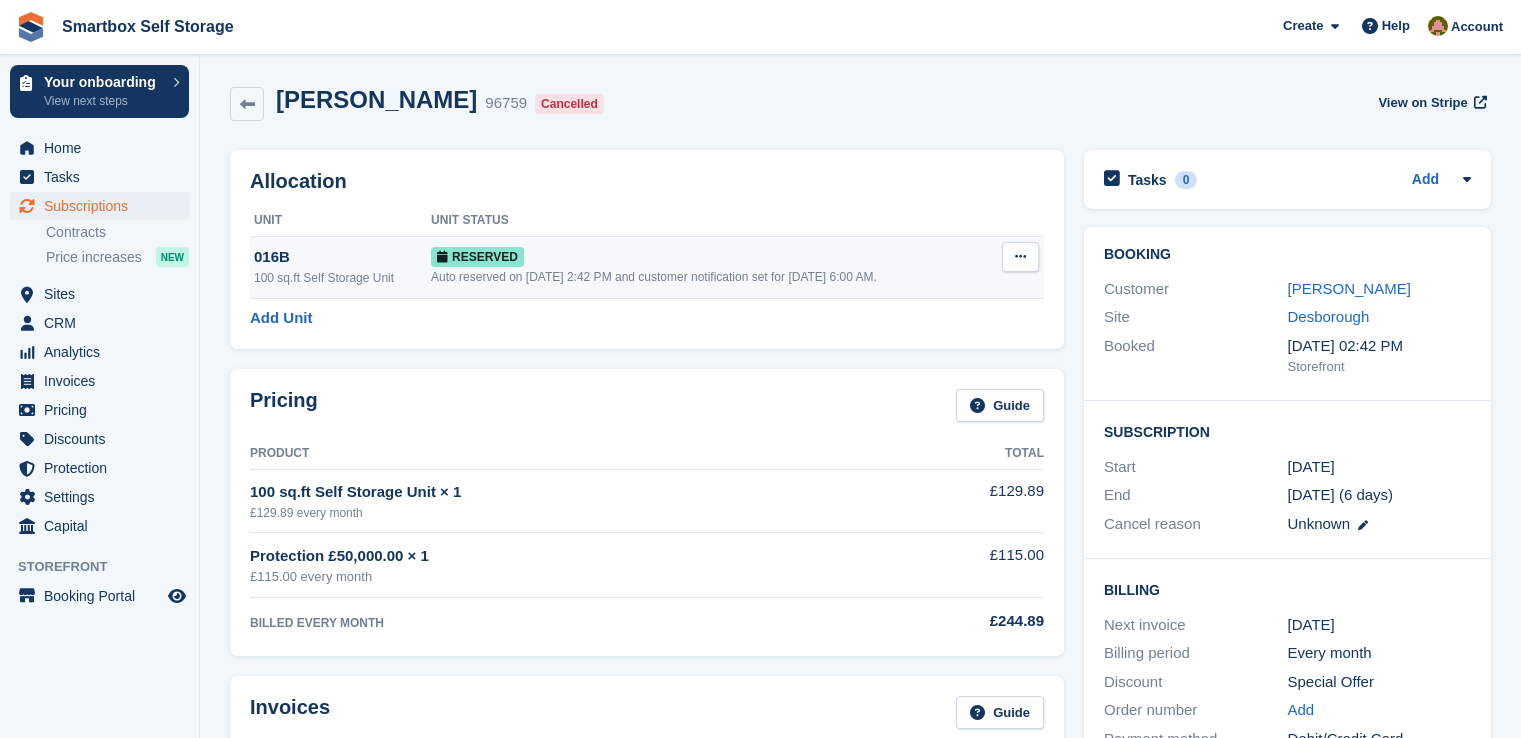 scroll, scrollTop: 0, scrollLeft: 0, axis: both 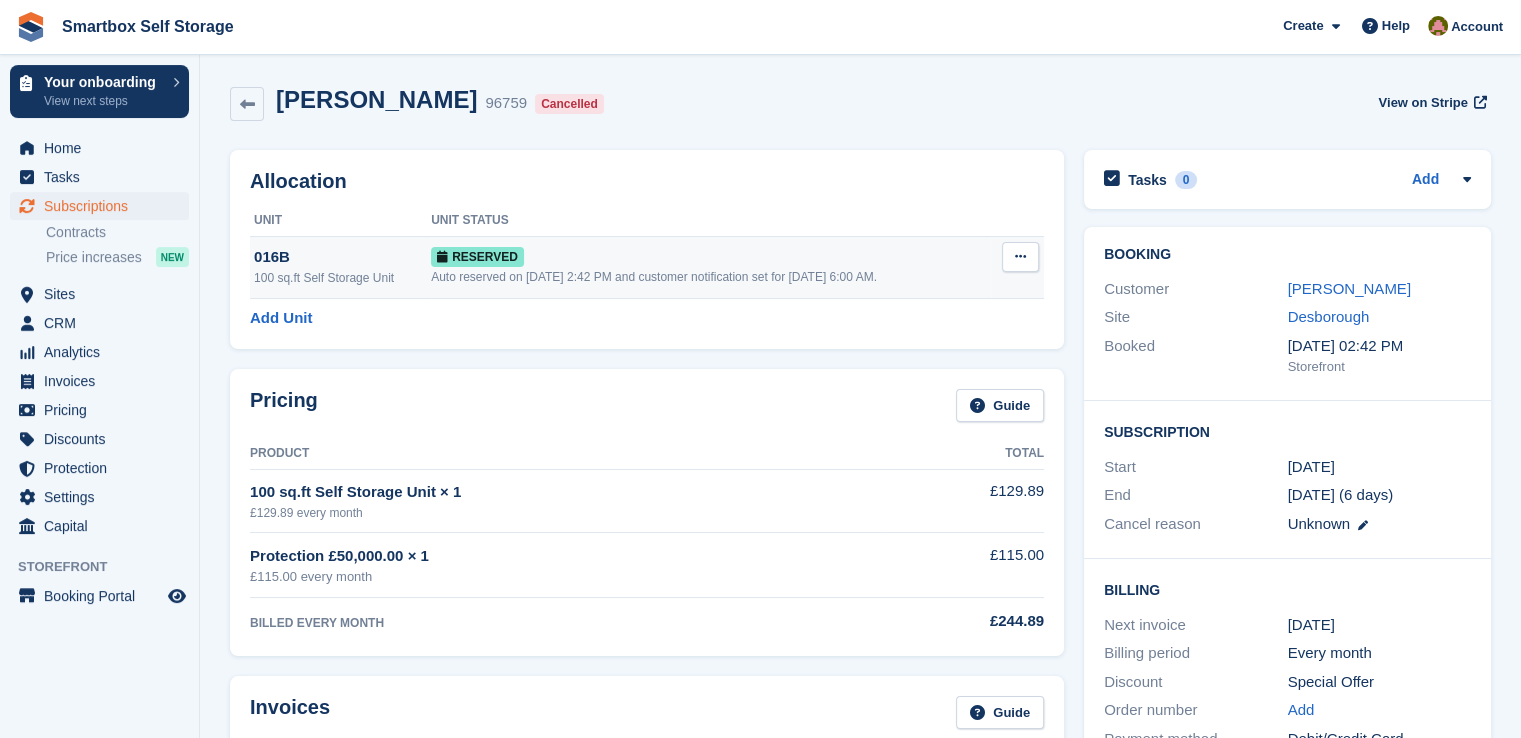 click at bounding box center [1020, 256] 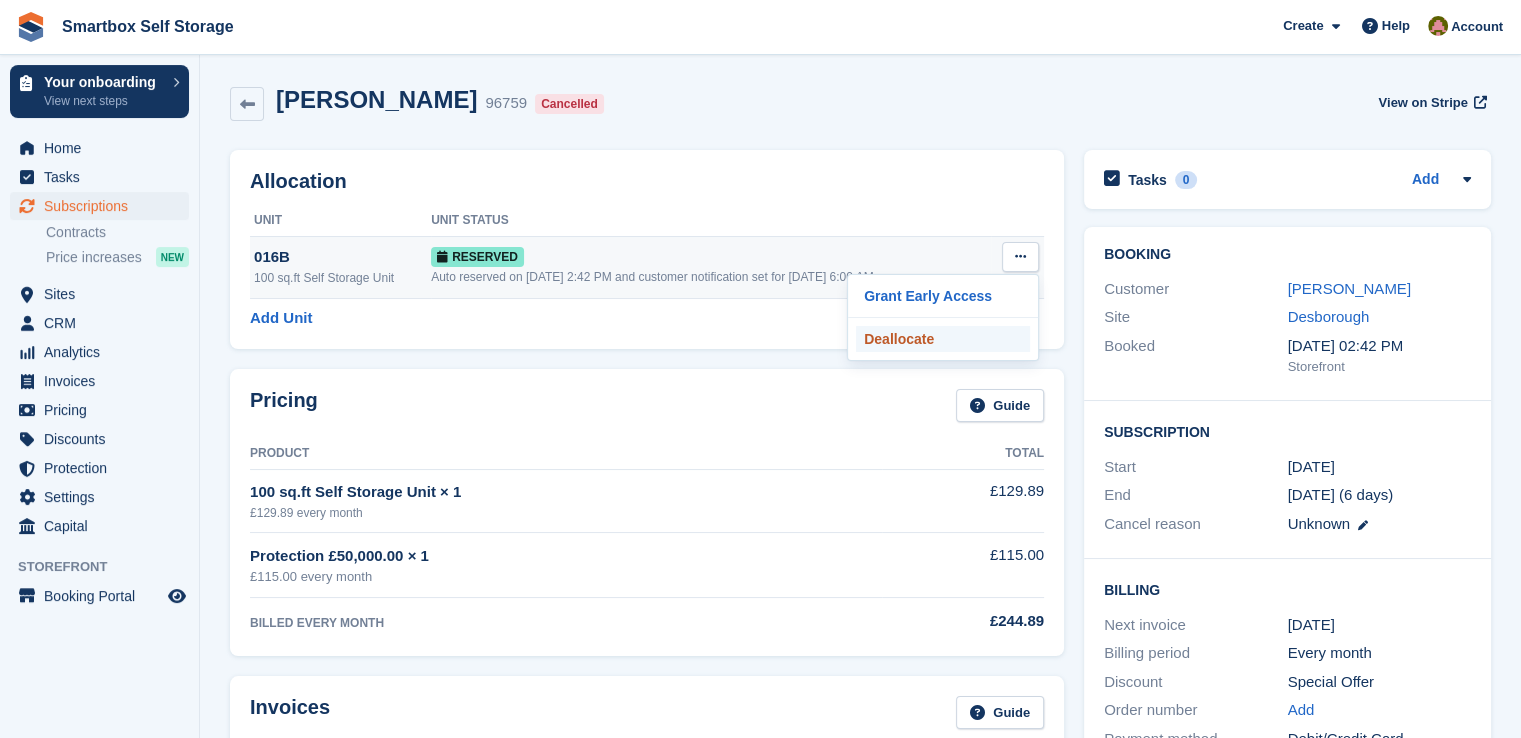 click on "Deallocate" at bounding box center [943, 339] 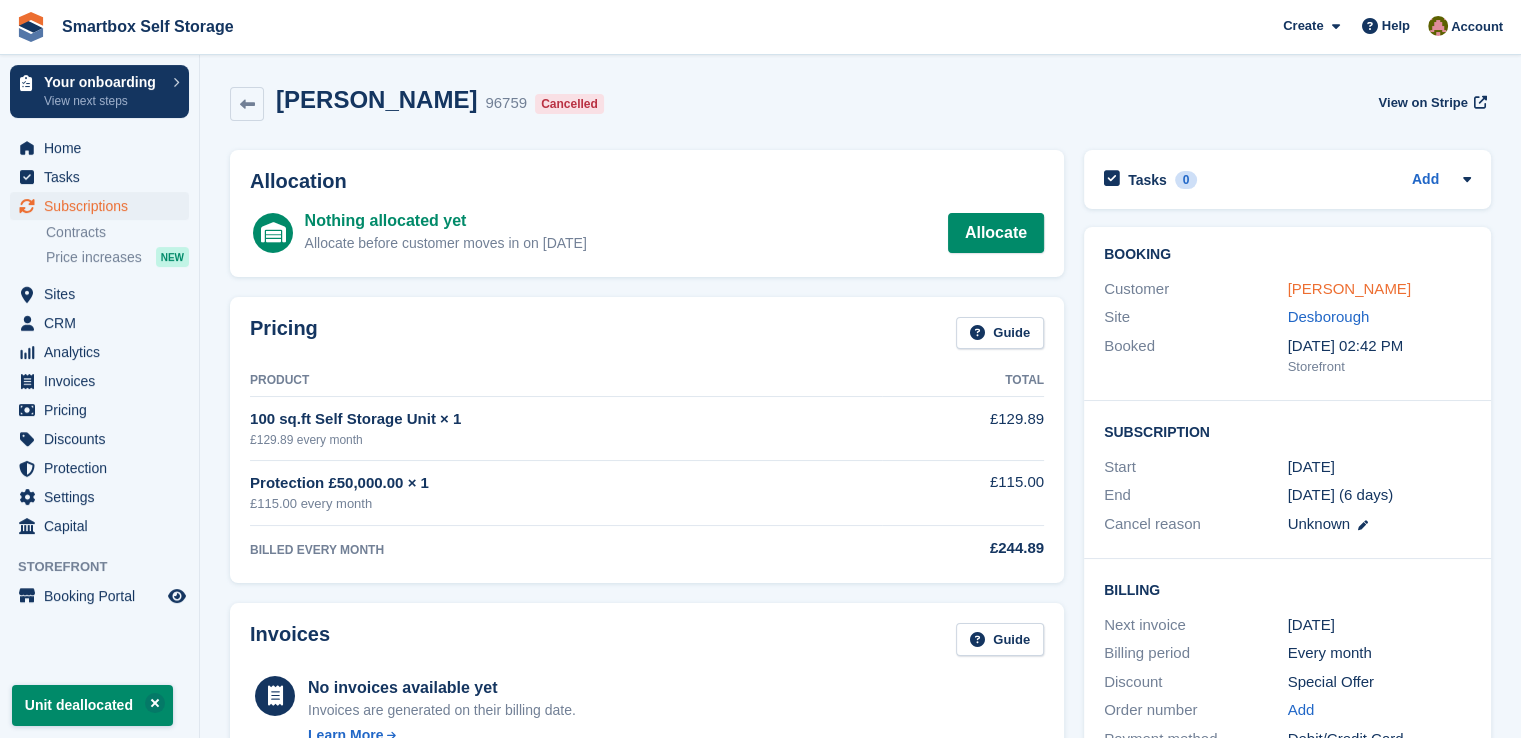 click on "Alexandros Selenitsas" at bounding box center (1349, 288) 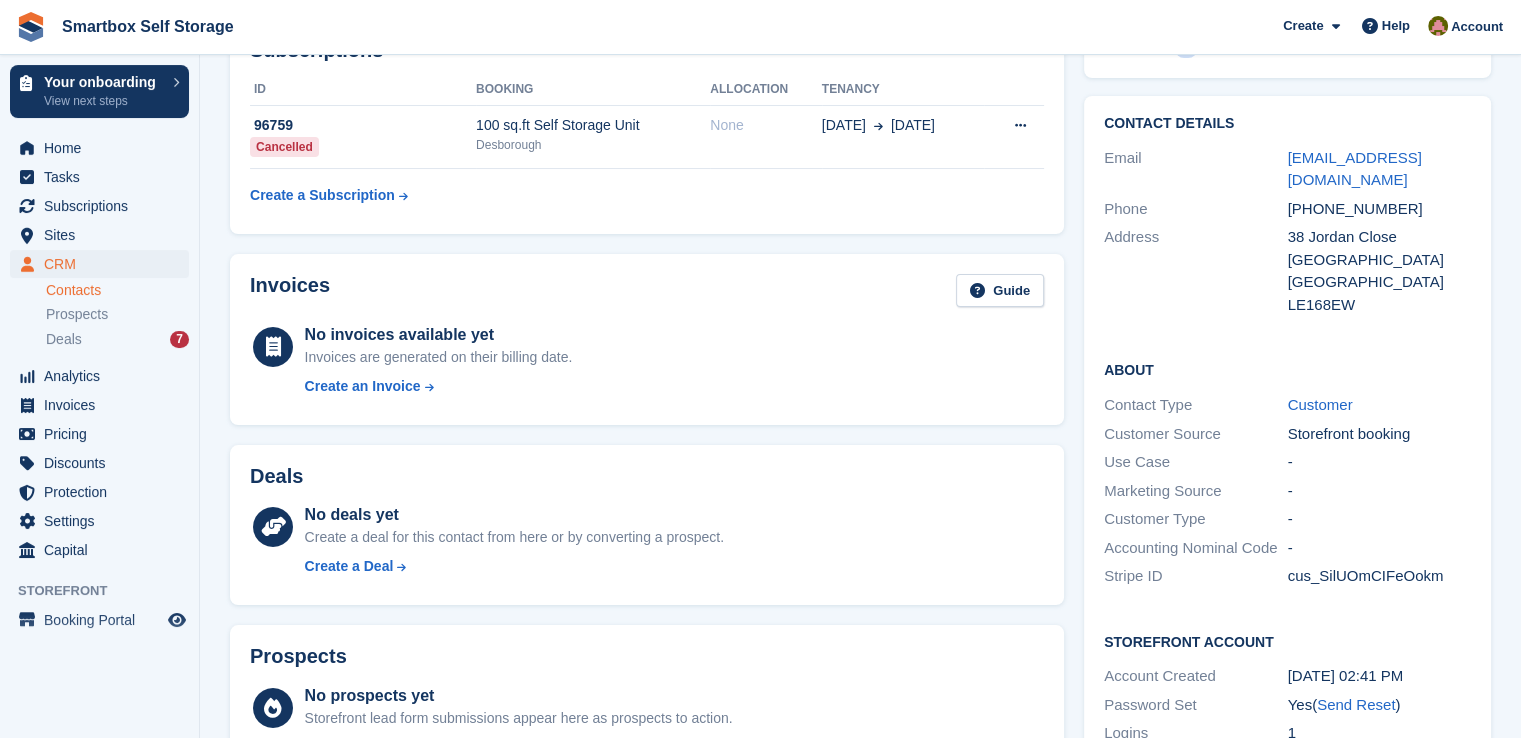 scroll, scrollTop: 0, scrollLeft: 0, axis: both 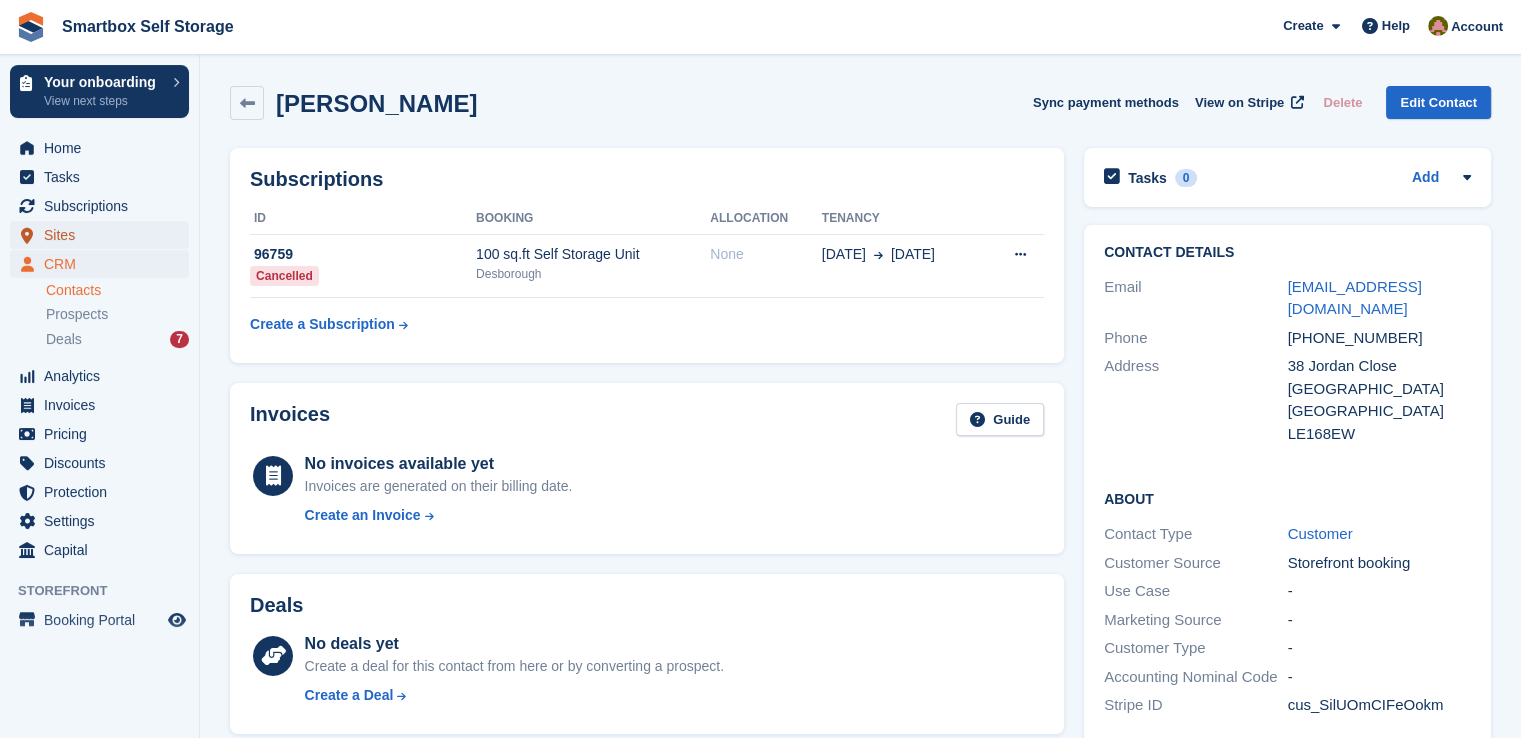 click on "Sites" at bounding box center (104, 235) 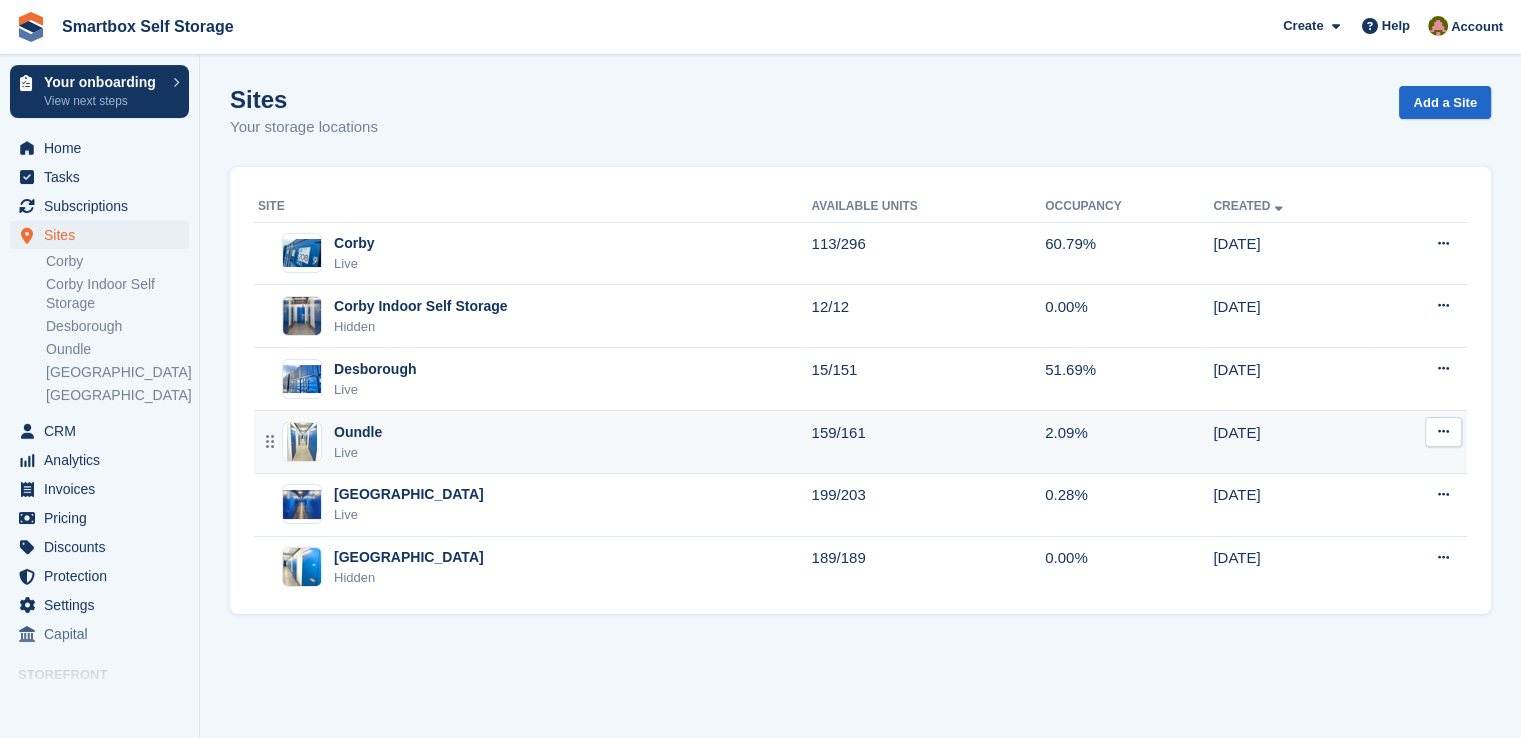 click on "Oundle
Live" at bounding box center (532, 442) 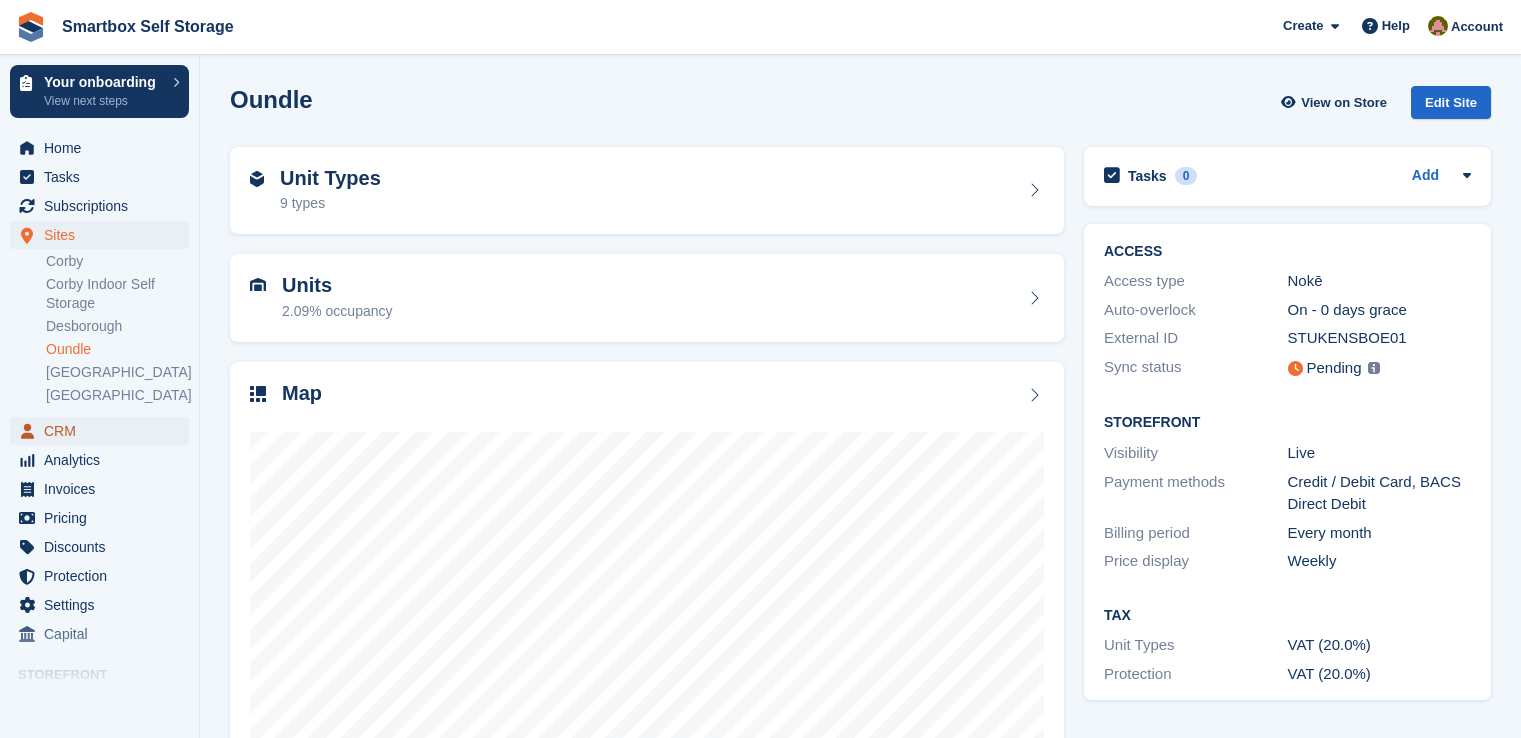 click on "CRM" at bounding box center [104, 431] 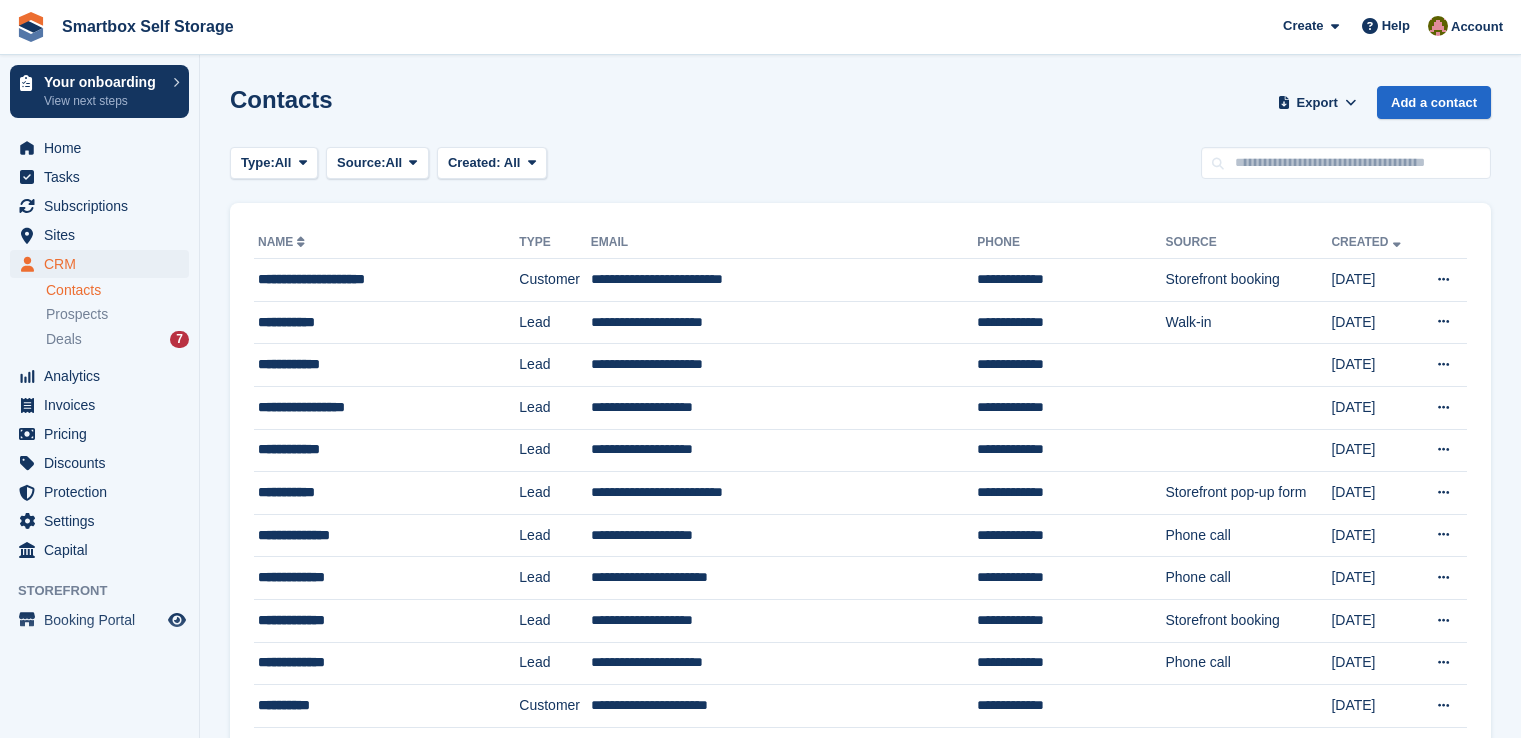 scroll, scrollTop: 0, scrollLeft: 0, axis: both 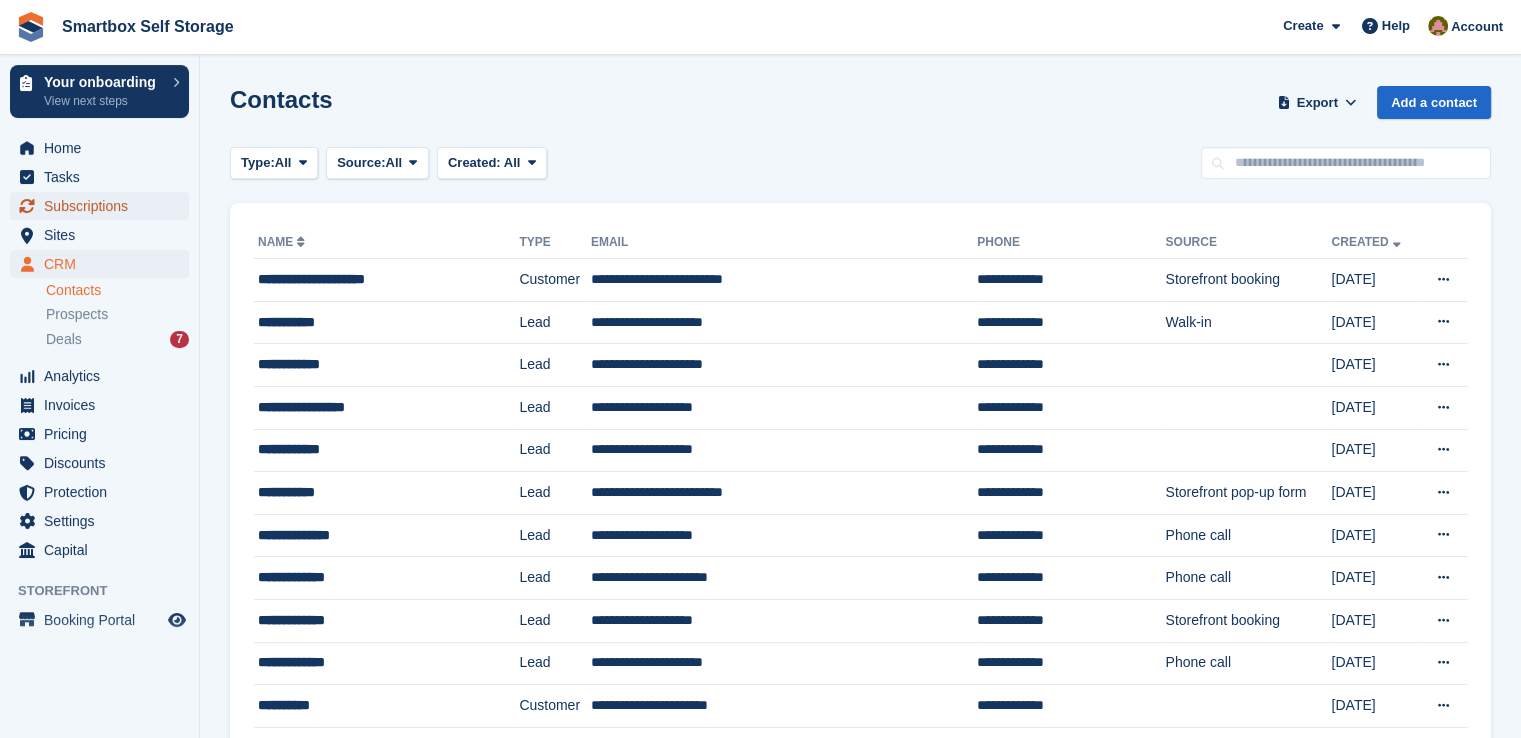 click on "Subscriptions" at bounding box center (104, 206) 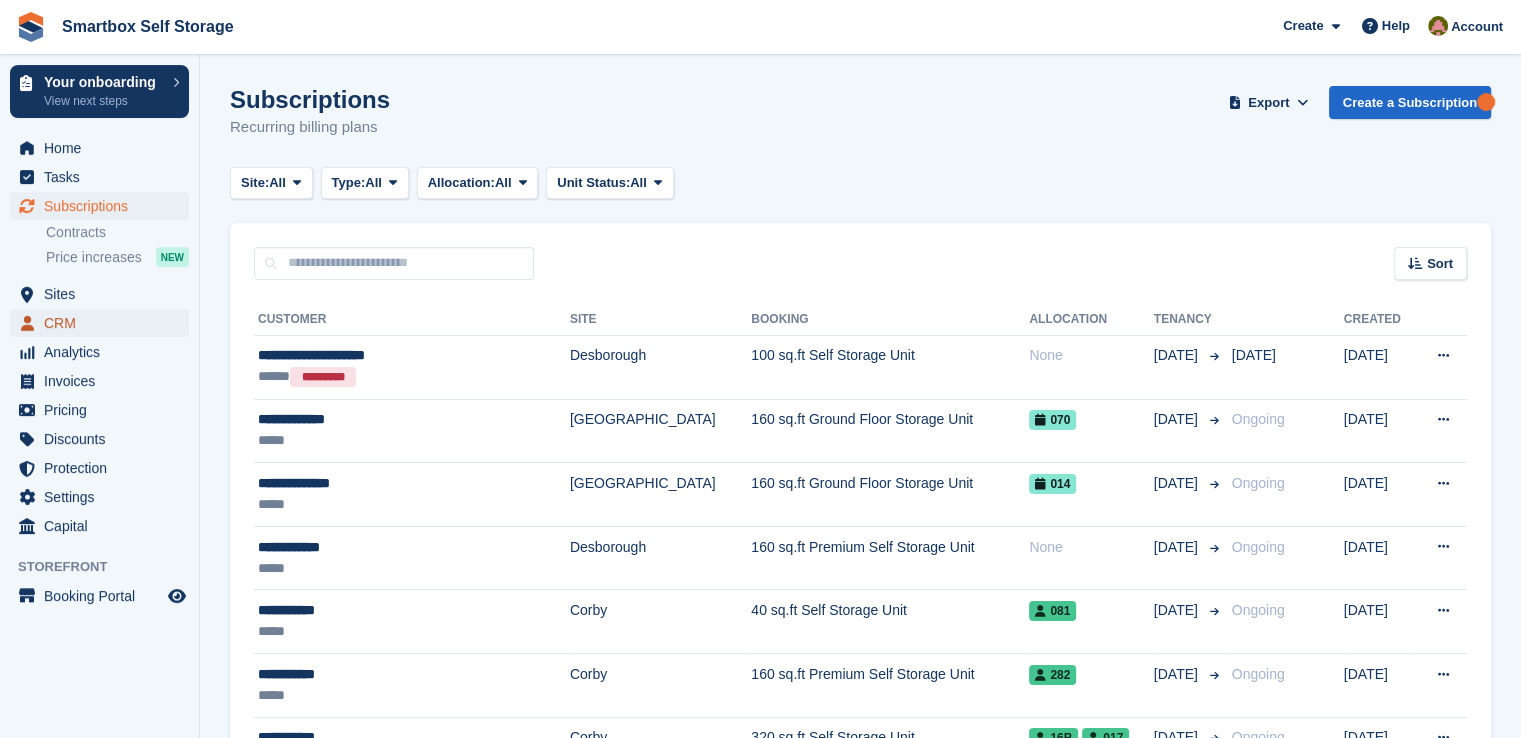 click on "CRM" at bounding box center (104, 323) 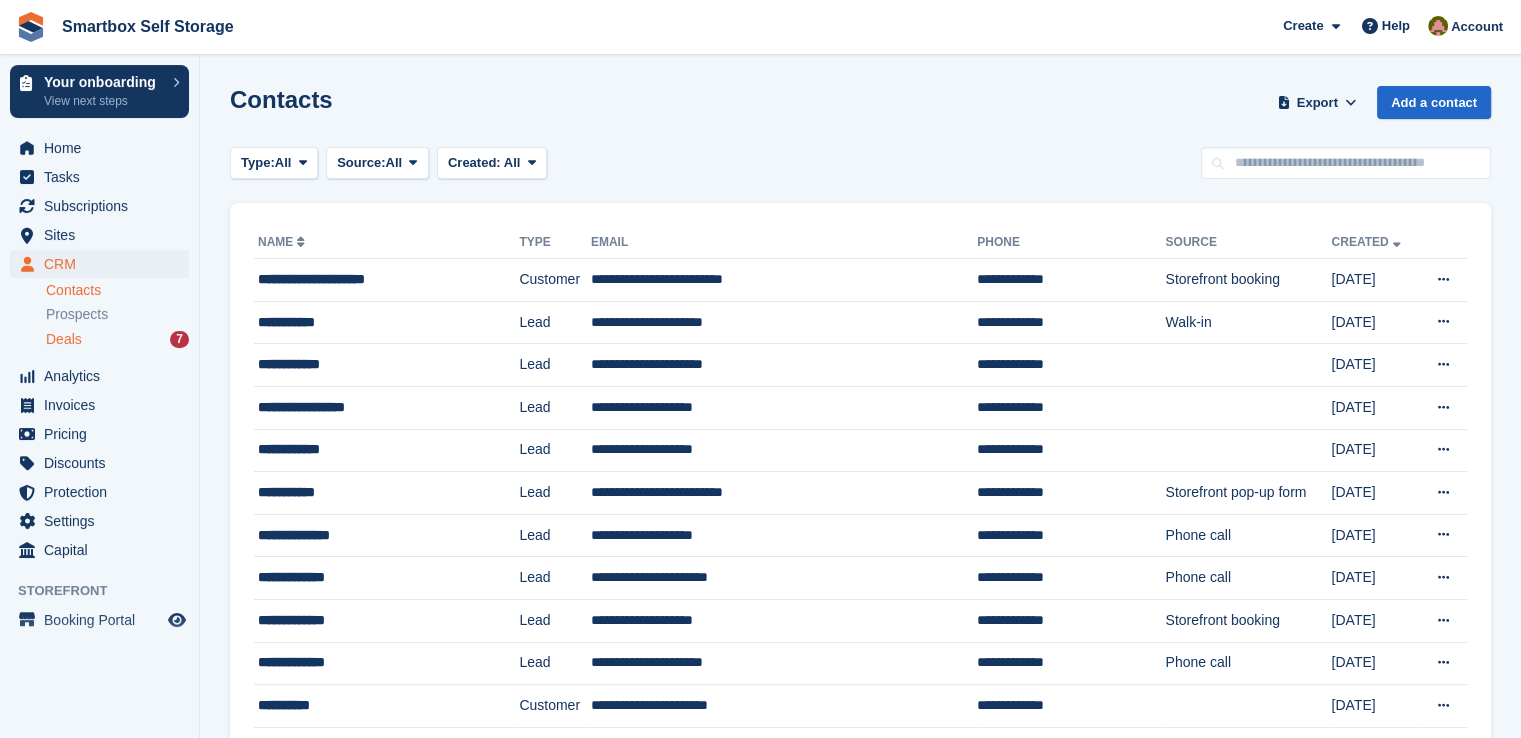 click on "Deals
7" at bounding box center [117, 339] 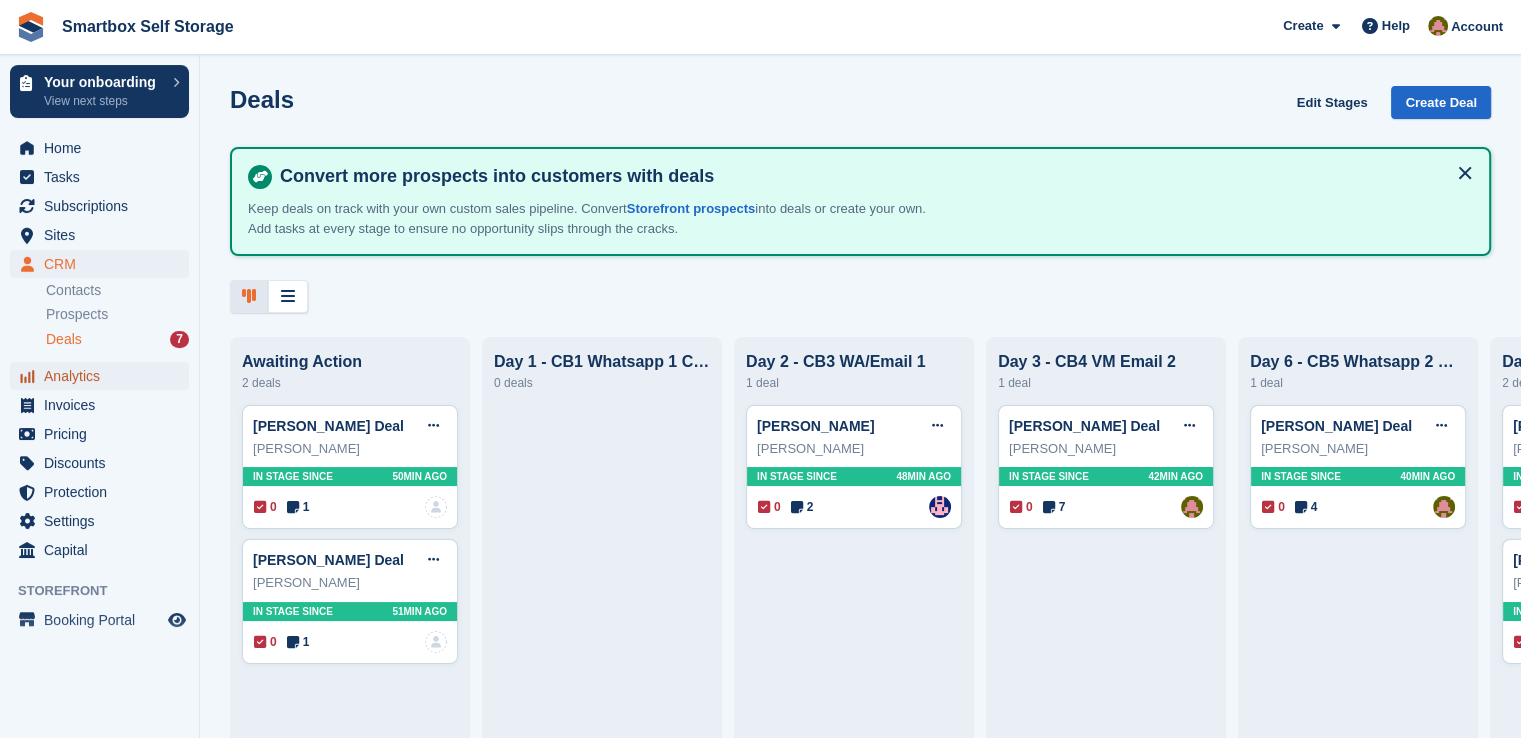 click on "Analytics" at bounding box center [104, 376] 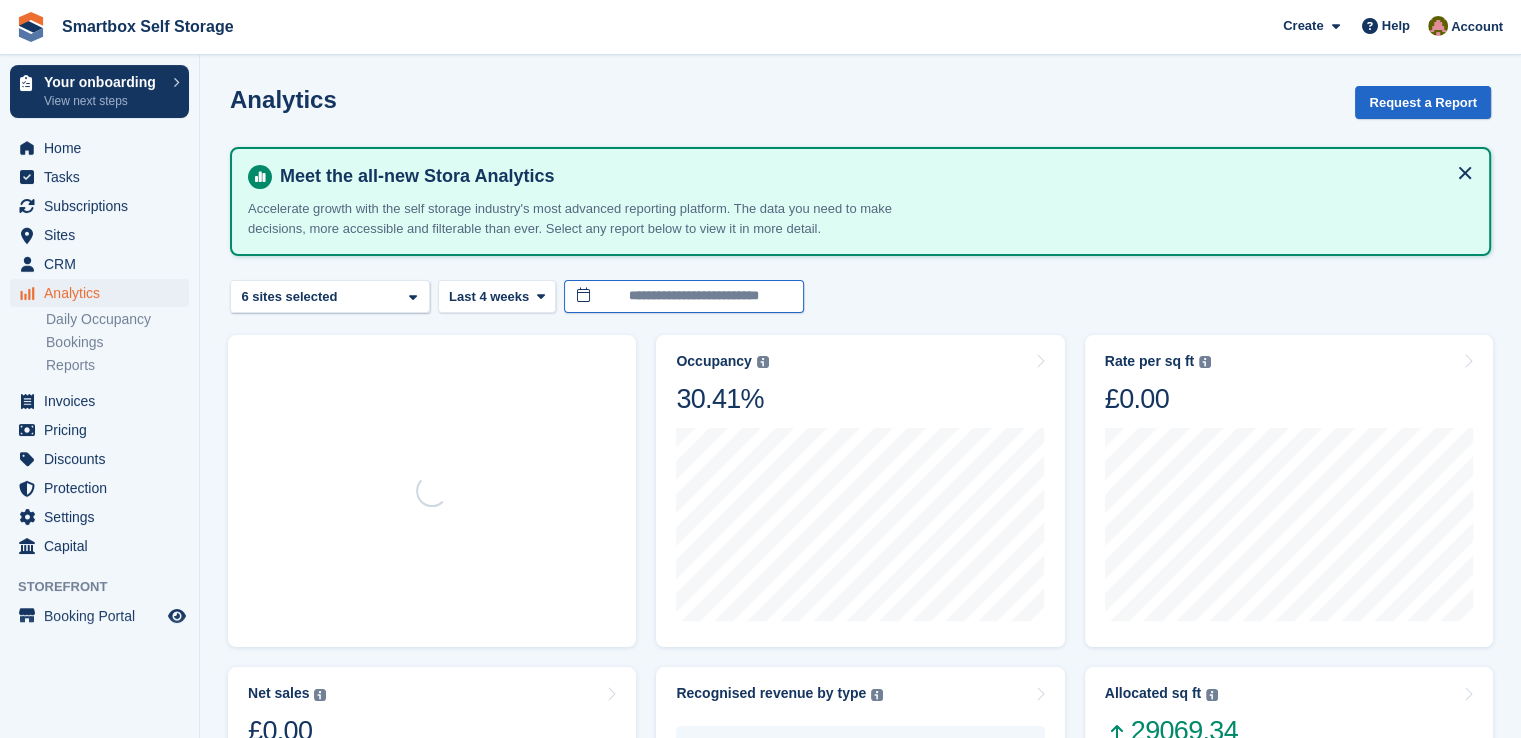 click on "**********" at bounding box center (684, 296) 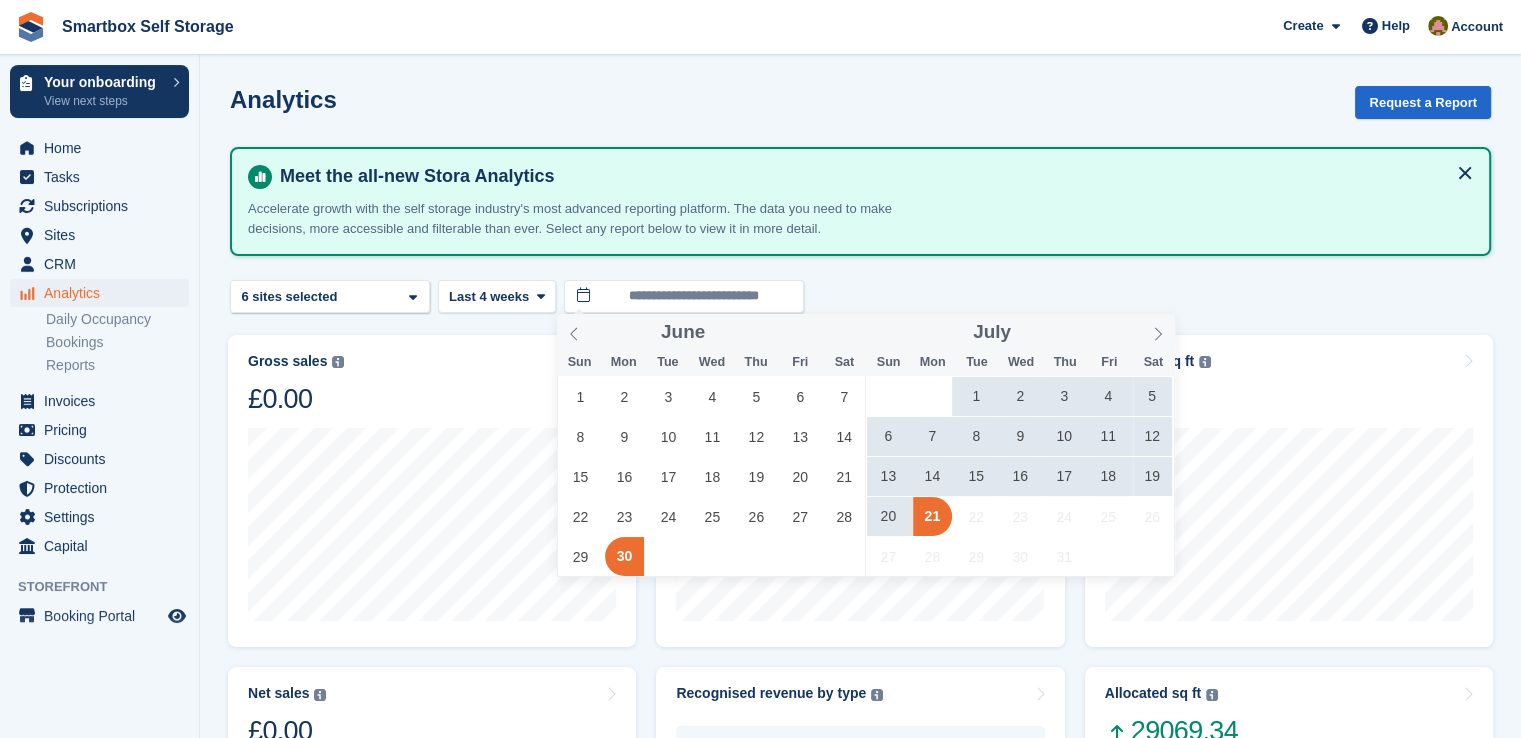 click on "1" at bounding box center (976, 396) 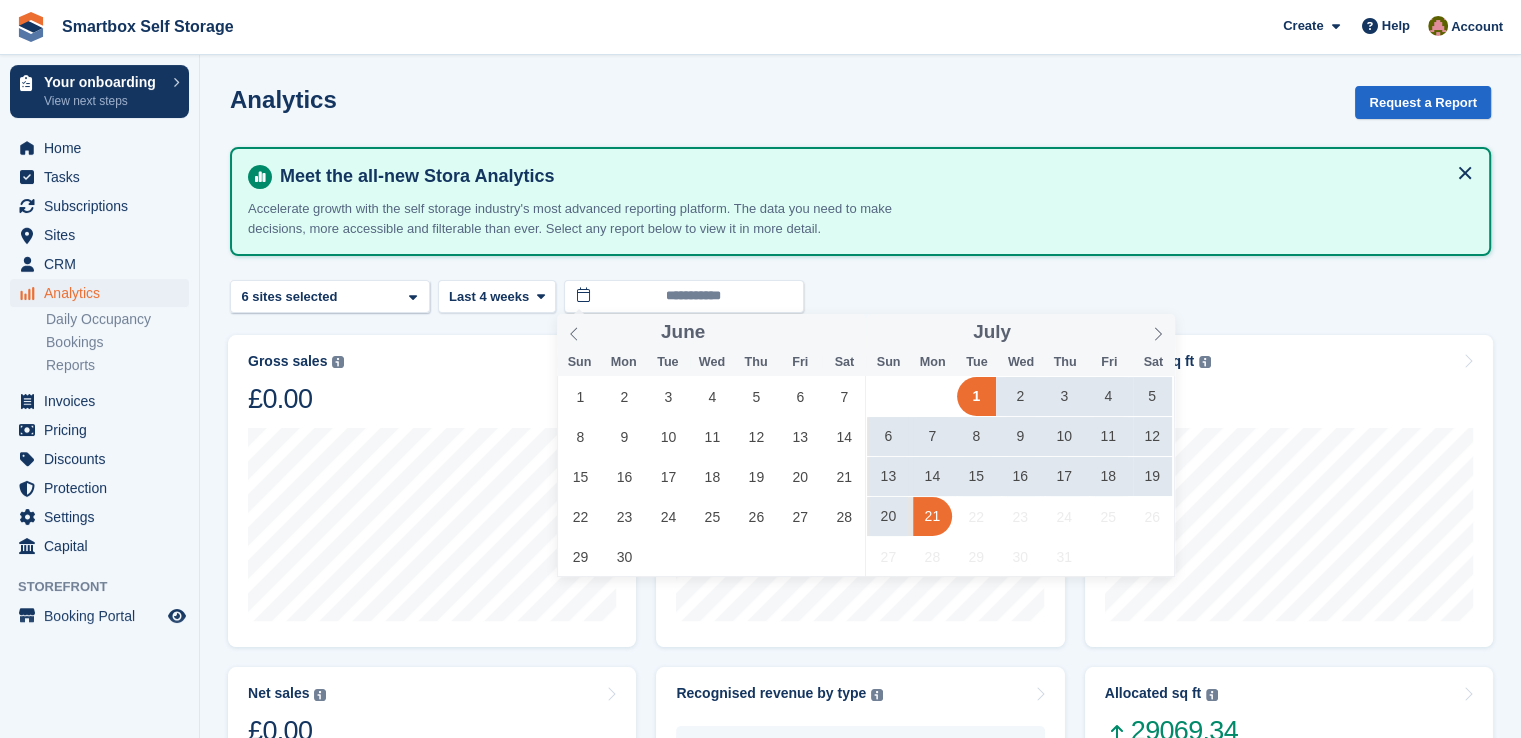 click on "21" at bounding box center [932, 516] 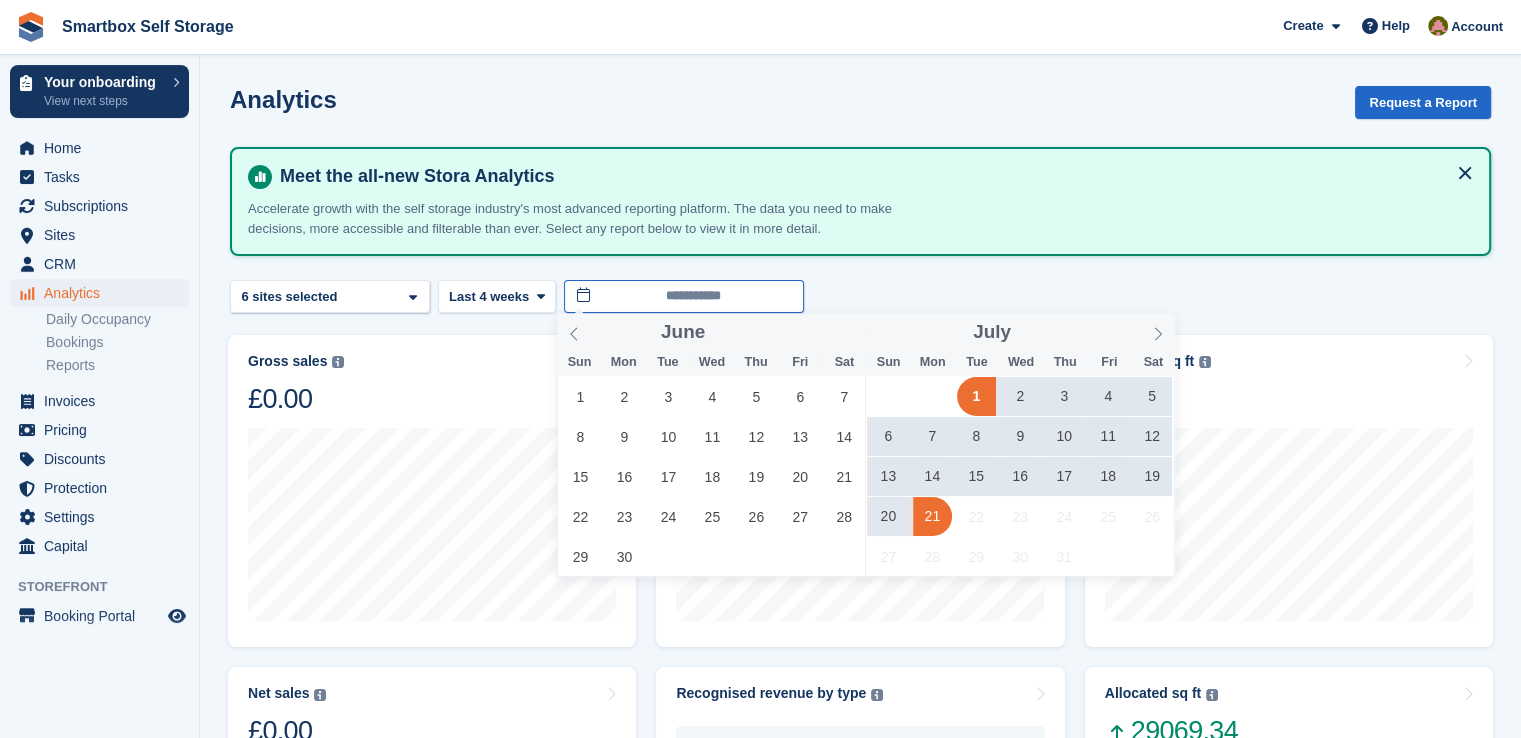 type on "**********" 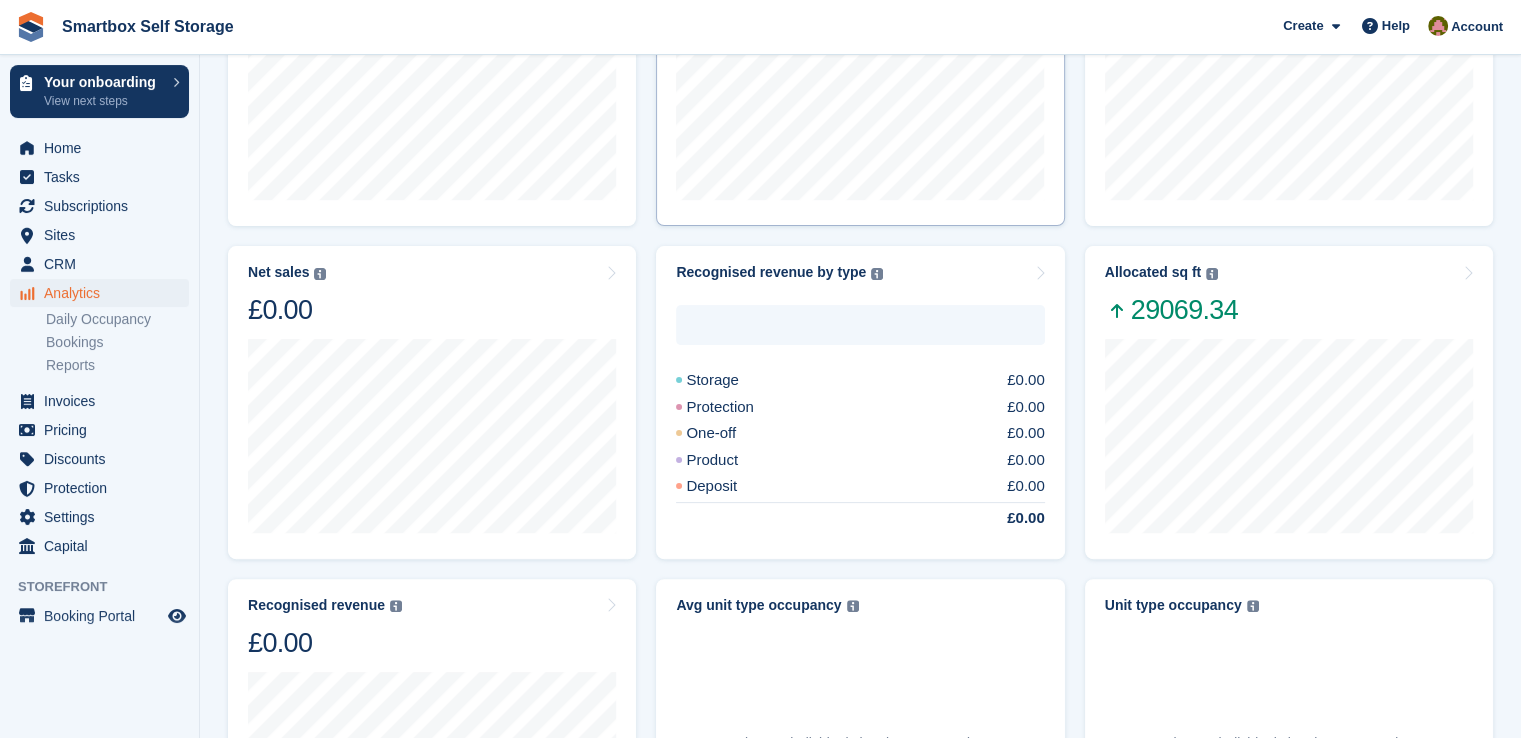 scroll, scrollTop: 200, scrollLeft: 0, axis: vertical 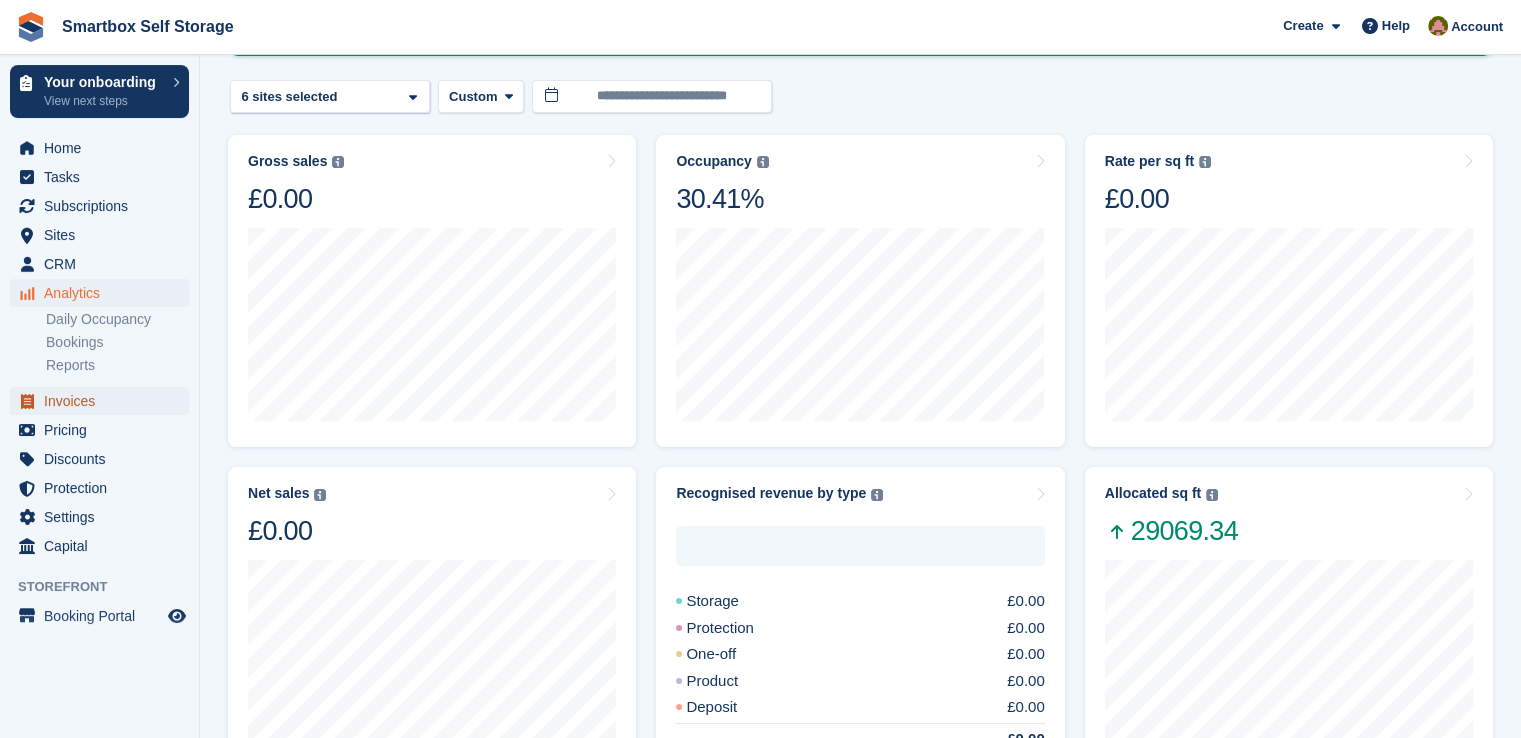 click on "Invoices" at bounding box center [104, 401] 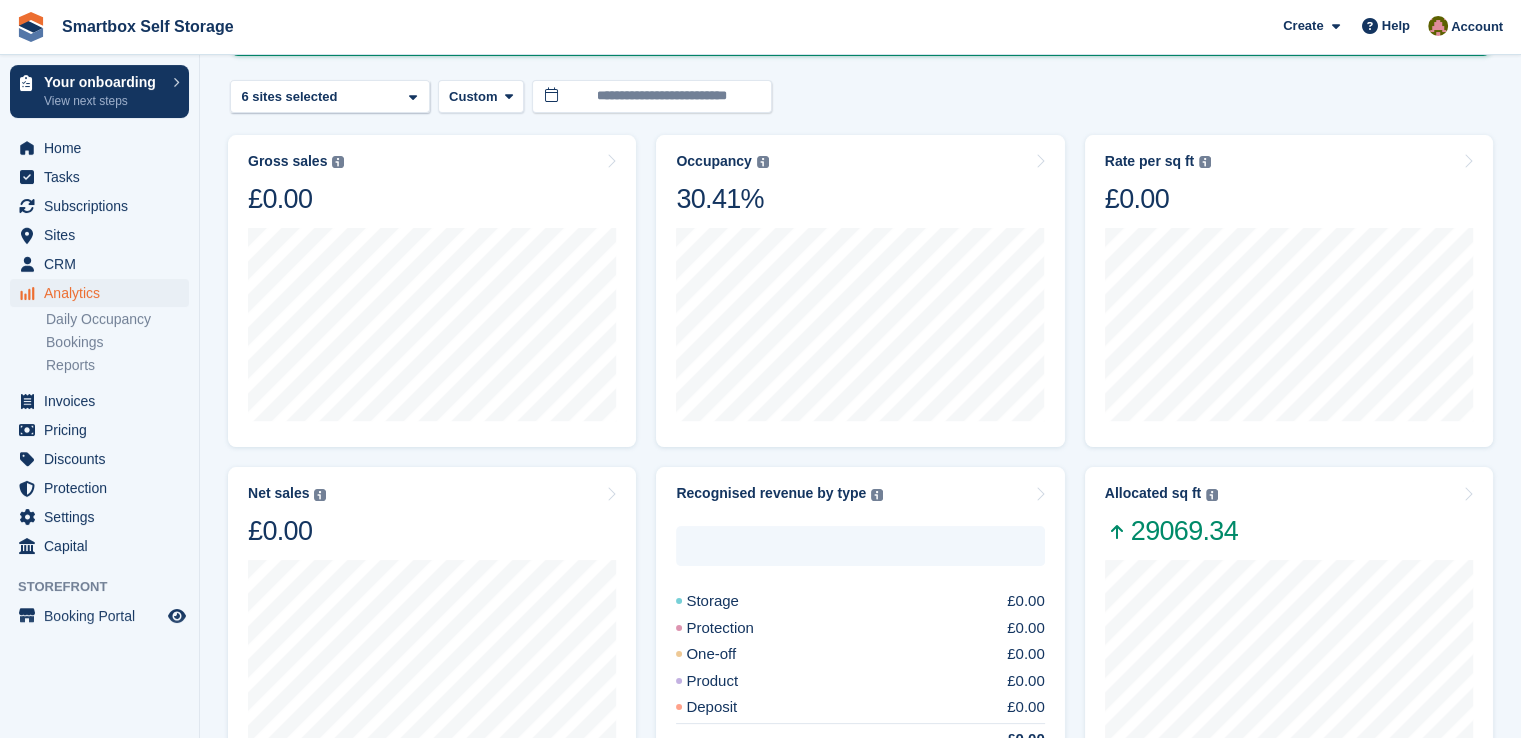 scroll, scrollTop: 0, scrollLeft: 0, axis: both 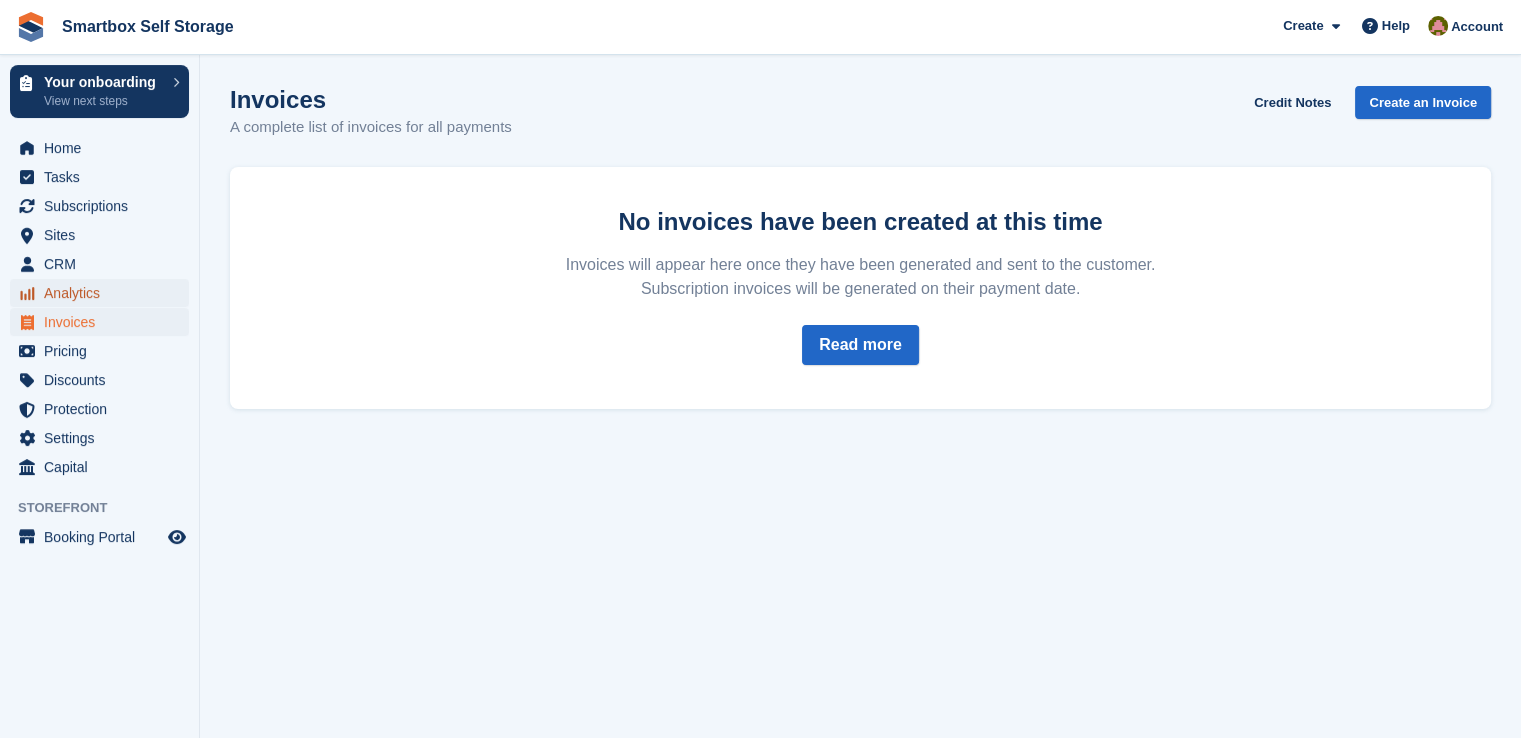 click on "Analytics" at bounding box center [104, 293] 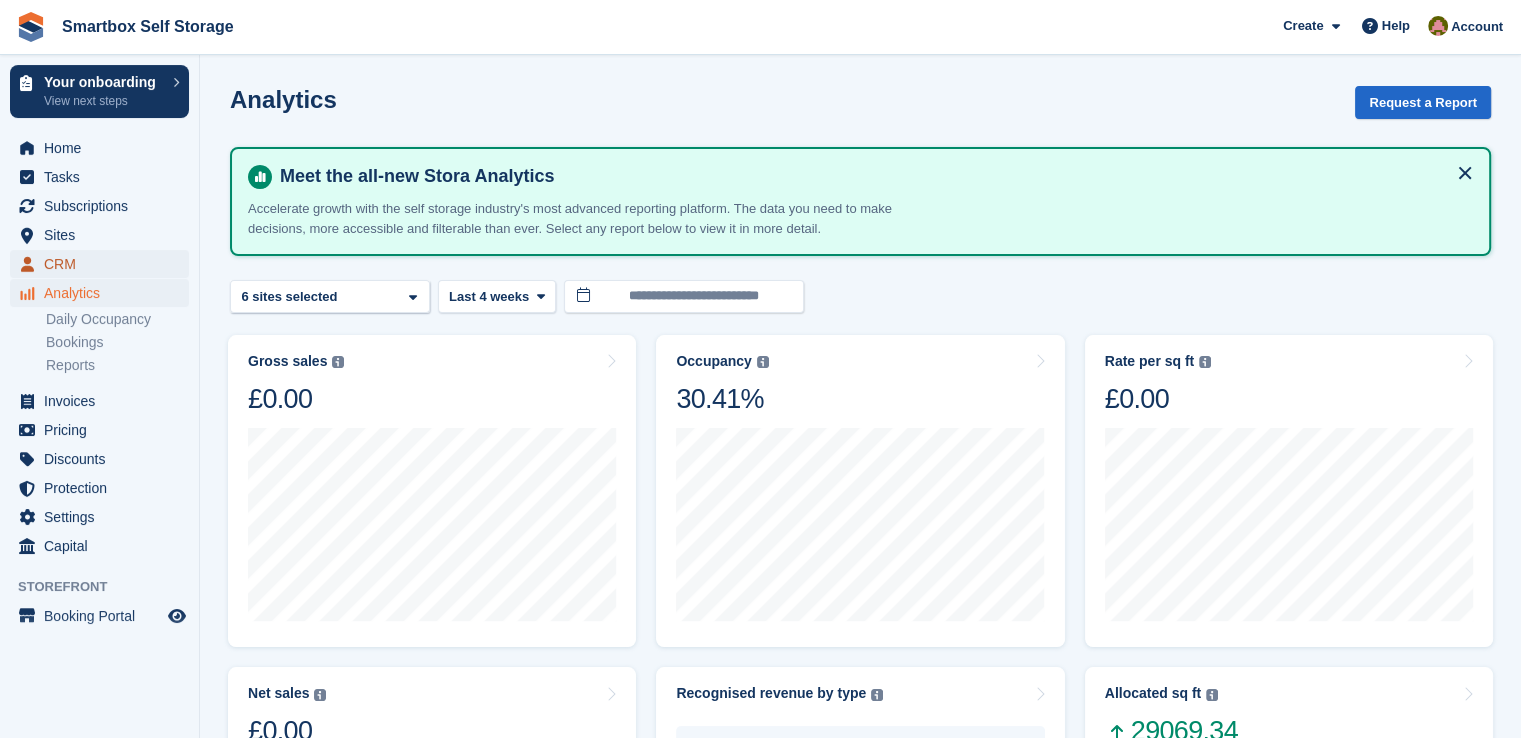 click on "CRM" at bounding box center (104, 264) 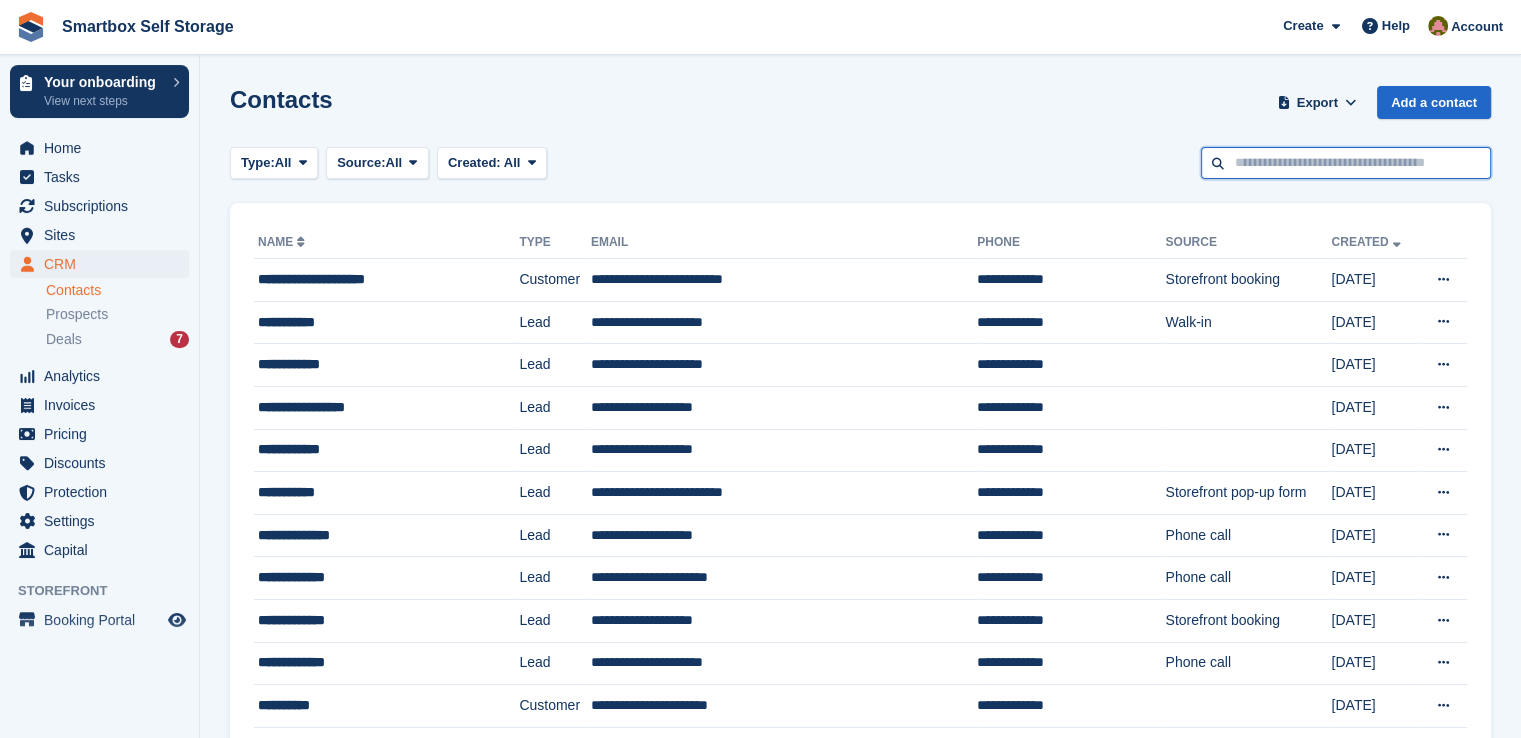 click at bounding box center (1346, 163) 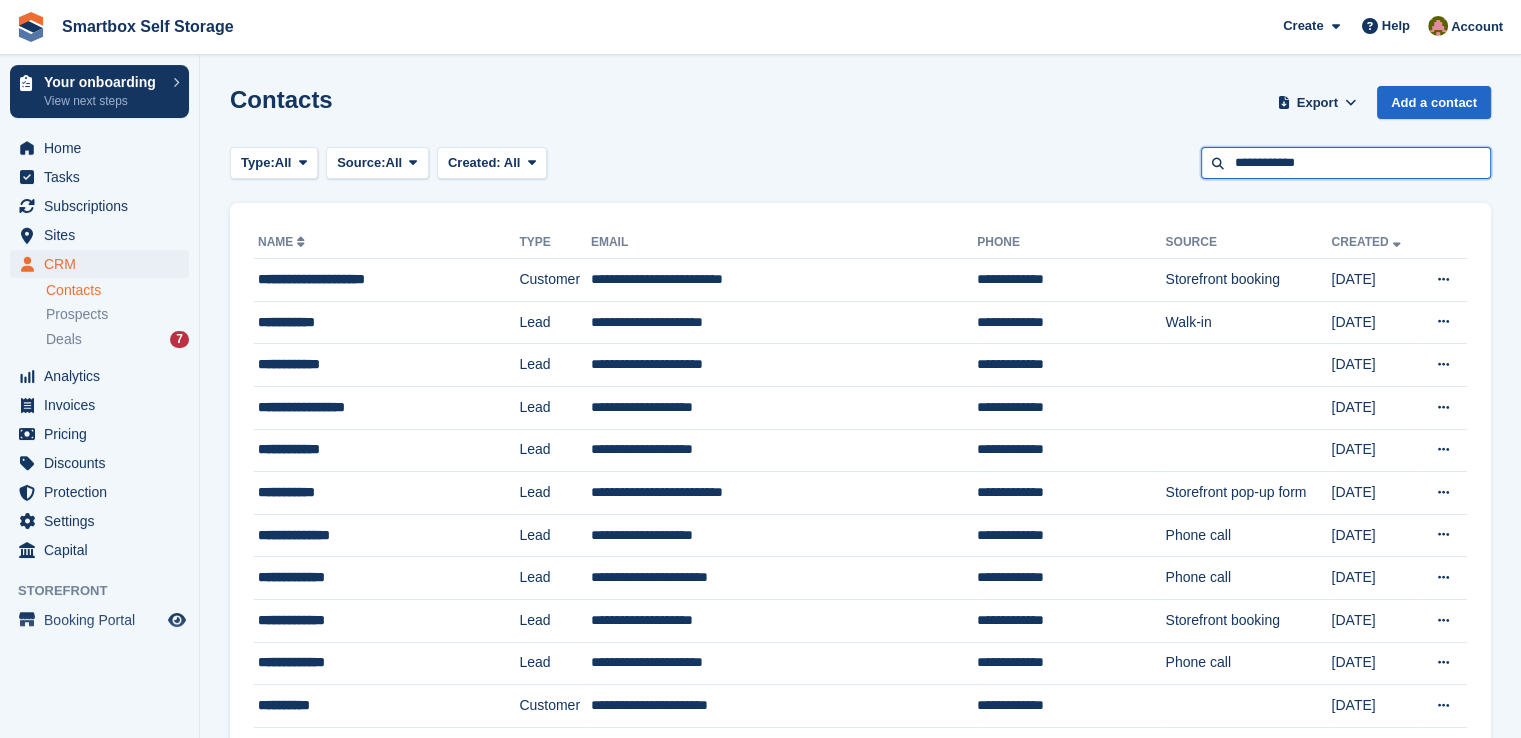 type on "**********" 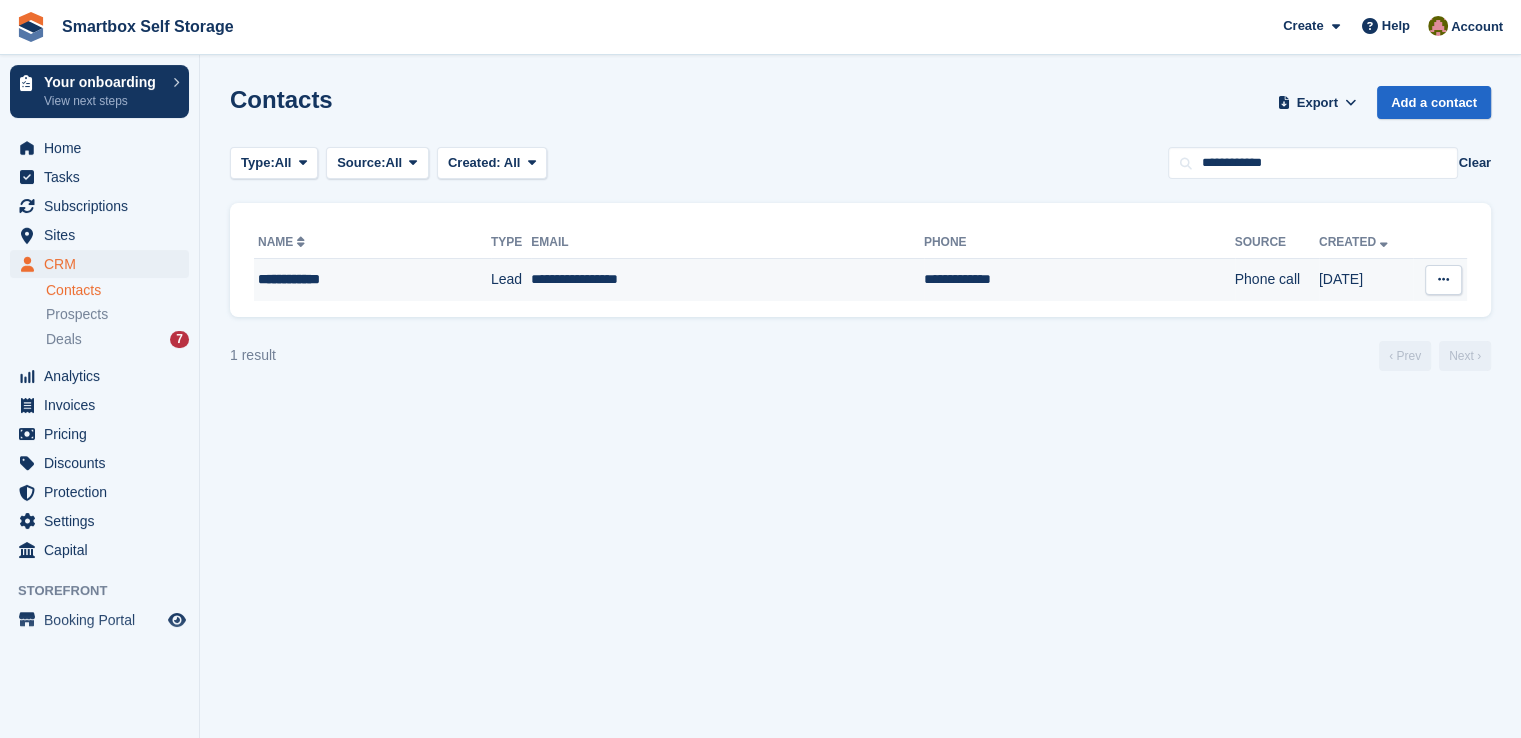 click on "**********" at bounding box center (727, 280) 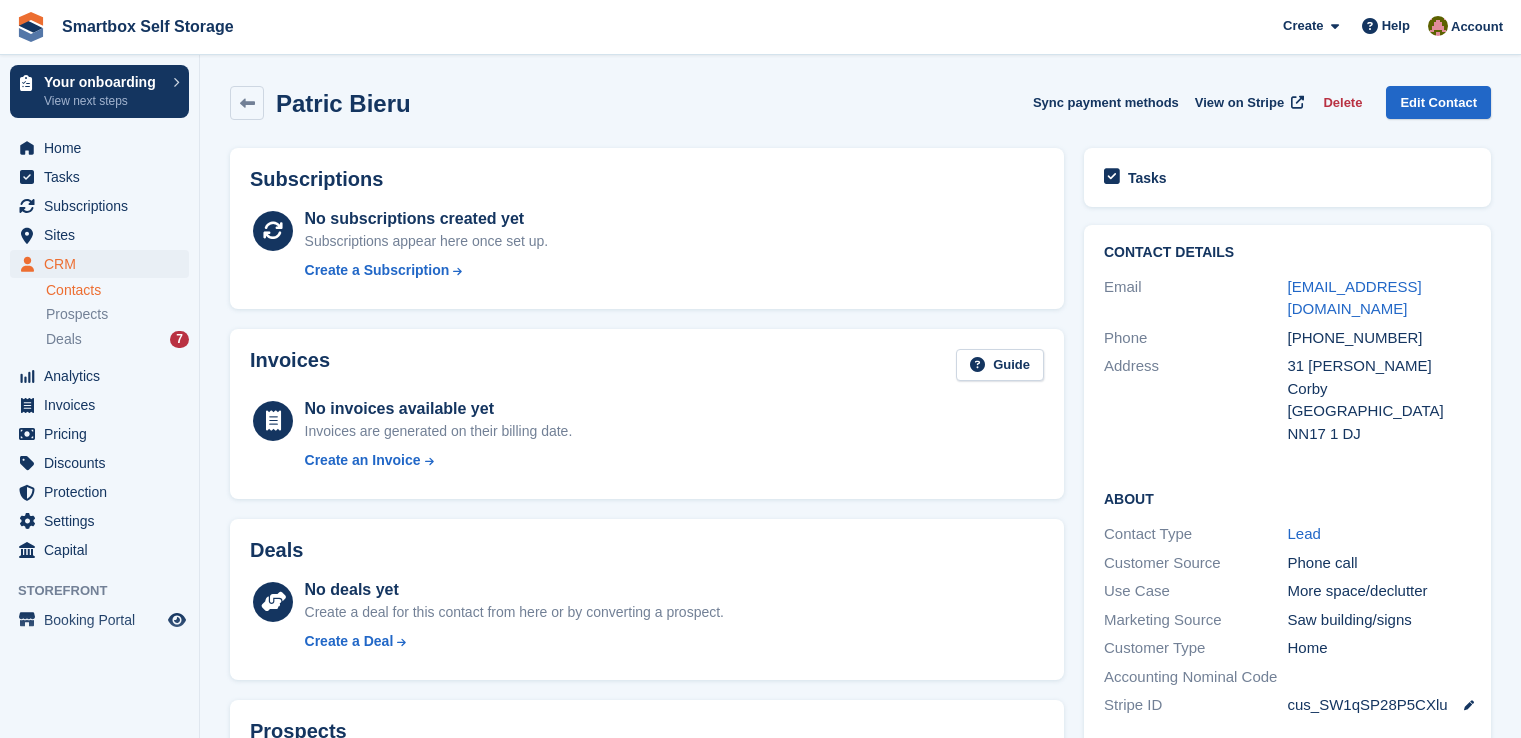 scroll, scrollTop: 0, scrollLeft: 0, axis: both 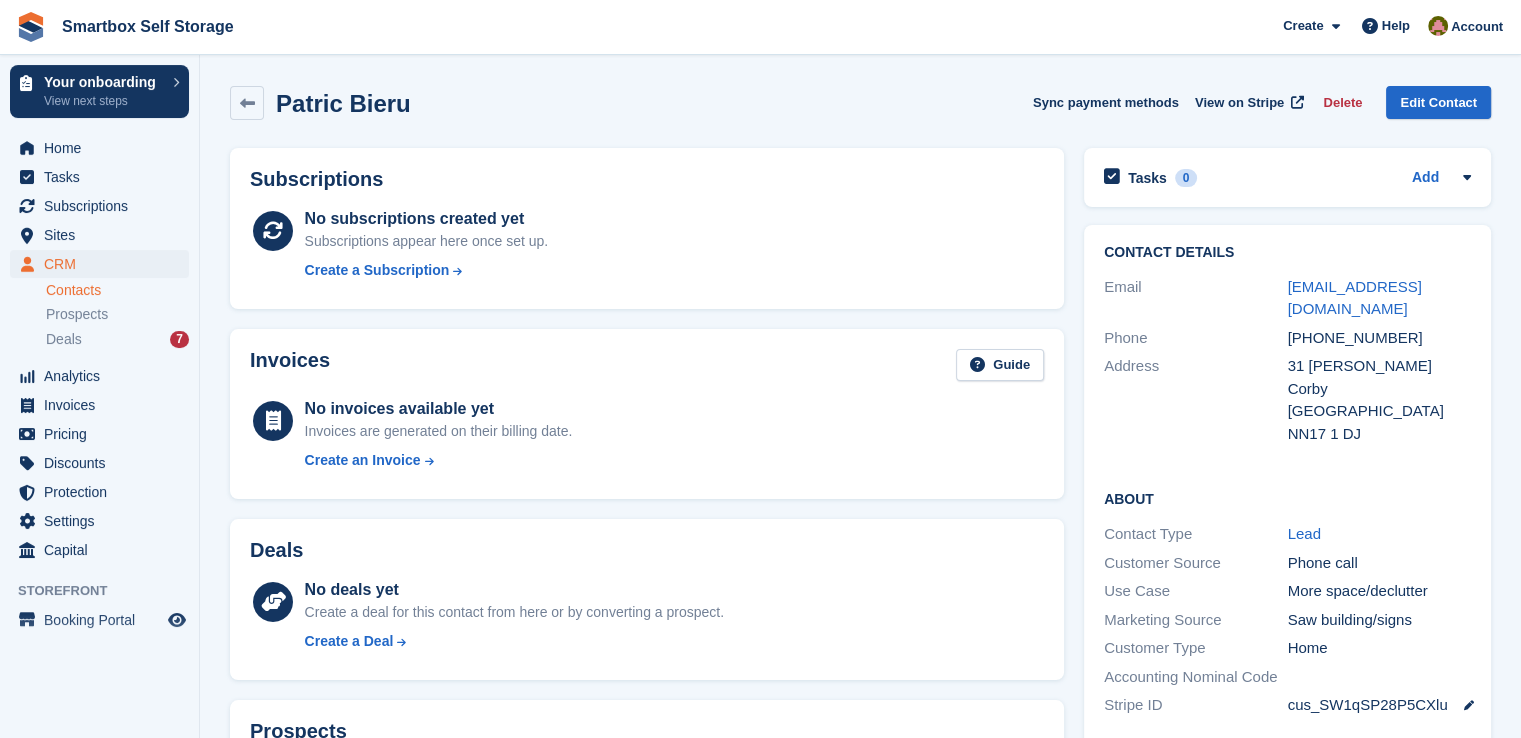 drag, startPoint x: 332, startPoint y: 262, endPoint x: 903, endPoint y: 262, distance: 571 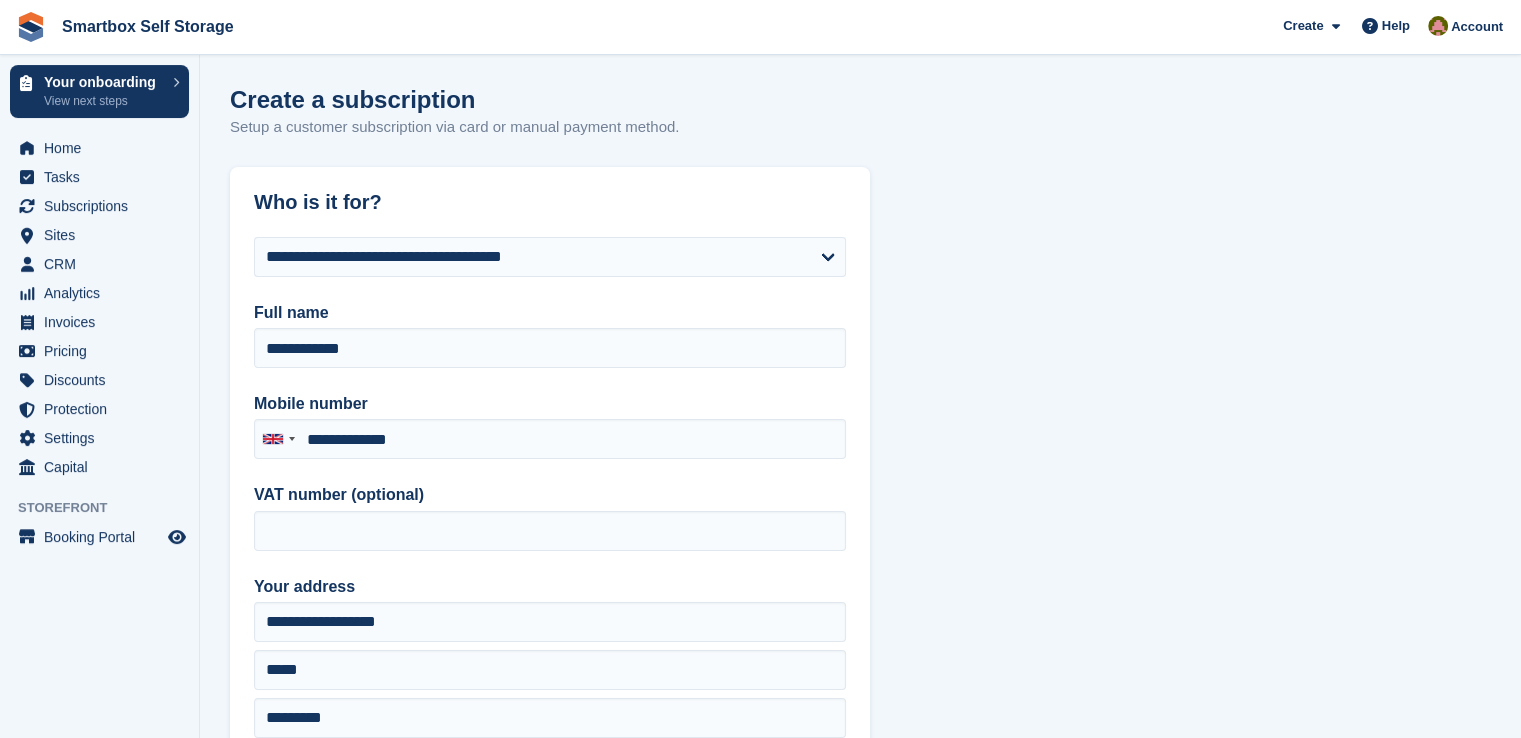 type on "**********" 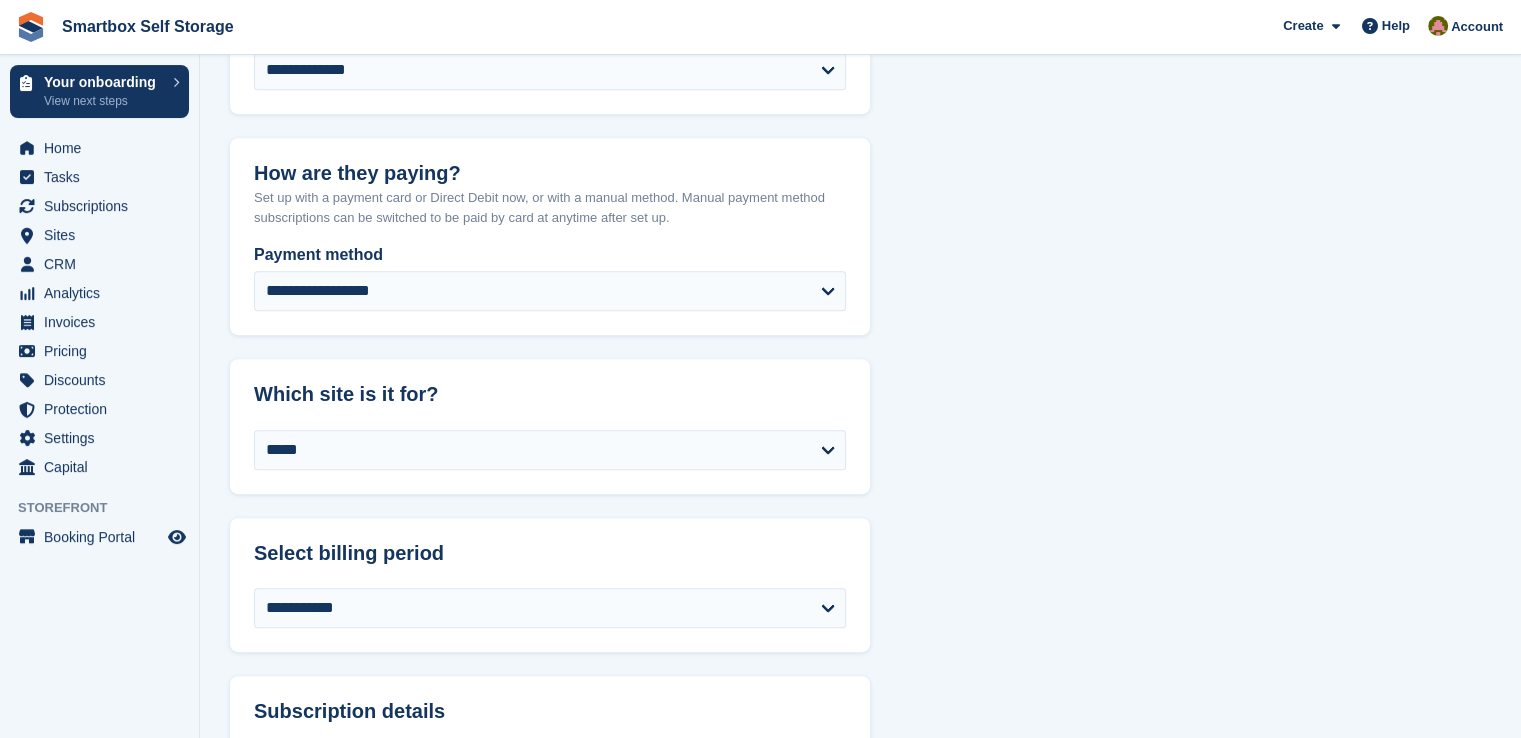 scroll, scrollTop: 1000, scrollLeft: 0, axis: vertical 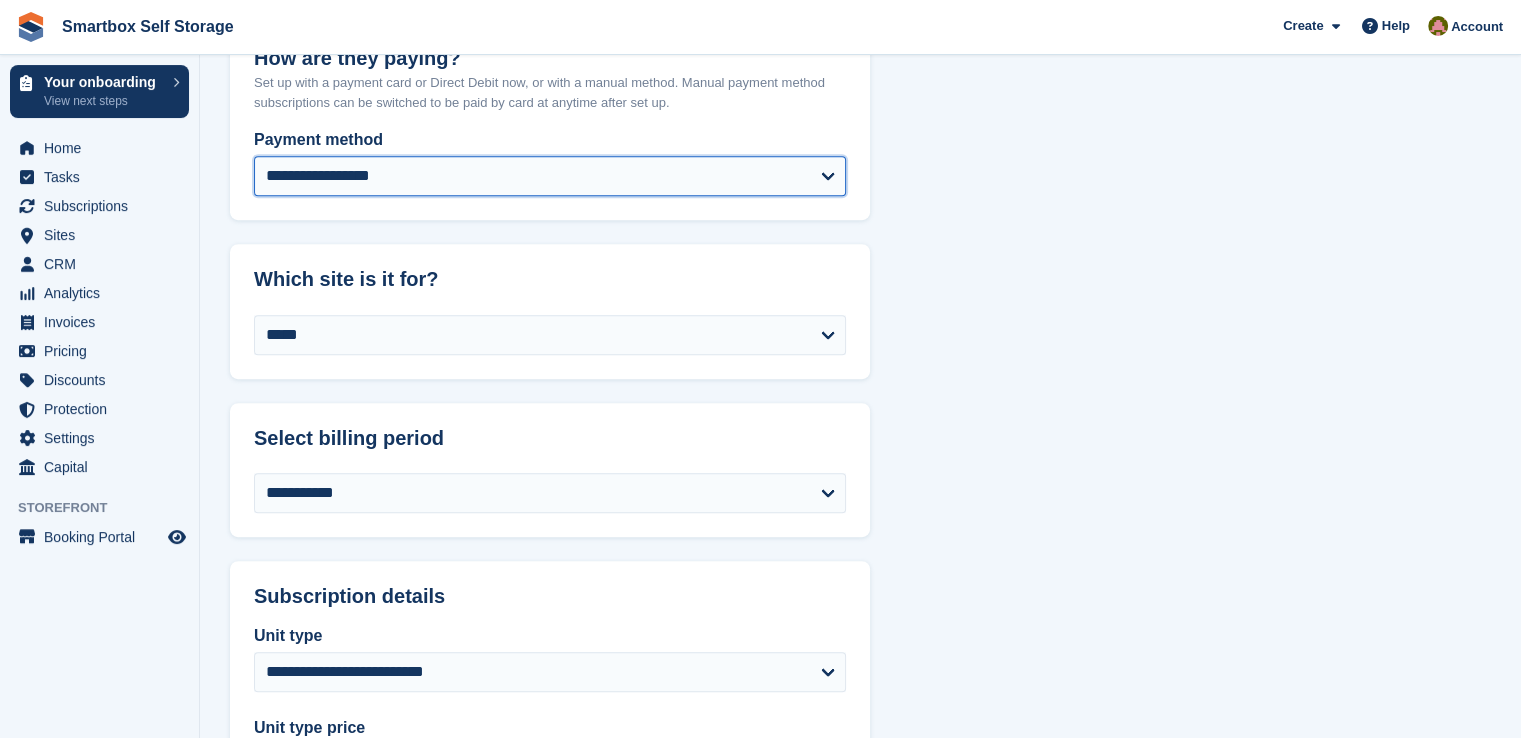 click on "**********" at bounding box center [550, 176] 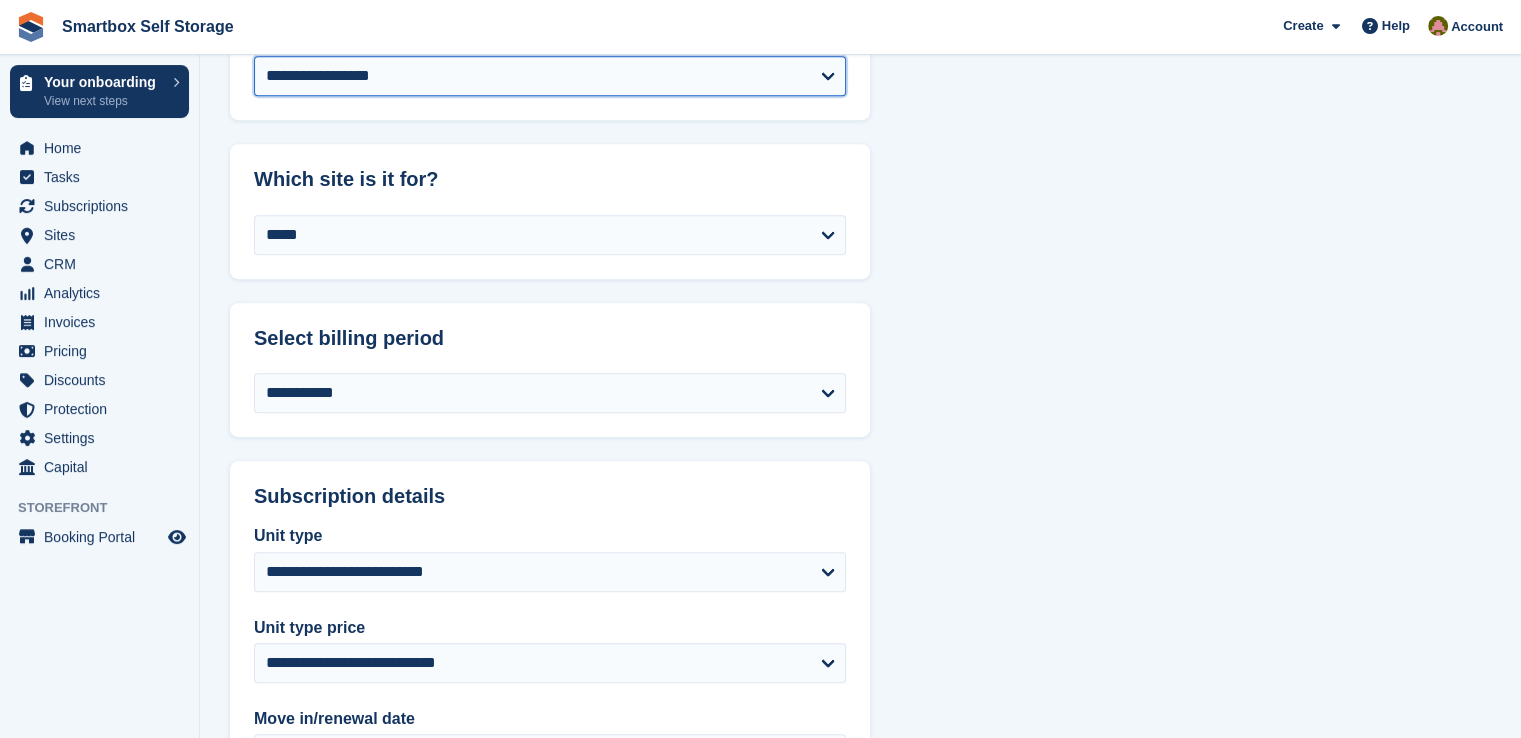 scroll, scrollTop: 1300, scrollLeft: 0, axis: vertical 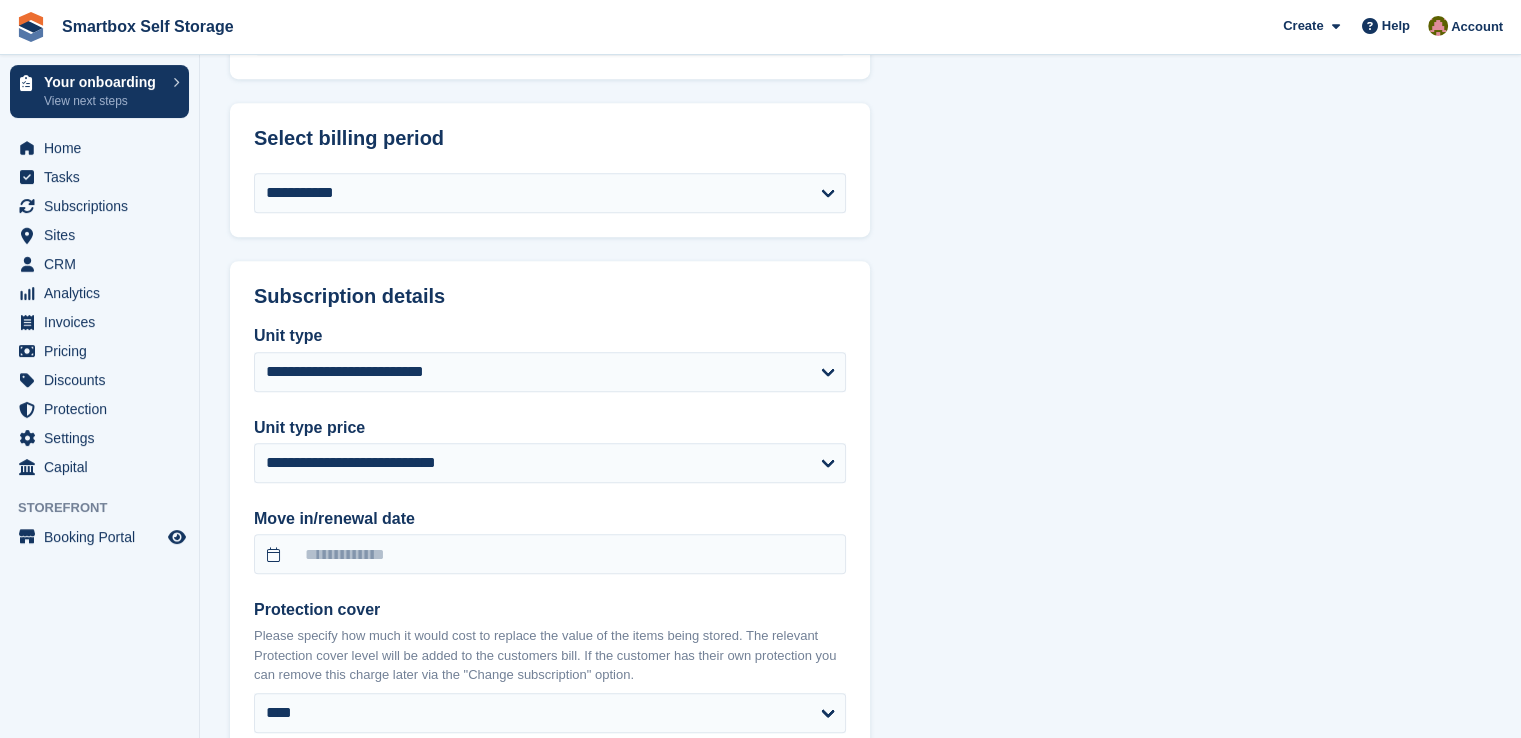 select on "******" 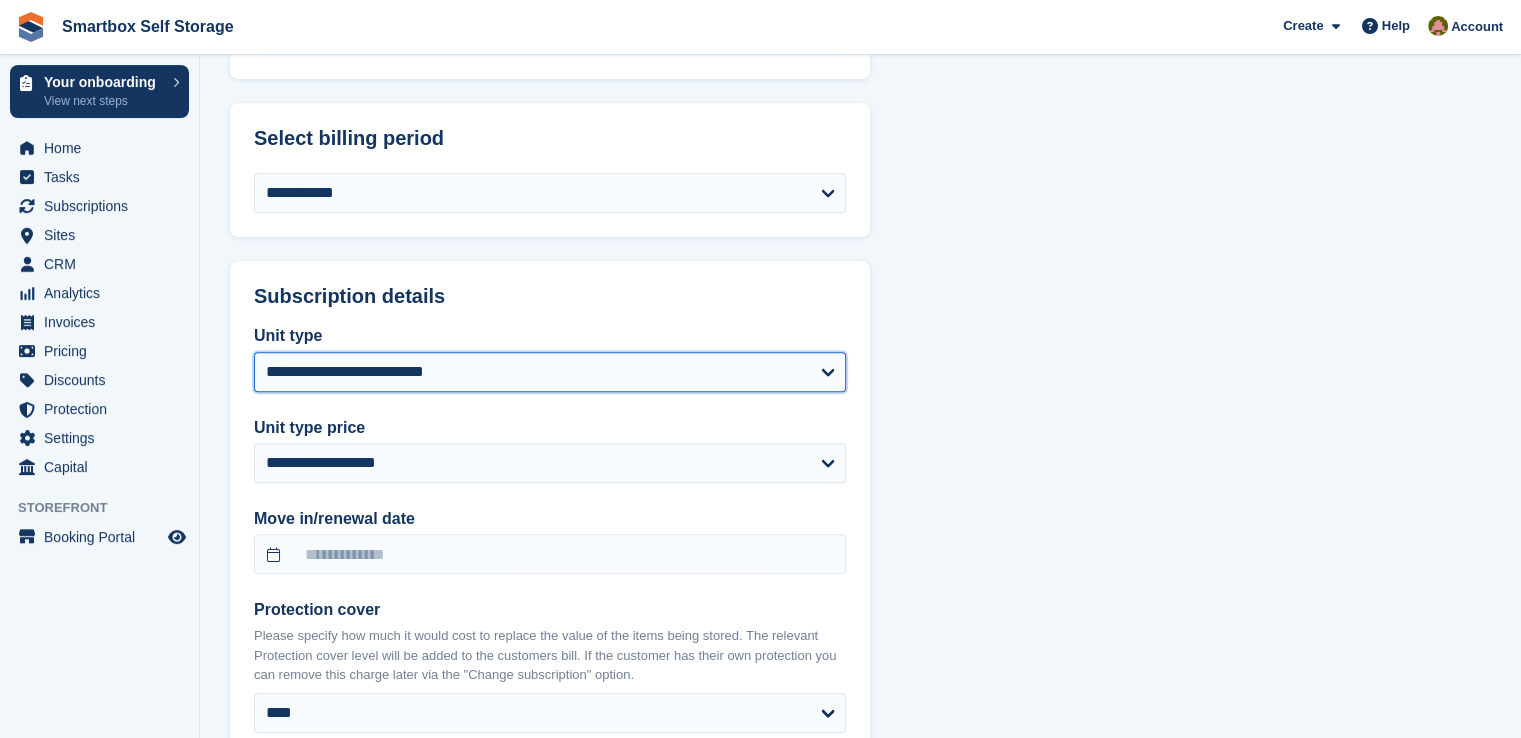 click on "**********" at bounding box center (550, 372) 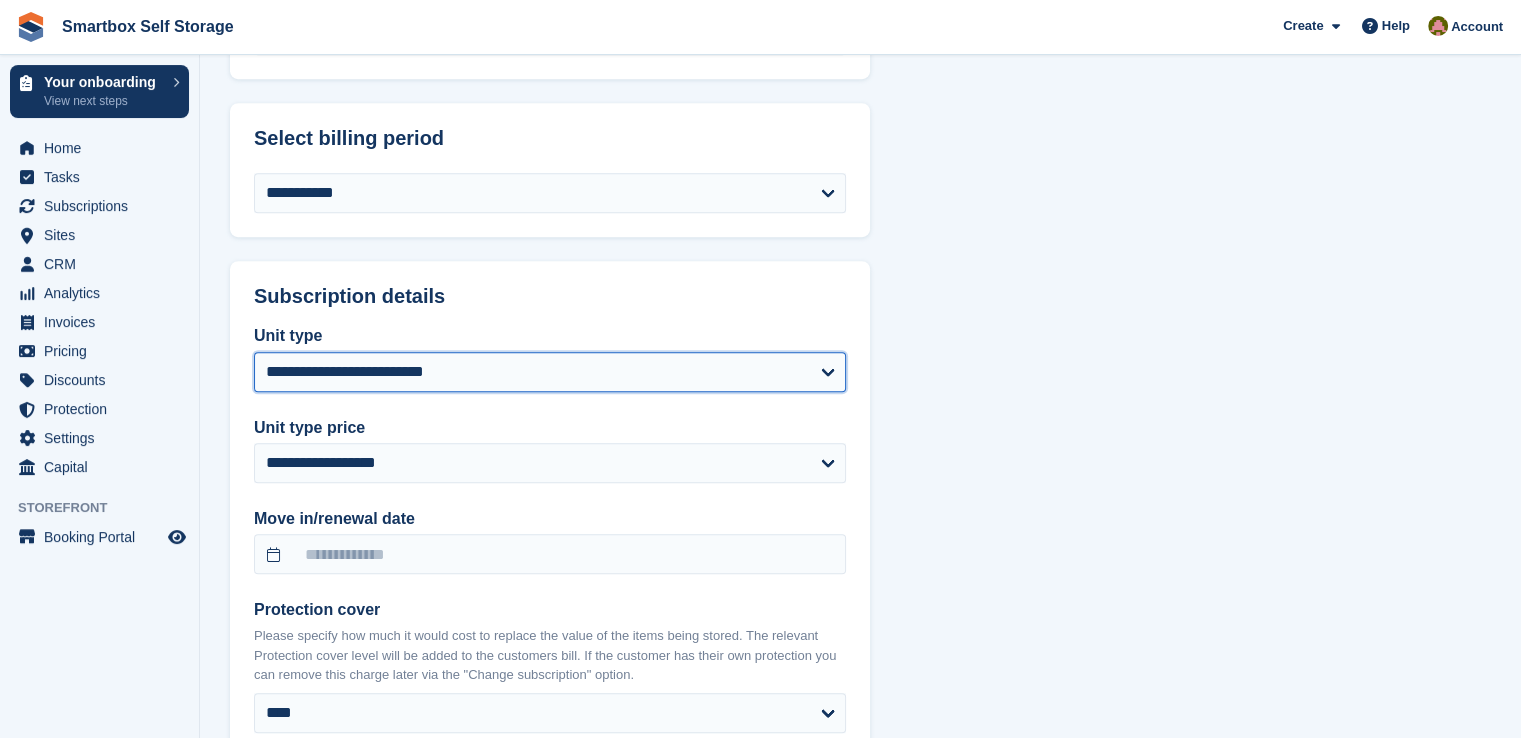 select on "*****" 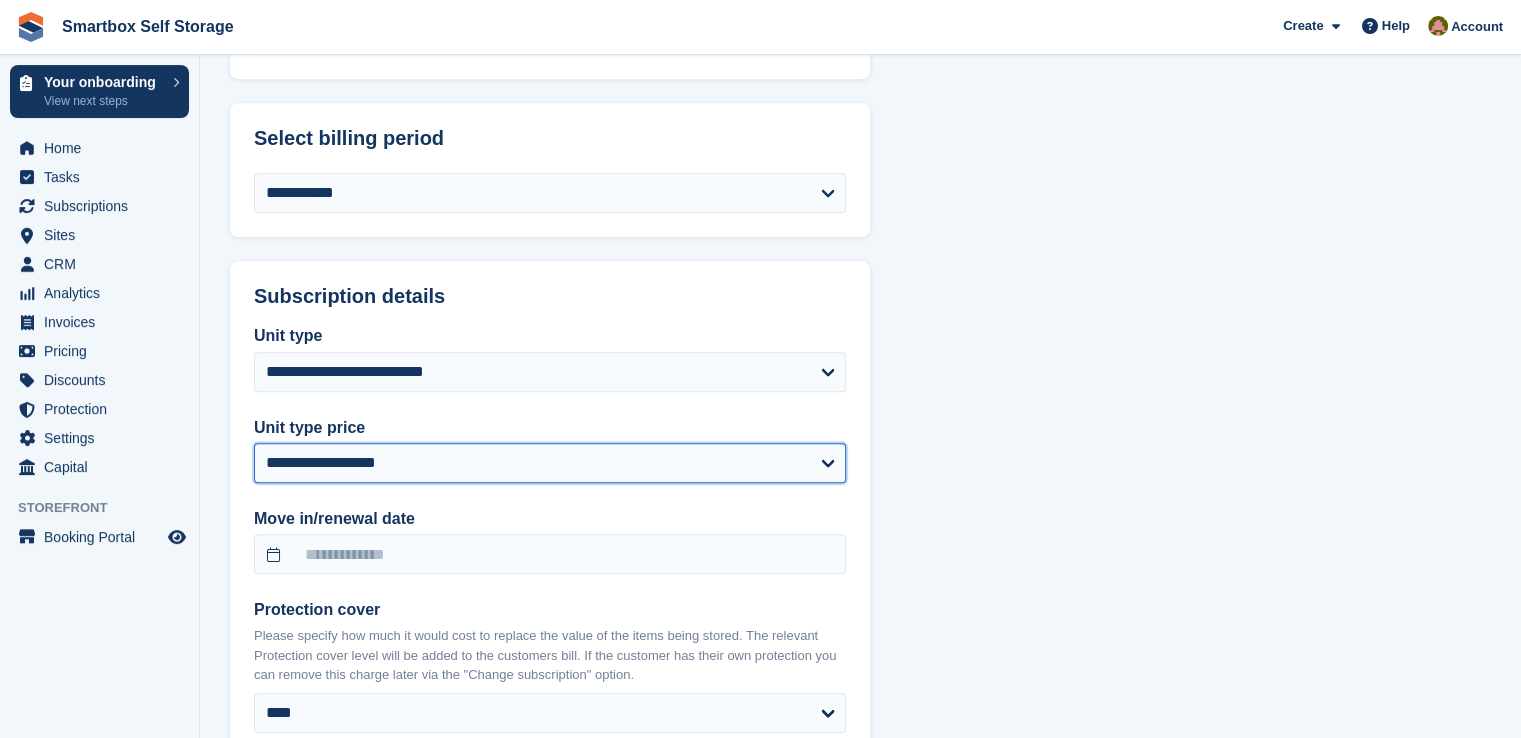 click on "**********" at bounding box center (550, 463) 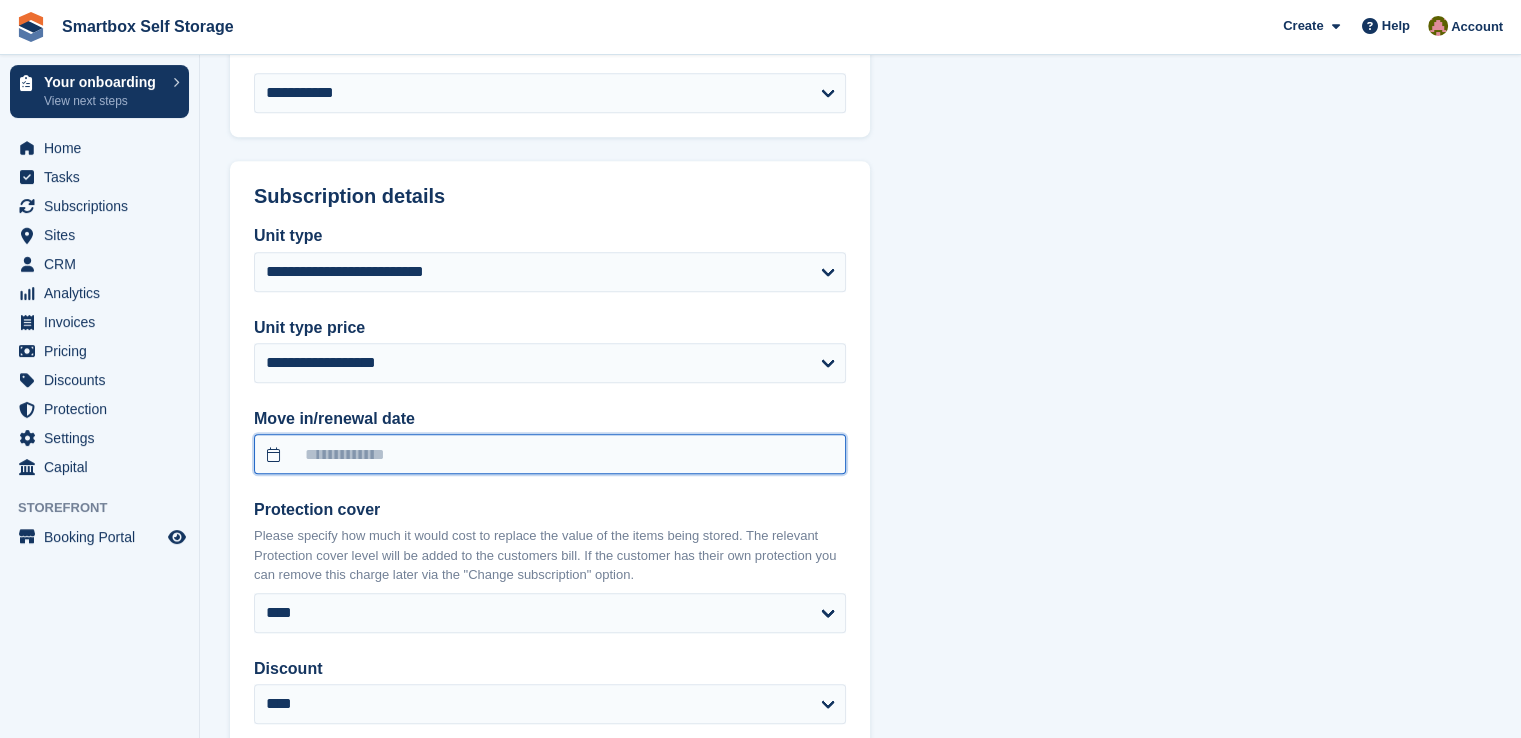click at bounding box center [550, 454] 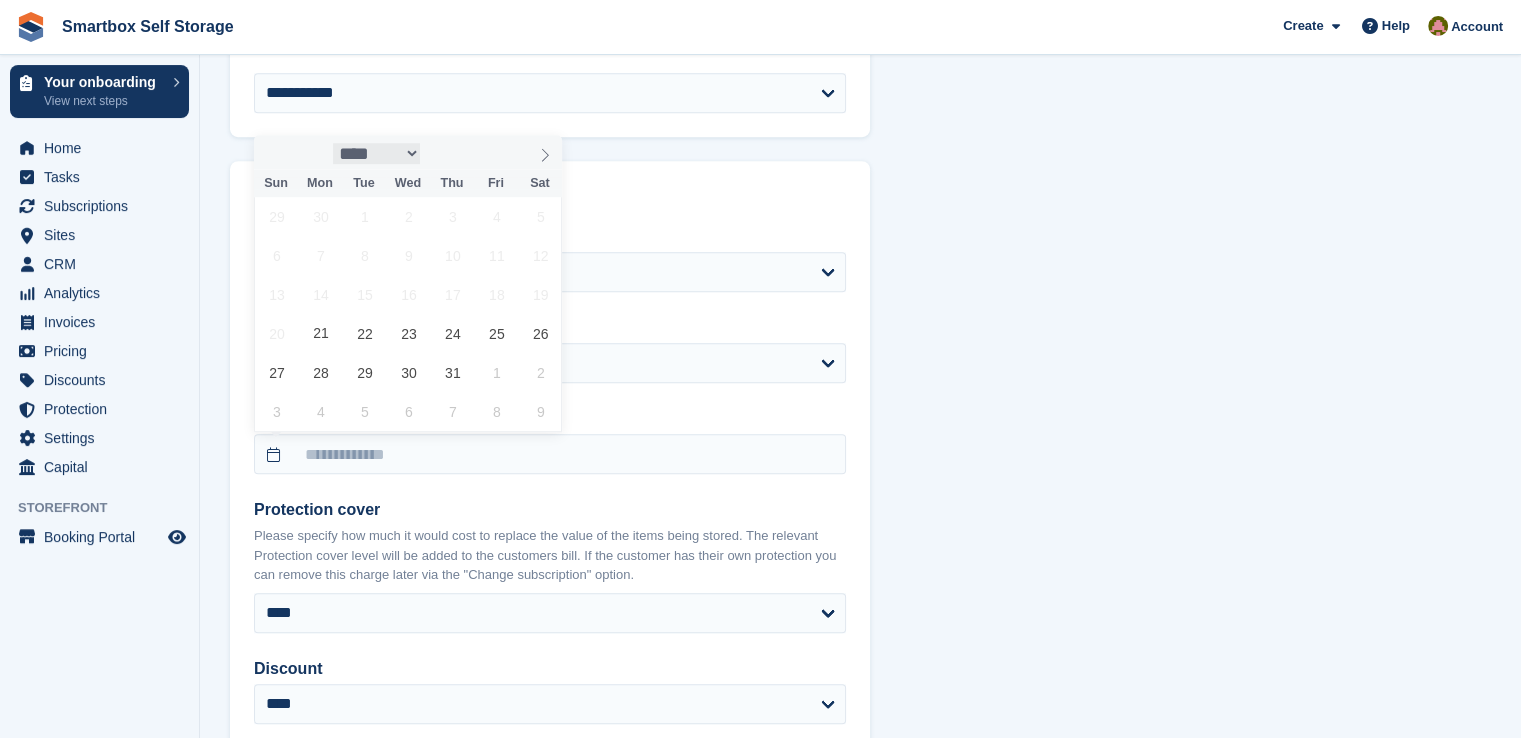 click on "**** ****** ********* ******* ******** ********" at bounding box center (377, 153) 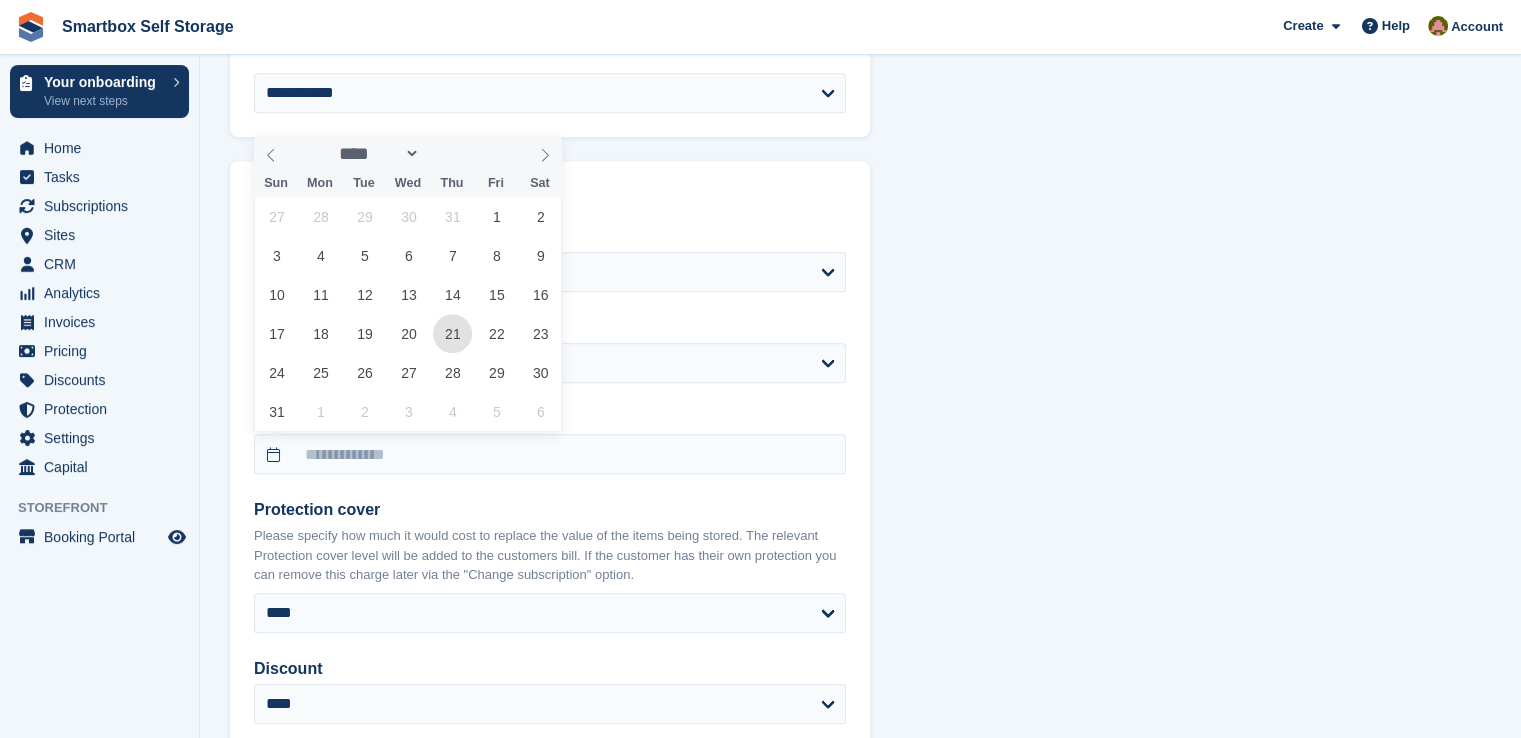 click on "21" at bounding box center [452, 333] 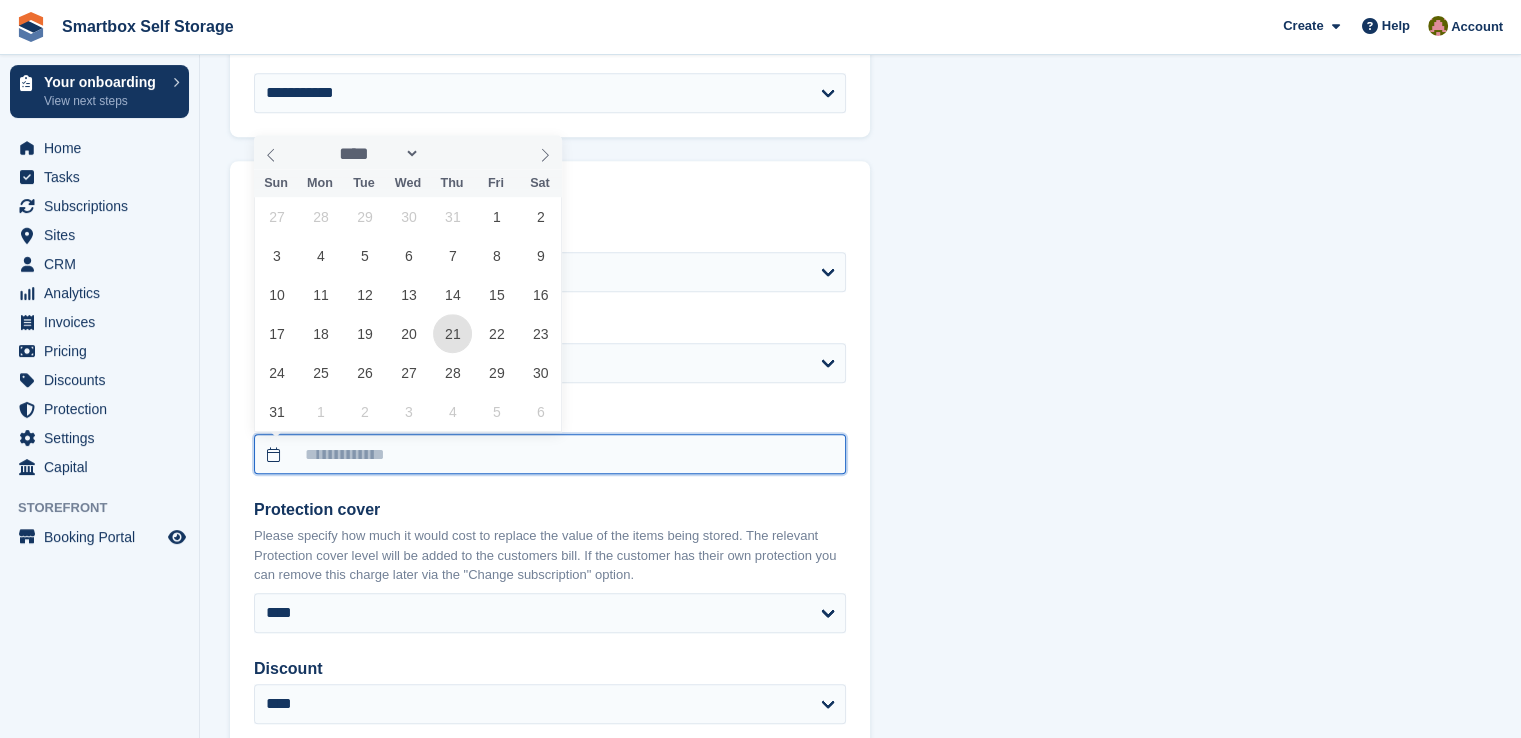 type on "**********" 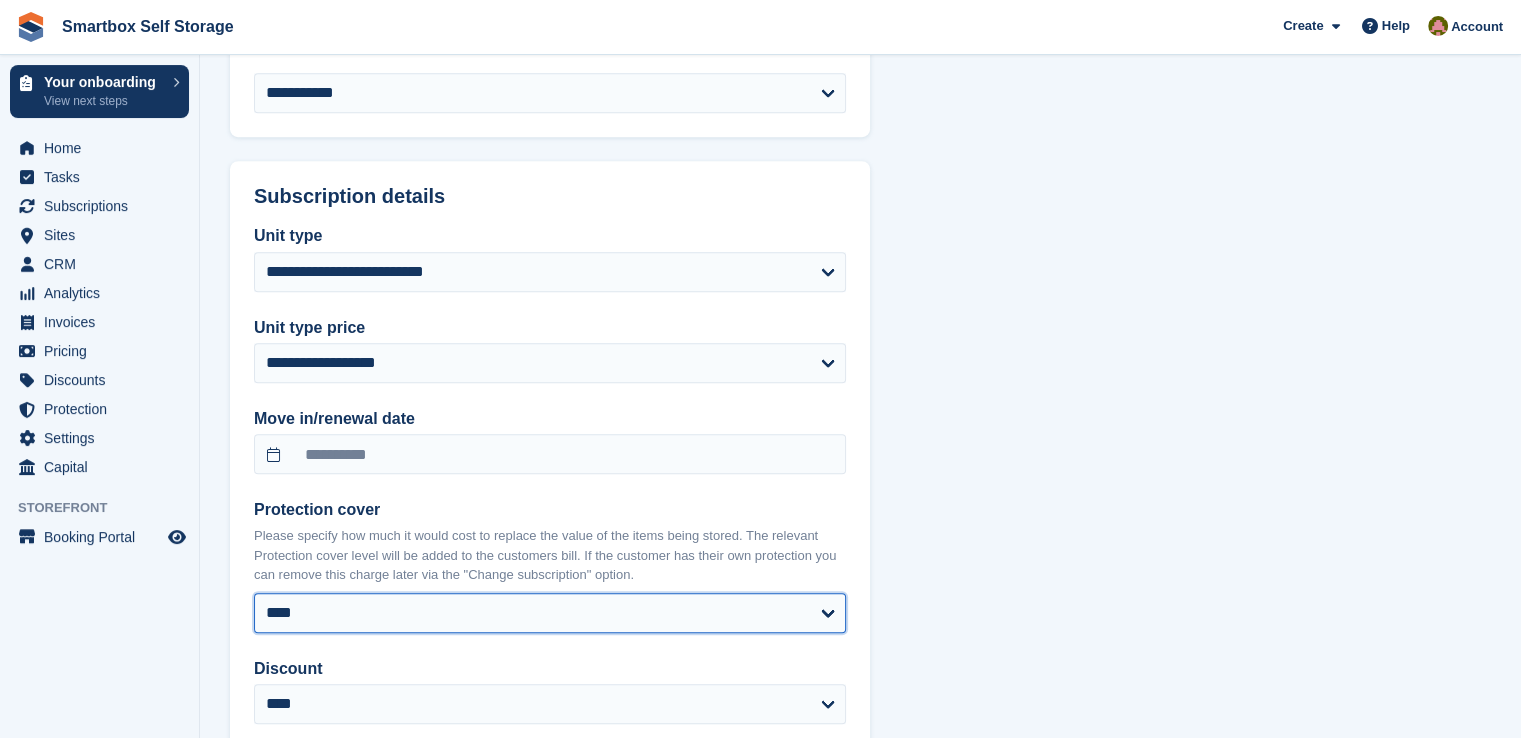click on "****
******
******
******
******
******
*******
*******
*******
*******
*******
*******
*******
*******" at bounding box center (550, 613) 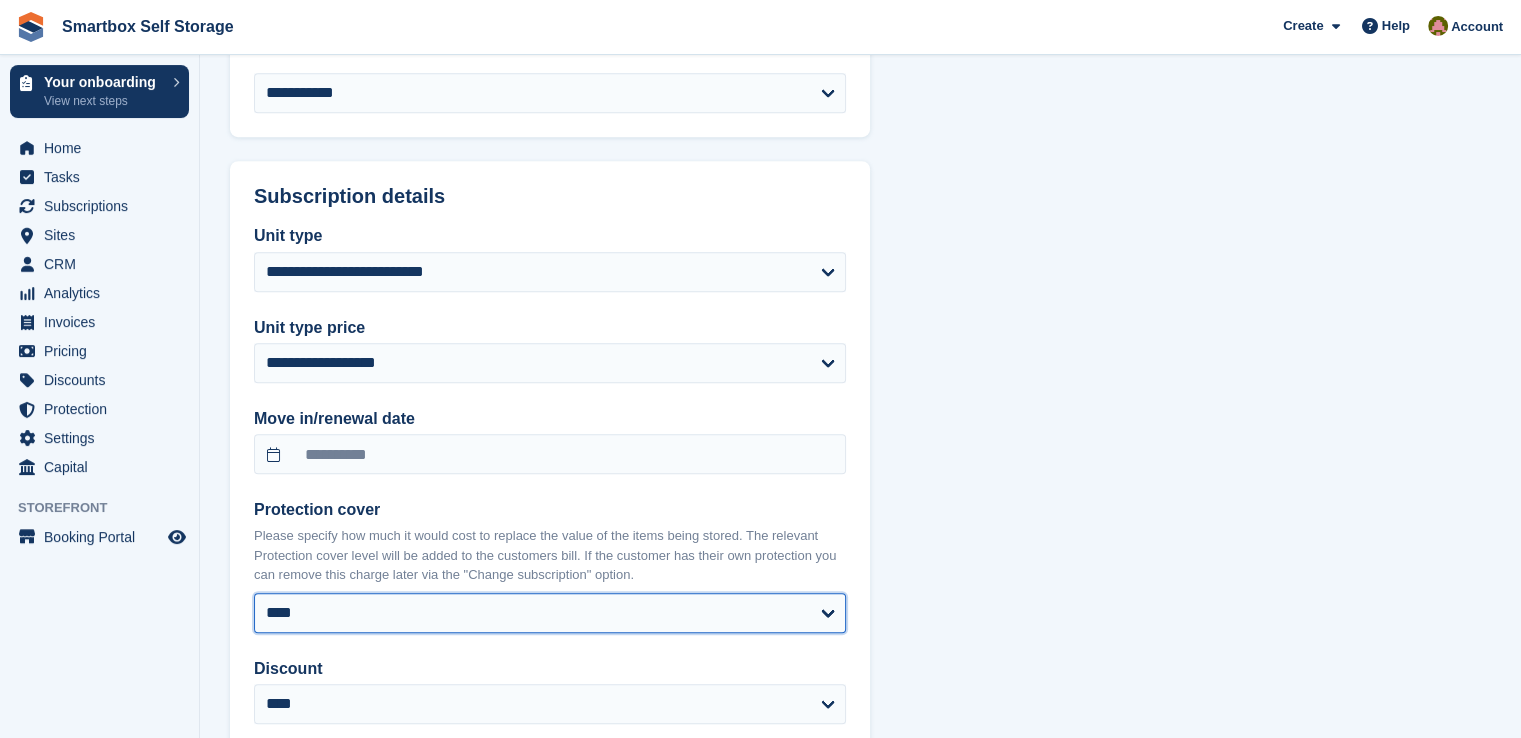select on "*****" 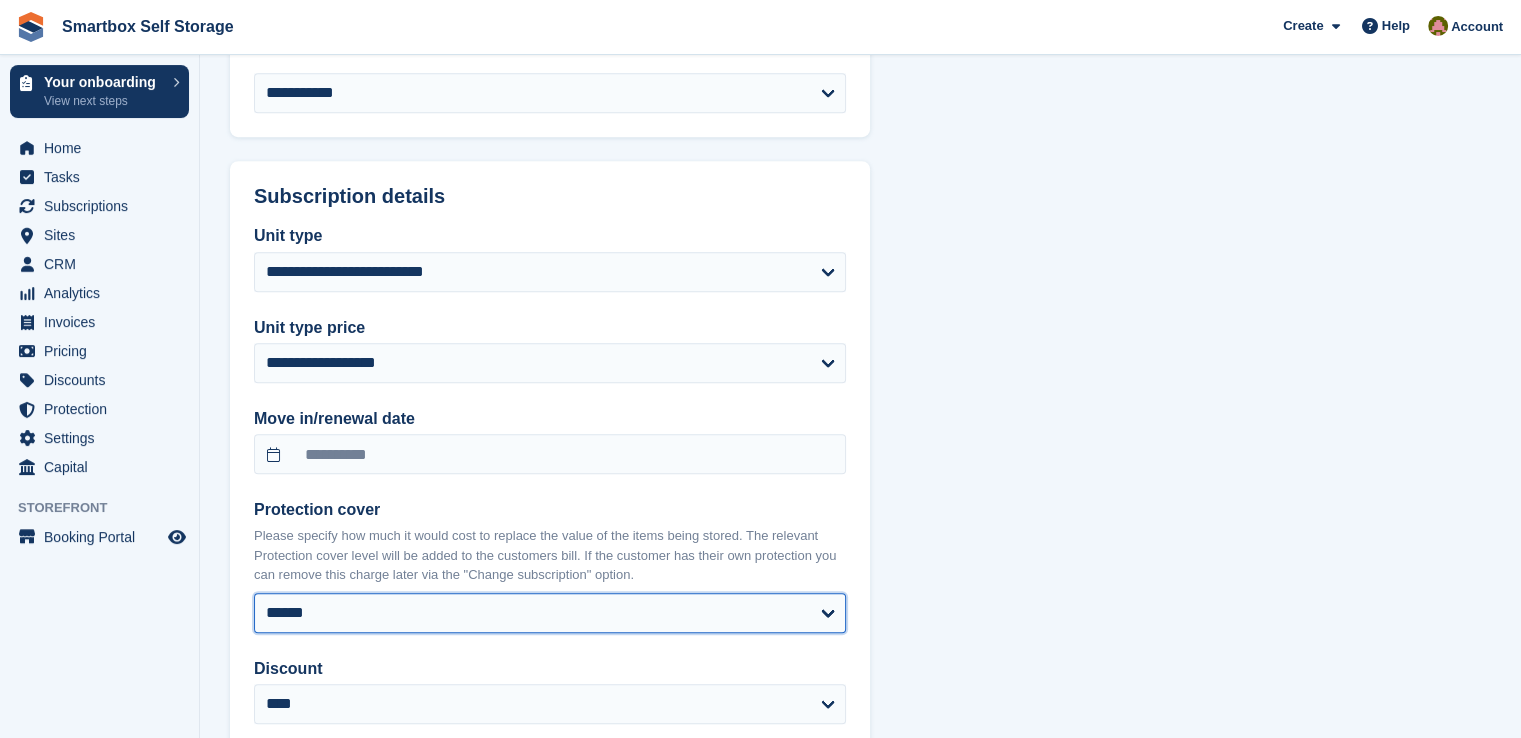 click on "****
******
******
******
******
******
*******
*******
*******
*******
*******
*******
*******
*******" at bounding box center (550, 613) 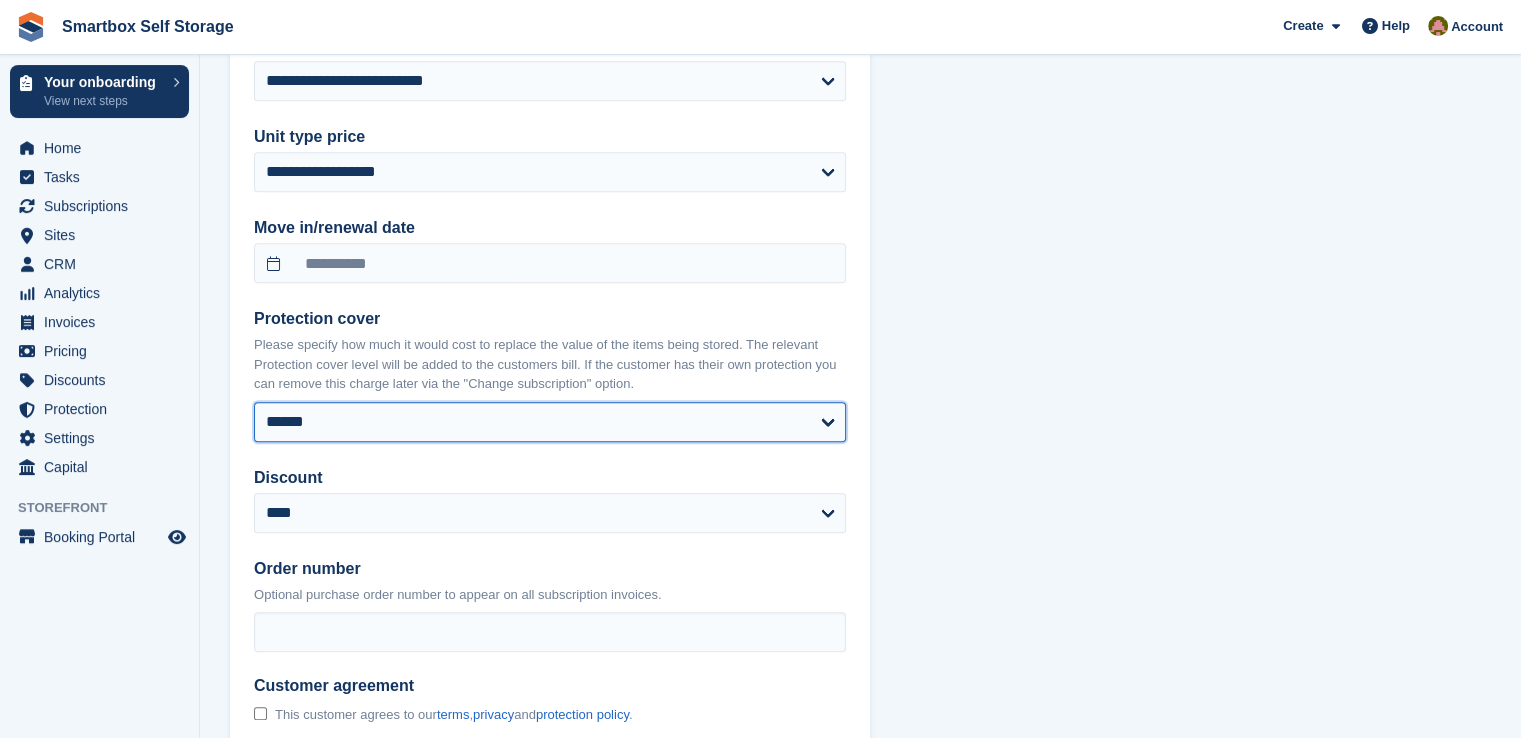scroll, scrollTop: 1600, scrollLeft: 0, axis: vertical 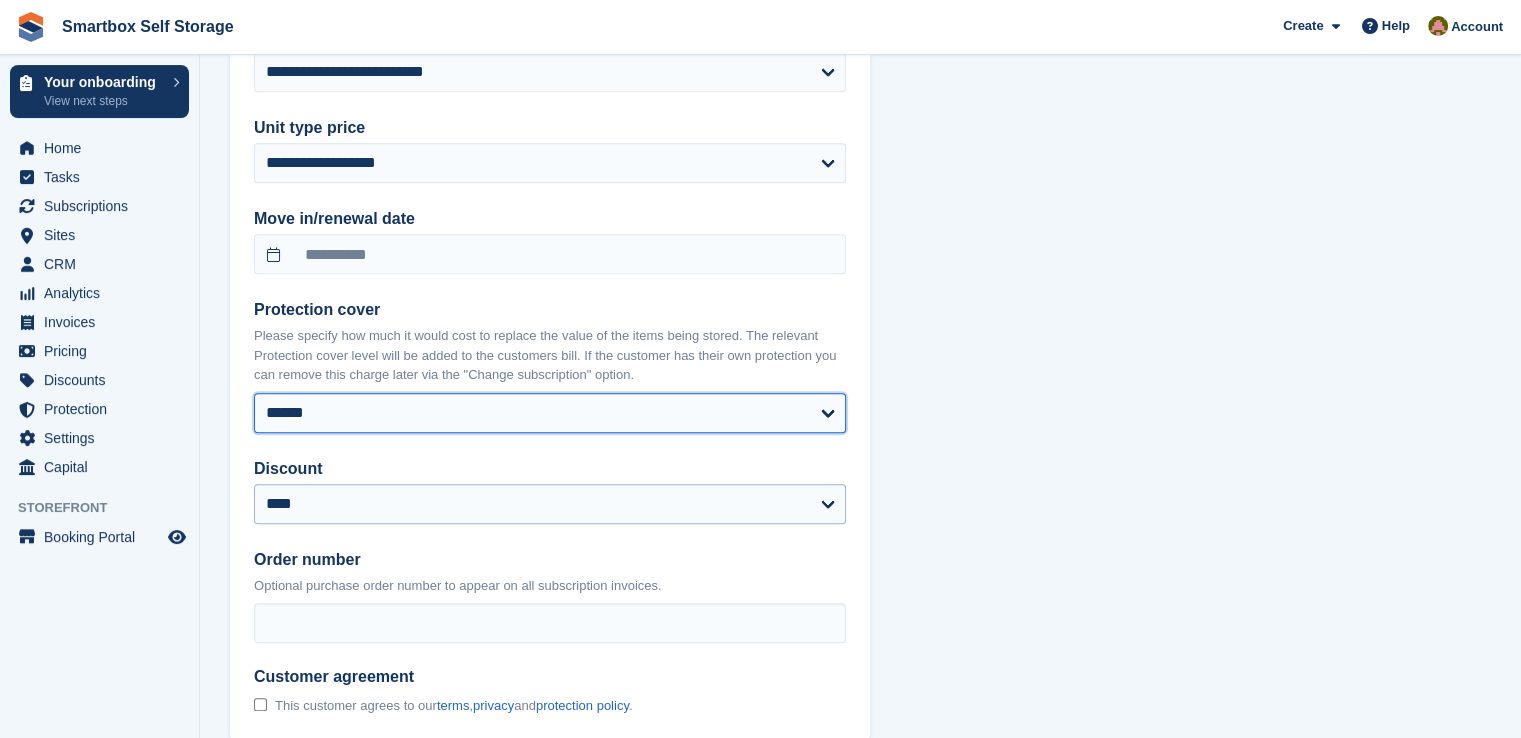 select on "******" 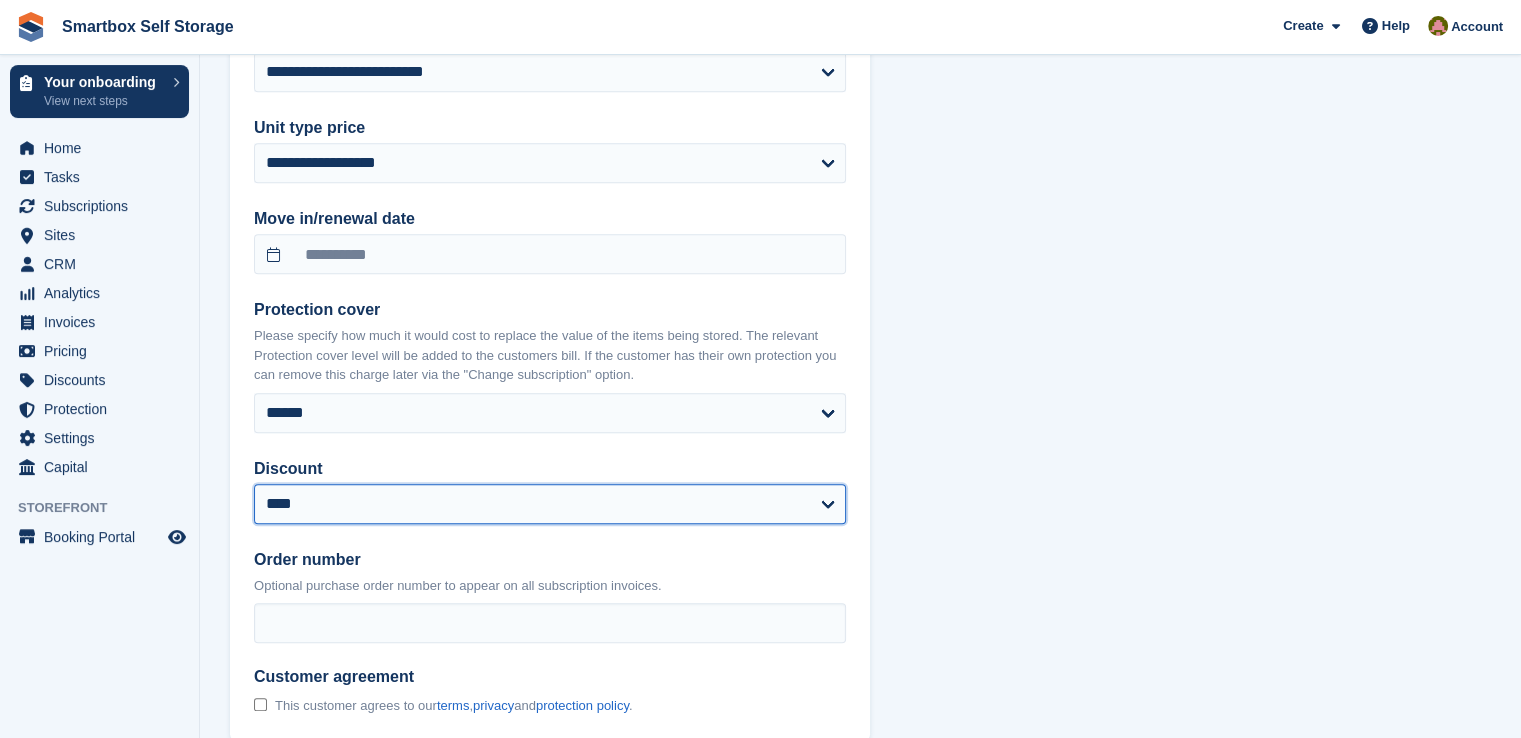 click on "**********" at bounding box center [550, 504] 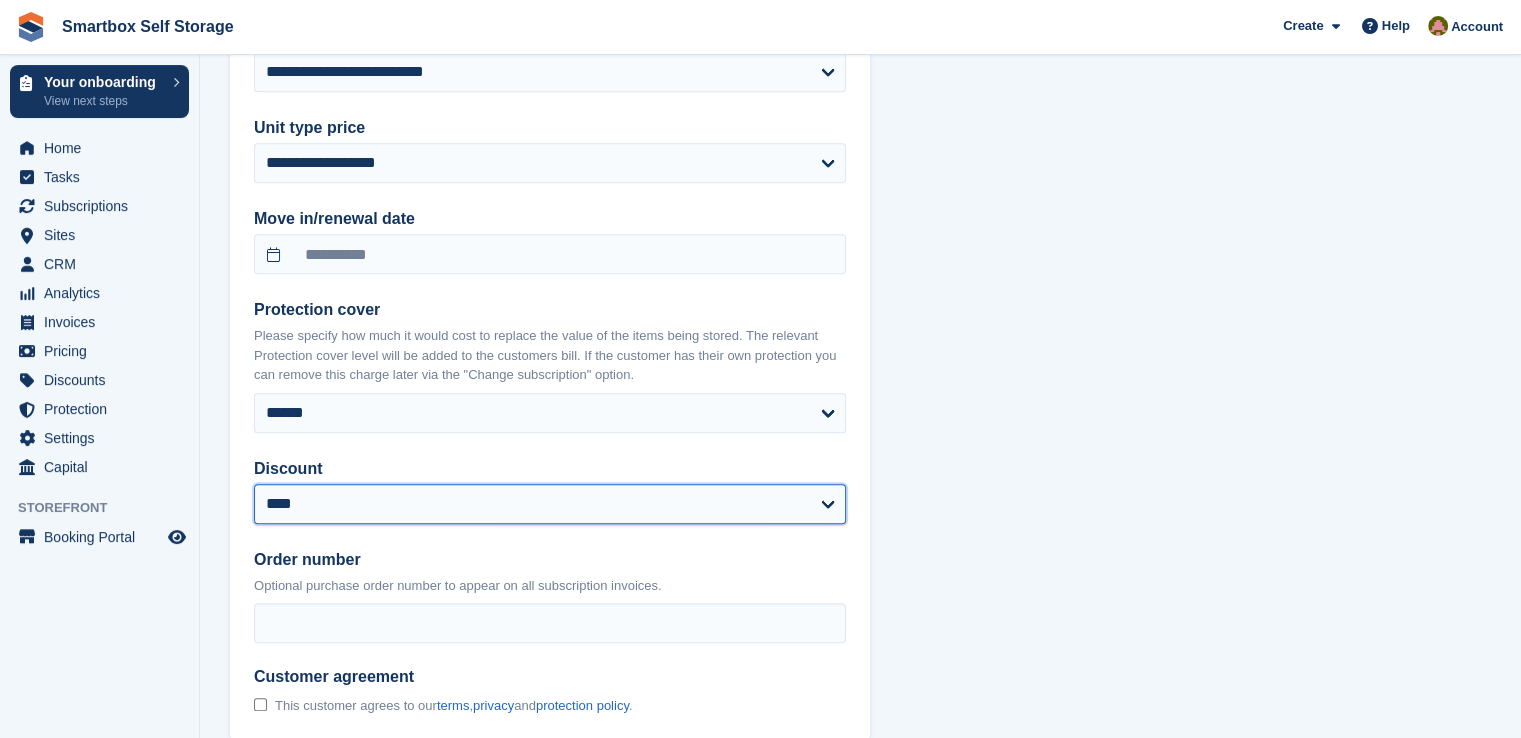 select on "****" 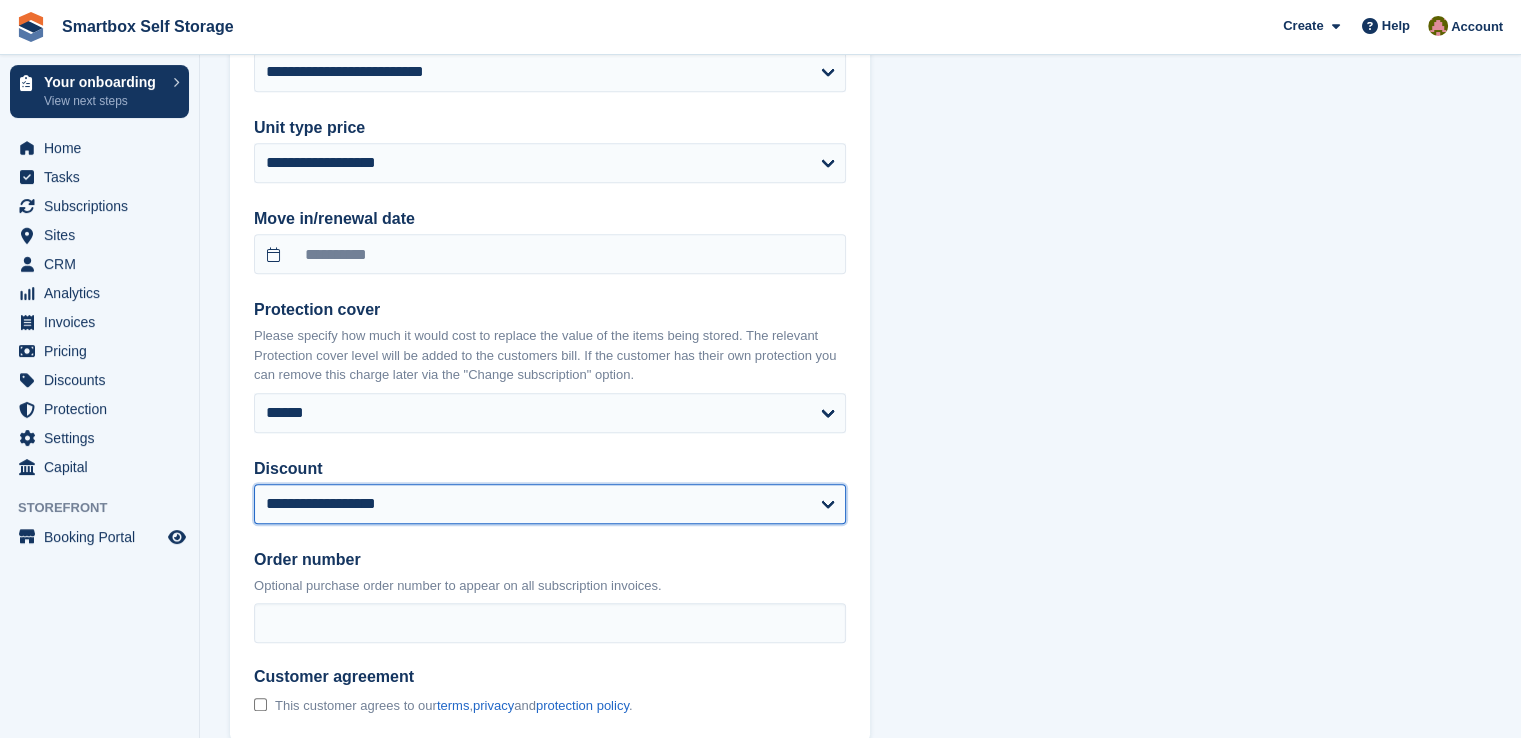 click on "**********" at bounding box center [550, 504] 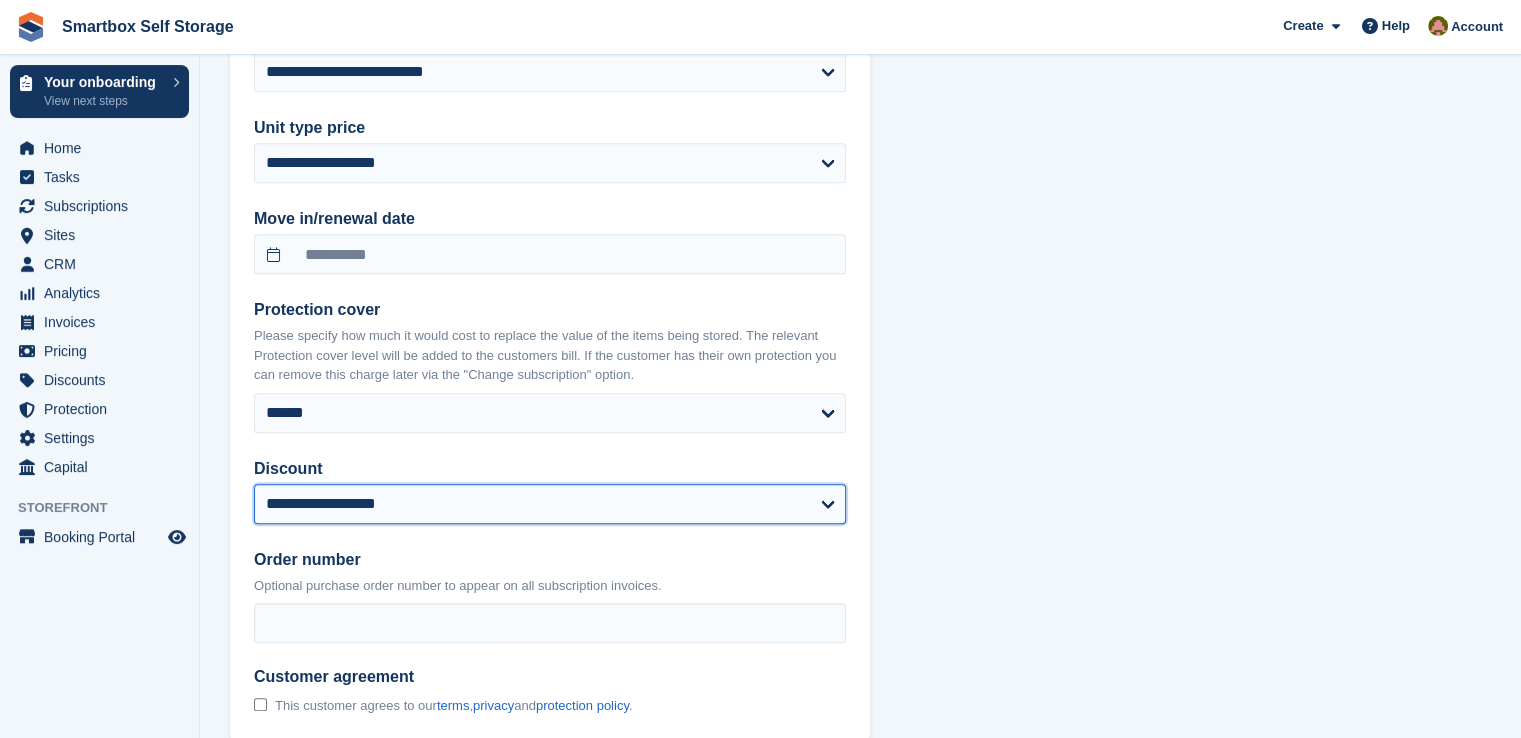 select on "******" 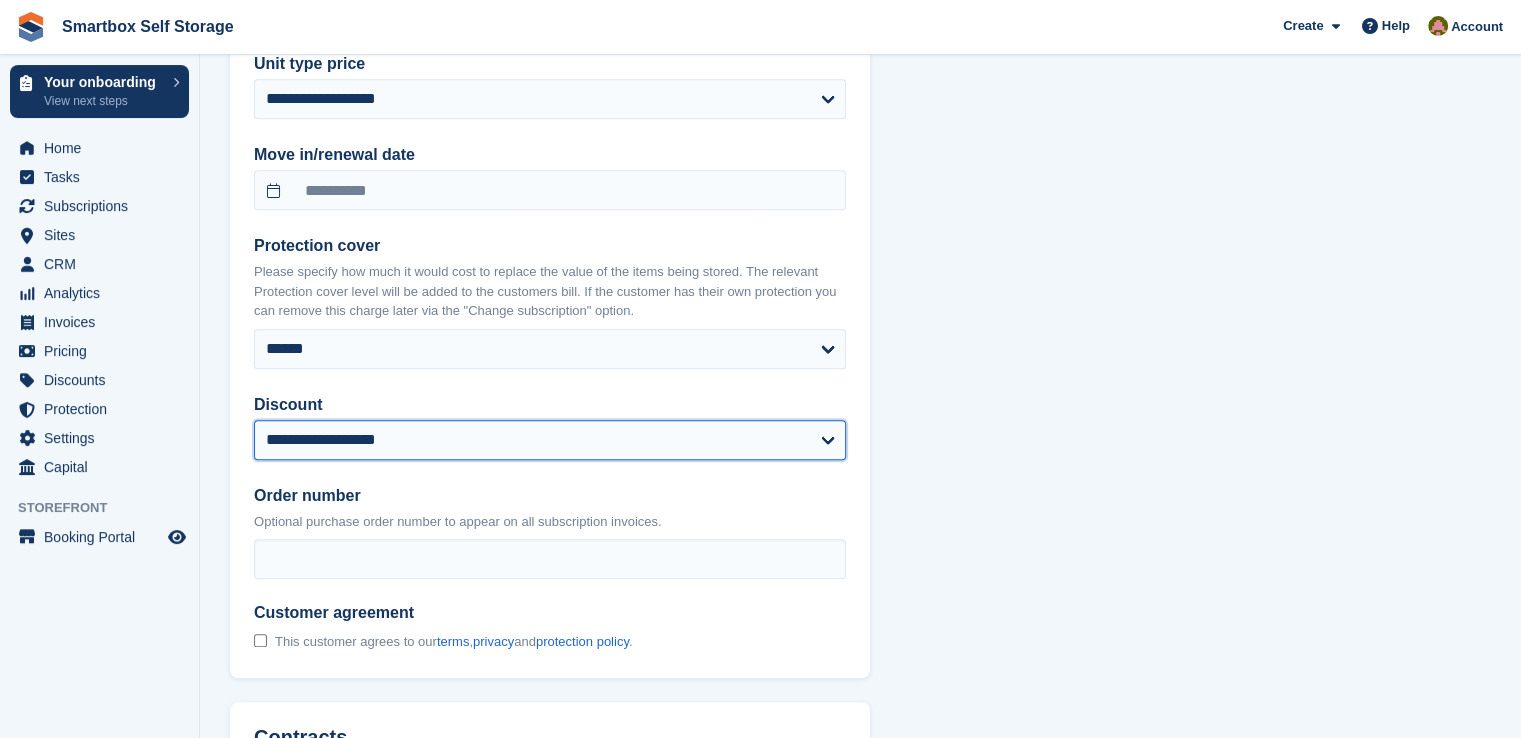 scroll, scrollTop: 1700, scrollLeft: 0, axis: vertical 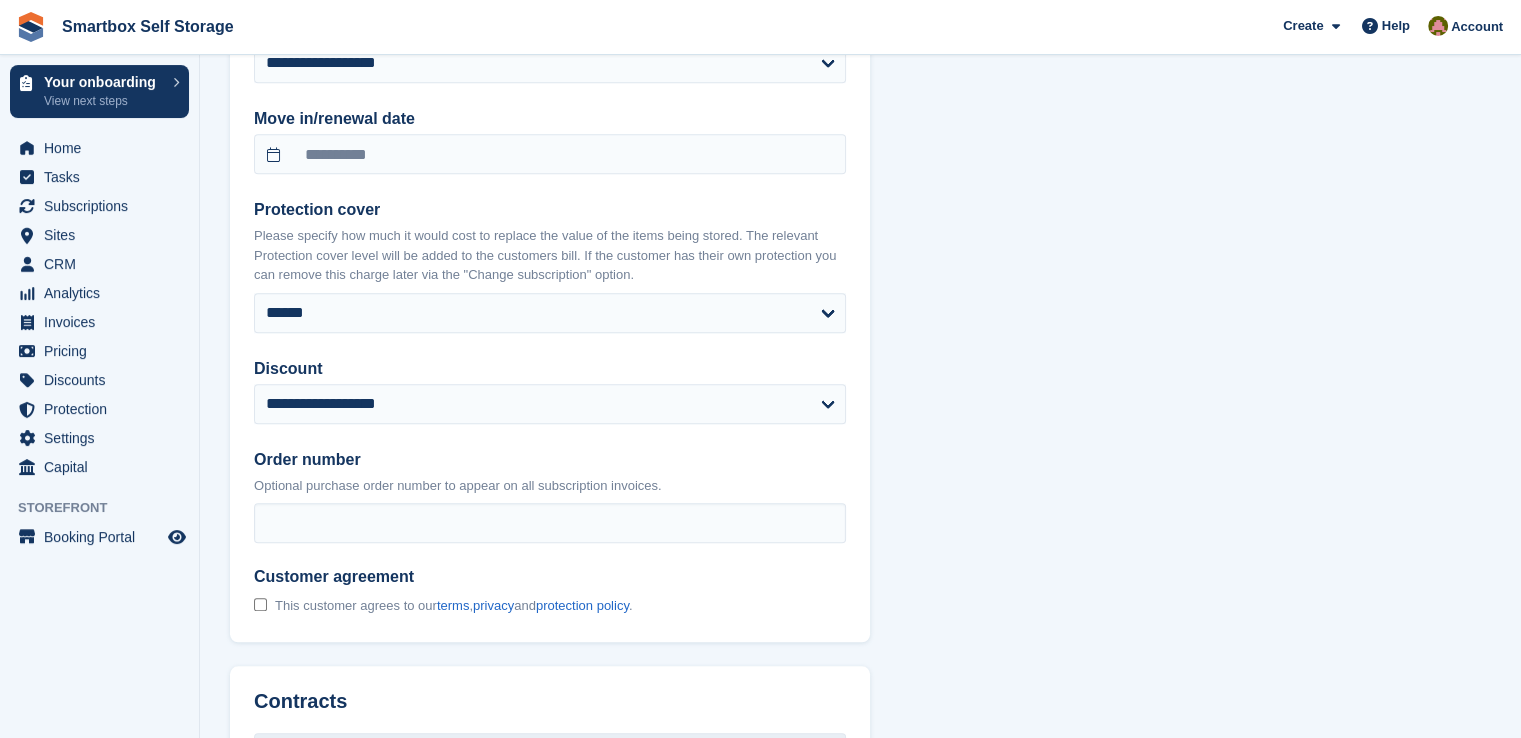 click on "This customer agrees to our  terms ,  privacy  and  protection policy ." at bounding box center (453, 606) 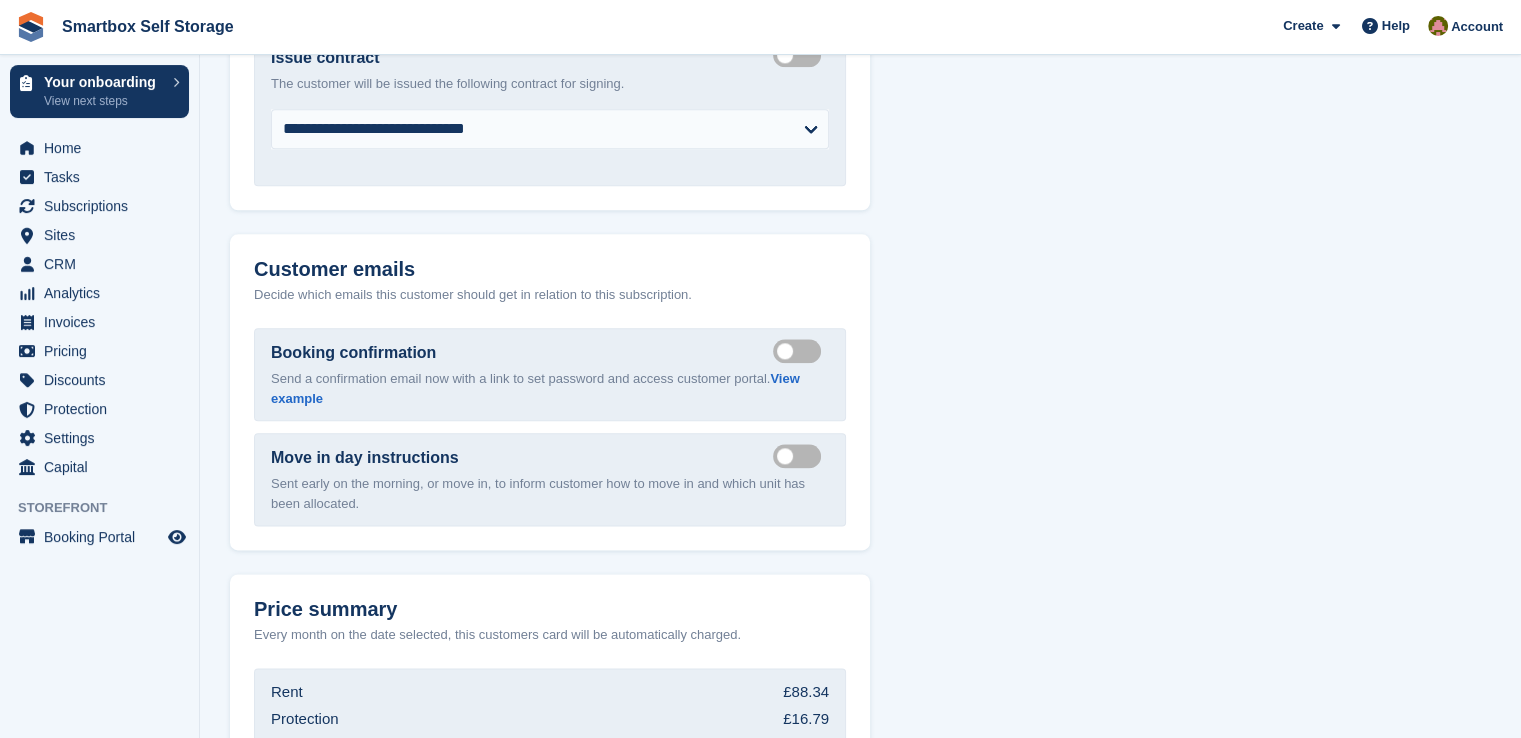 scroll, scrollTop: 2000, scrollLeft: 0, axis: vertical 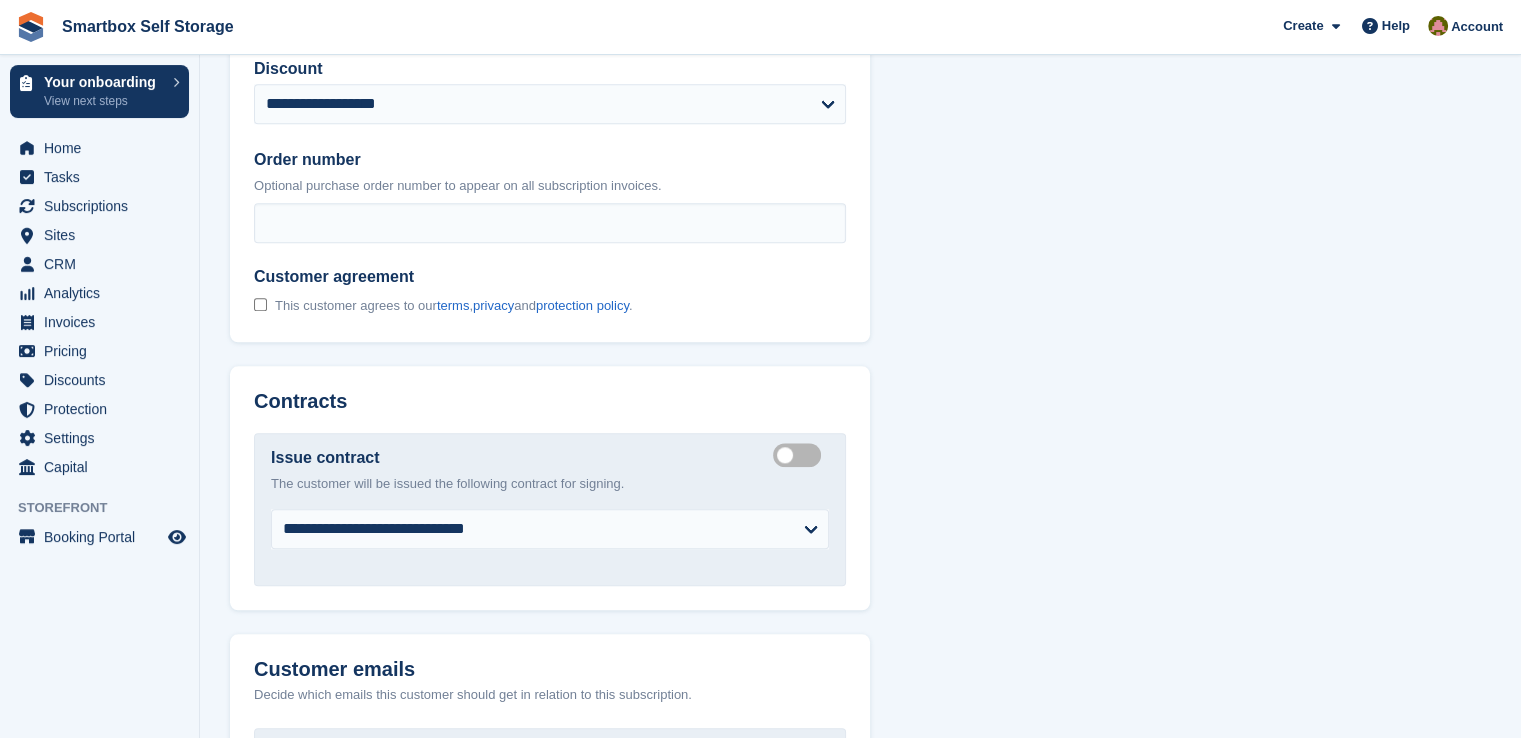 click on "Create integrated contract" at bounding box center (801, 455) 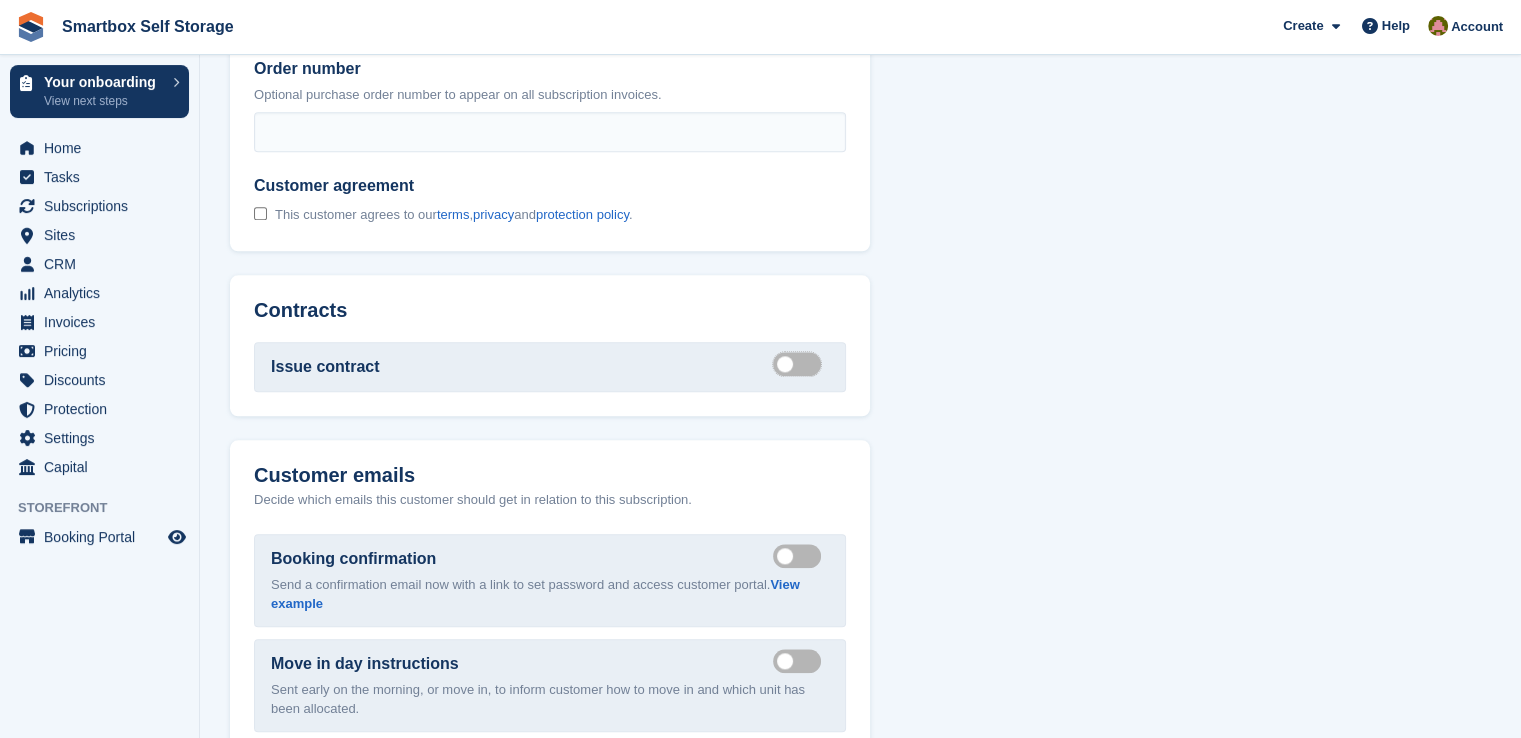 scroll, scrollTop: 2200, scrollLeft: 0, axis: vertical 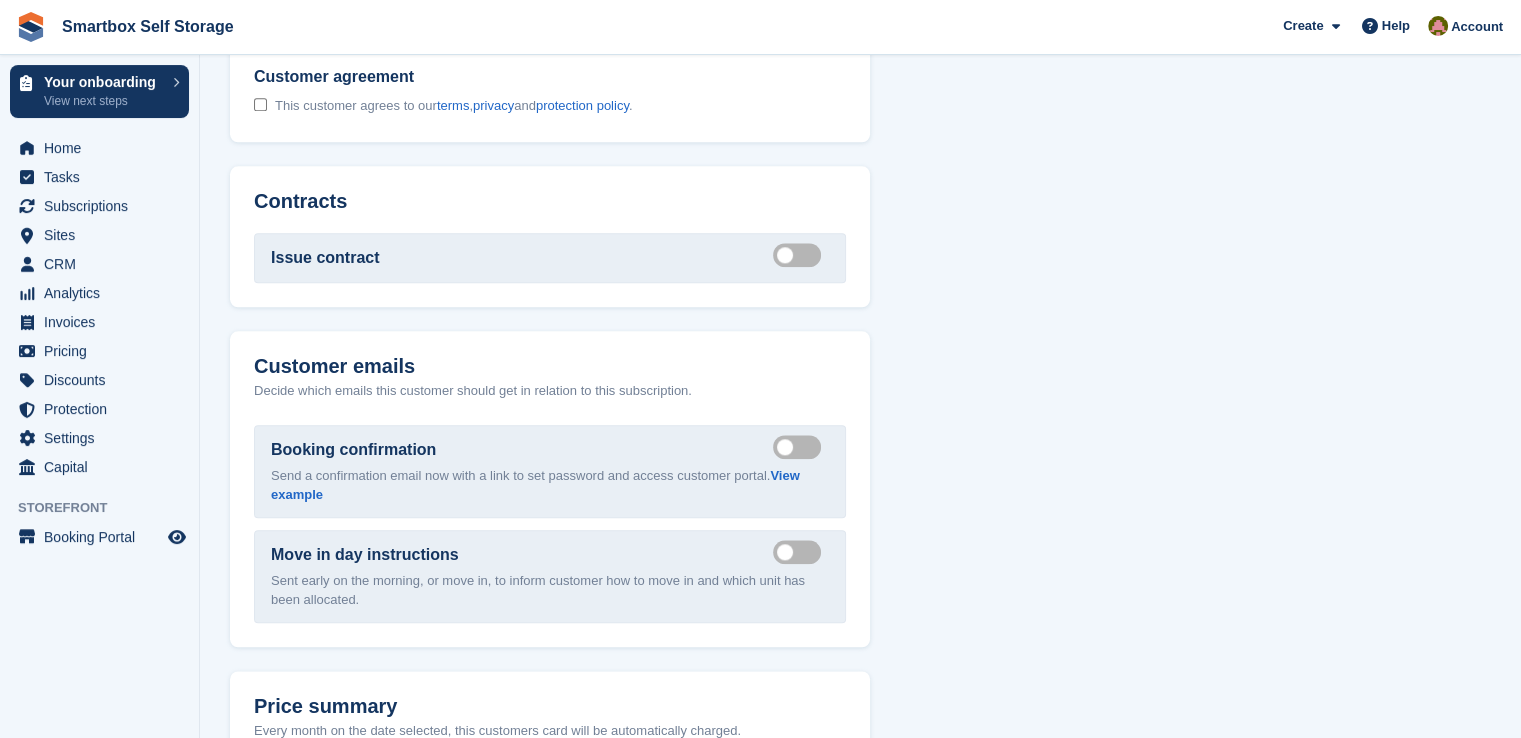 click on "Send booking confirmation email" at bounding box center [801, 447] 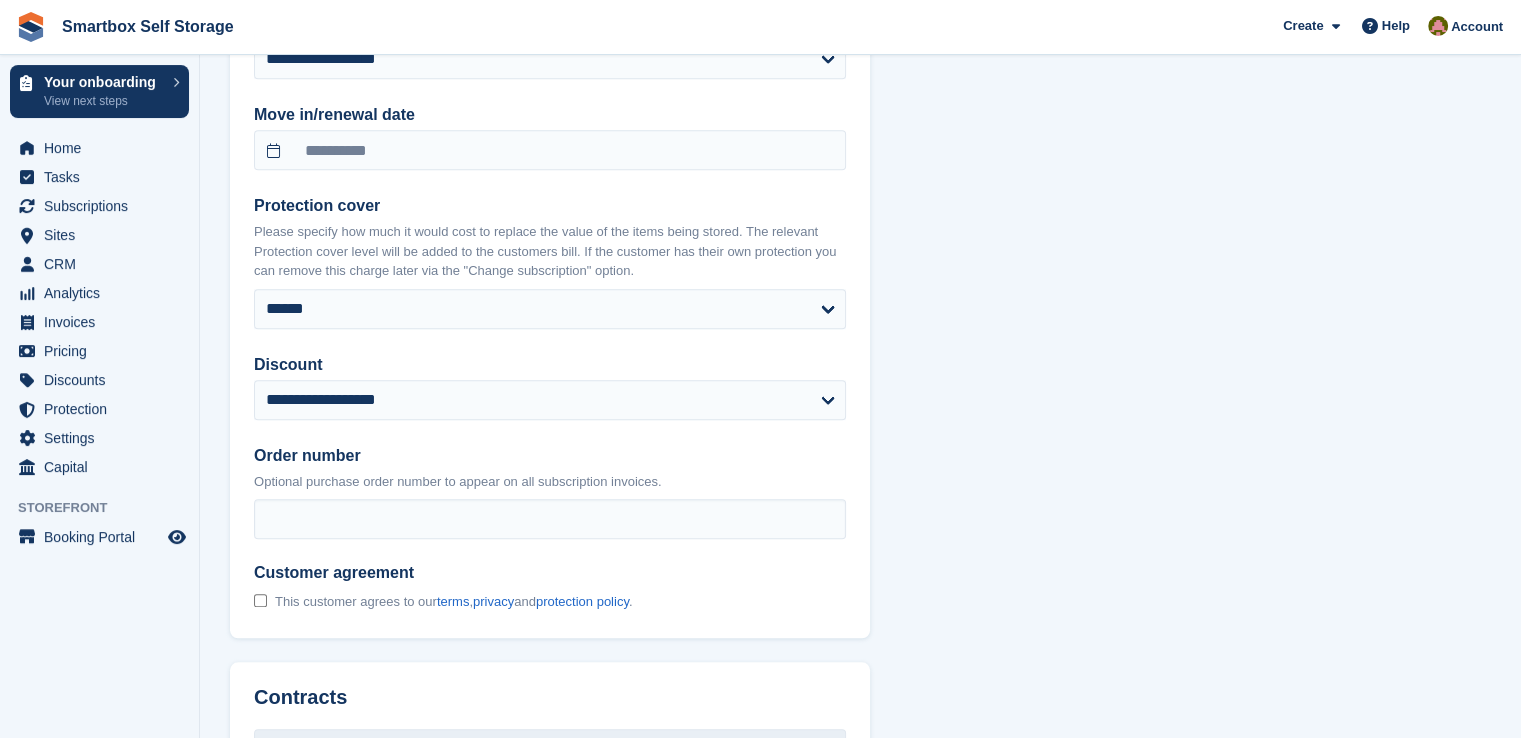 scroll, scrollTop: 1600, scrollLeft: 0, axis: vertical 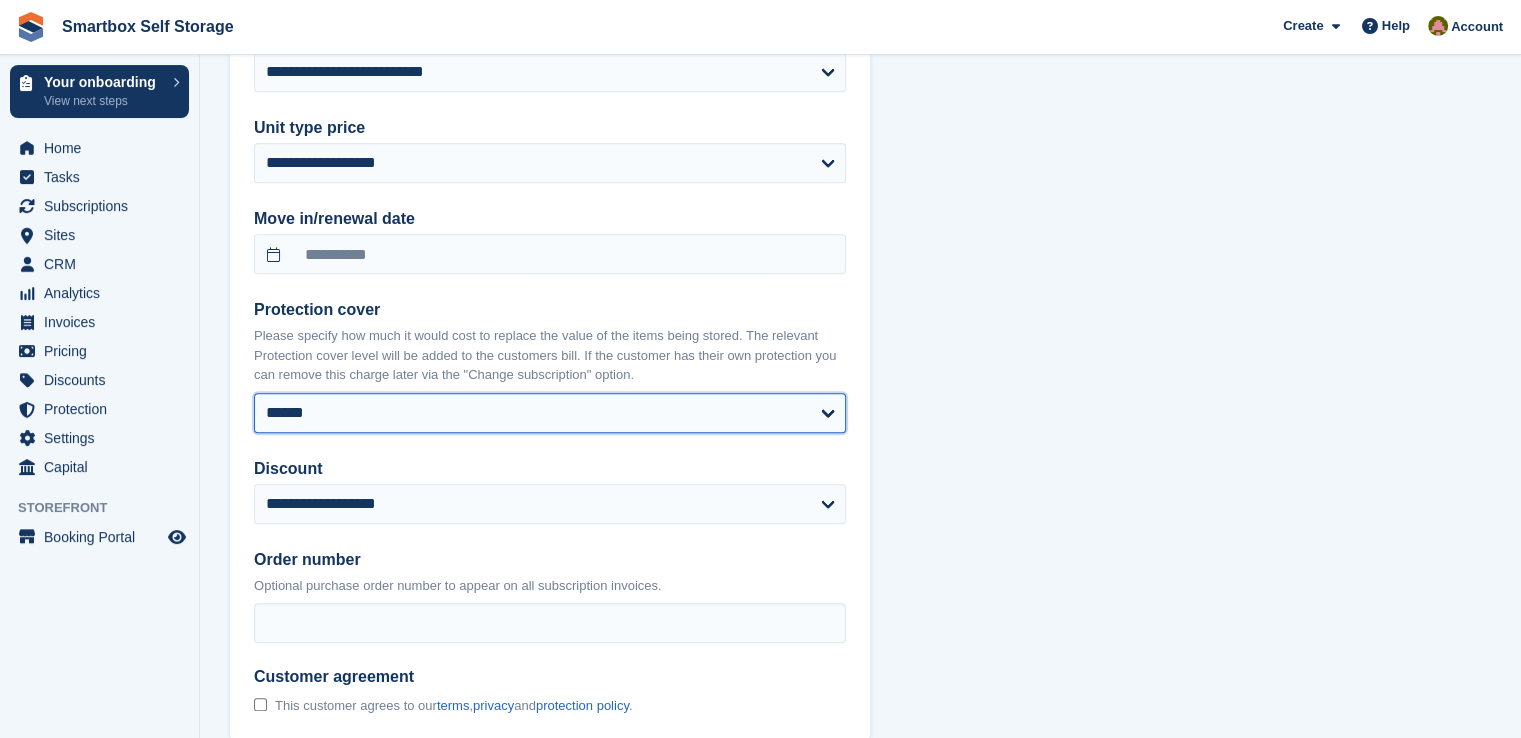 click on "****
******
******
******
******
******
*******
*******
*******
*******
*******
*******
*******
*******" at bounding box center [550, 413] 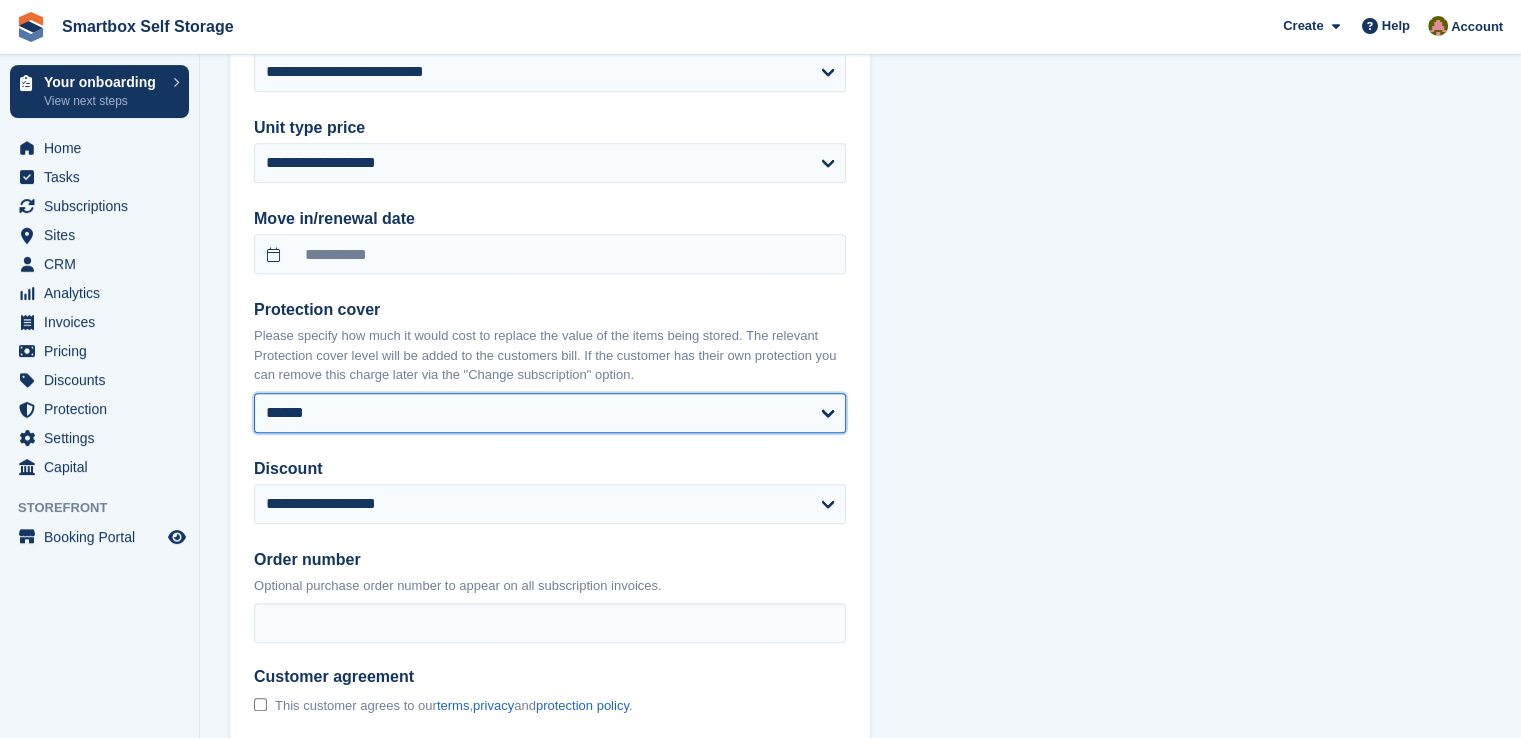 select on "*****" 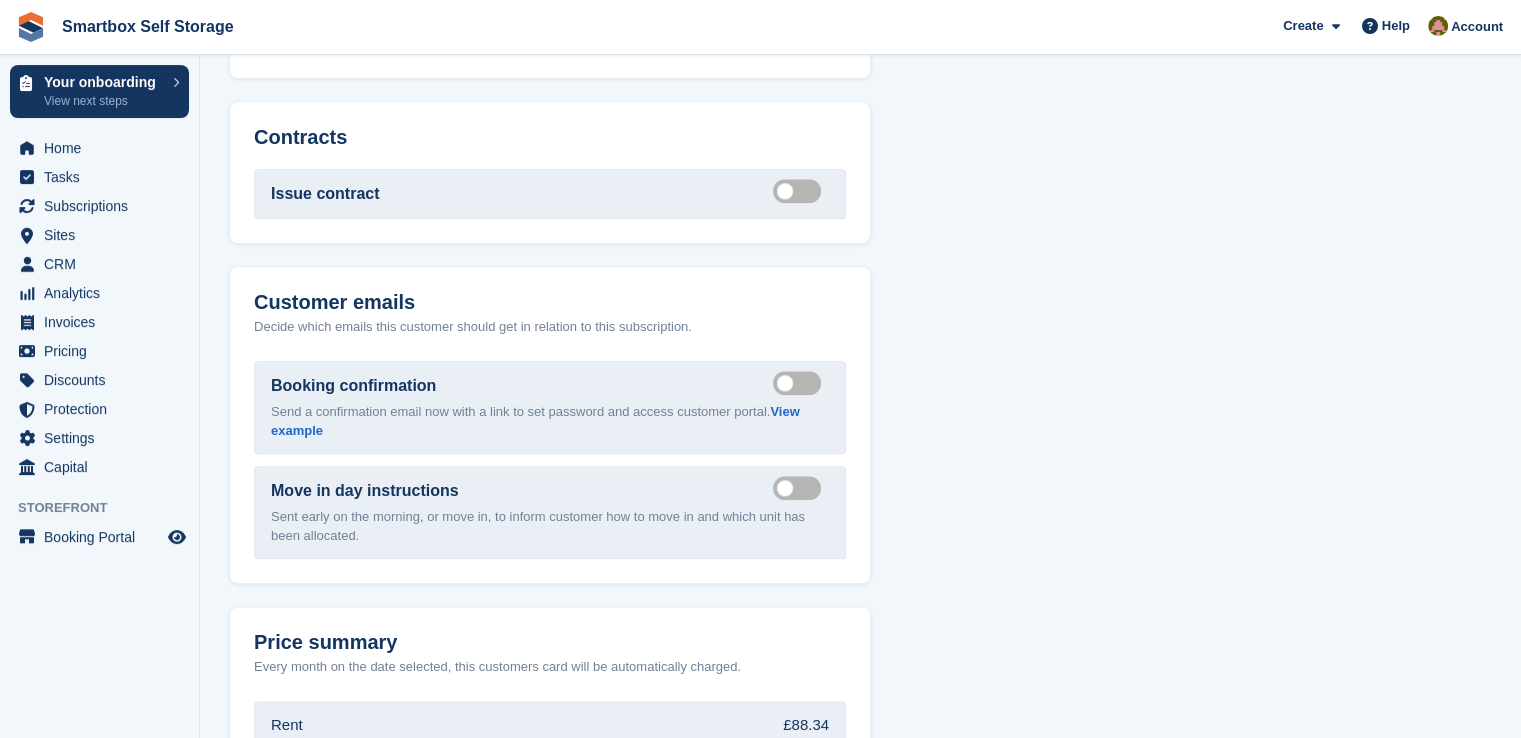 select on "******" 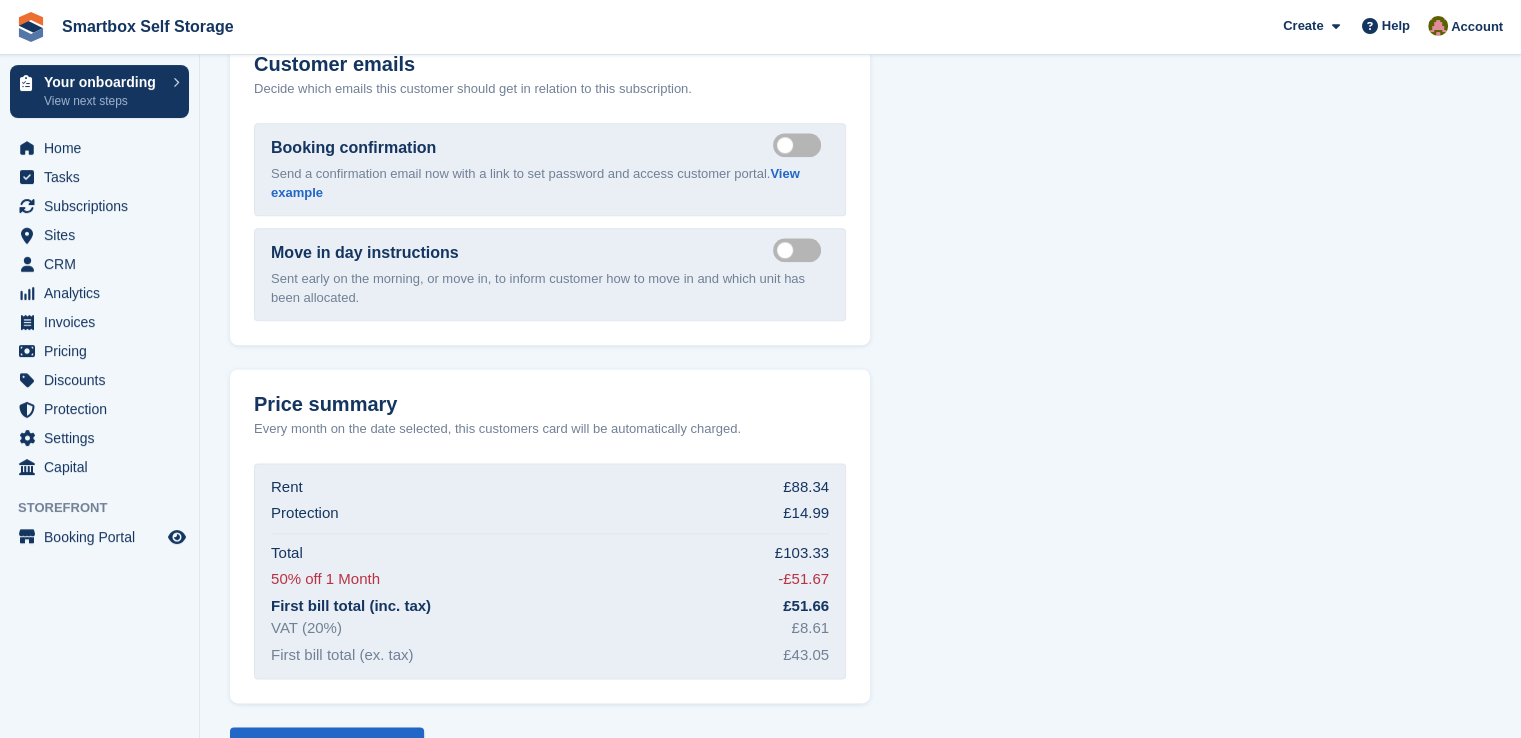scroll, scrollTop: 2570, scrollLeft: 0, axis: vertical 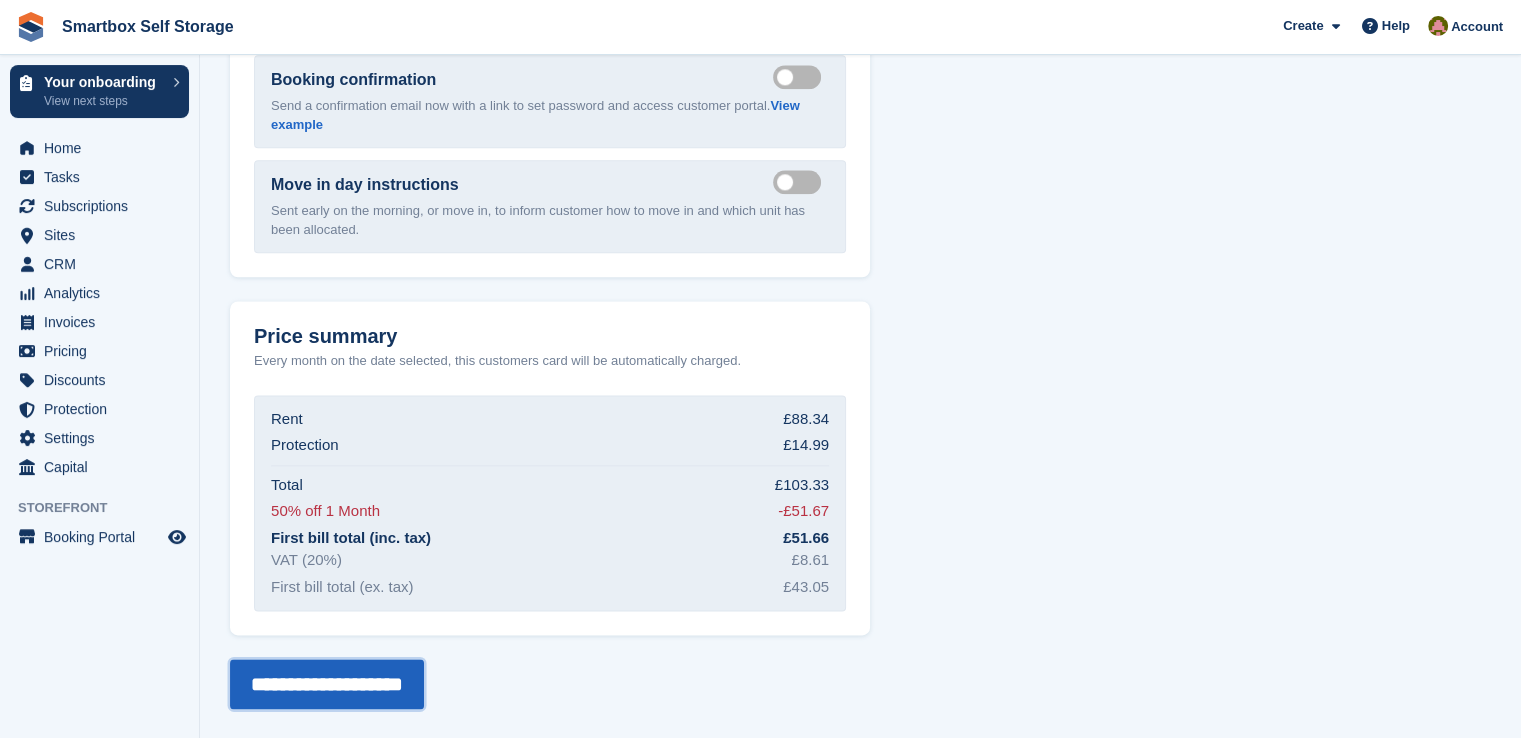click on "**********" at bounding box center (327, 684) 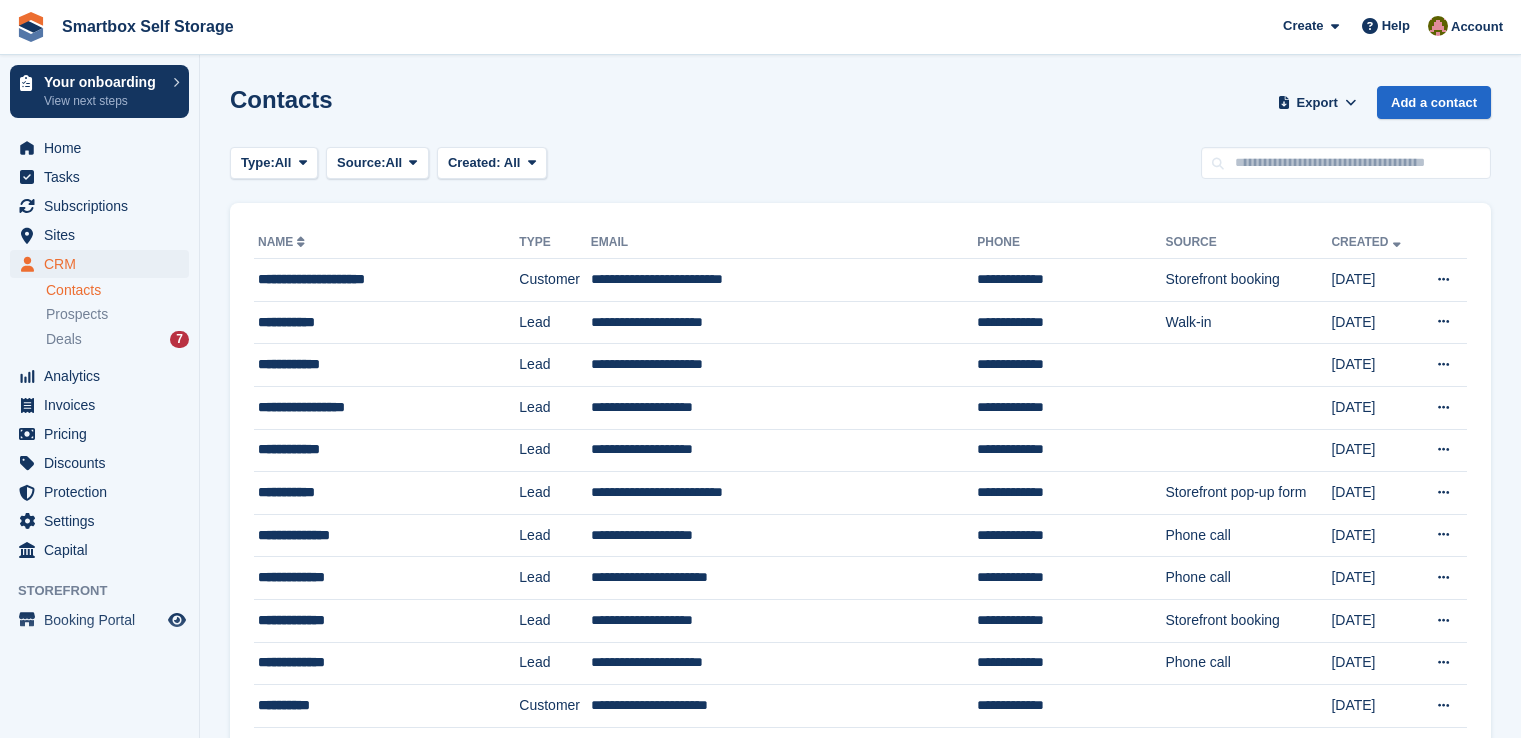 scroll, scrollTop: 0, scrollLeft: 0, axis: both 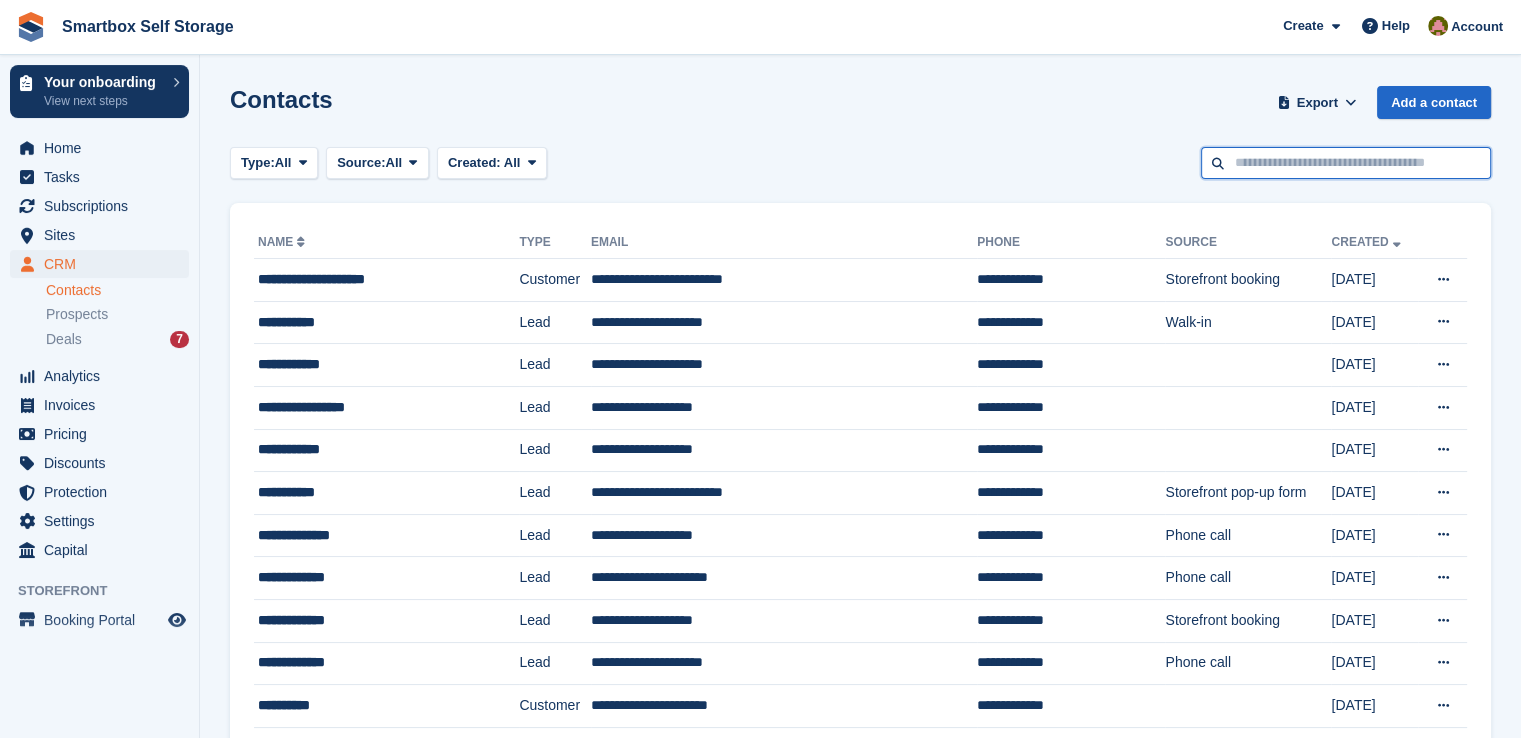 click at bounding box center (1346, 163) 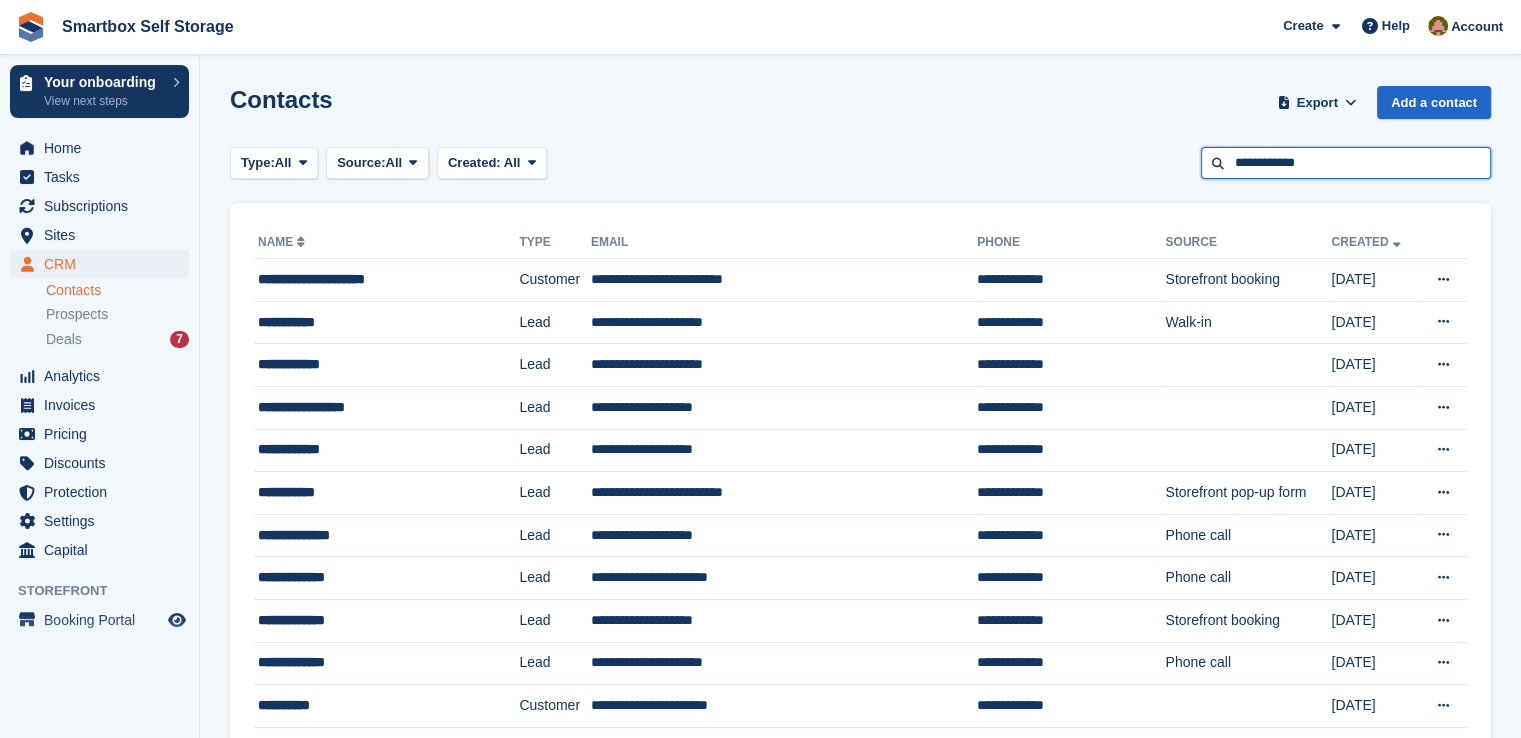 type on "**********" 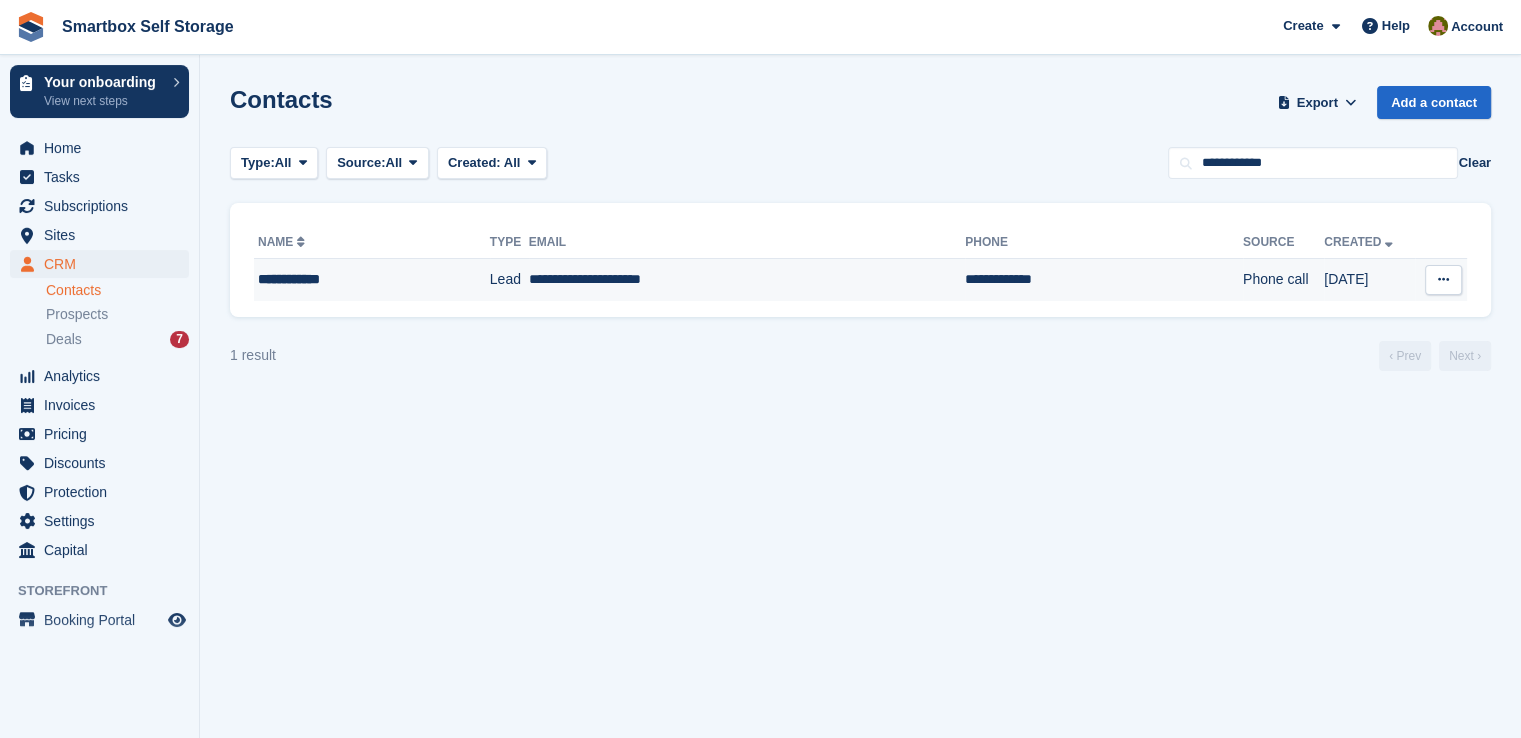click on "**********" at bounding box center (747, 280) 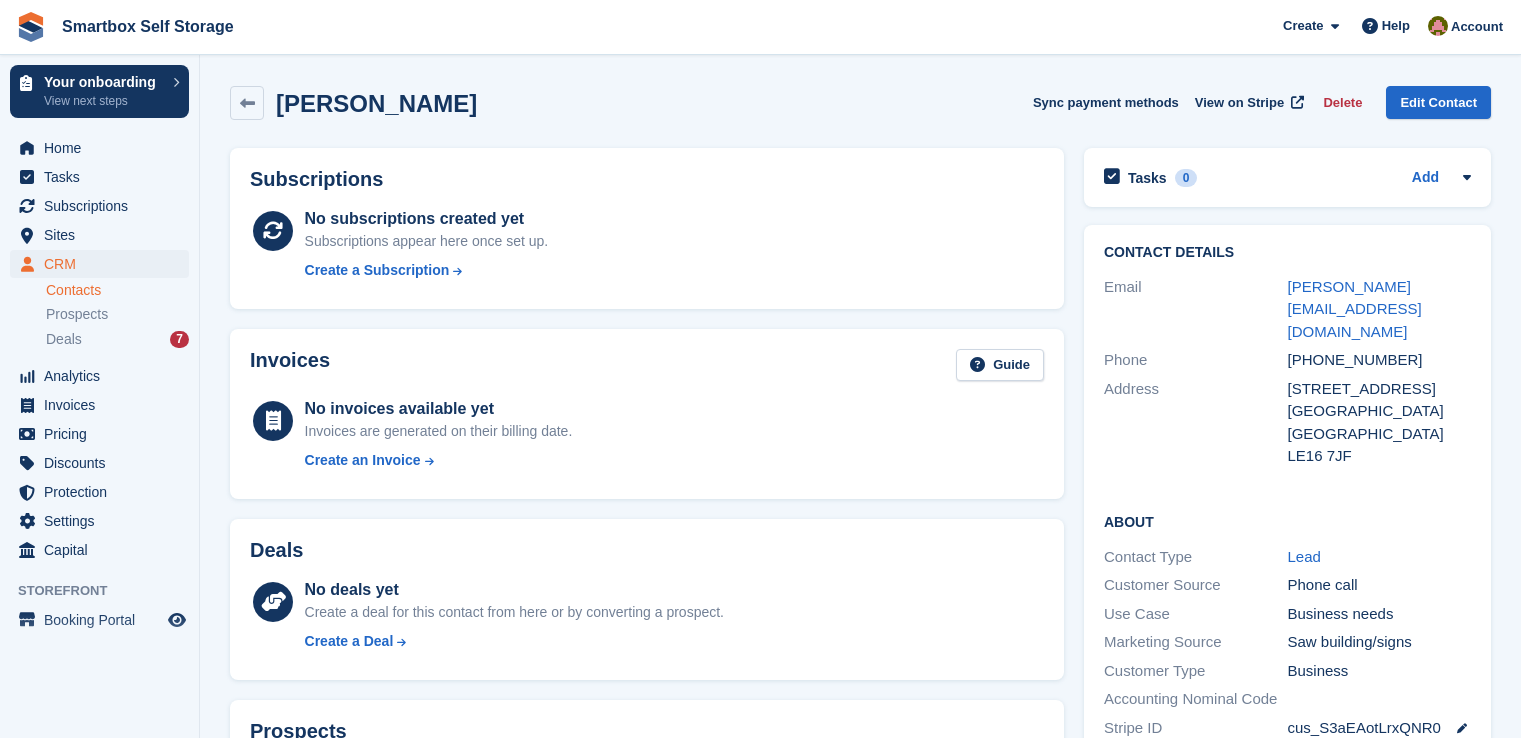 scroll, scrollTop: 0, scrollLeft: 0, axis: both 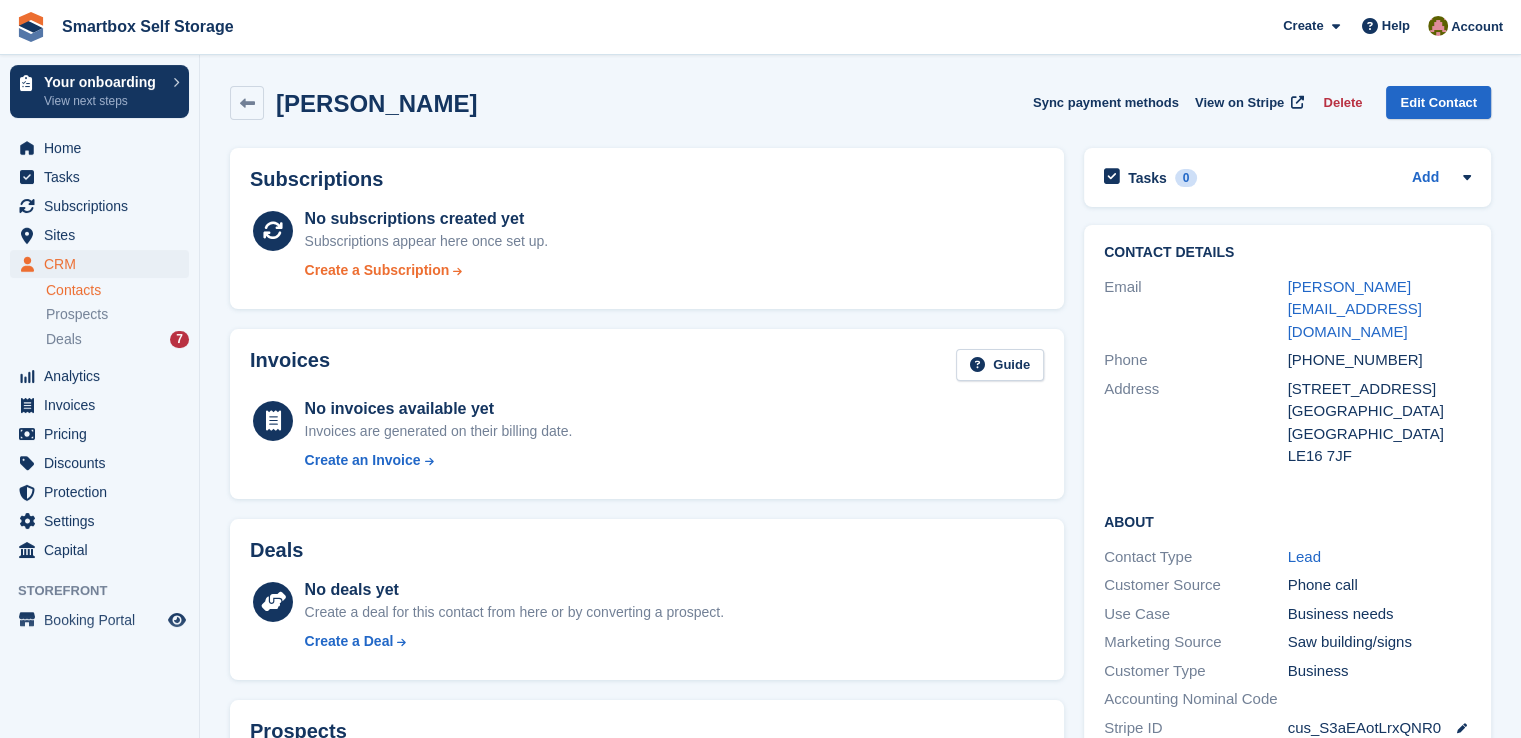 click on "Create a Subscription" at bounding box center (377, 270) 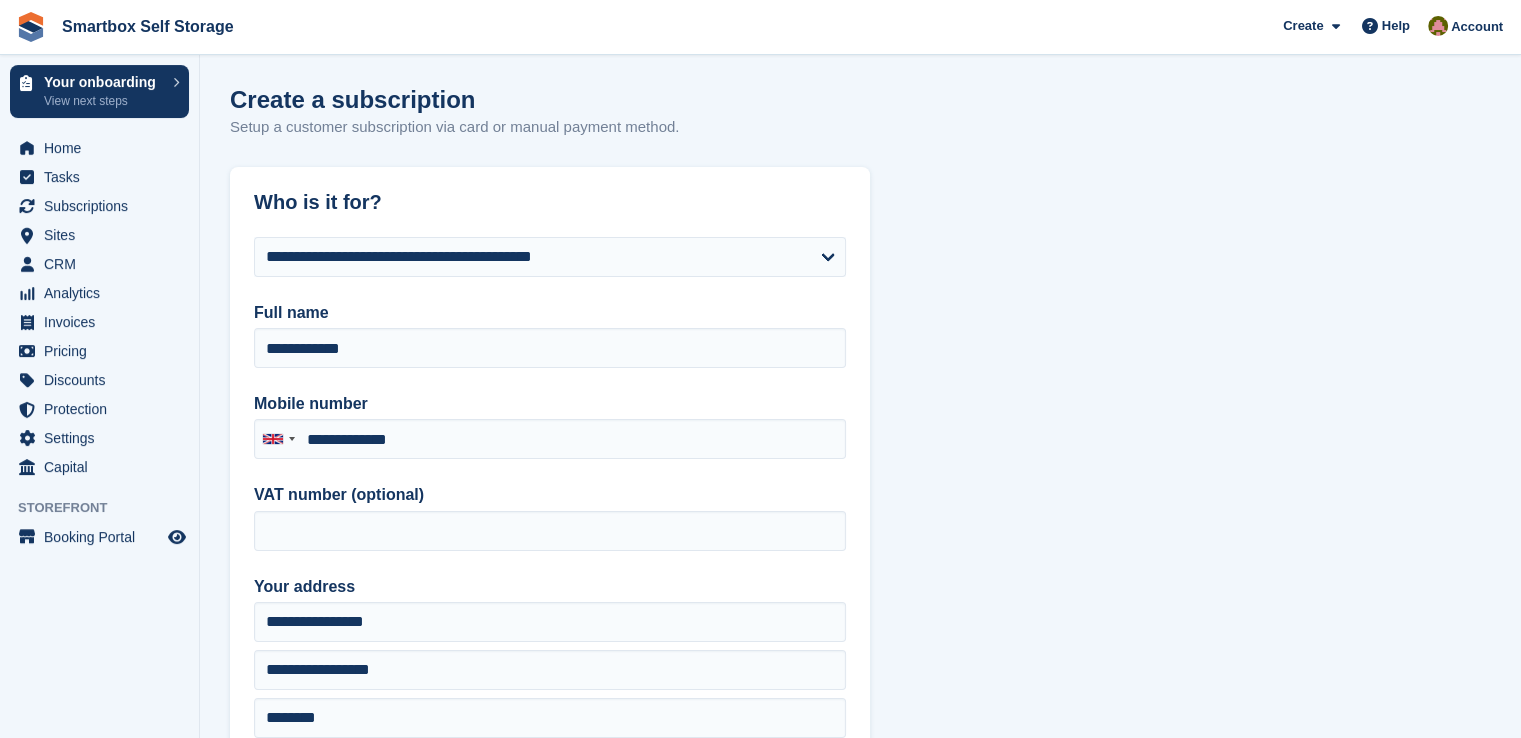 type on "**********" 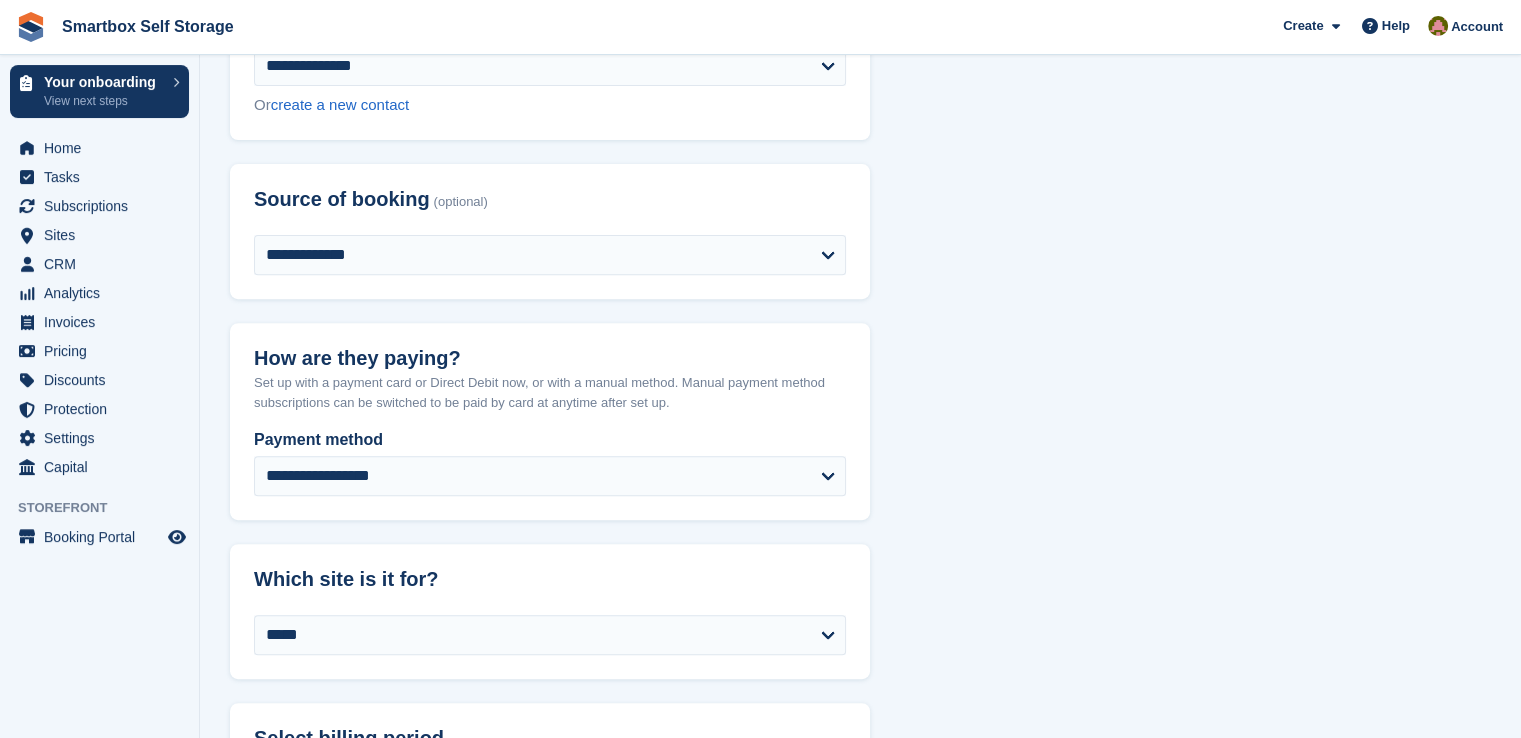 scroll, scrollTop: 800, scrollLeft: 0, axis: vertical 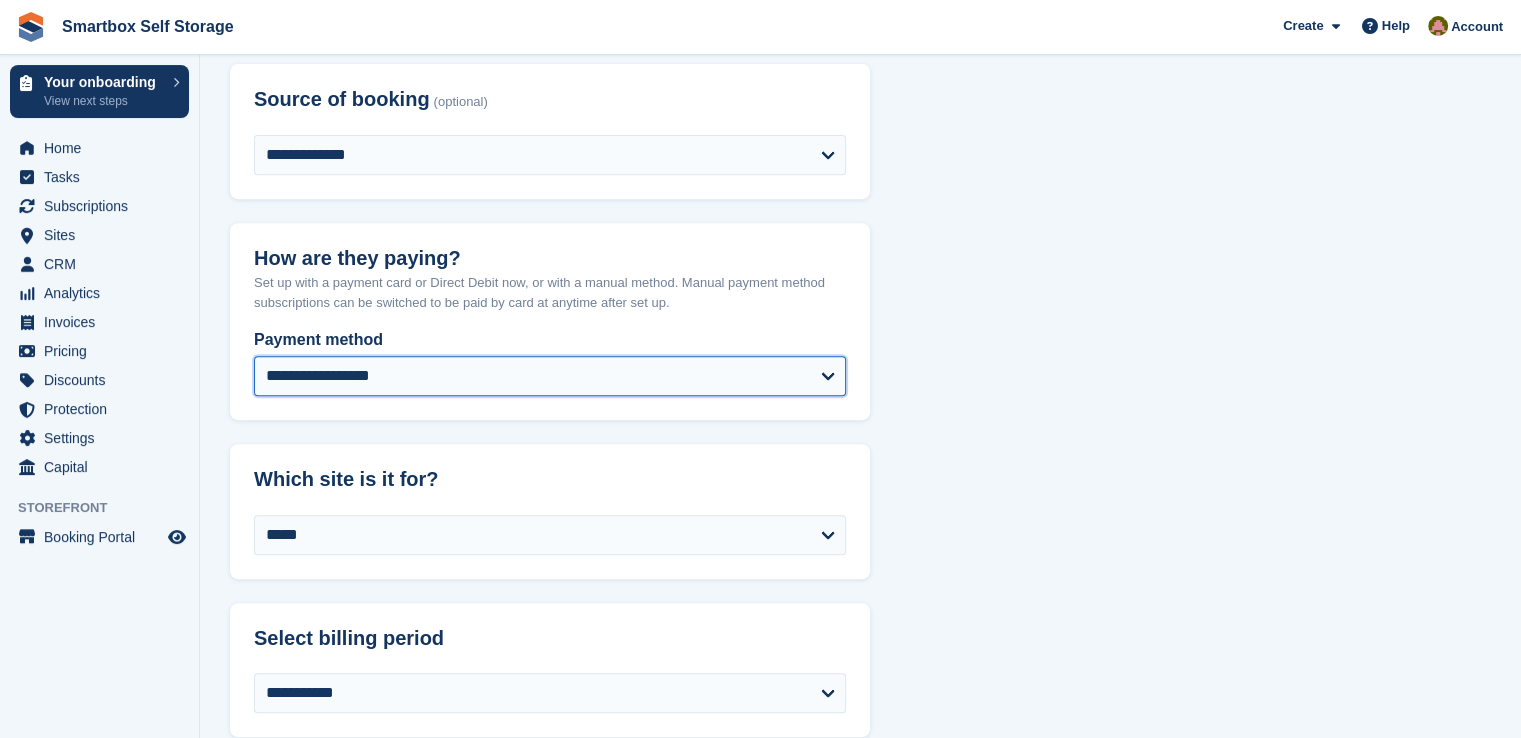 click on "**********" at bounding box center (550, 376) 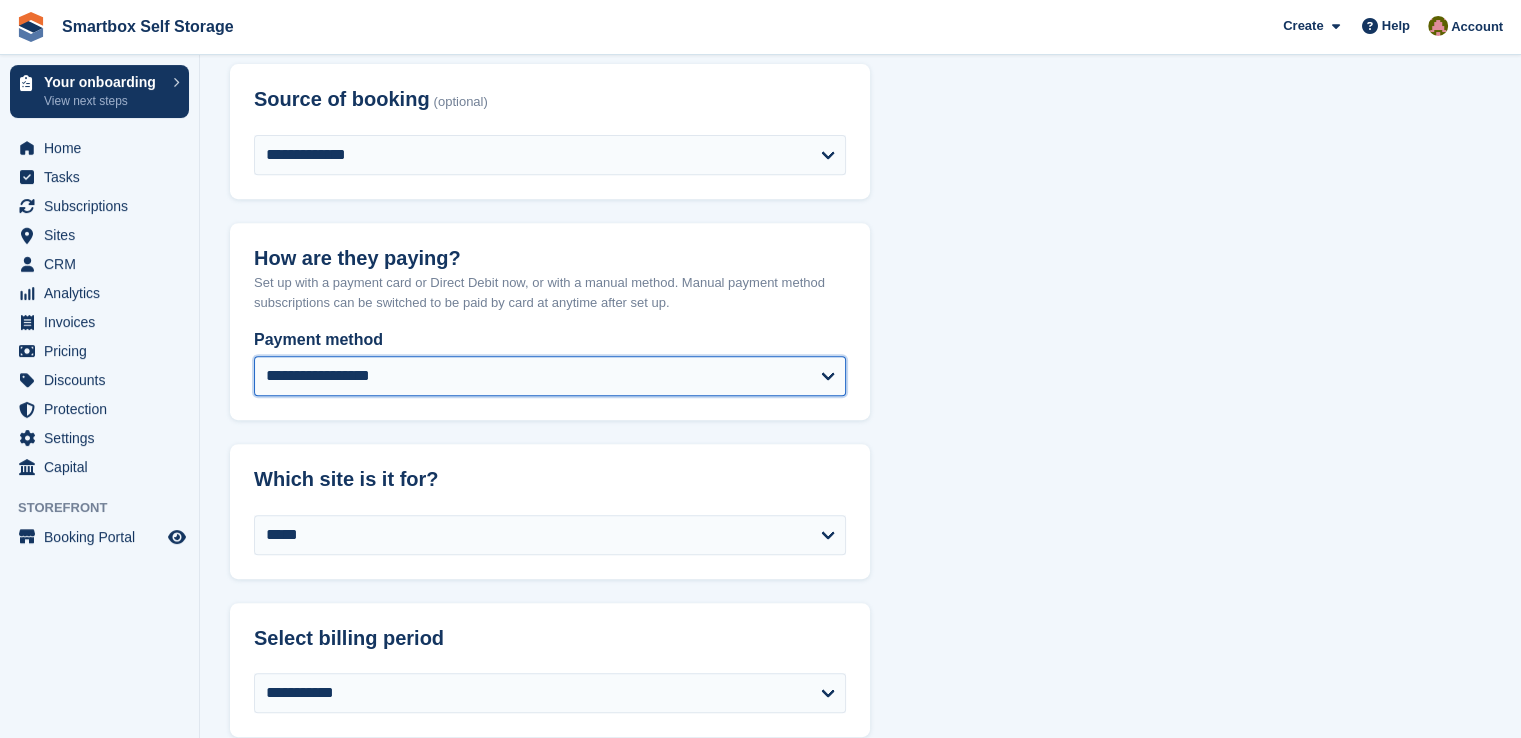 select on "**********" 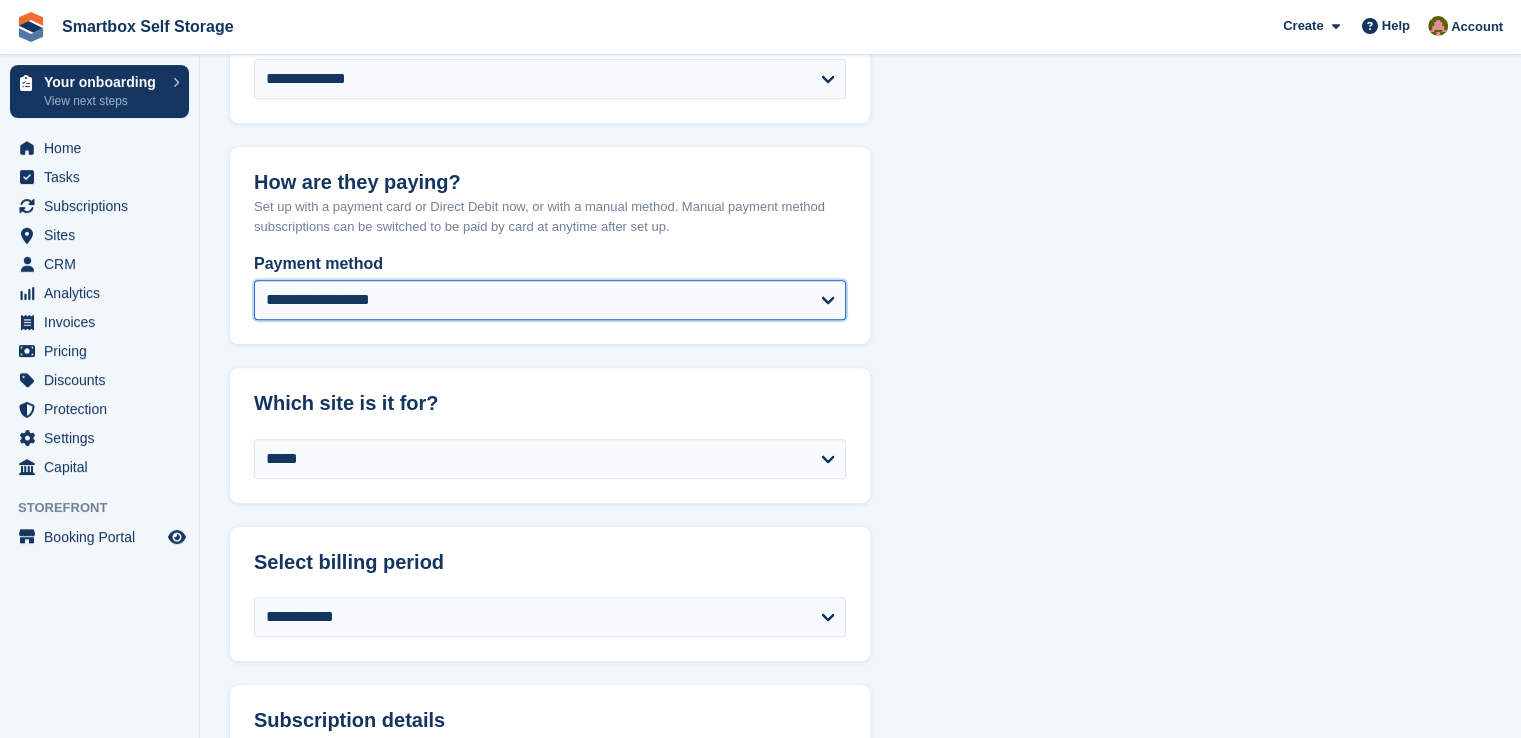 scroll, scrollTop: 1100, scrollLeft: 0, axis: vertical 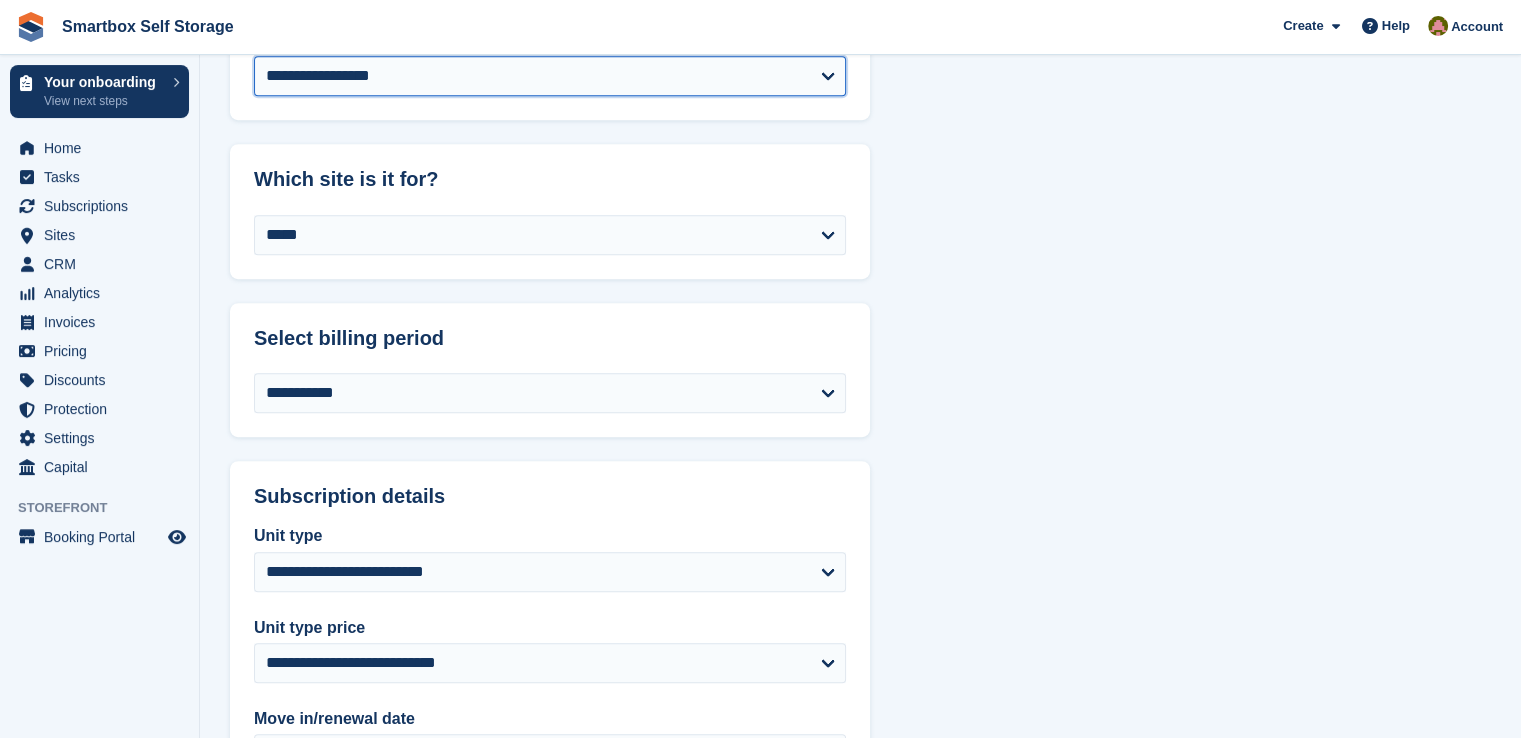 select on "******" 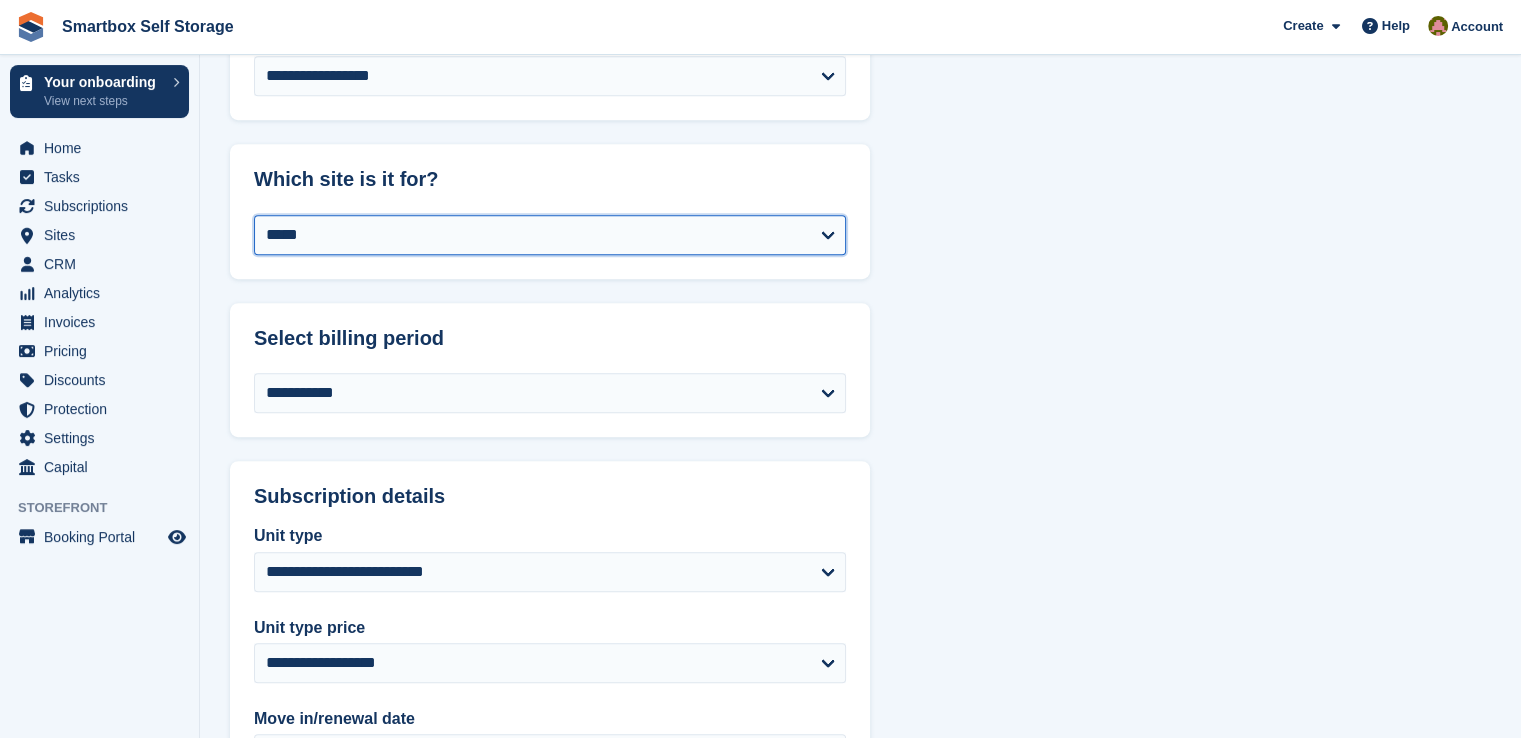 click on "**********" at bounding box center [550, 235] 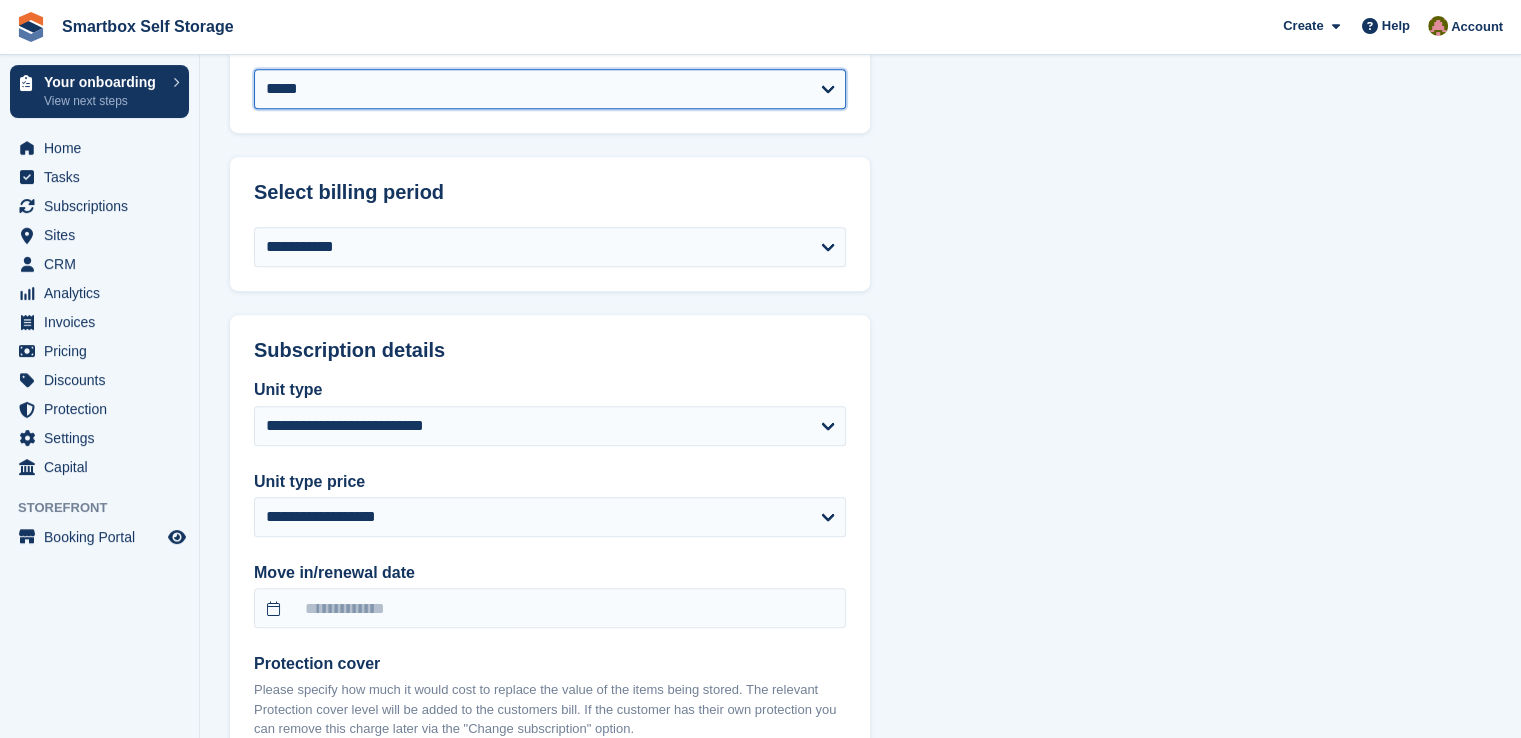 scroll, scrollTop: 1400, scrollLeft: 0, axis: vertical 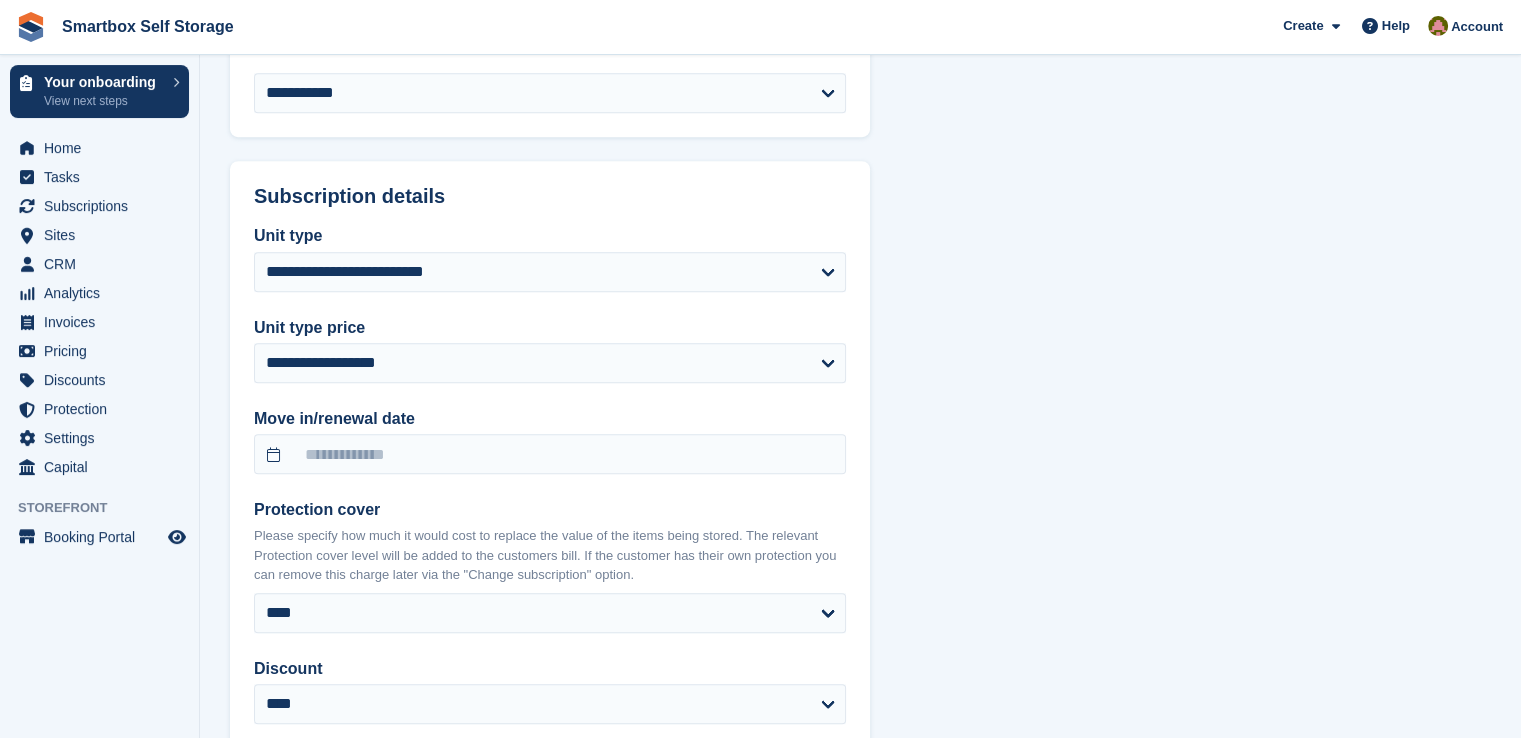 select on "******" 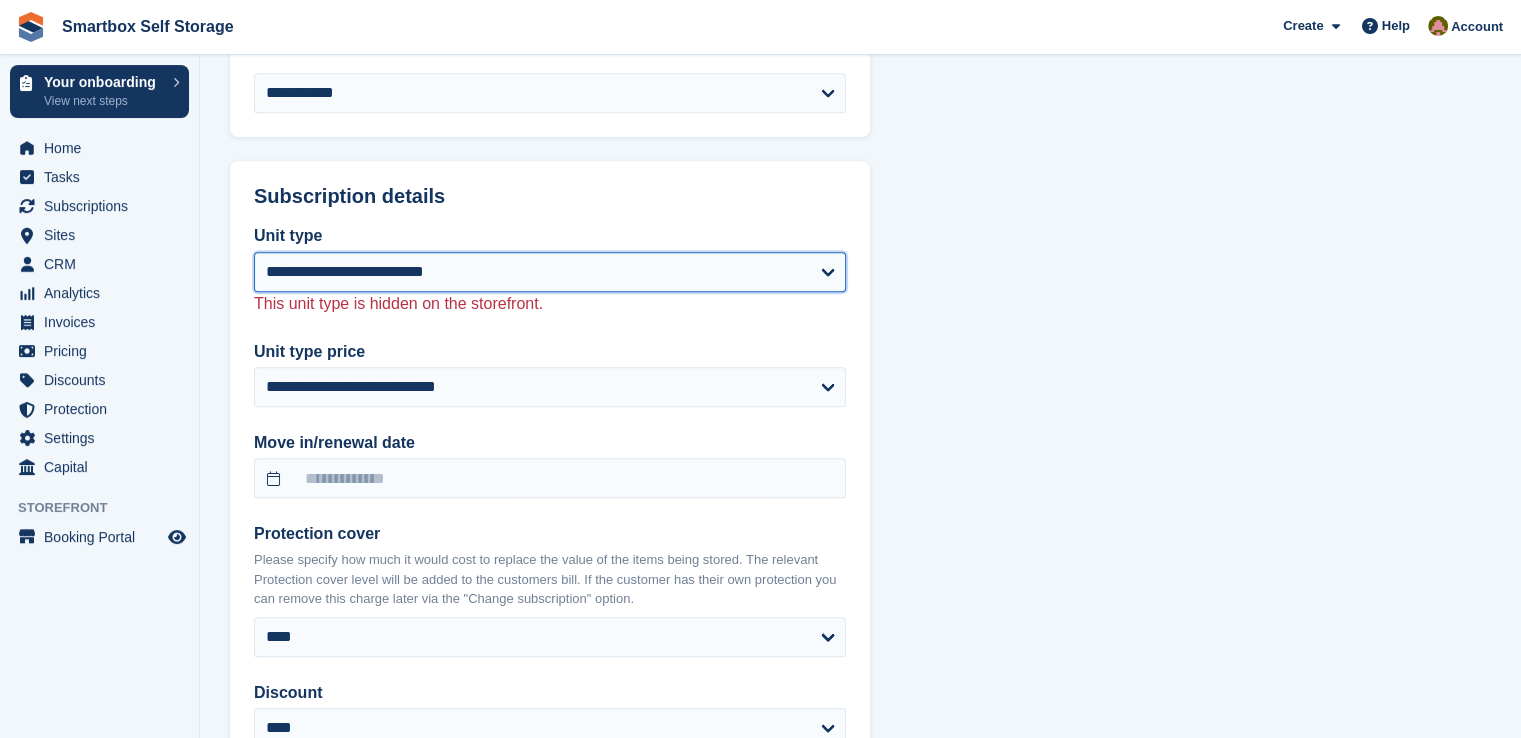 click on "**********" at bounding box center (550, 272) 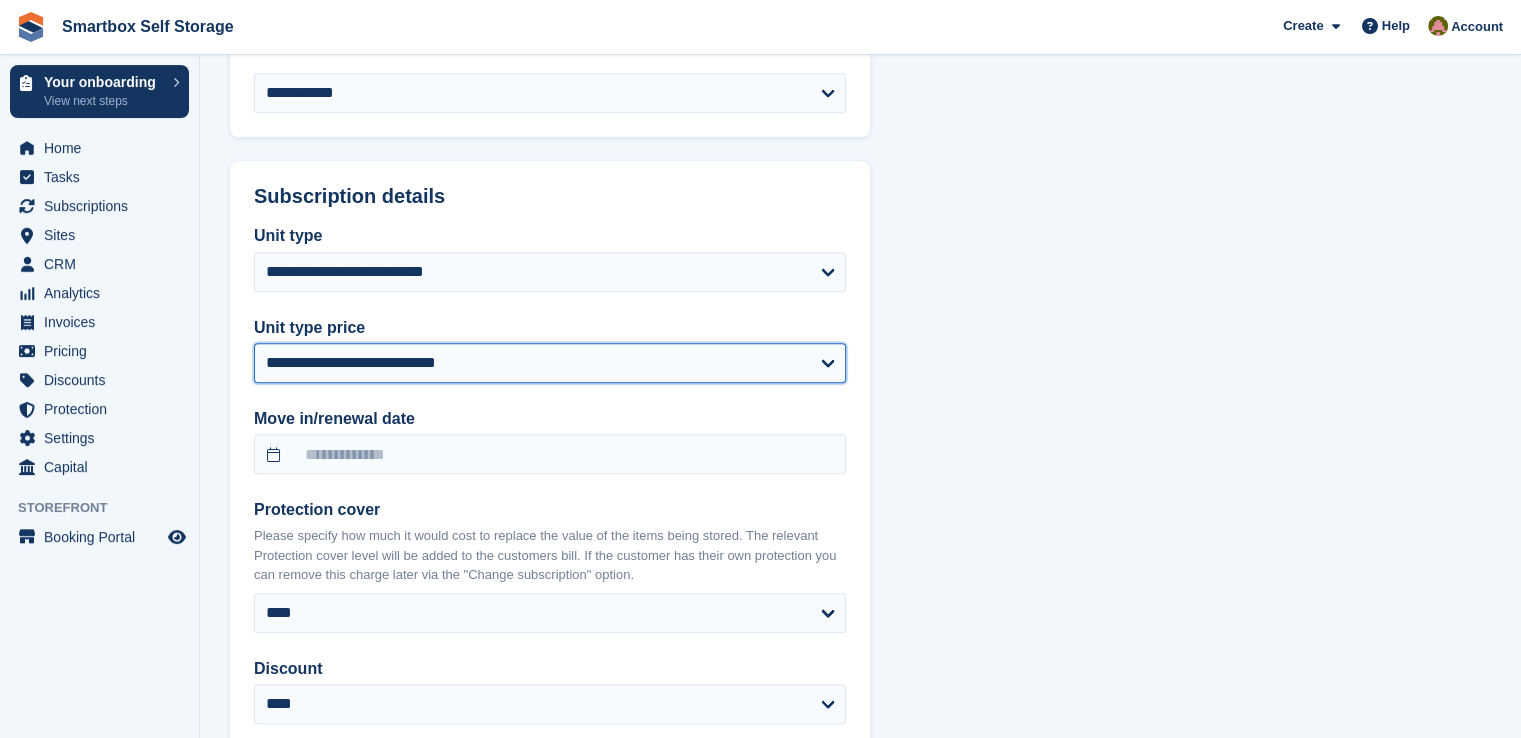 click on "**********" at bounding box center [550, 363] 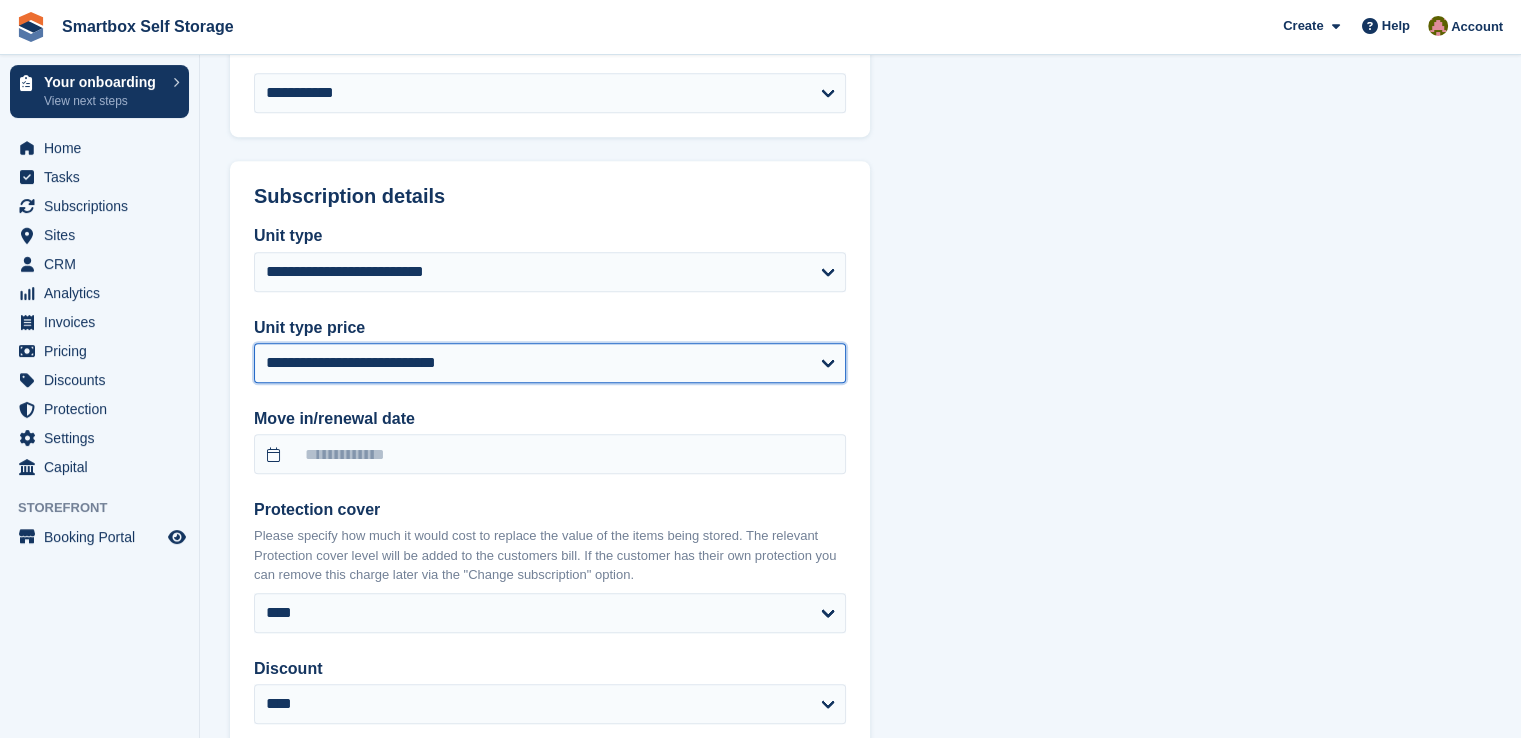 select on "*****" 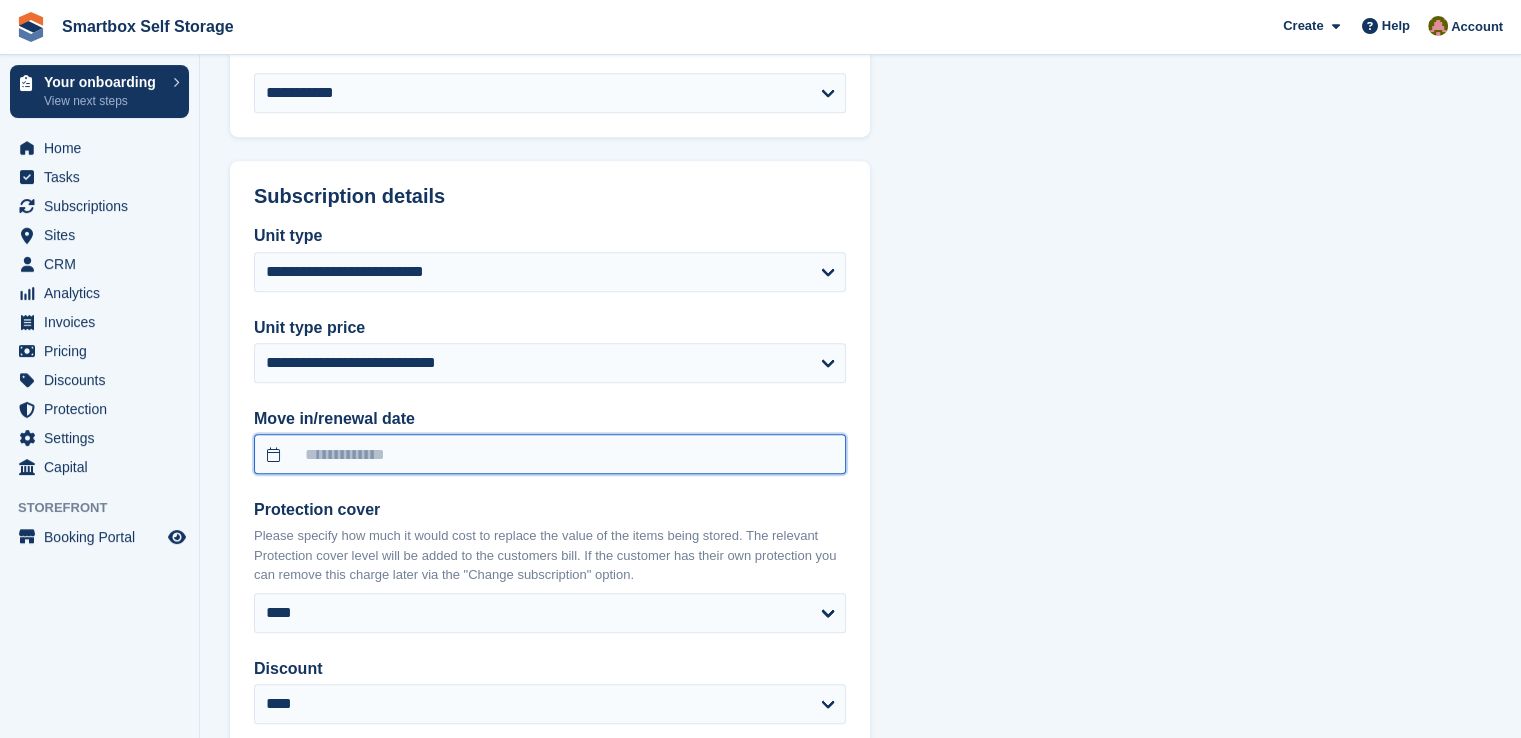 select on "******" 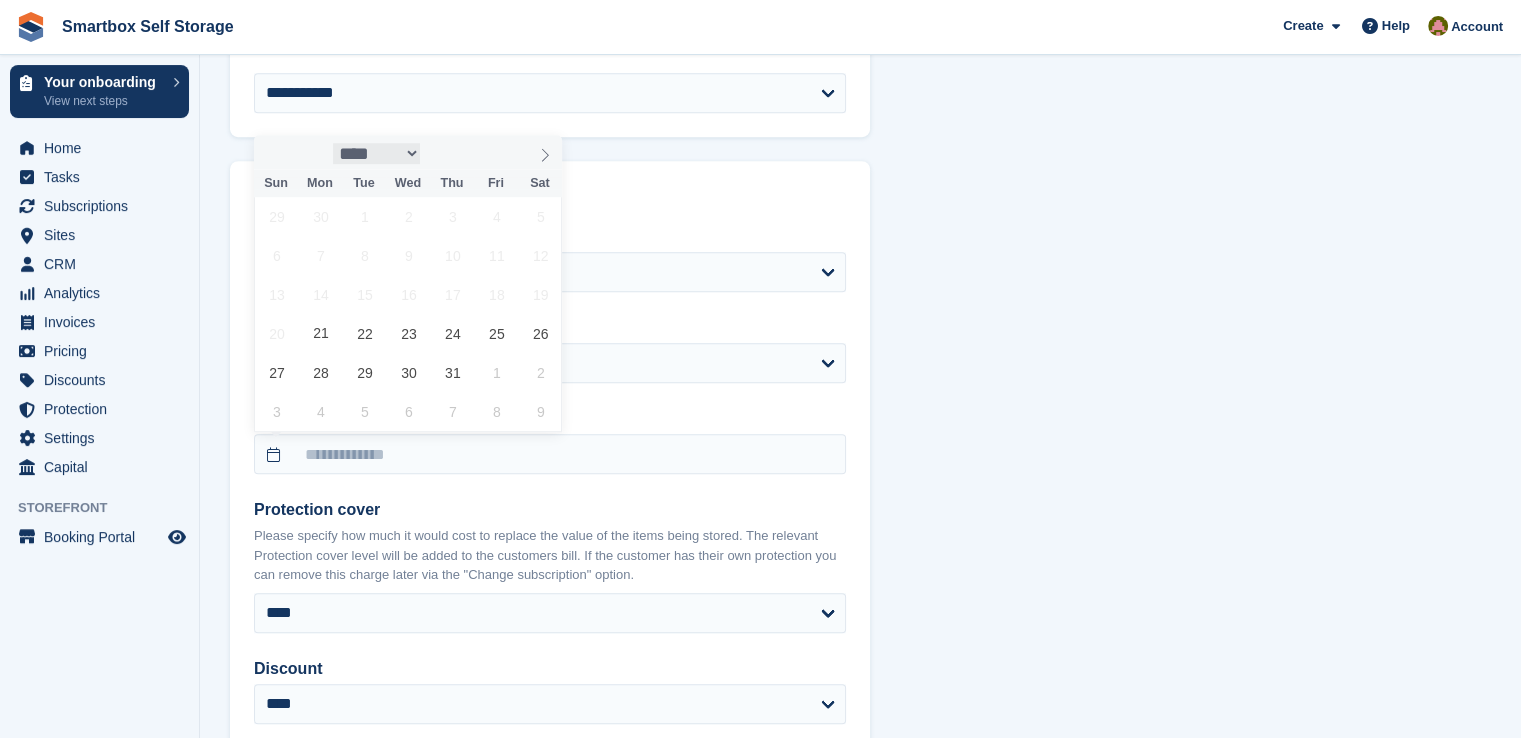 click on "**** ****** ********* ******* ******** ********" at bounding box center (377, 153) 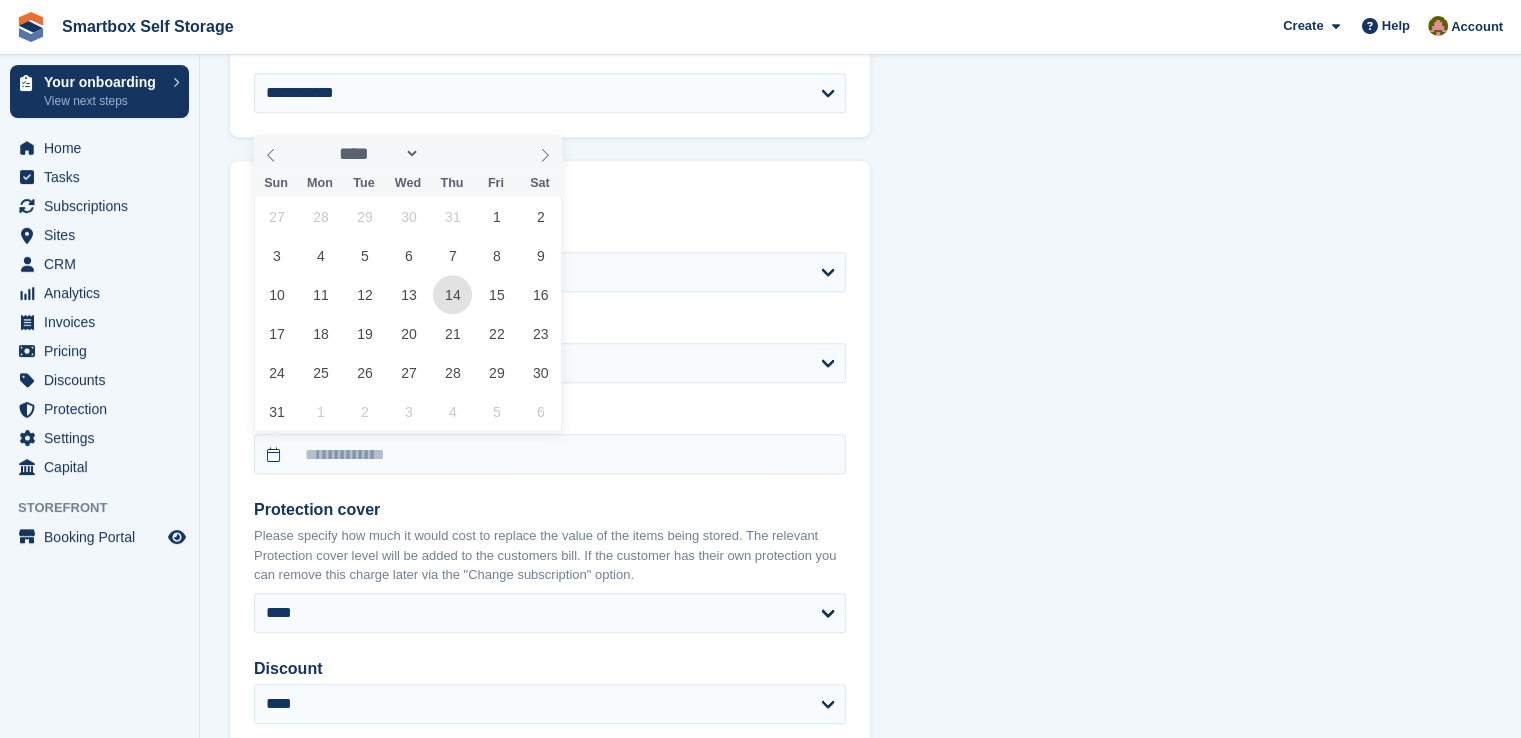 click on "14" at bounding box center [452, 294] 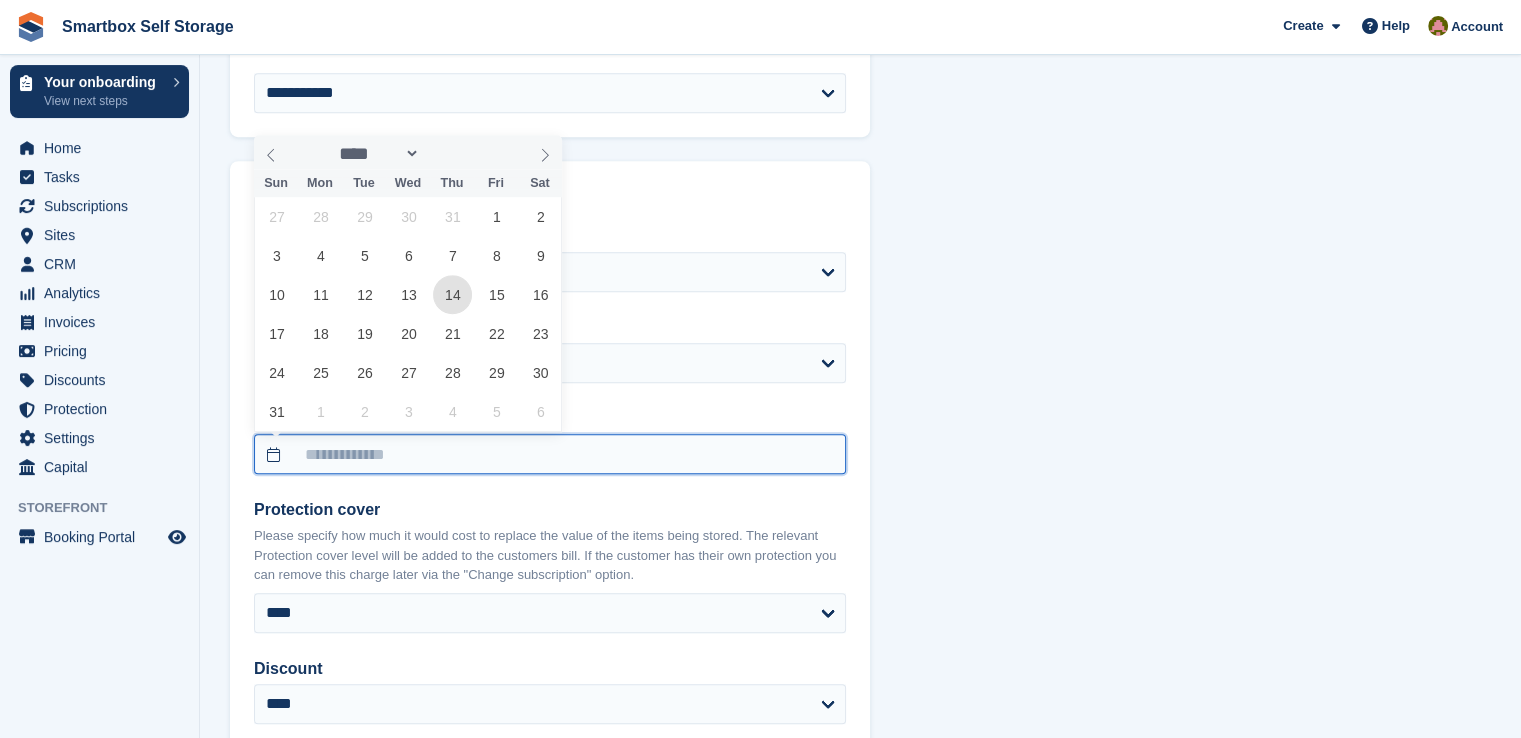 type on "**********" 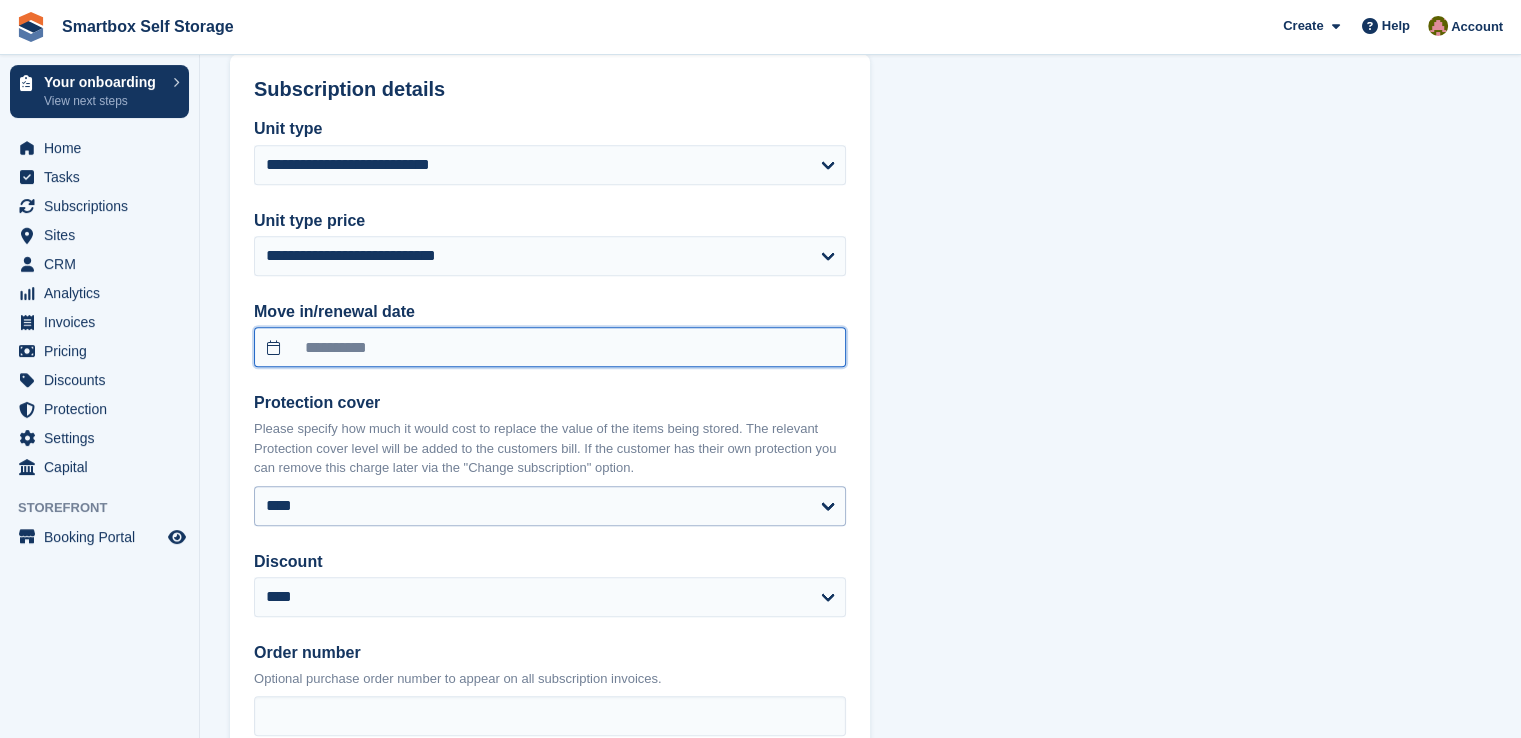 scroll, scrollTop: 1600, scrollLeft: 0, axis: vertical 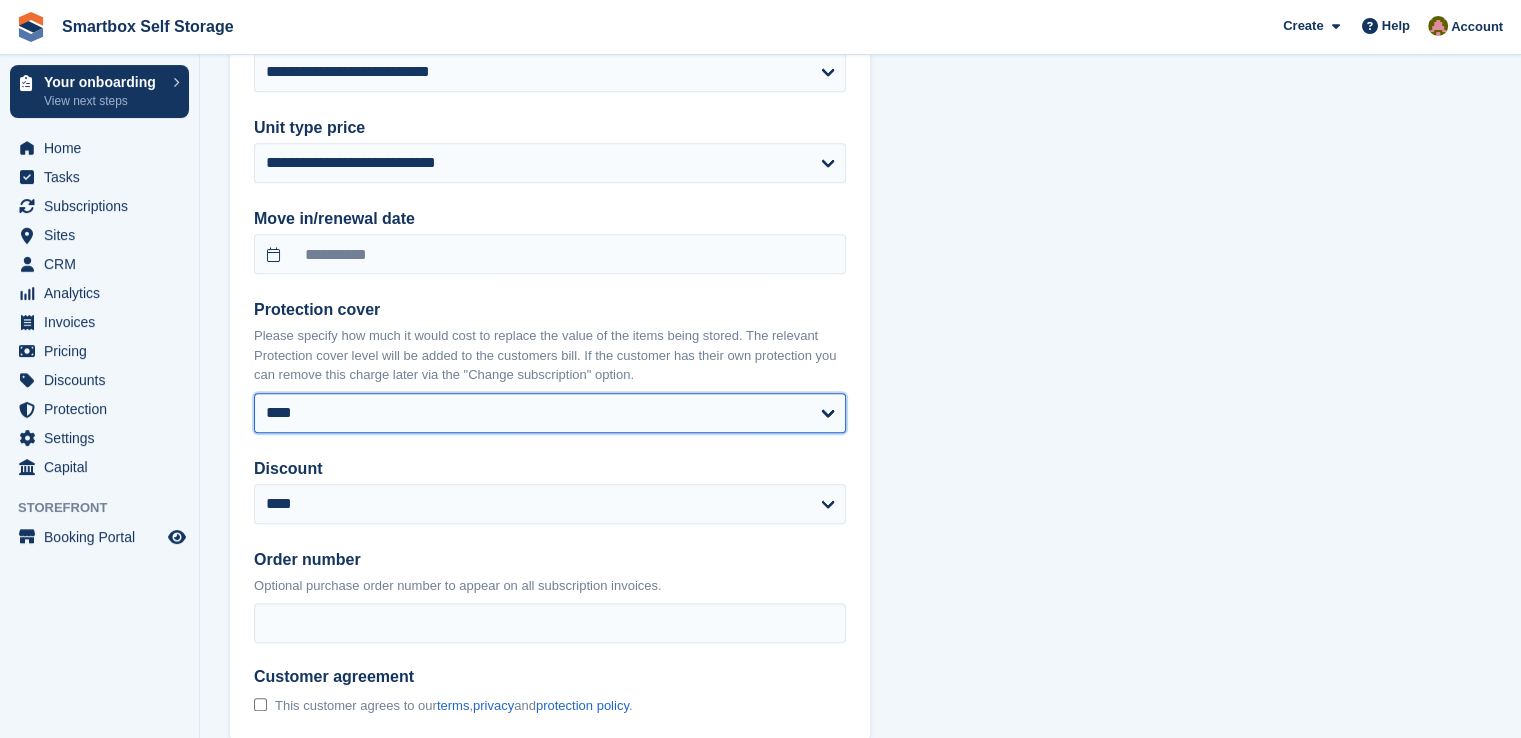 click on "****
******
******
******
******
******
*******
*******
*******
*******
*******
*******
*******
*******" at bounding box center (550, 413) 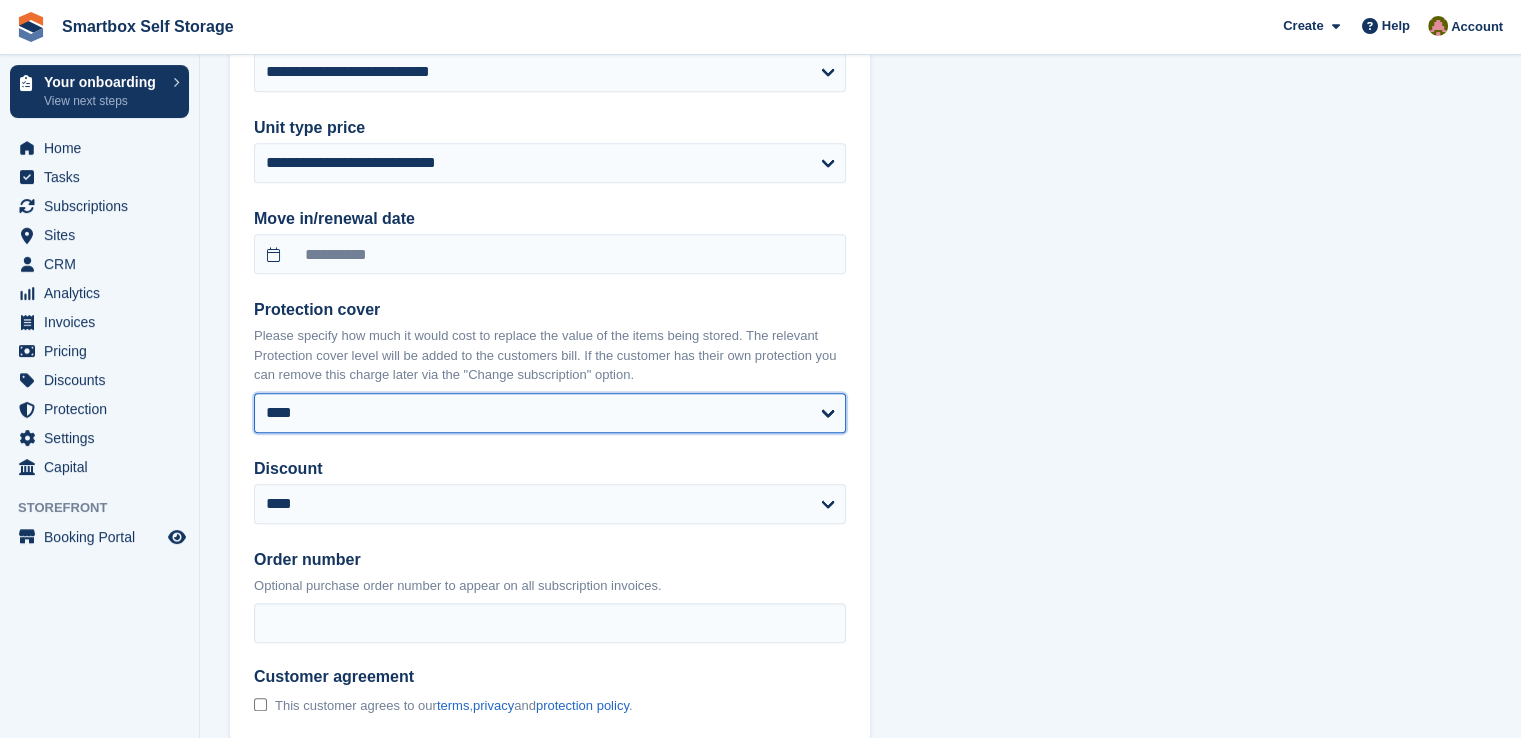 select on "*****" 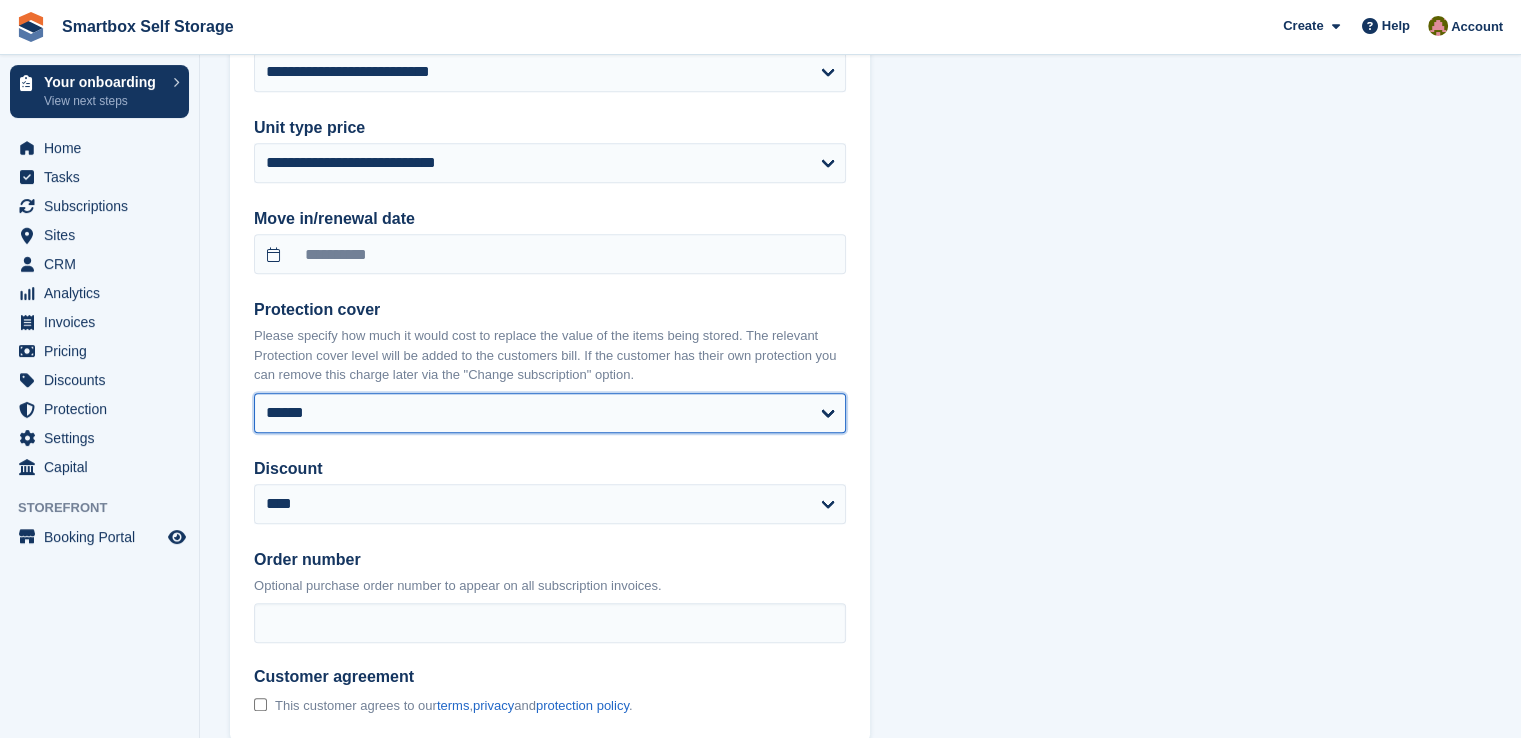 click on "****
******
******
******
******
******
*******
*******
*******
*******
*******
*******
*******
*******" at bounding box center [550, 413] 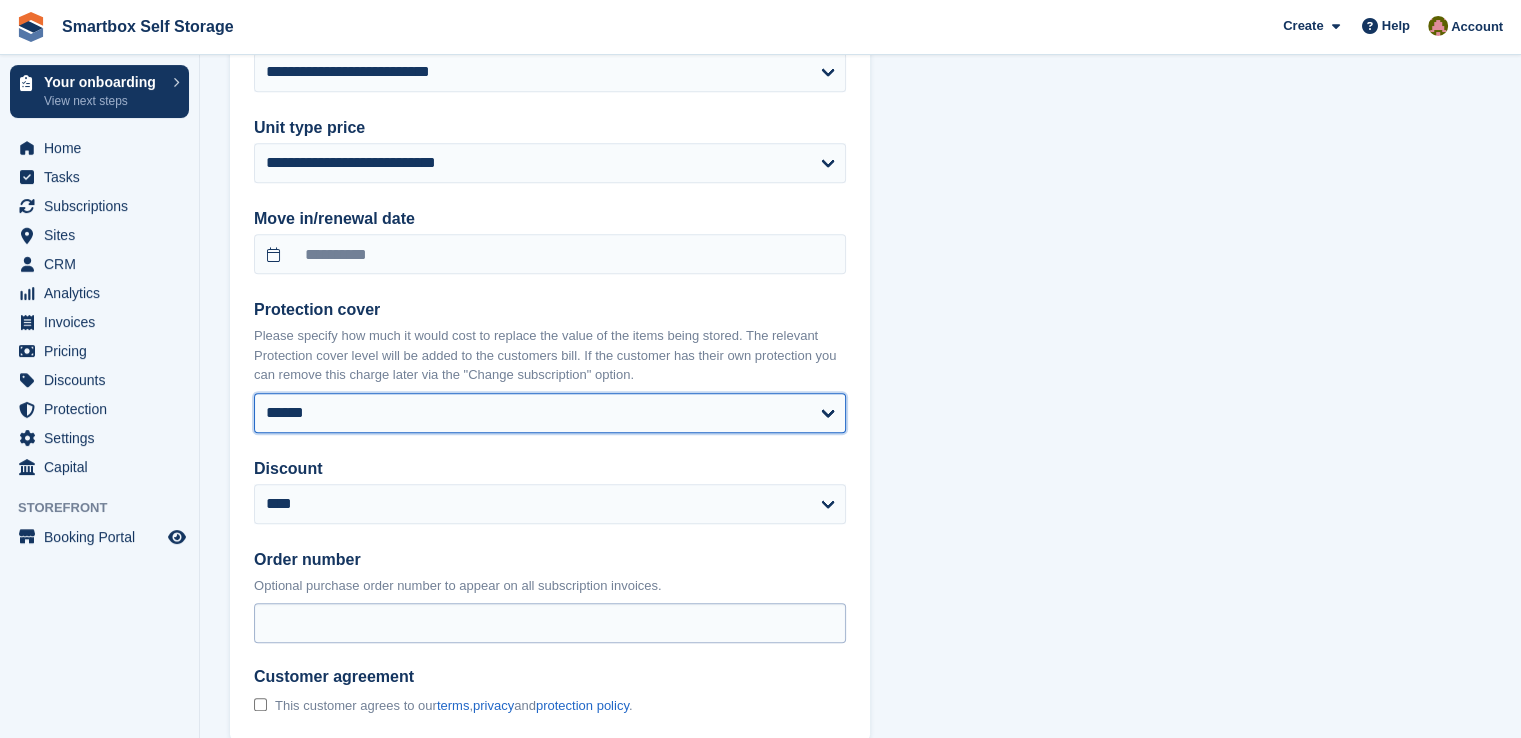 select on "******" 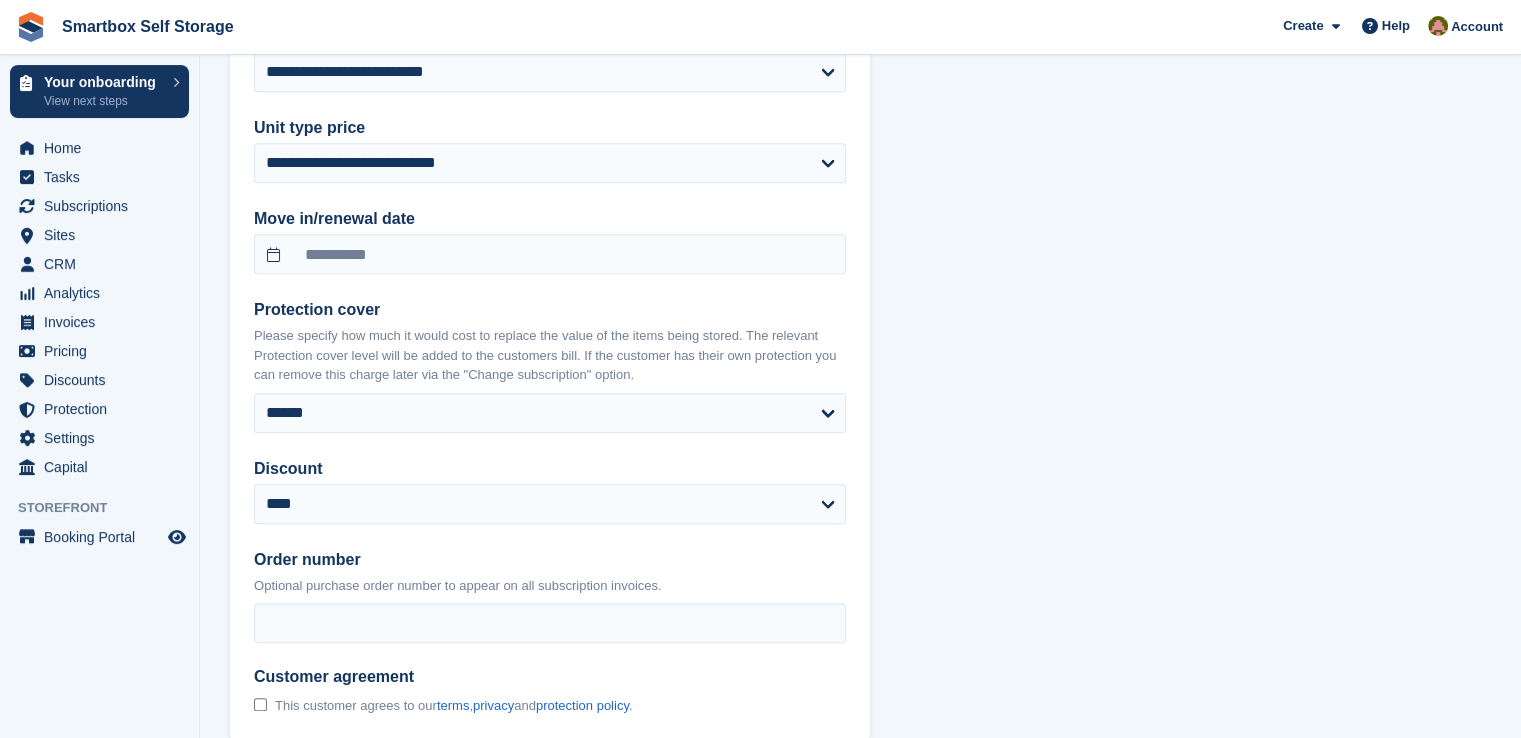 click on "This customer agrees to our  terms ,  privacy  and  protection policy ." at bounding box center [453, 706] 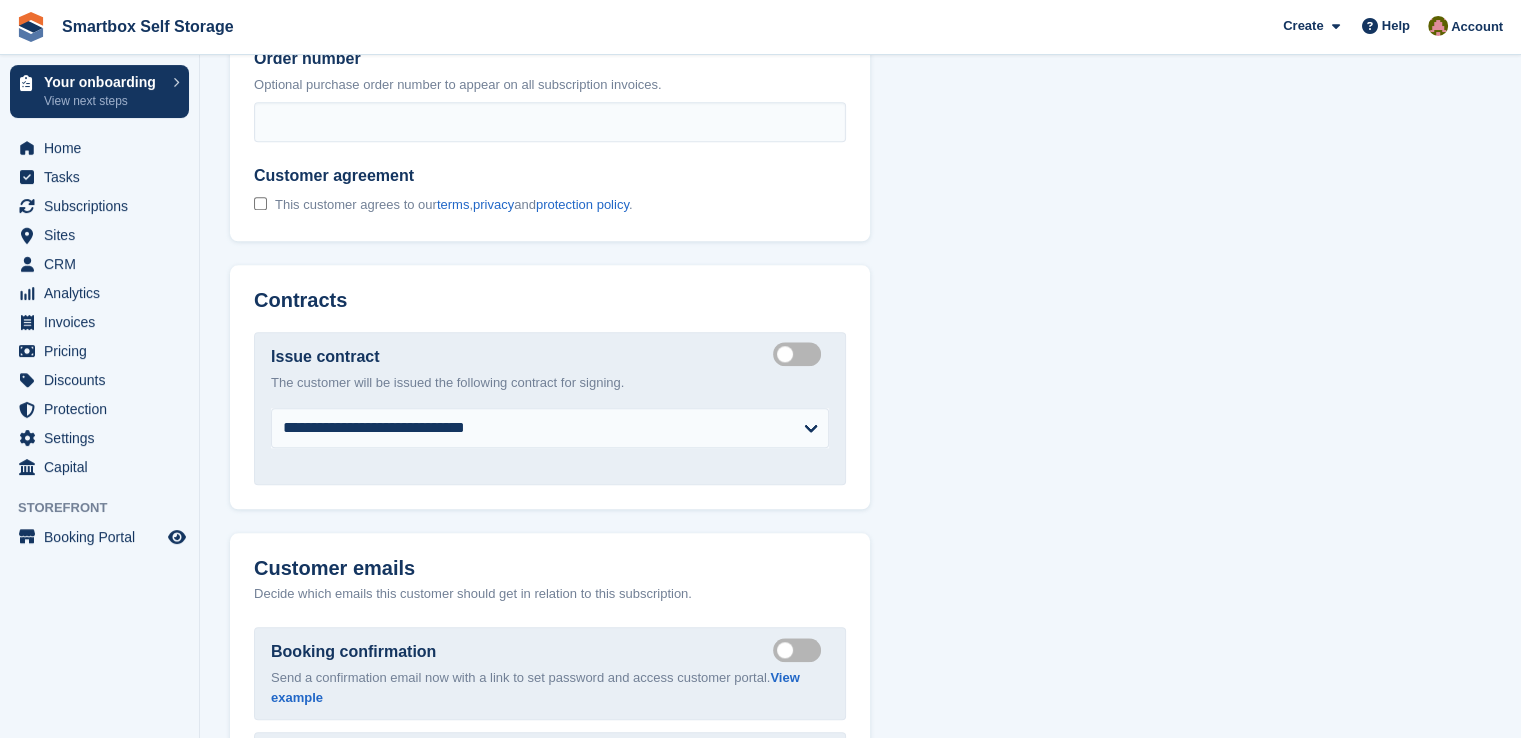 scroll, scrollTop: 2200, scrollLeft: 0, axis: vertical 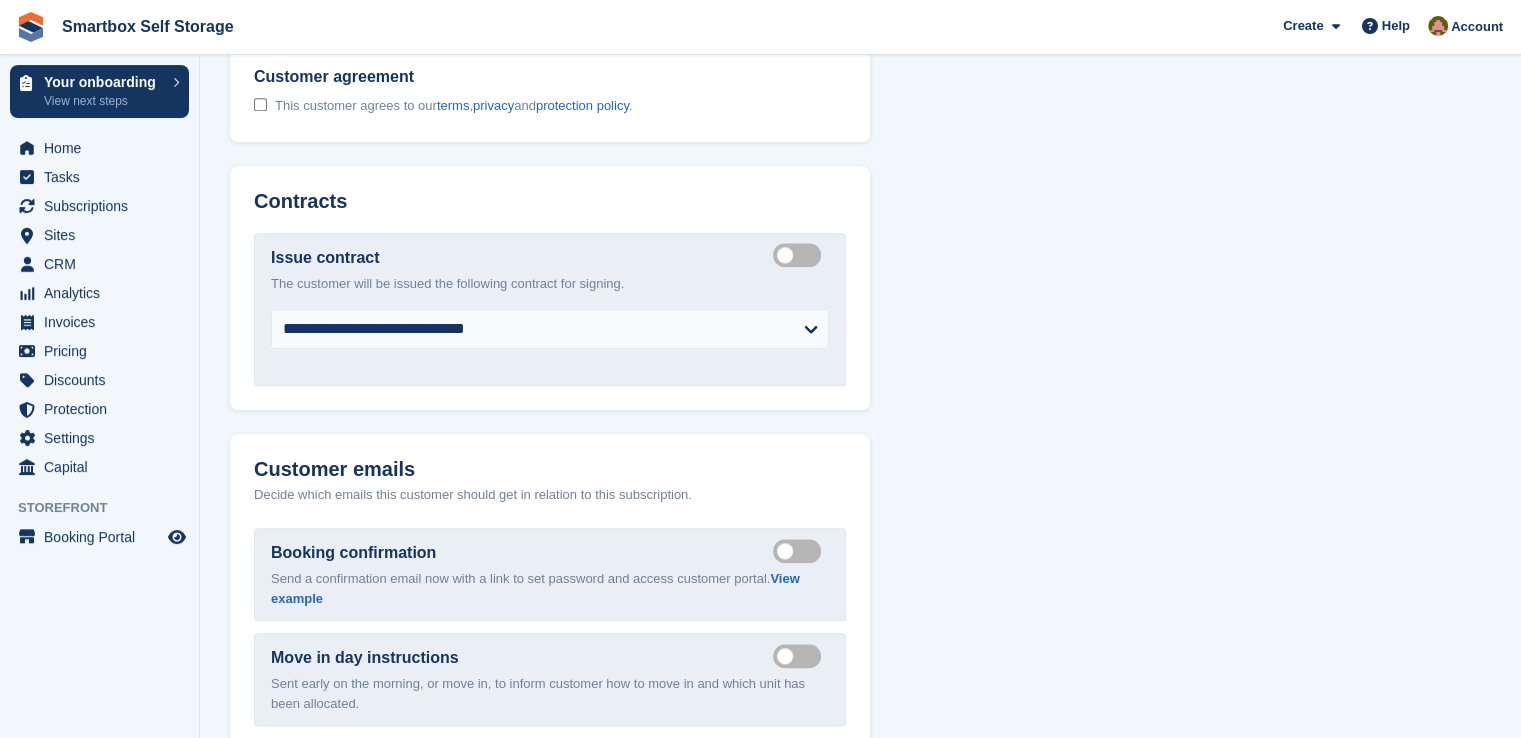click on "Create integrated contract" at bounding box center (801, 255) 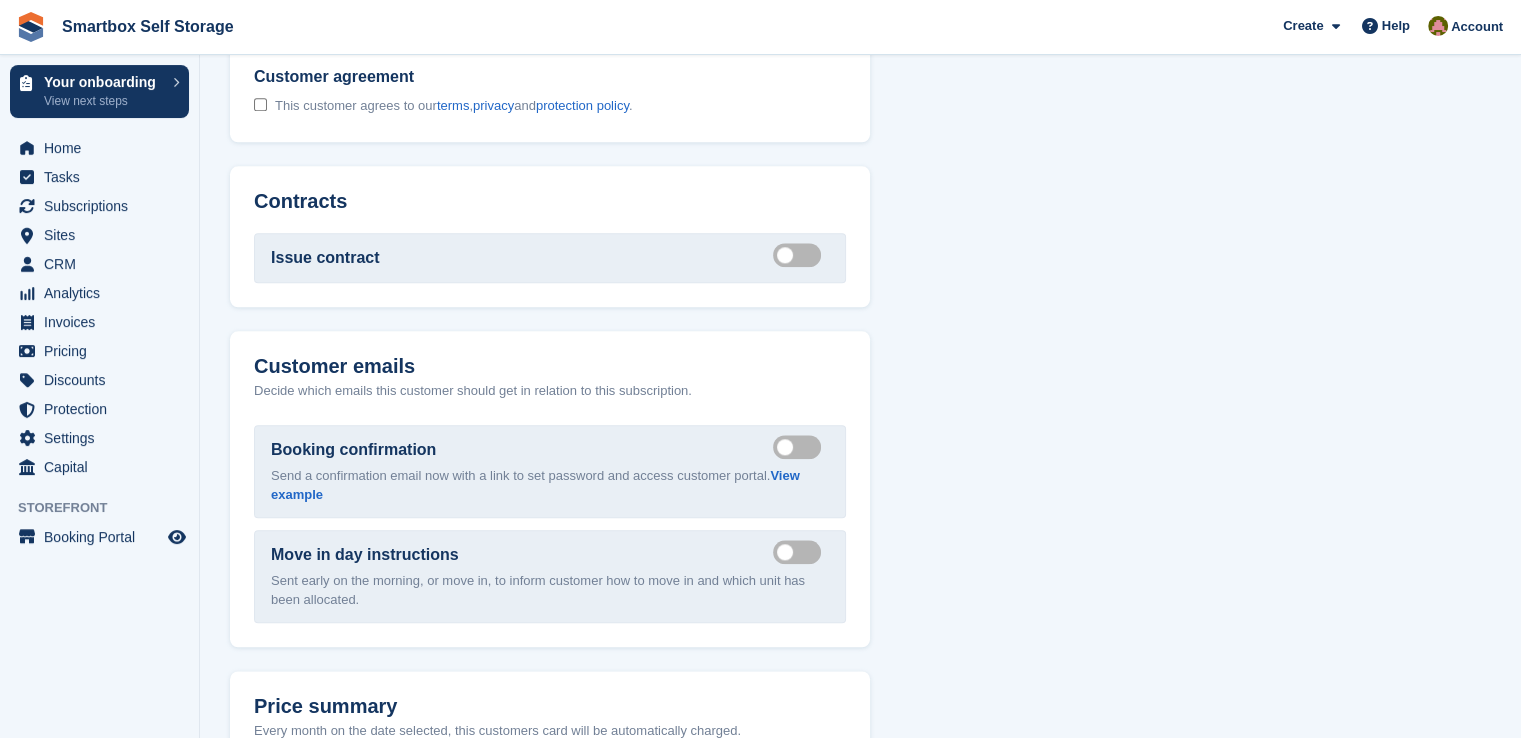 click on "Send booking confirmation email" at bounding box center [801, 447] 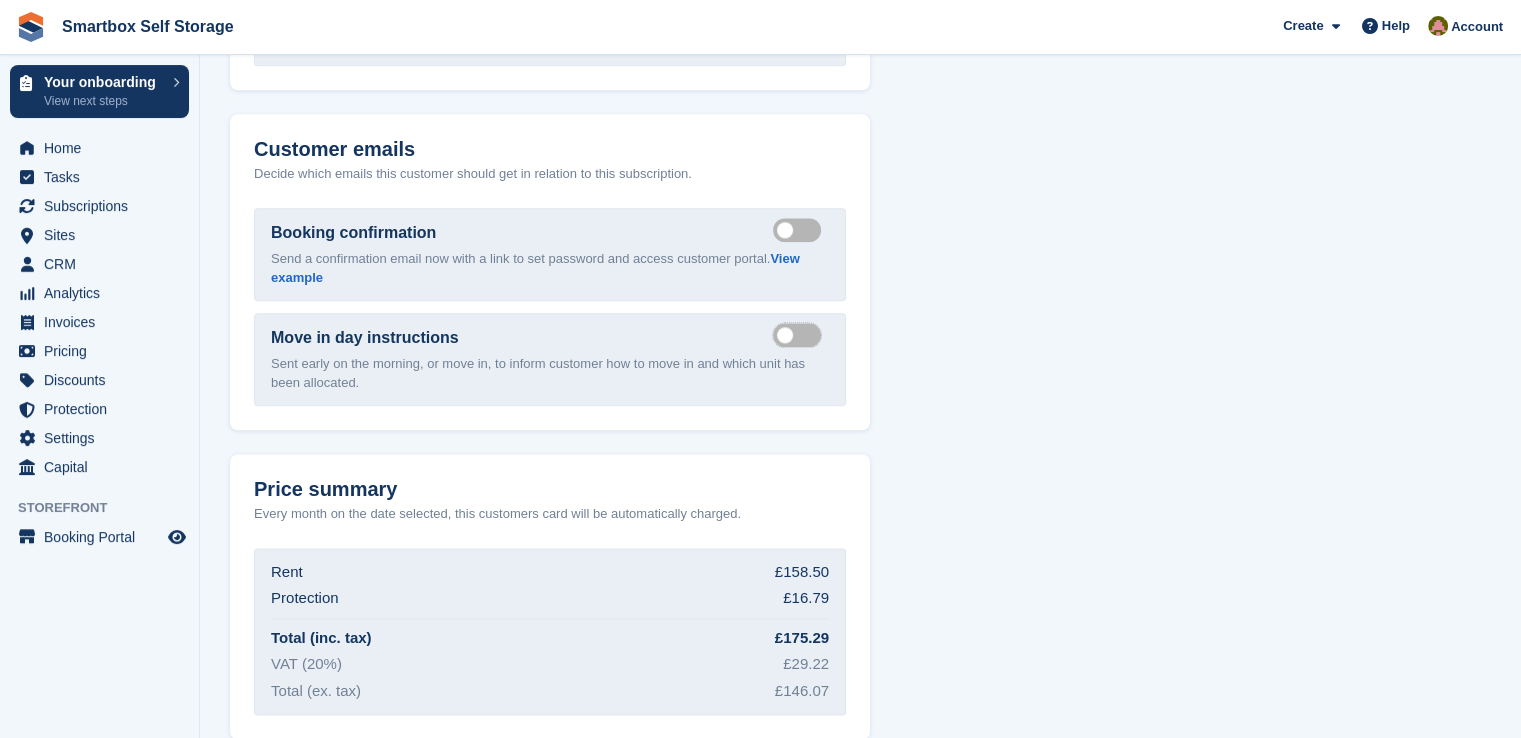 scroll, scrollTop: 2521, scrollLeft: 0, axis: vertical 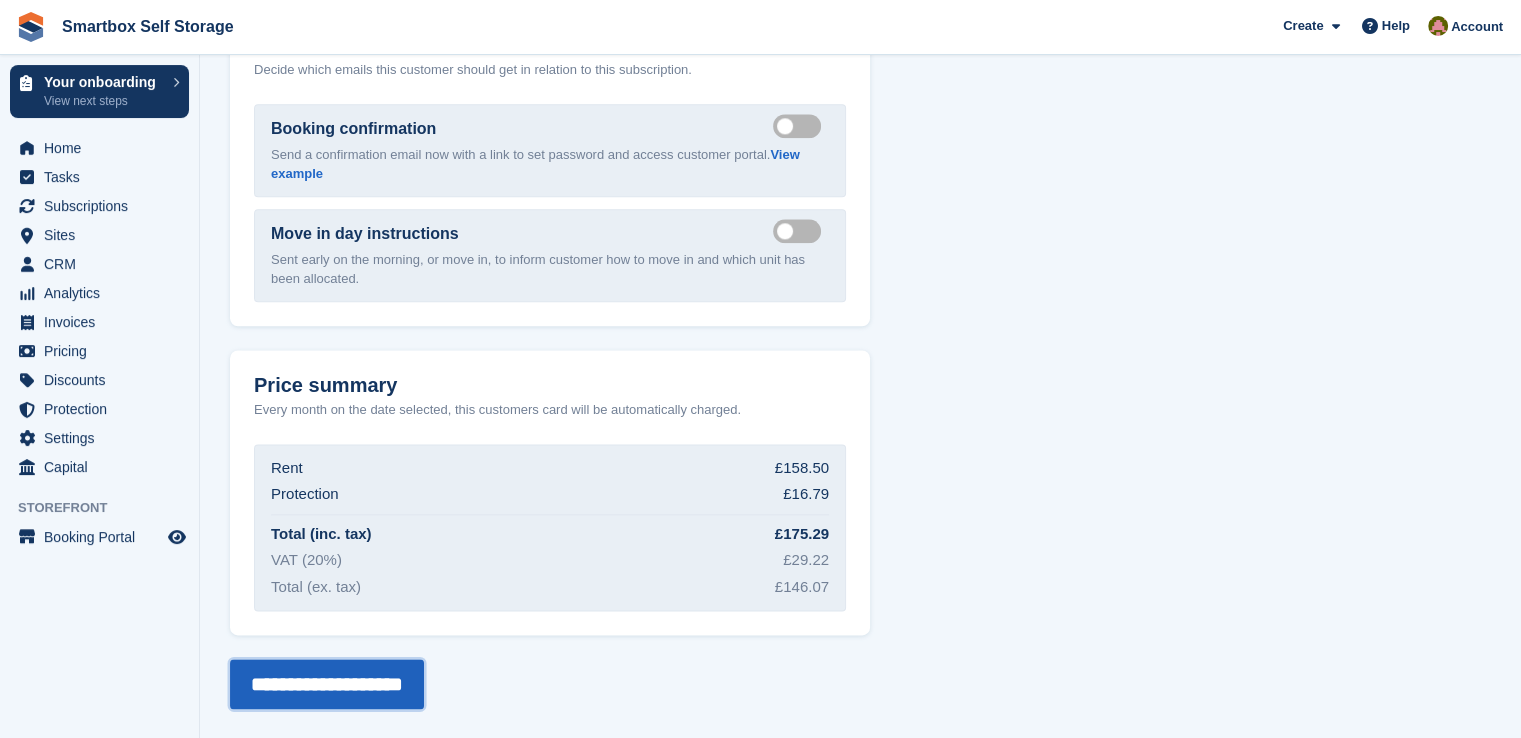 click on "**********" at bounding box center [327, 684] 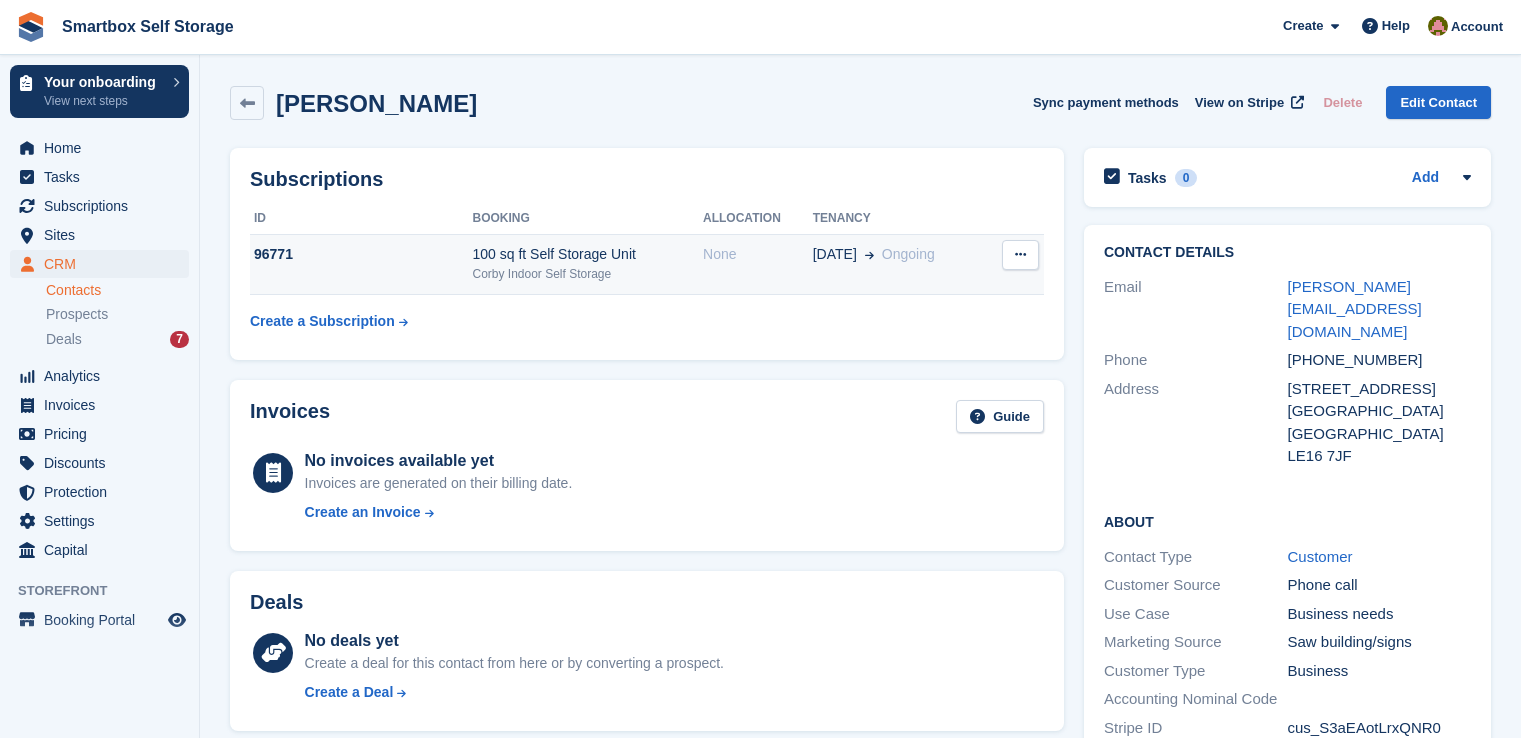 scroll, scrollTop: 0, scrollLeft: 0, axis: both 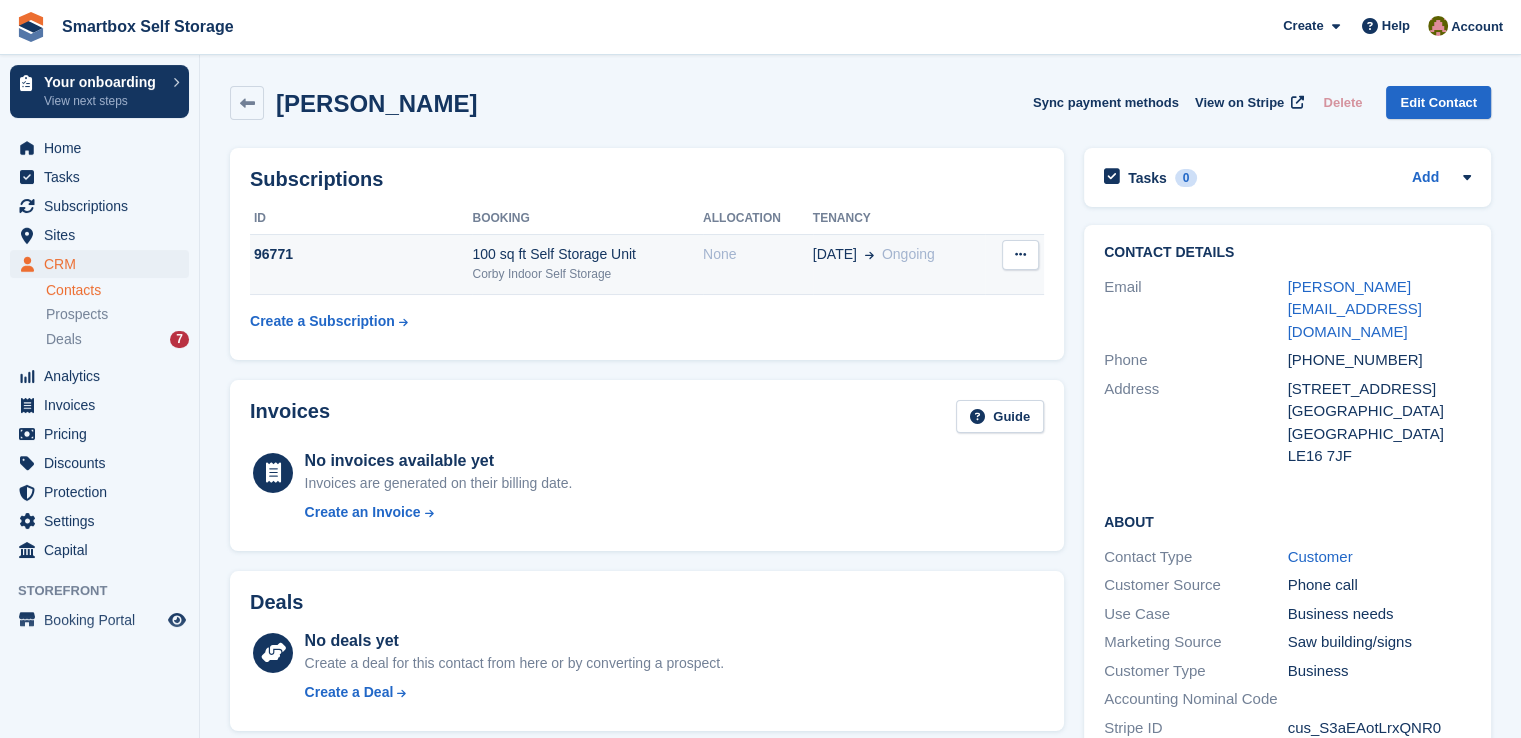 click on "None" at bounding box center [758, 264] 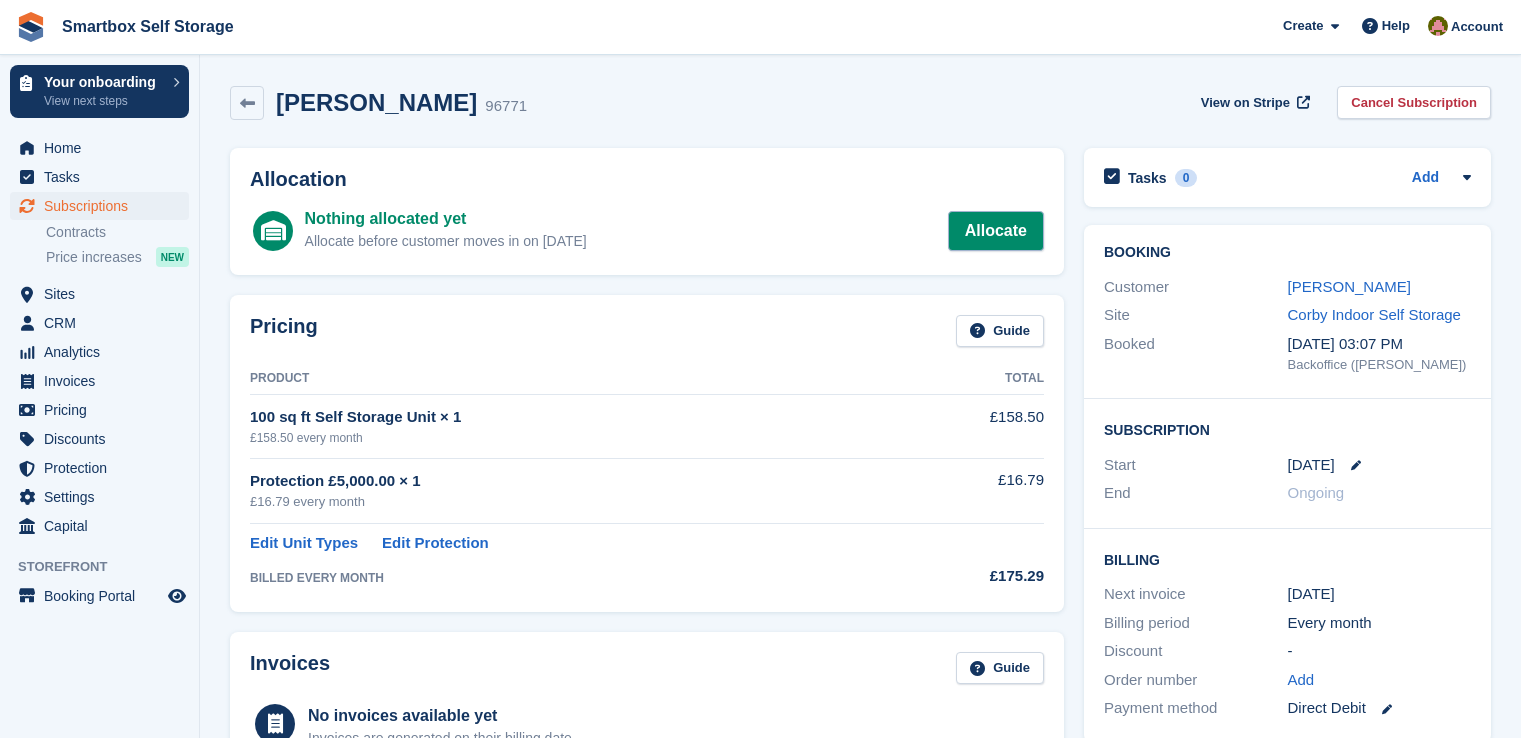 scroll, scrollTop: 0, scrollLeft: 0, axis: both 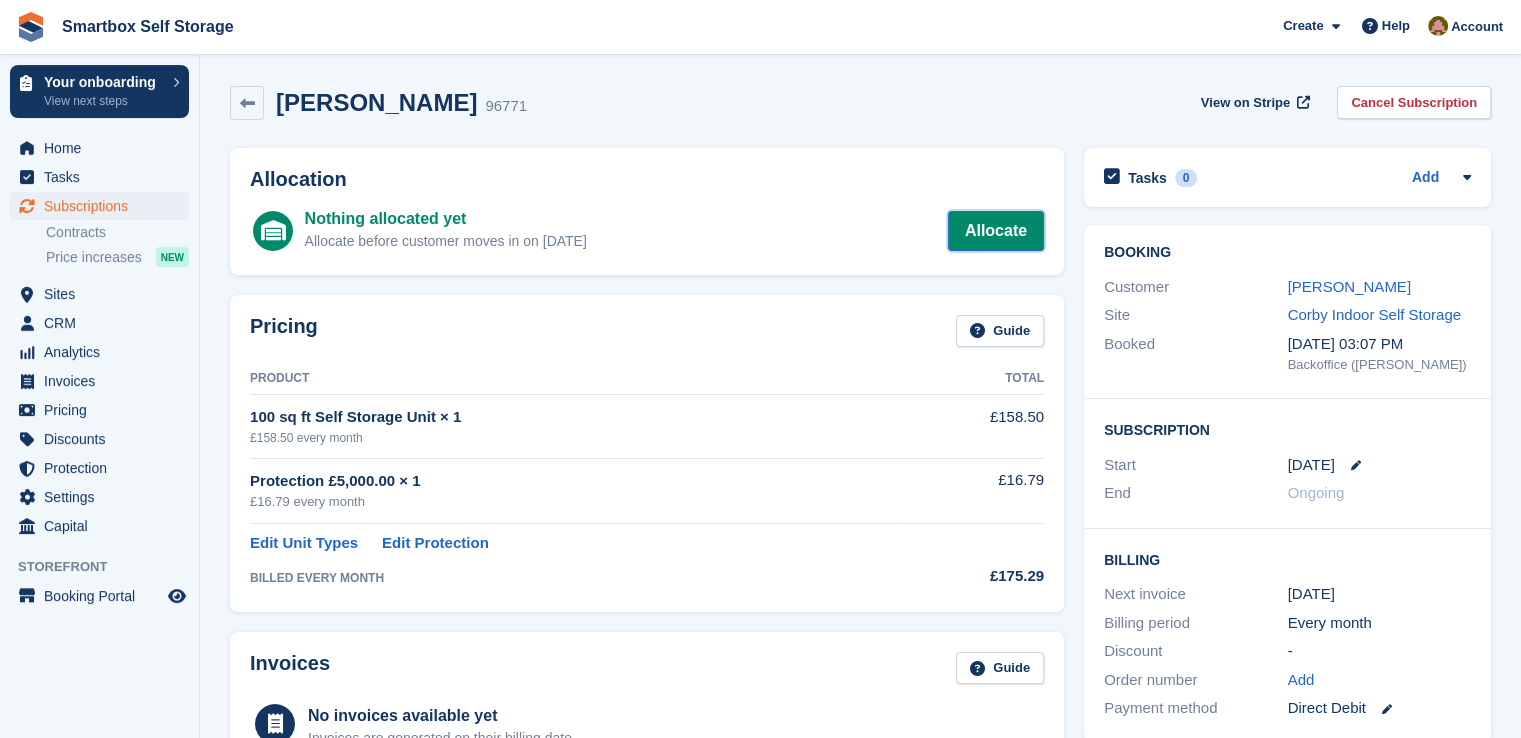 click on "Allocate" at bounding box center [996, 231] 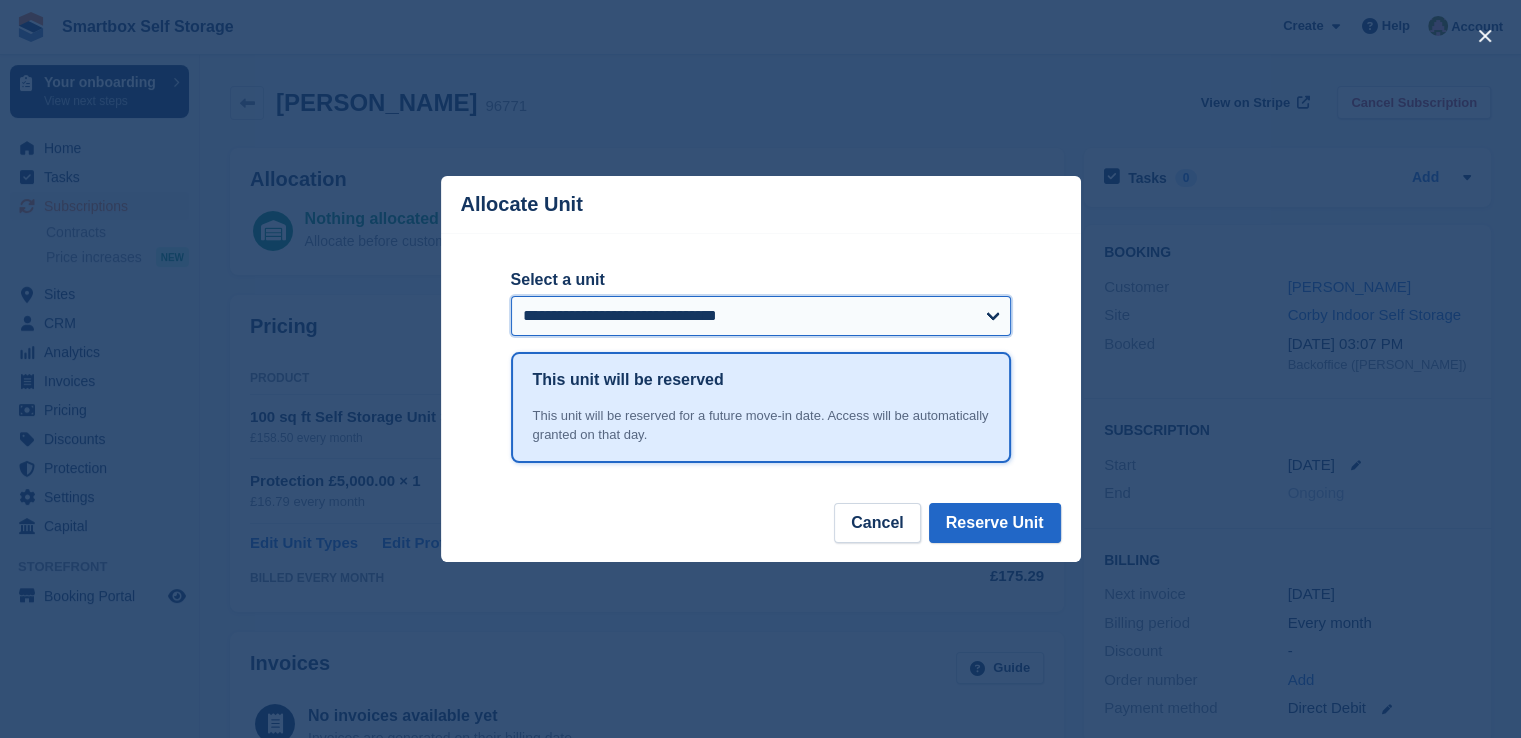 click on "**********" at bounding box center (761, 316) 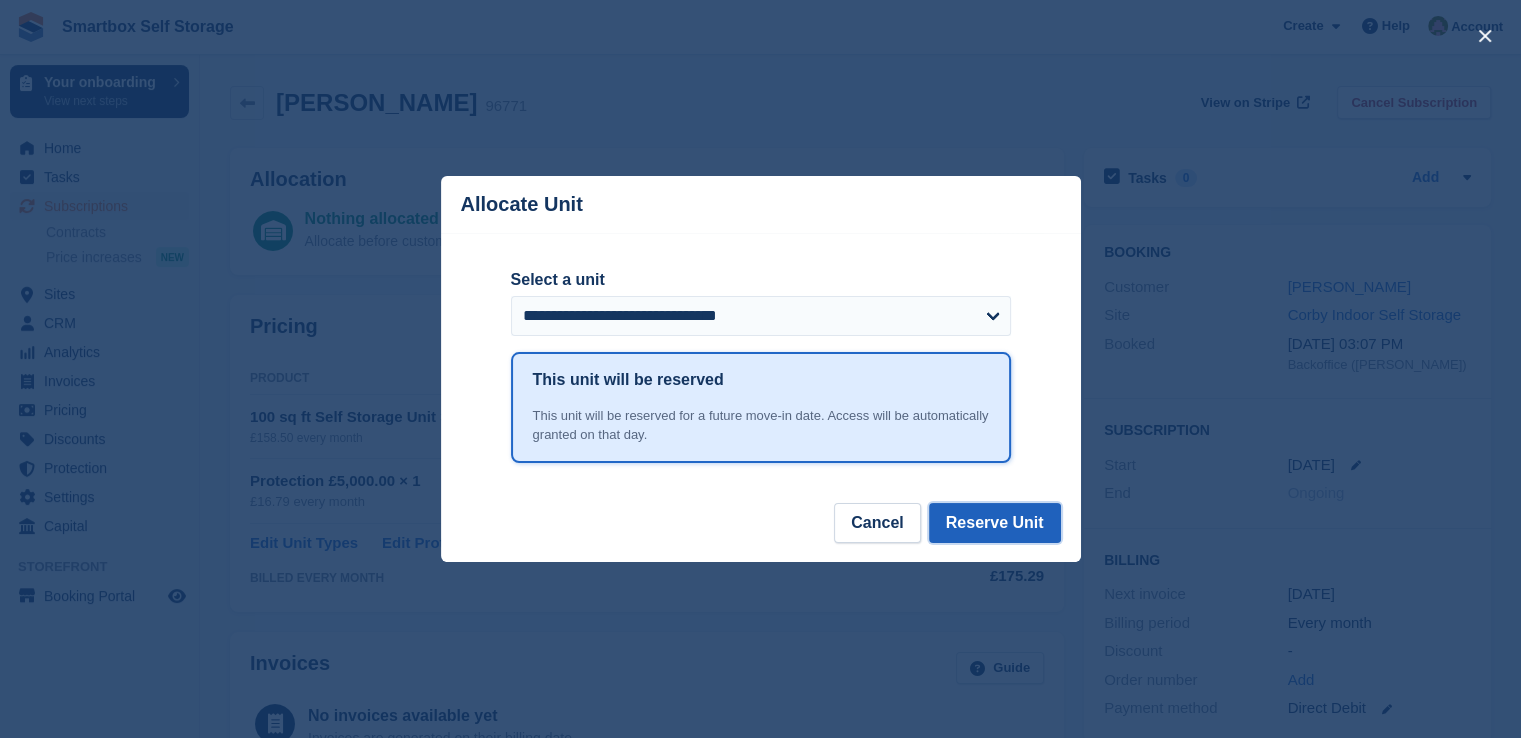 click on "Reserve Unit" at bounding box center [995, 523] 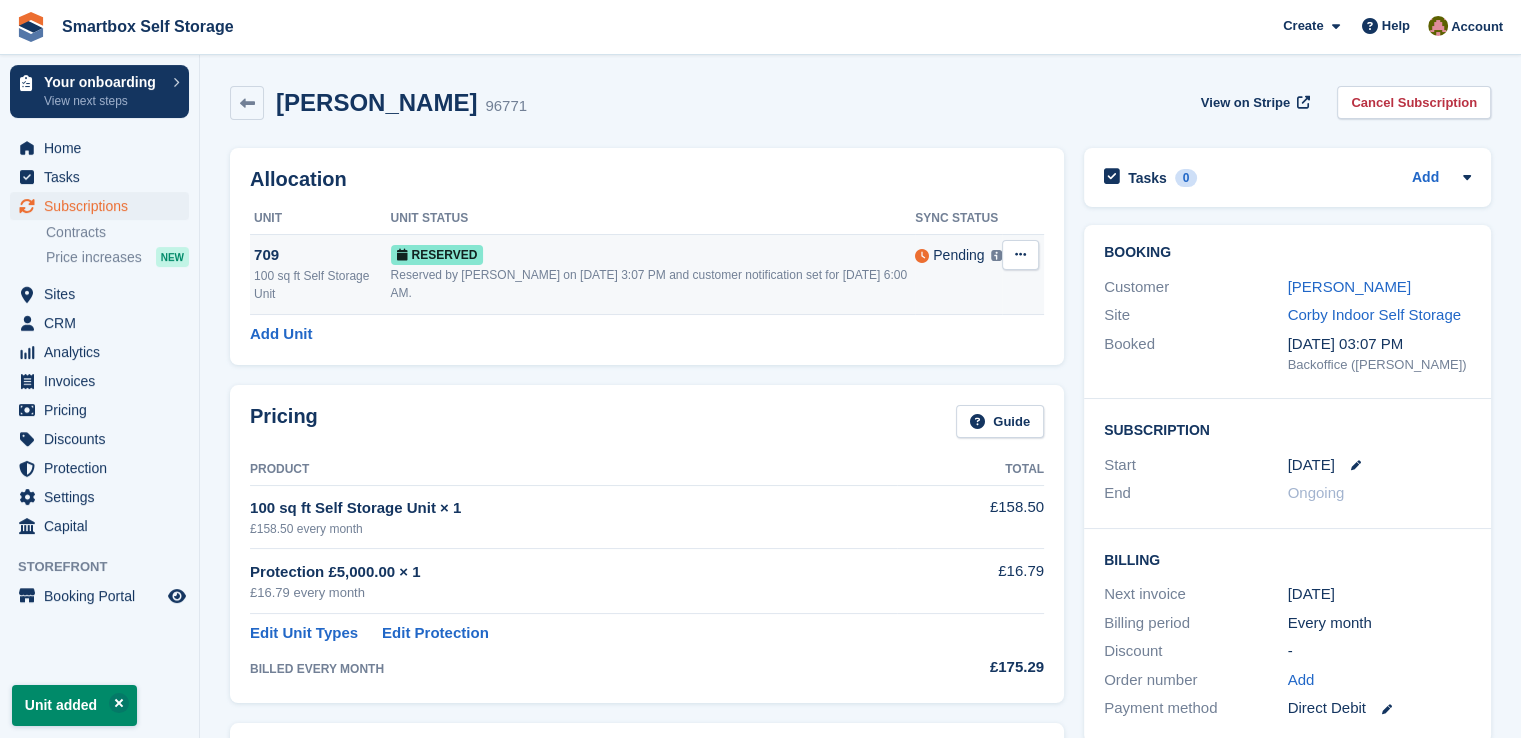 click at bounding box center (1020, 254) 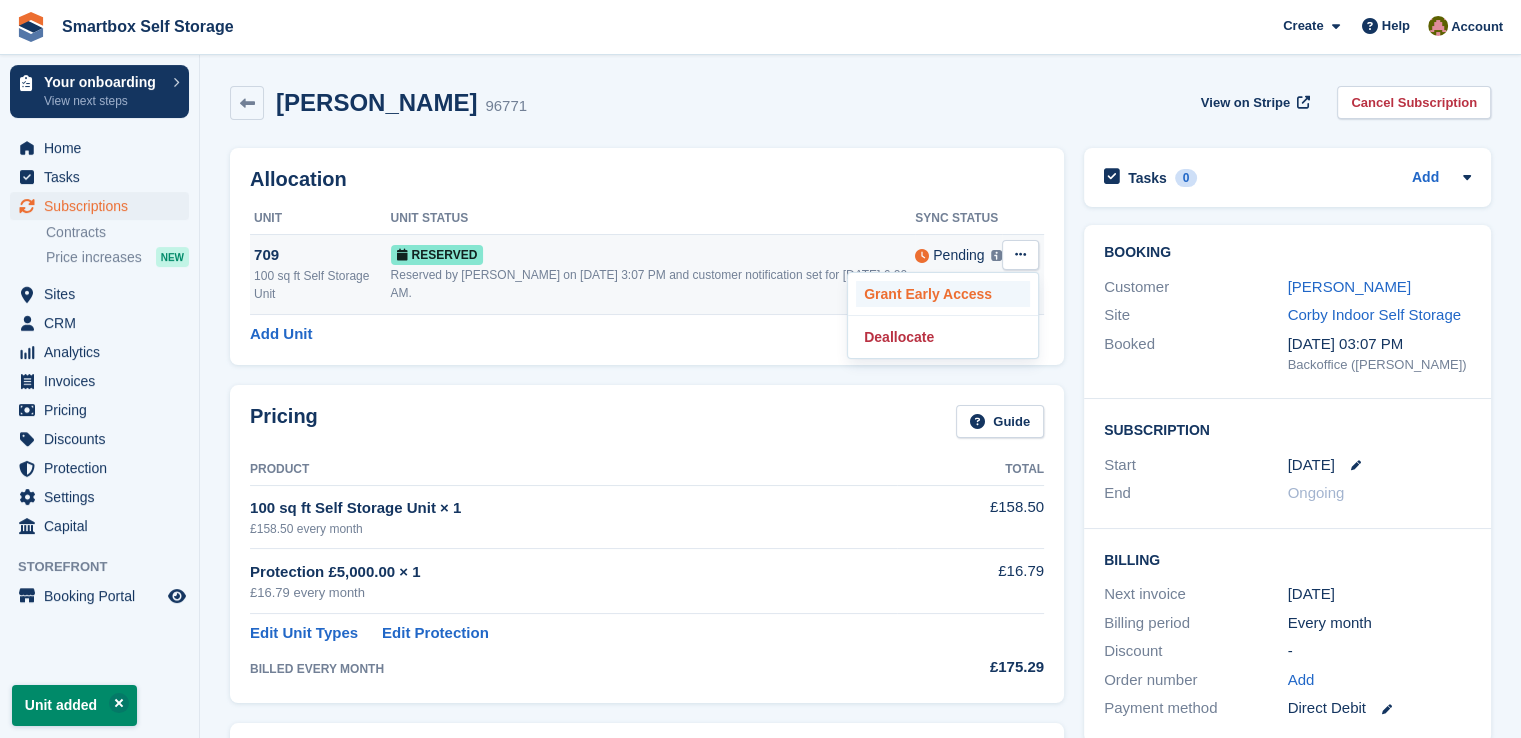click on "Grant Early Access" at bounding box center [943, 294] 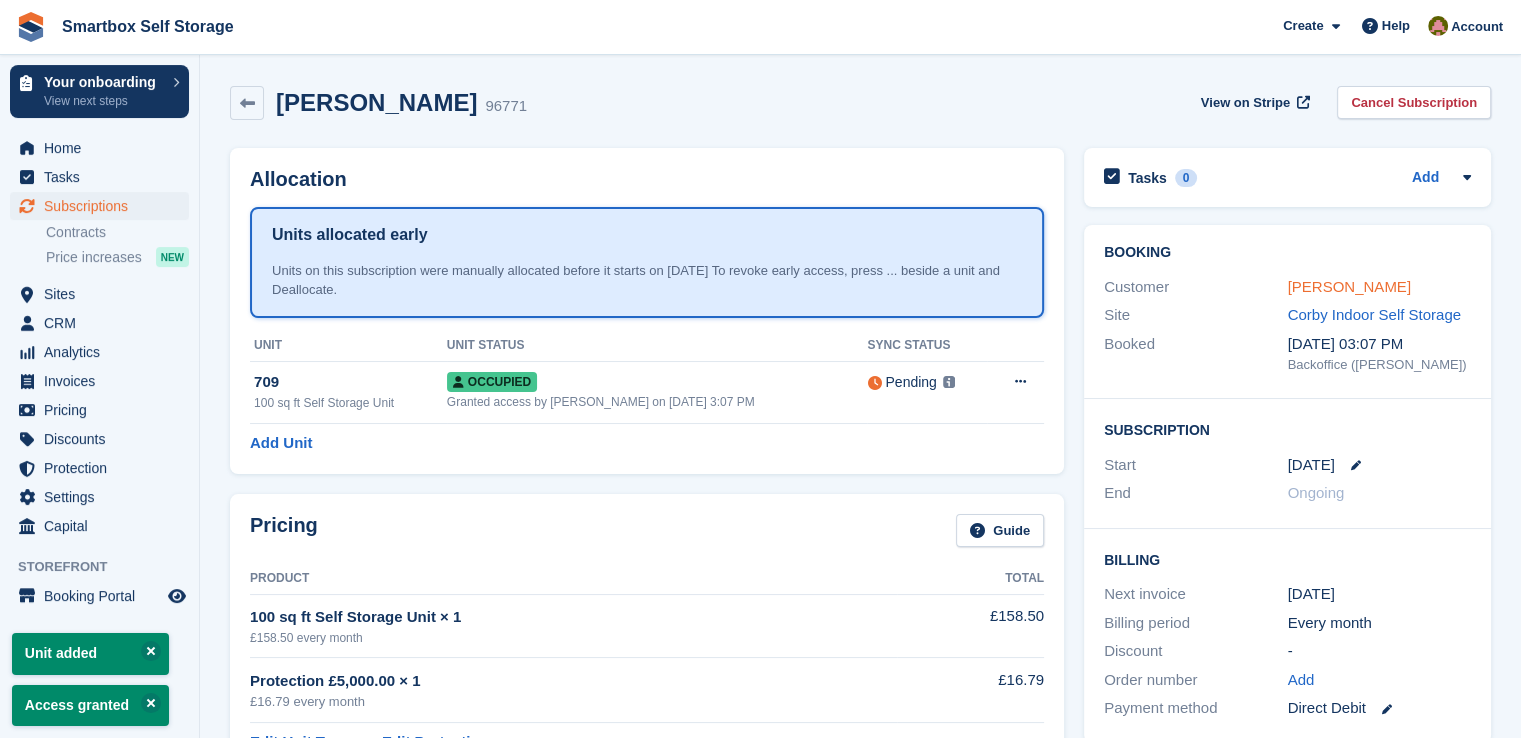 click on "[PERSON_NAME]" at bounding box center (1349, 286) 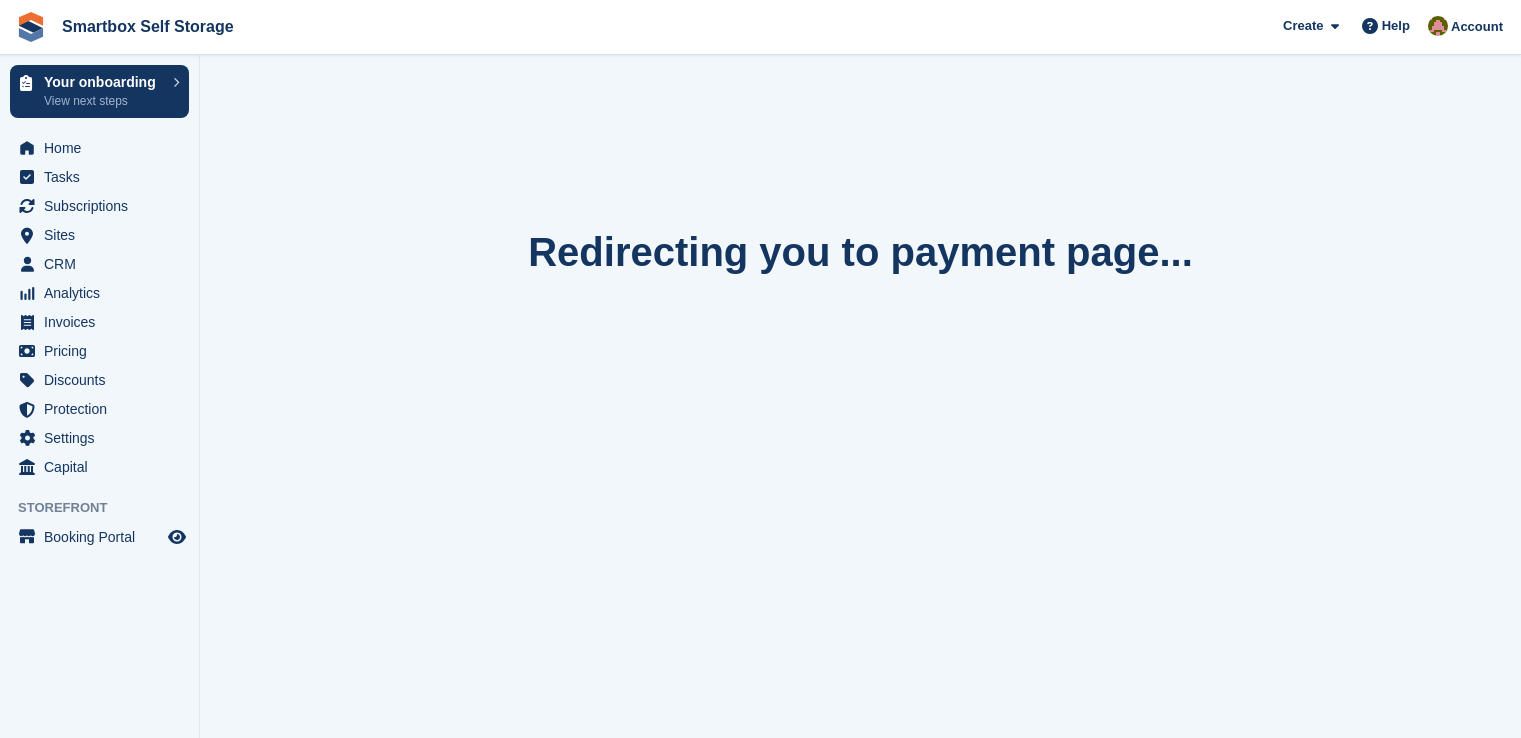 scroll, scrollTop: 0, scrollLeft: 0, axis: both 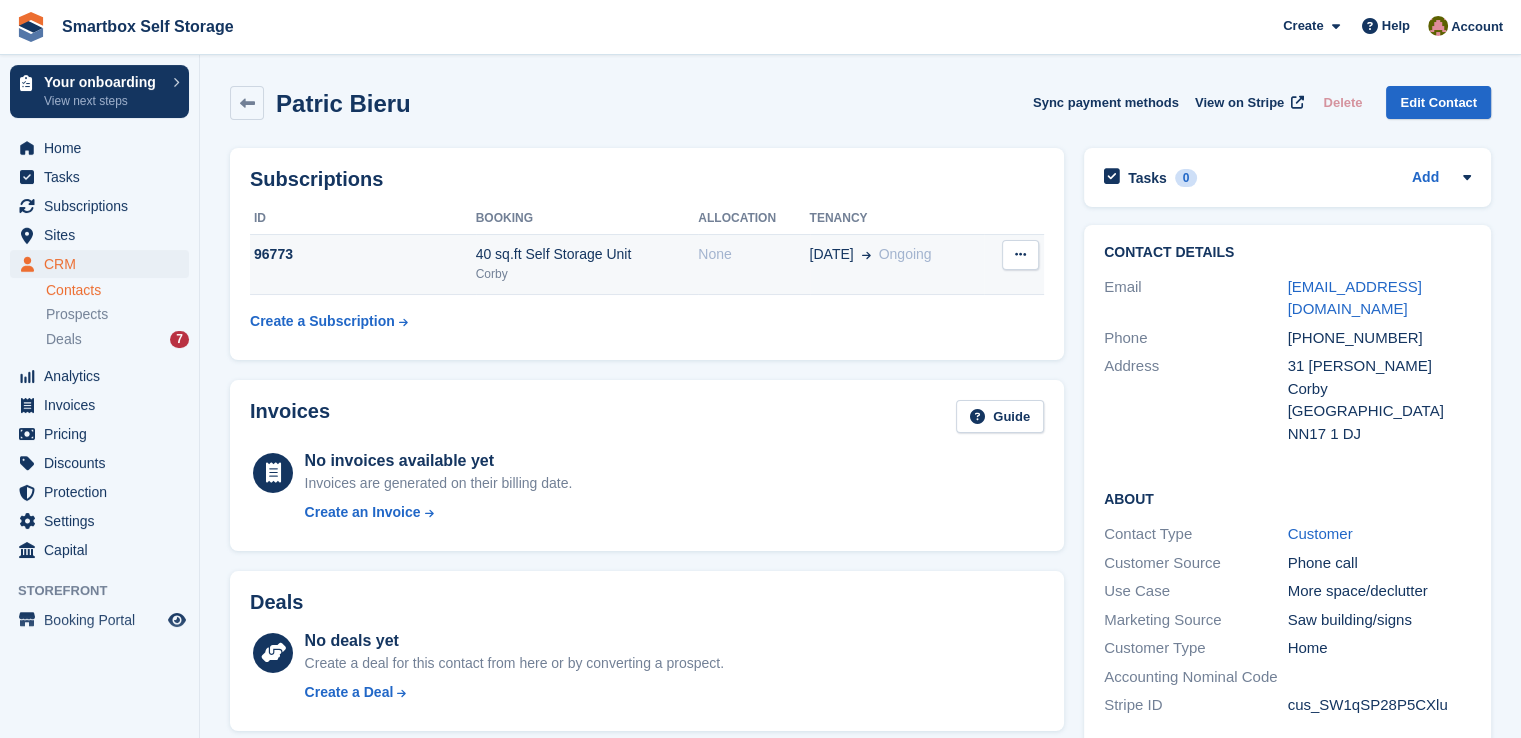 click on "40 sq.ft Self Storage Unit" at bounding box center [587, 254] 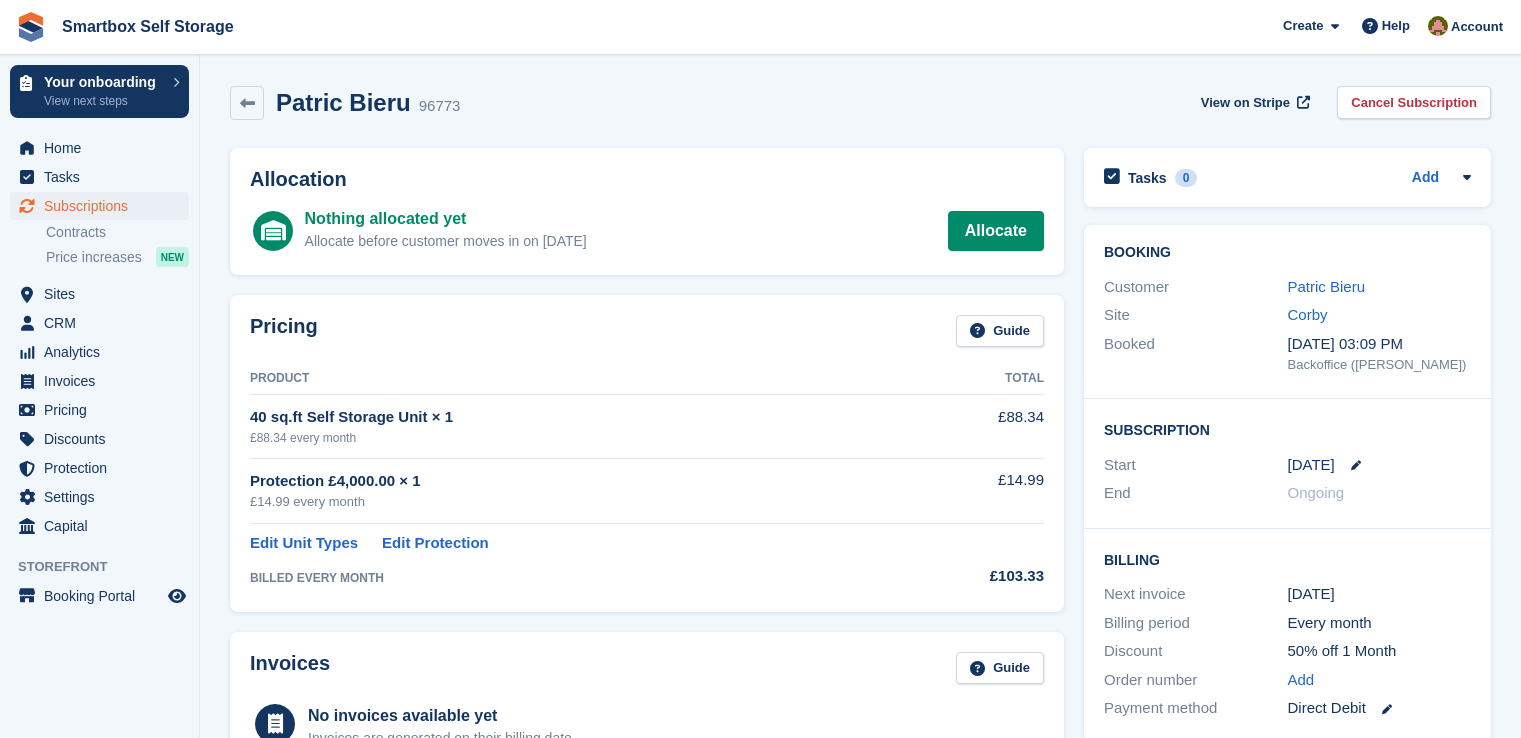 scroll, scrollTop: 0, scrollLeft: 0, axis: both 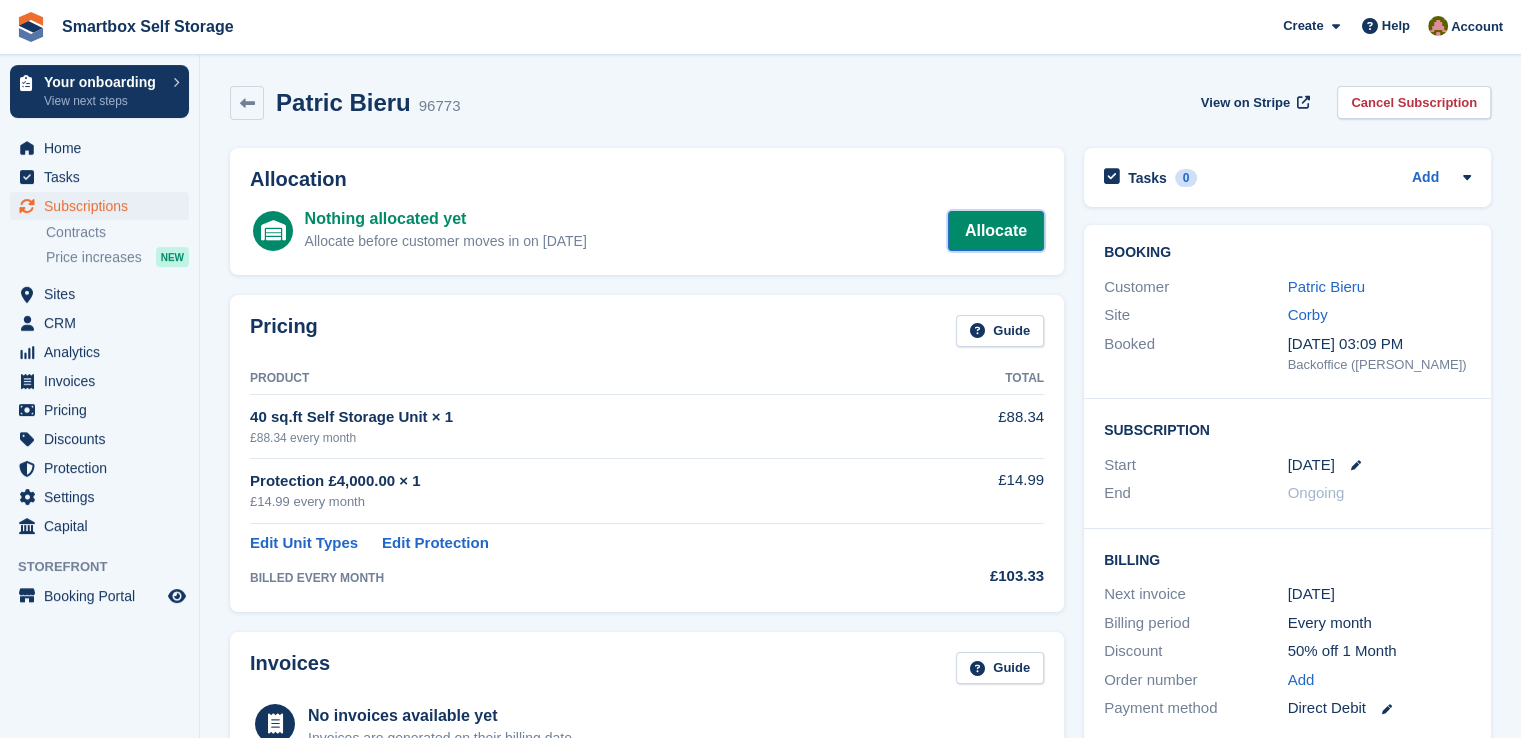 click on "Allocate" at bounding box center (996, 231) 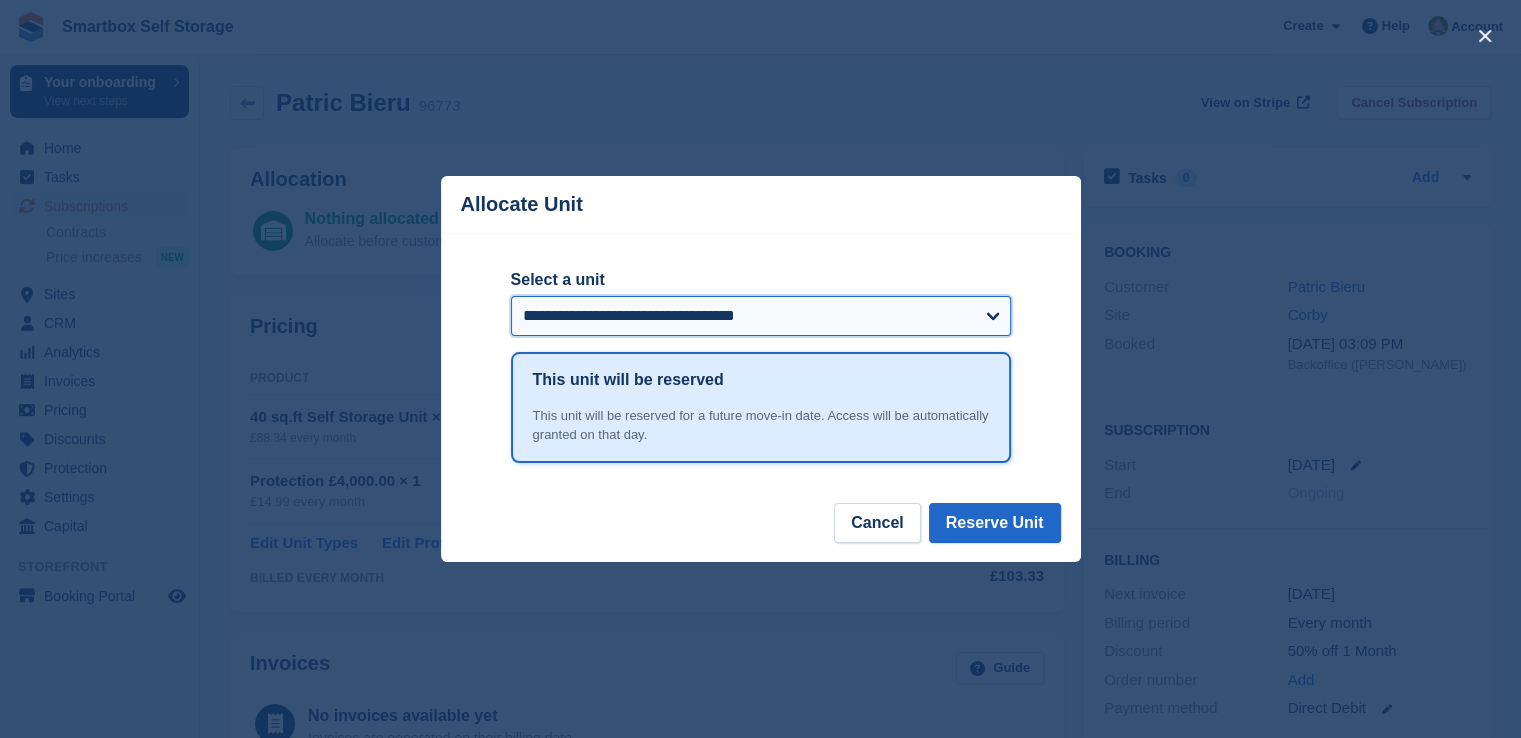 click on "**********" at bounding box center [761, 316] 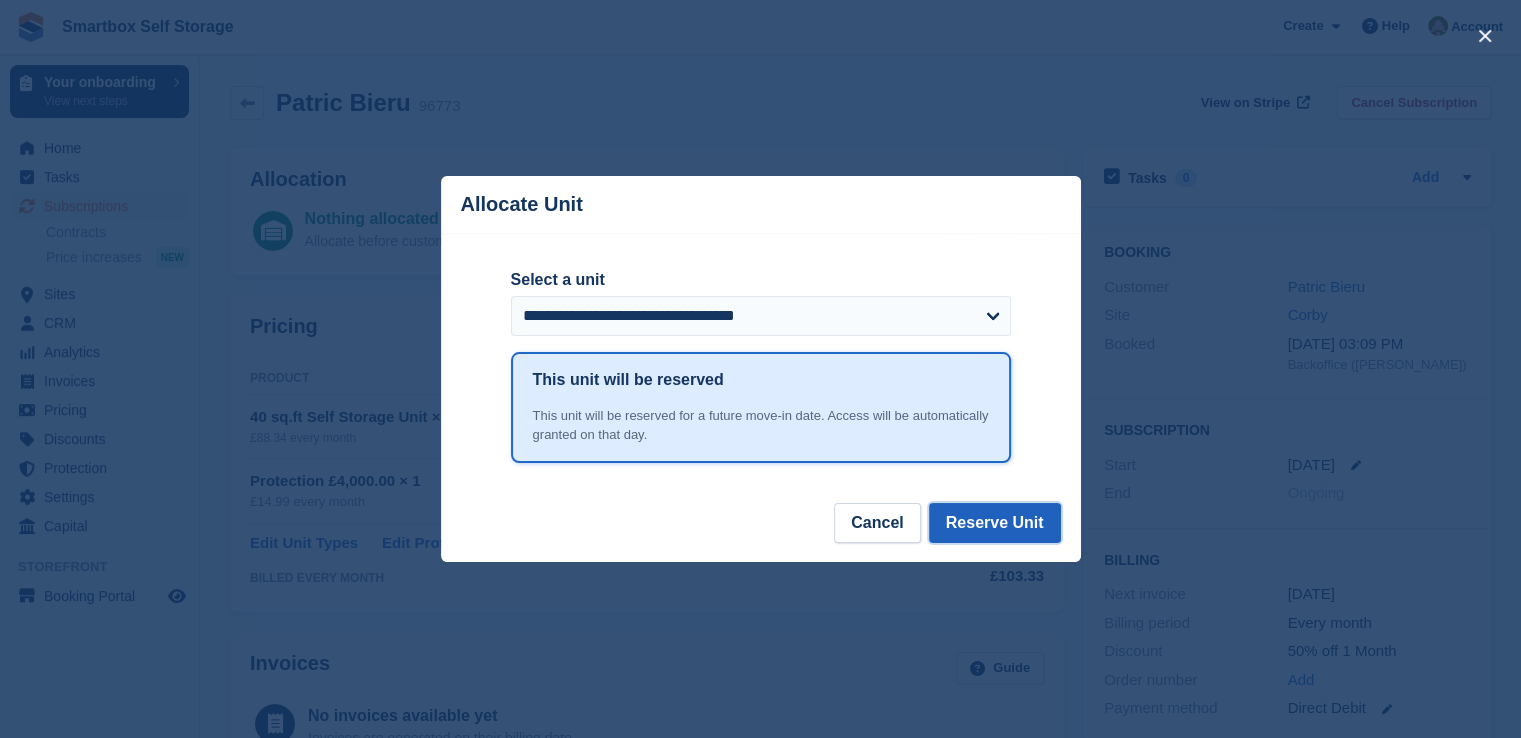 click on "Reserve Unit" at bounding box center [995, 523] 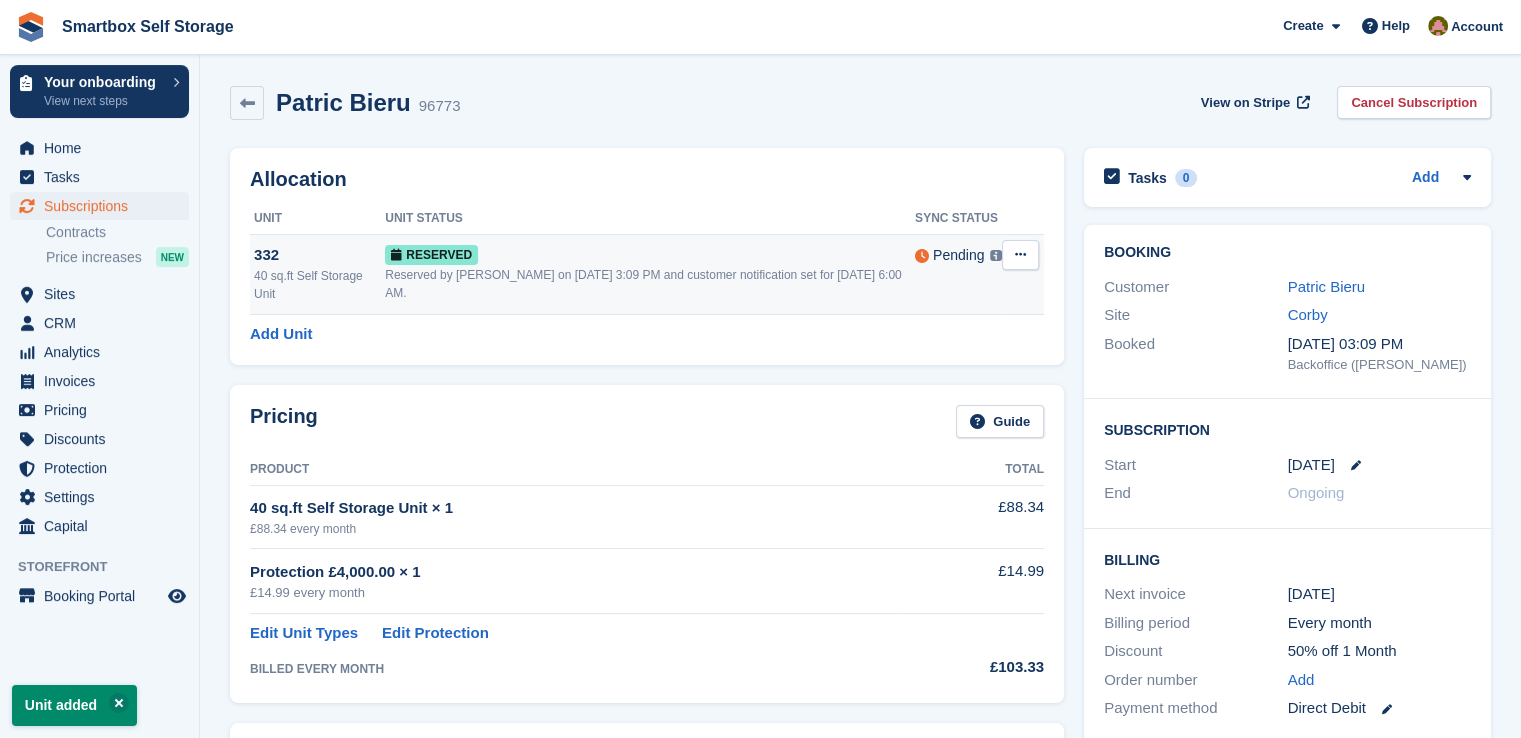 click at bounding box center (1020, 255) 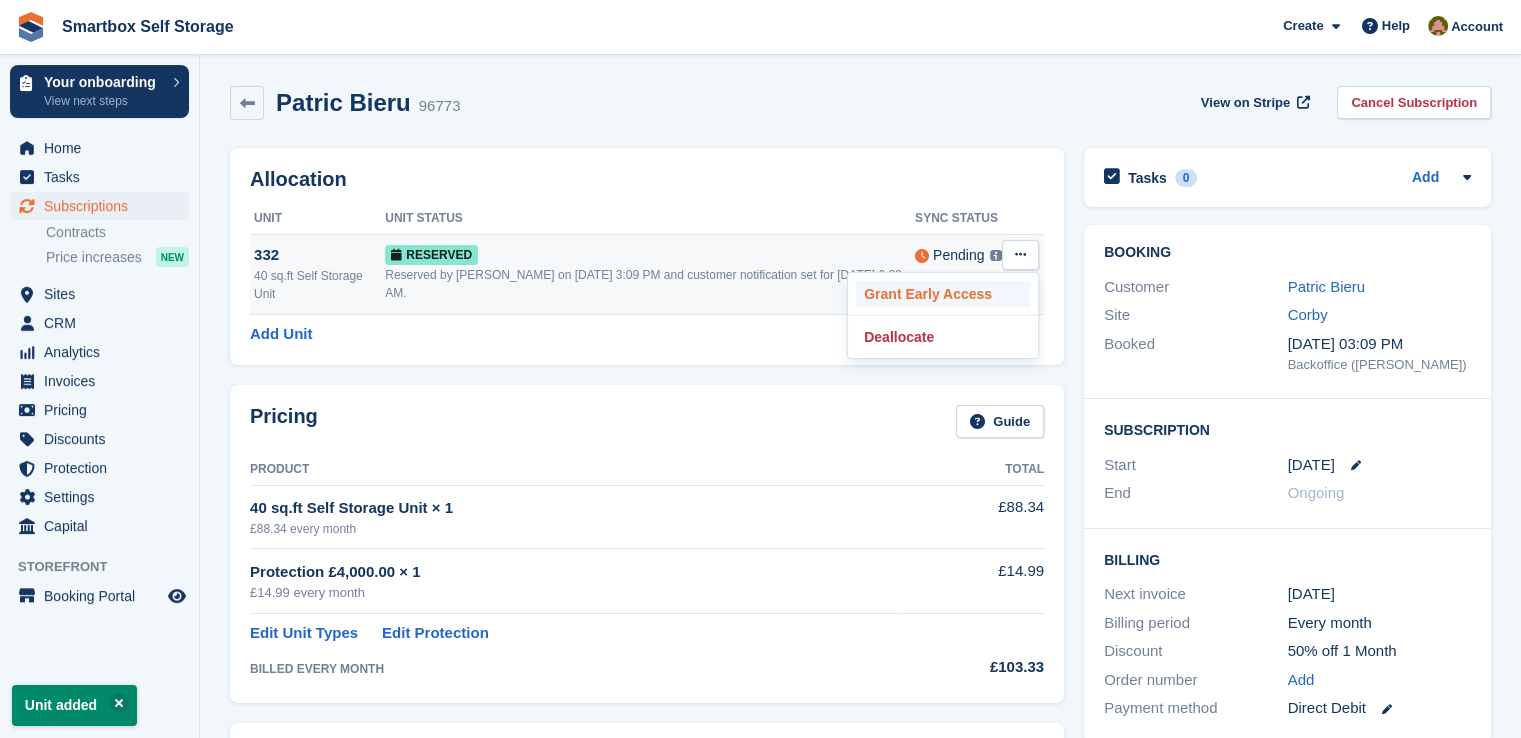 click on "Grant Early Access" at bounding box center (943, 294) 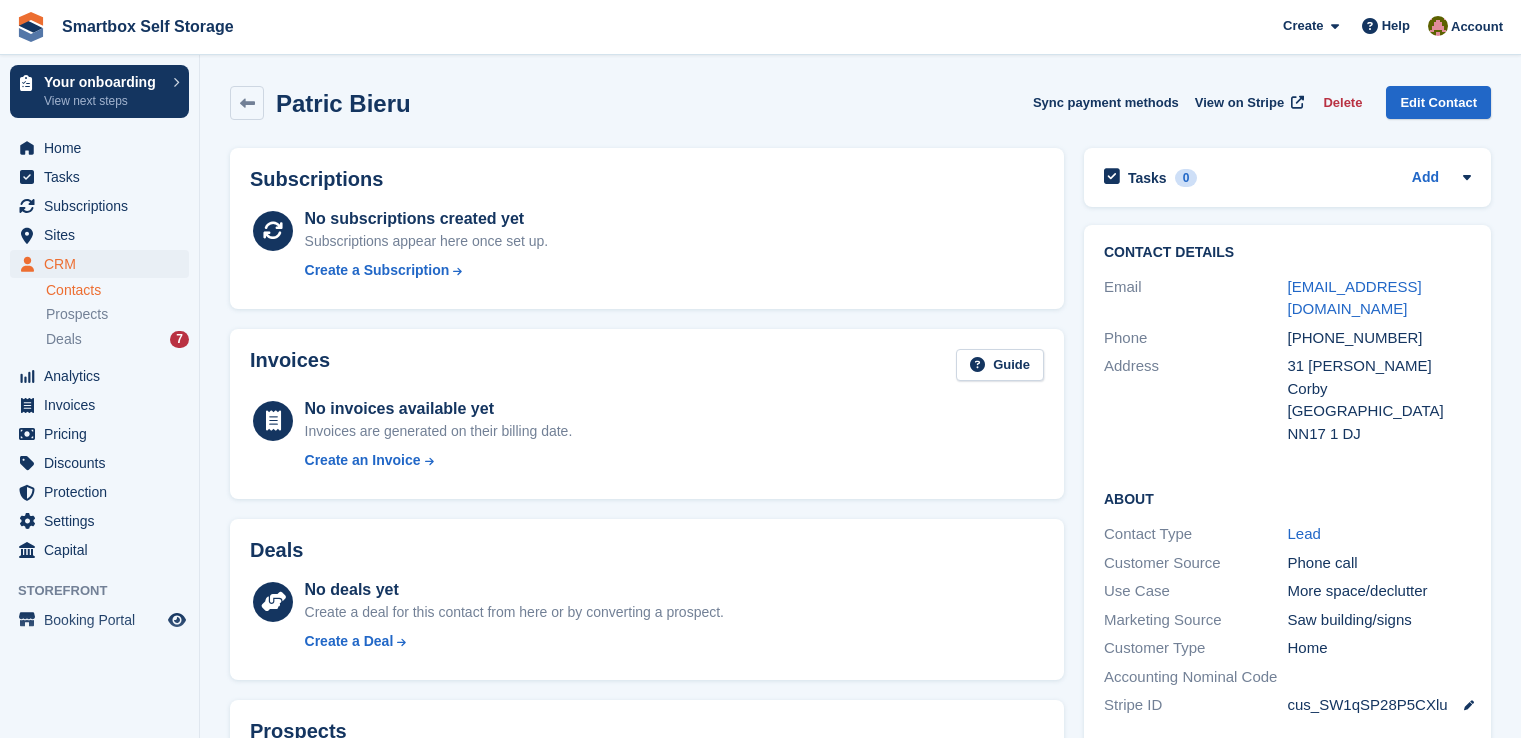 scroll, scrollTop: 0, scrollLeft: 0, axis: both 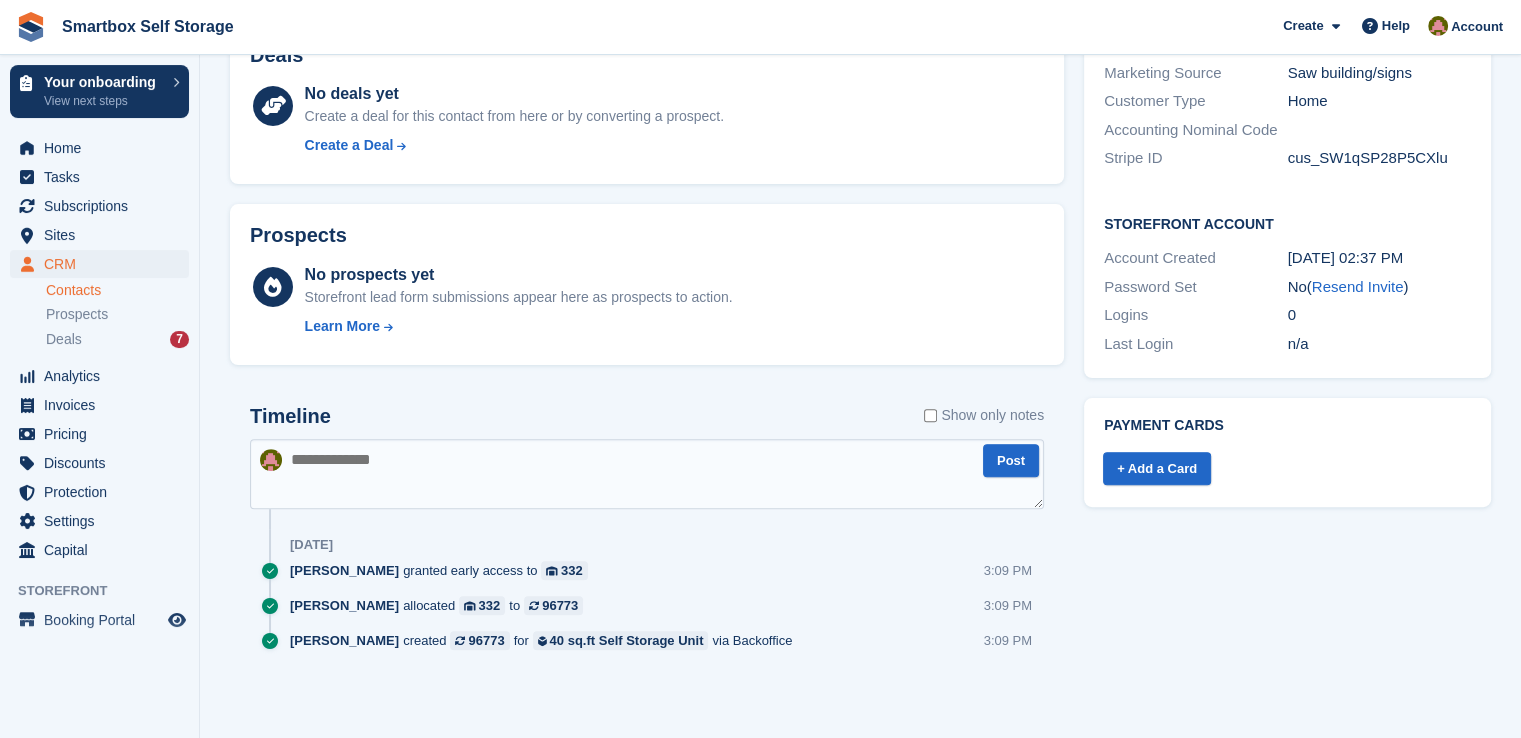 click at bounding box center [647, 474] 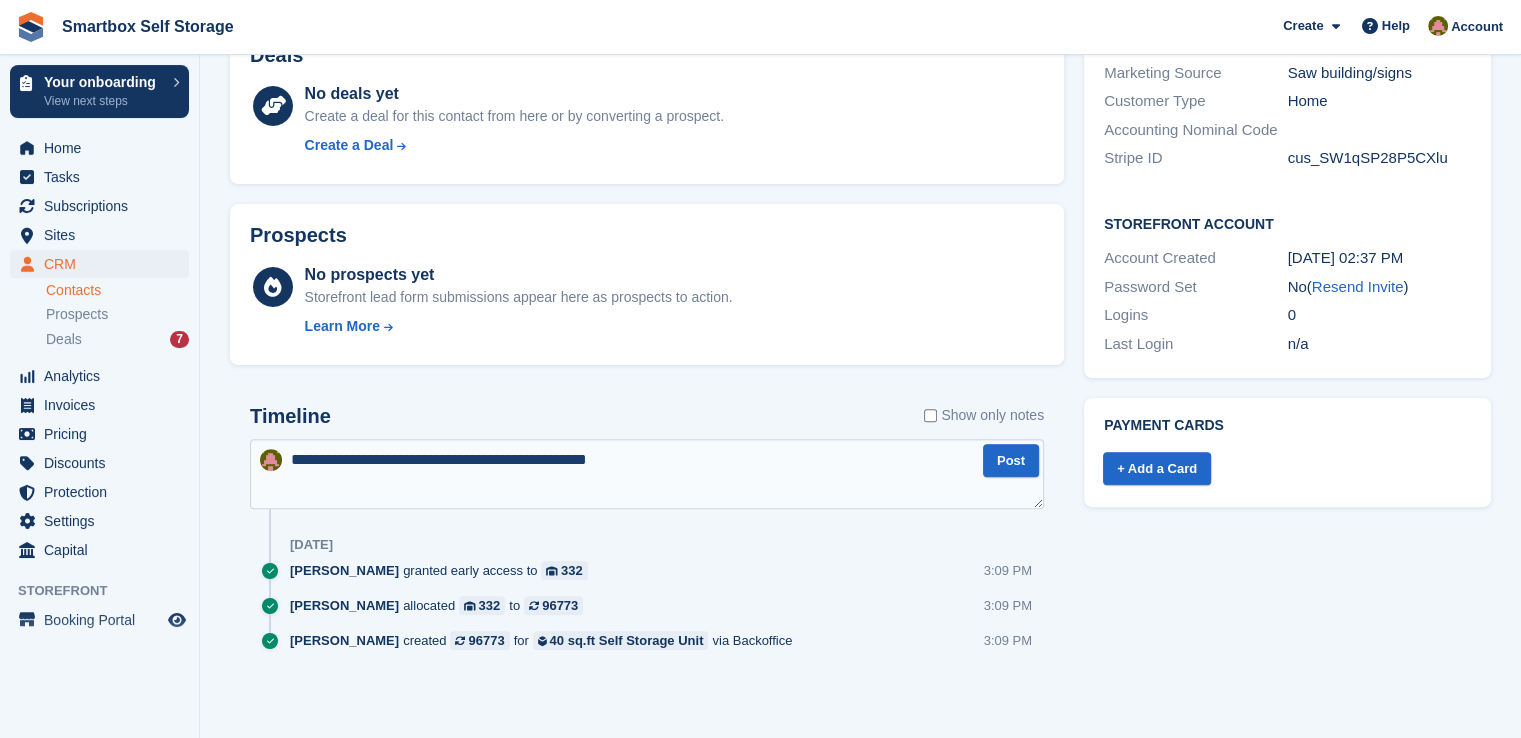 type 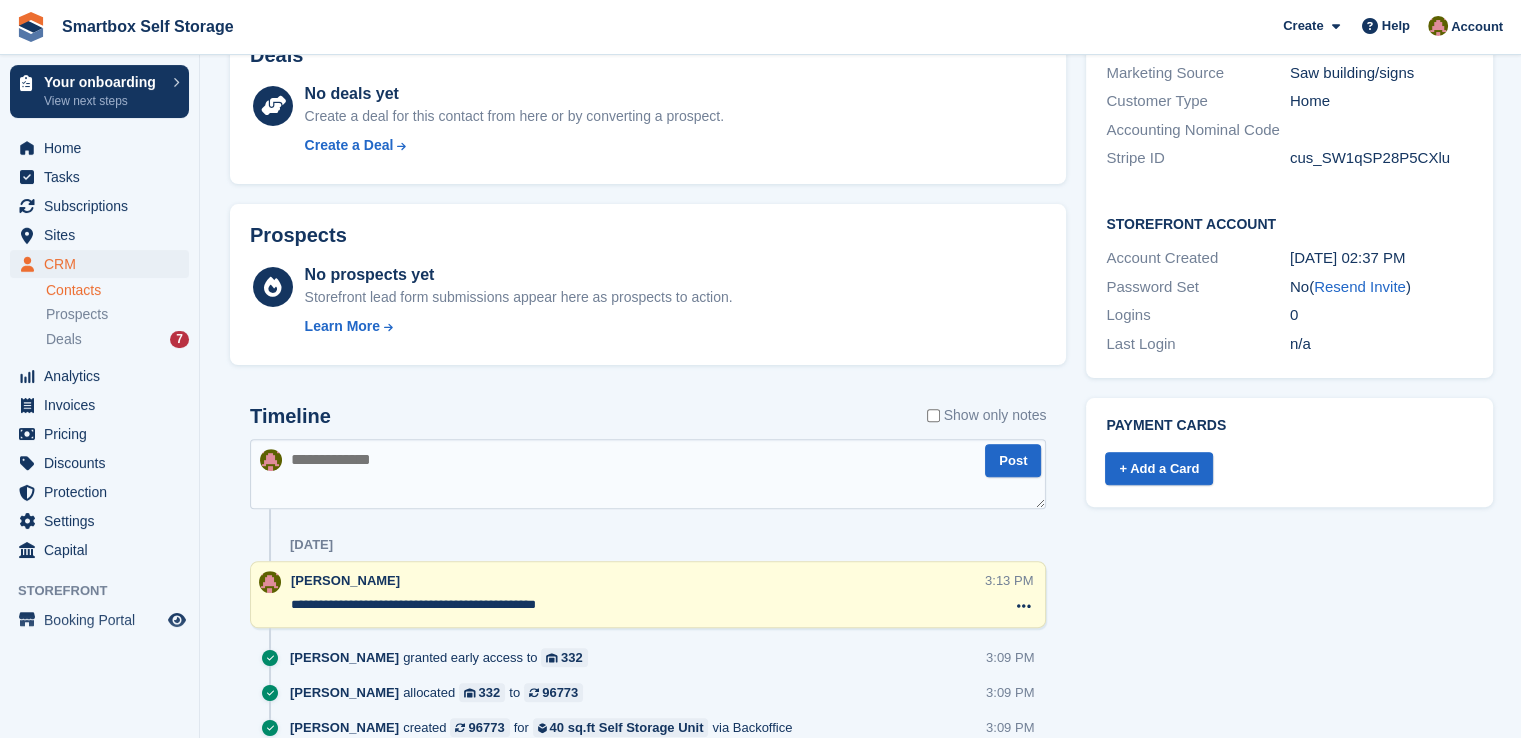drag, startPoint x: 582, startPoint y: 605, endPoint x: 481, endPoint y: 608, distance: 101.04455 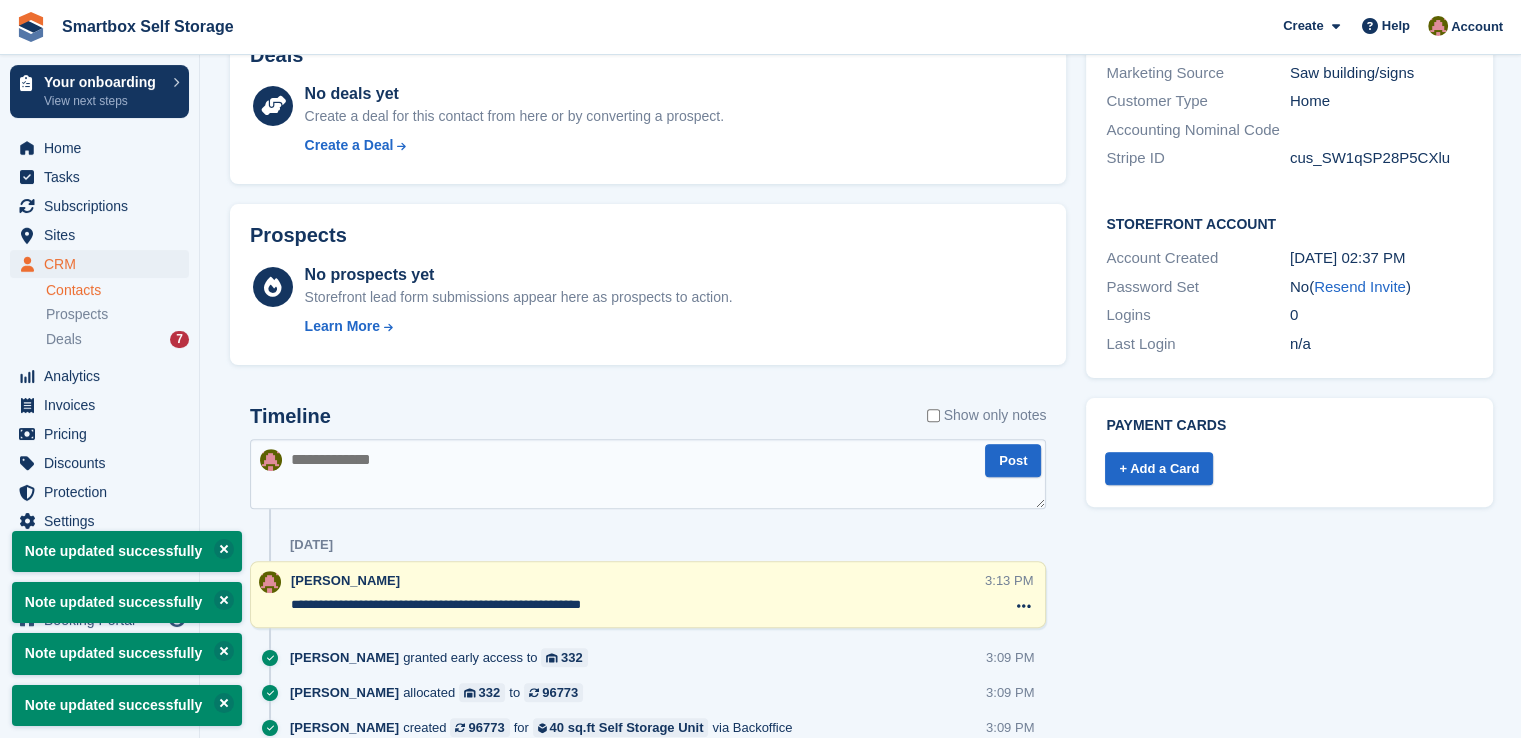 click on "**********" at bounding box center [638, 605] 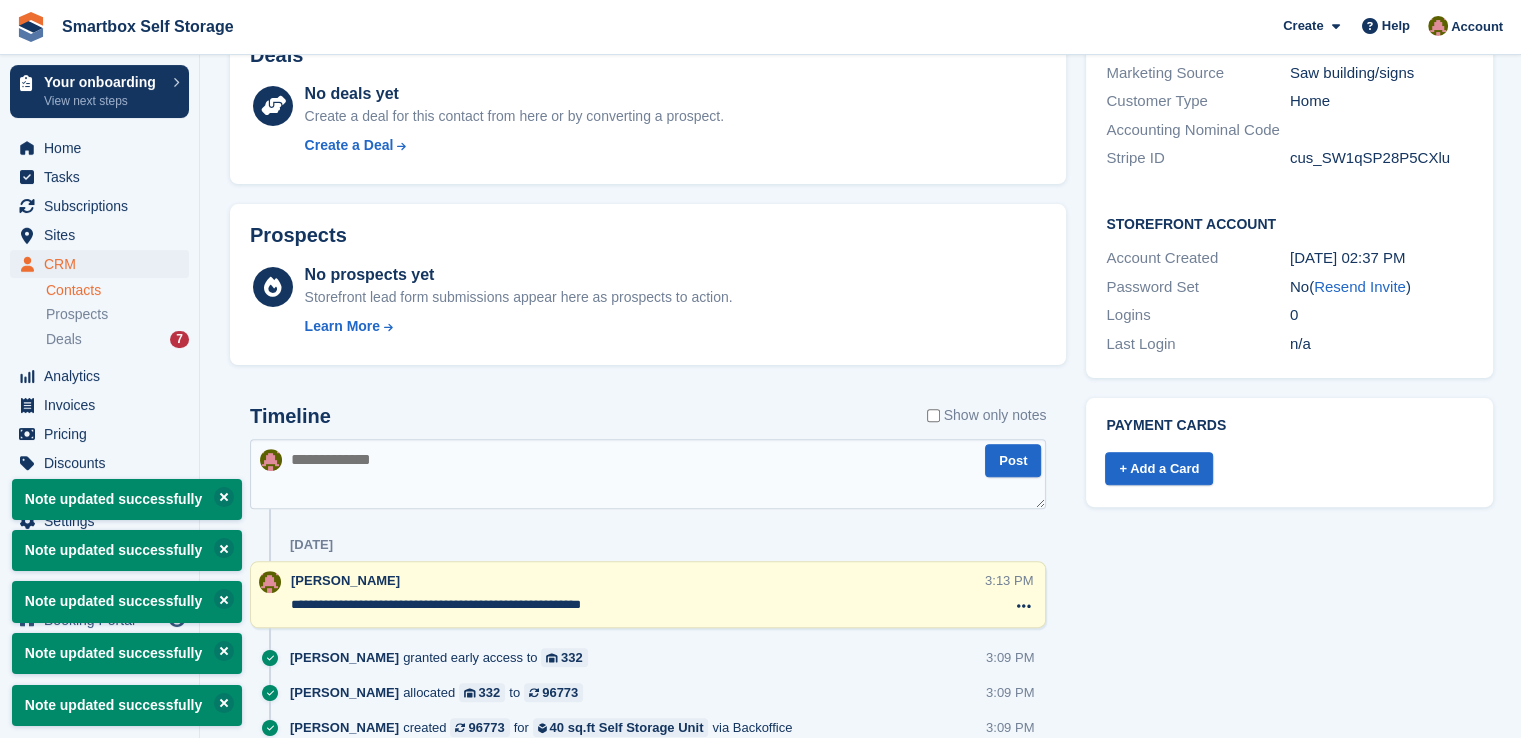 click on "**********" at bounding box center [638, 605] 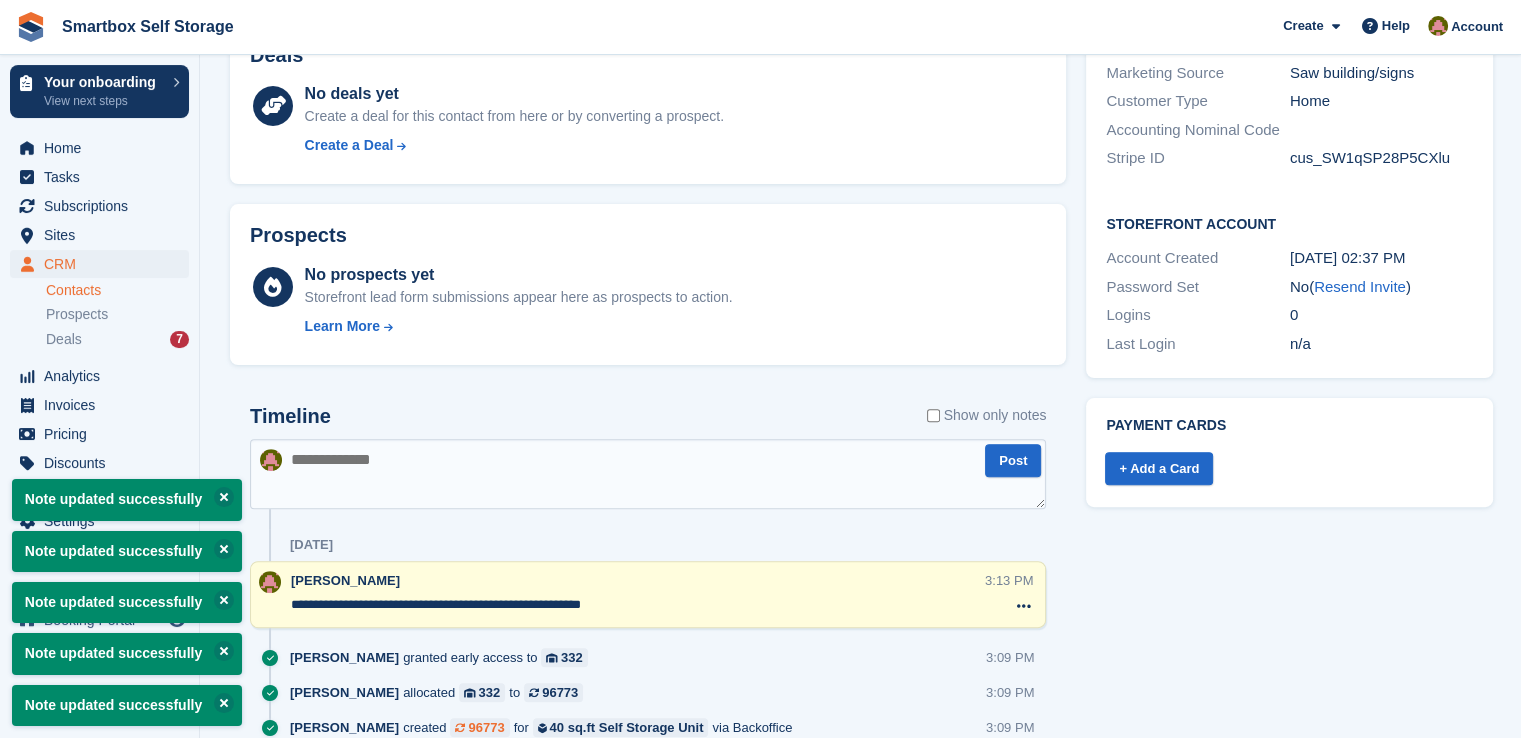 type on "**********" 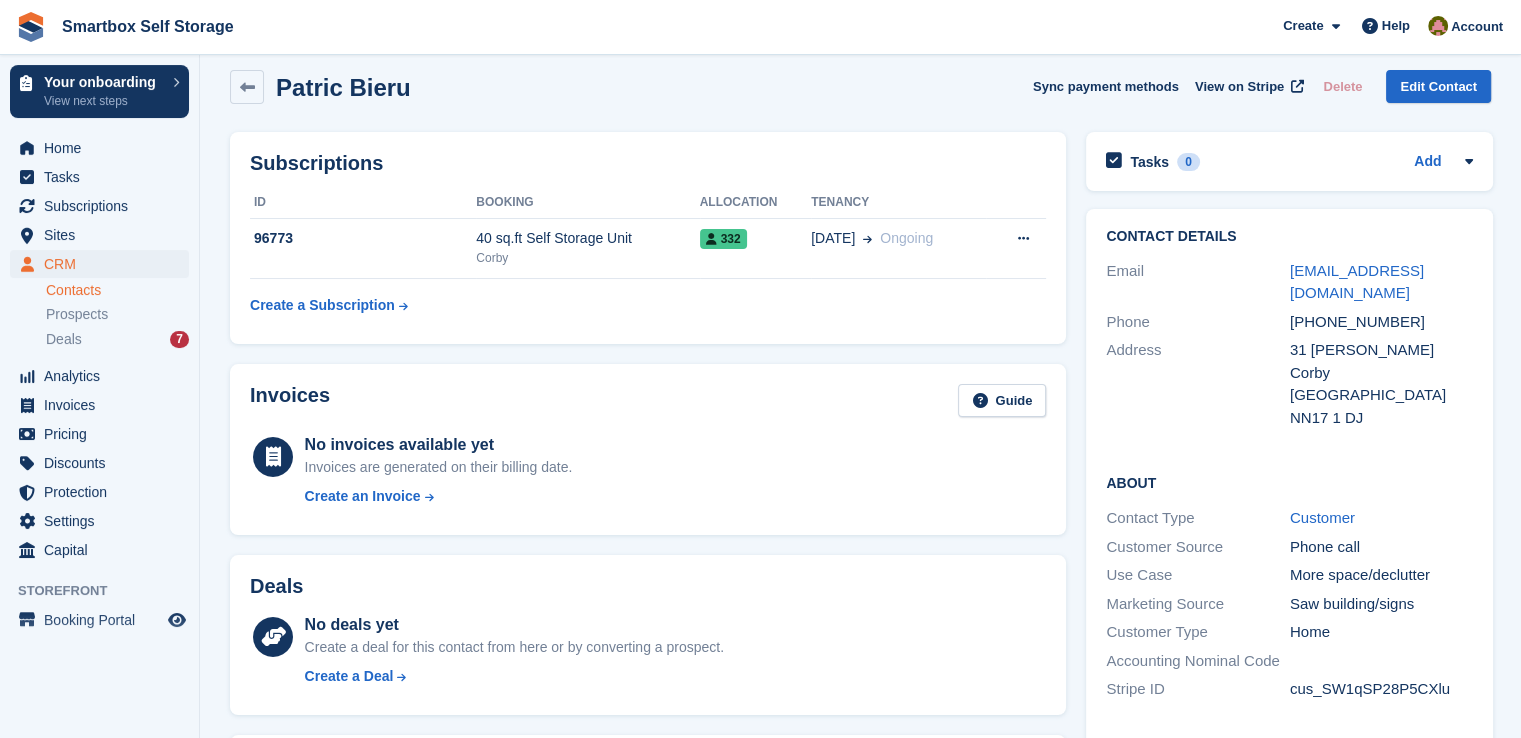 scroll, scrollTop: 0, scrollLeft: 0, axis: both 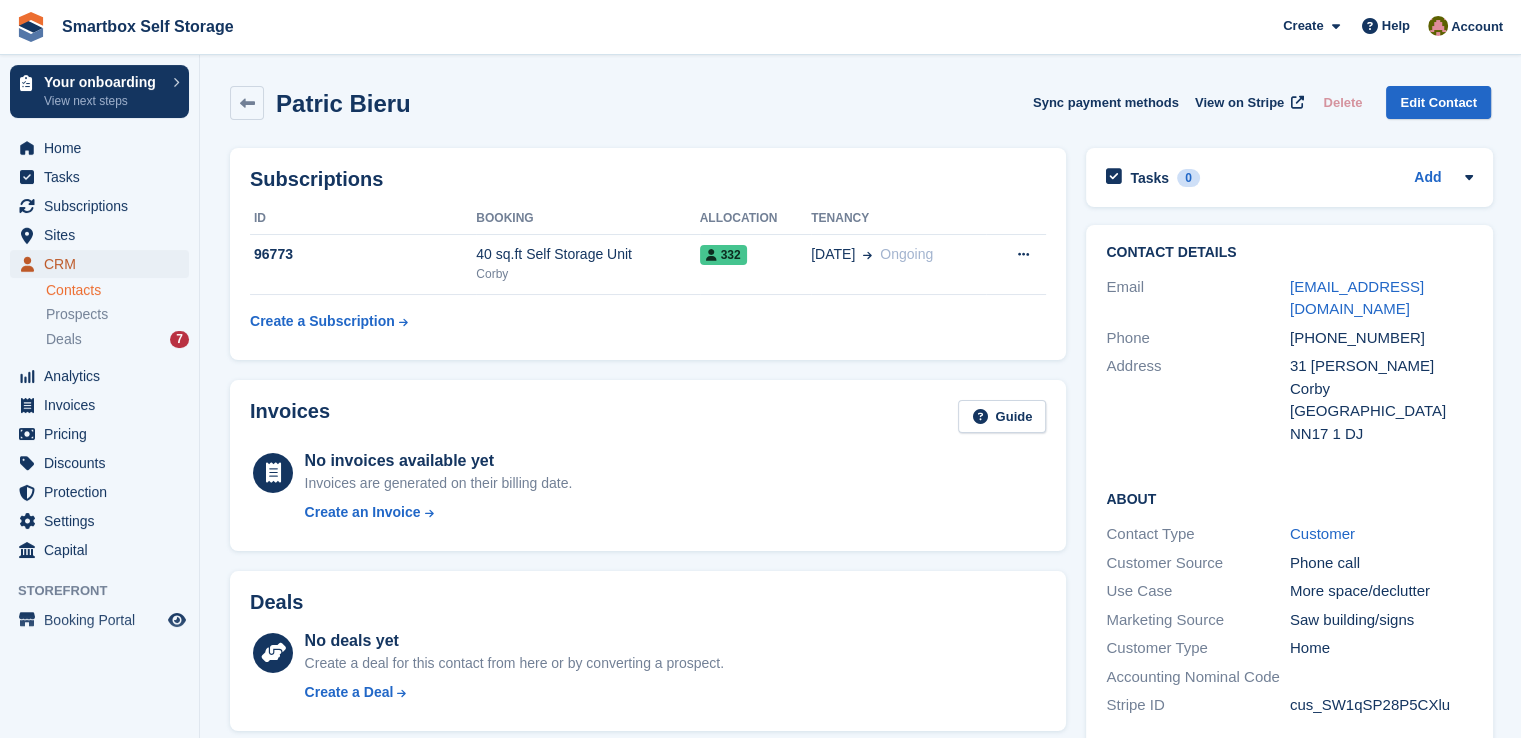 click on "CRM" at bounding box center [104, 264] 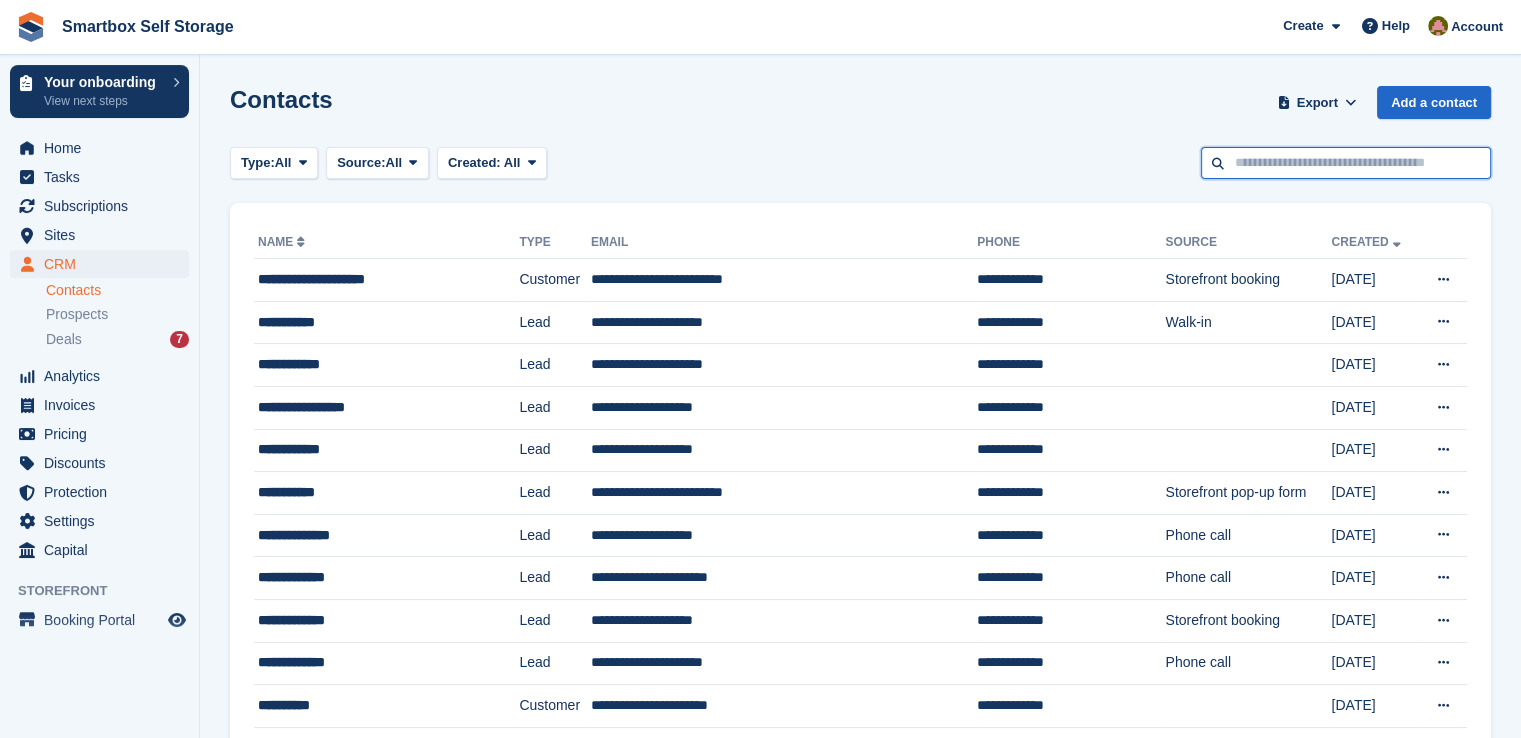 click at bounding box center (1346, 163) 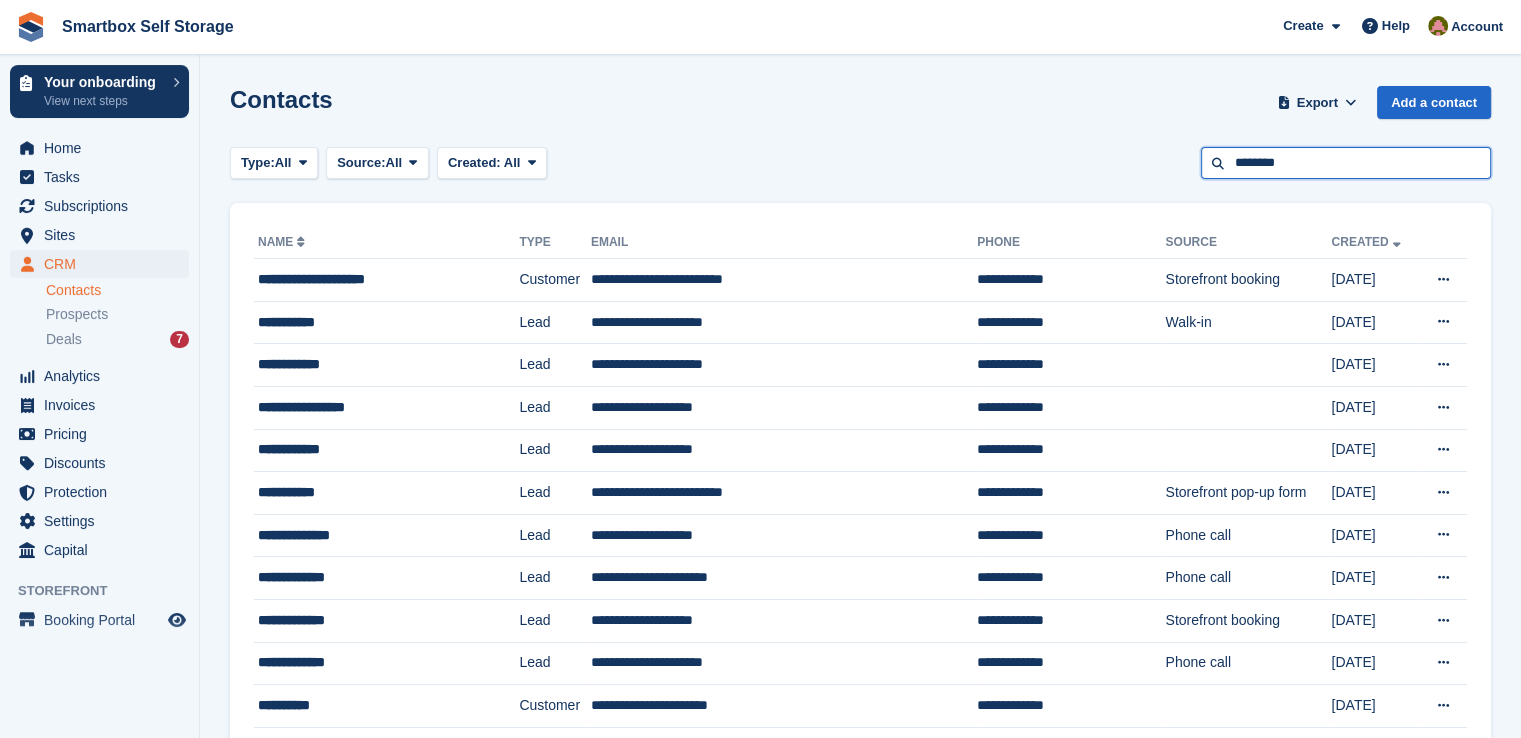 type on "********" 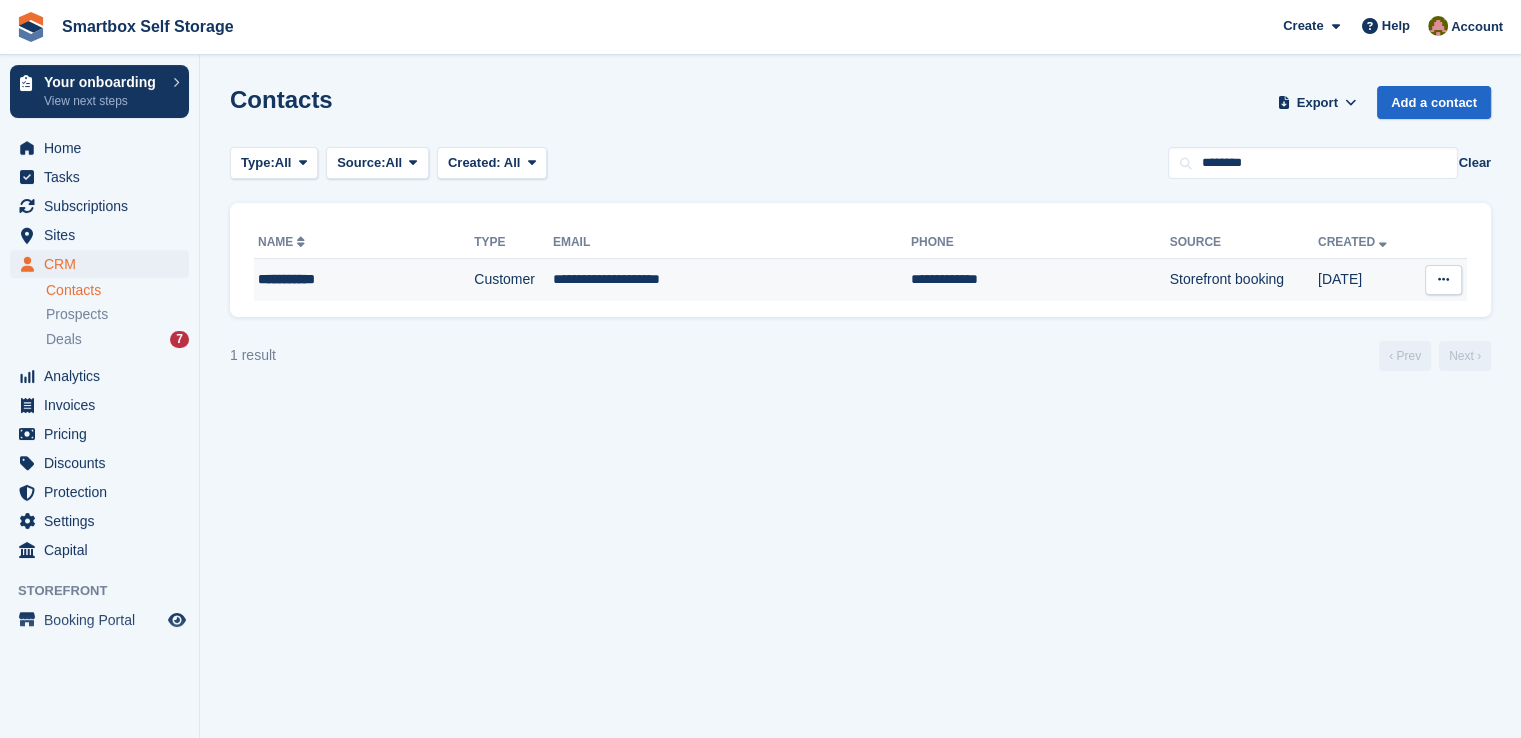 click on "Customer" at bounding box center (513, 280) 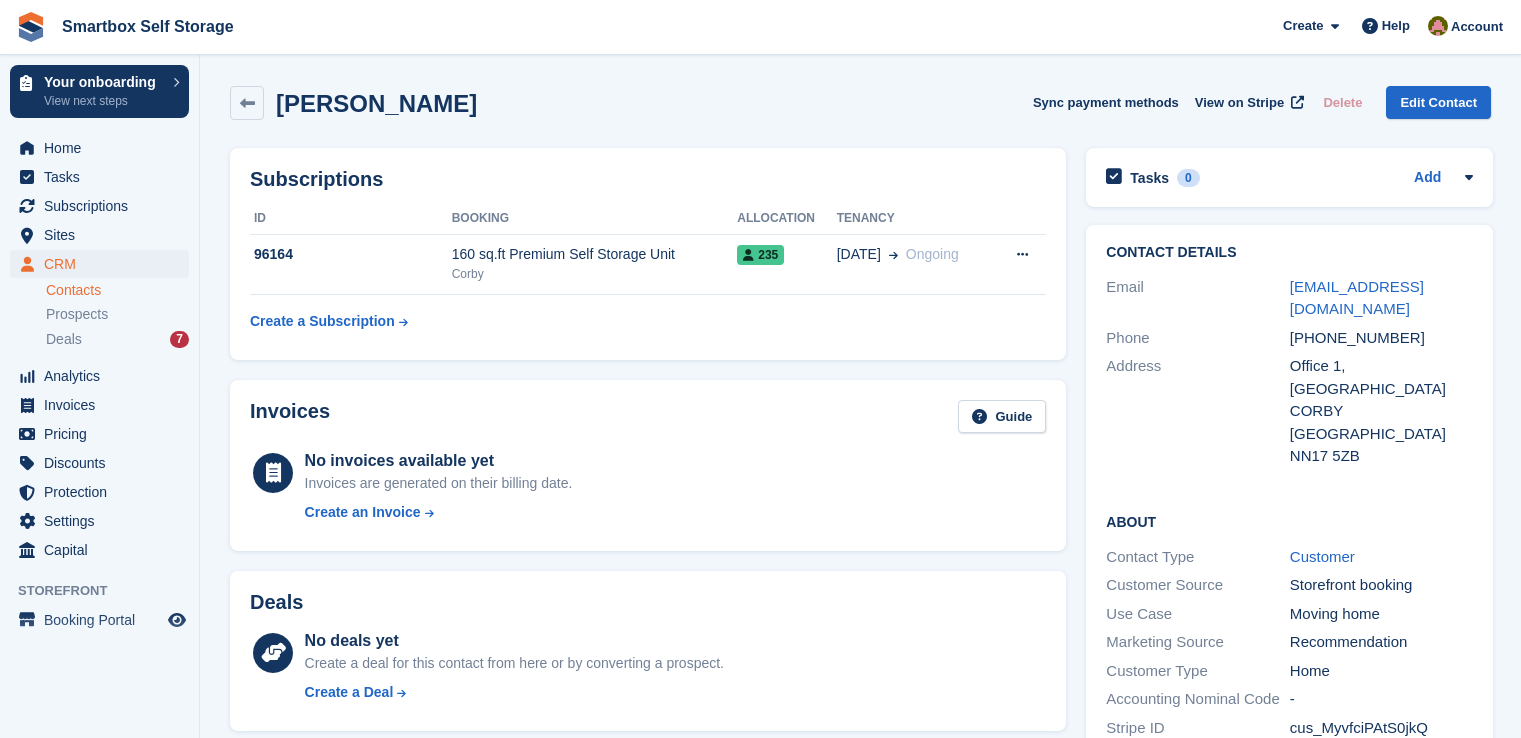 scroll, scrollTop: 0, scrollLeft: 0, axis: both 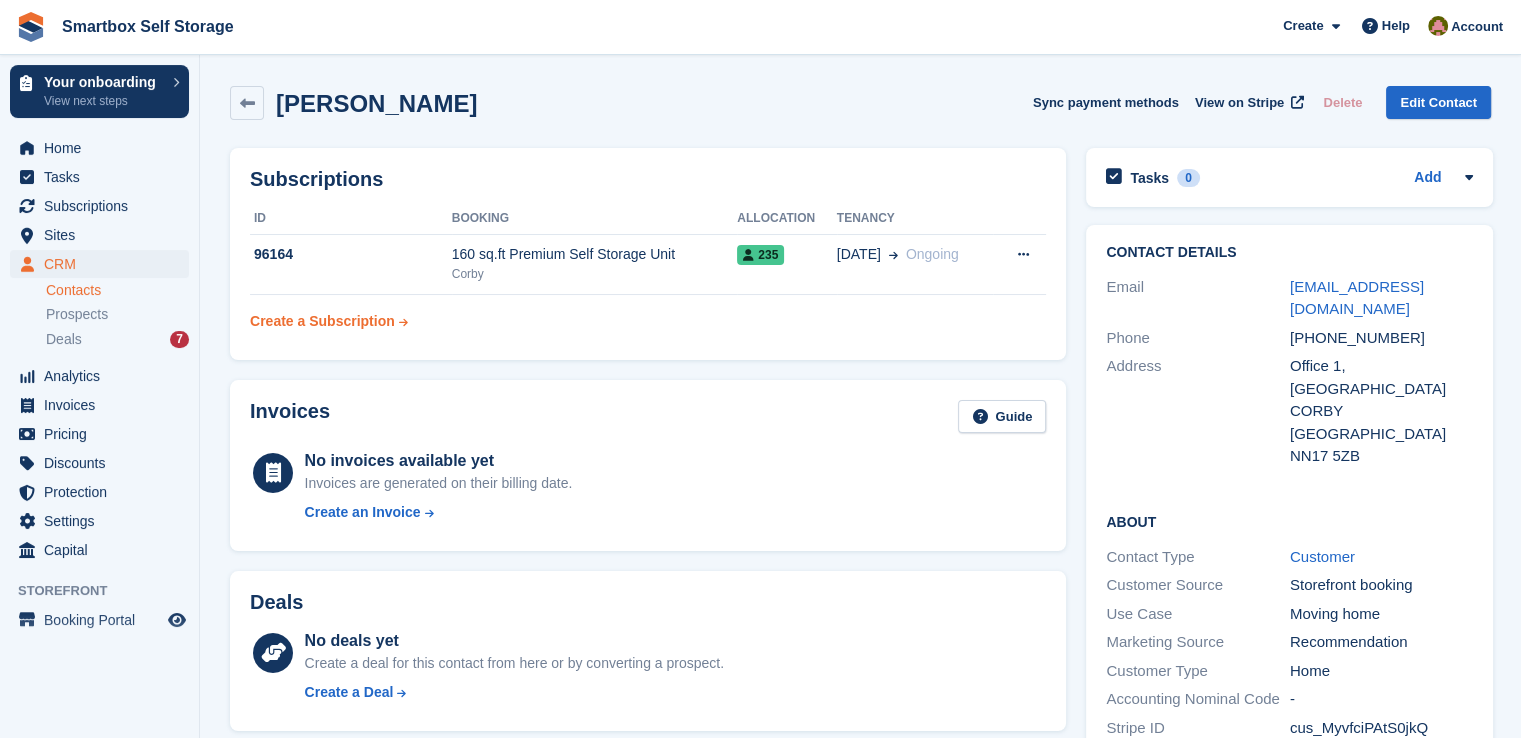 click on "Create a Subscription" at bounding box center (322, 321) 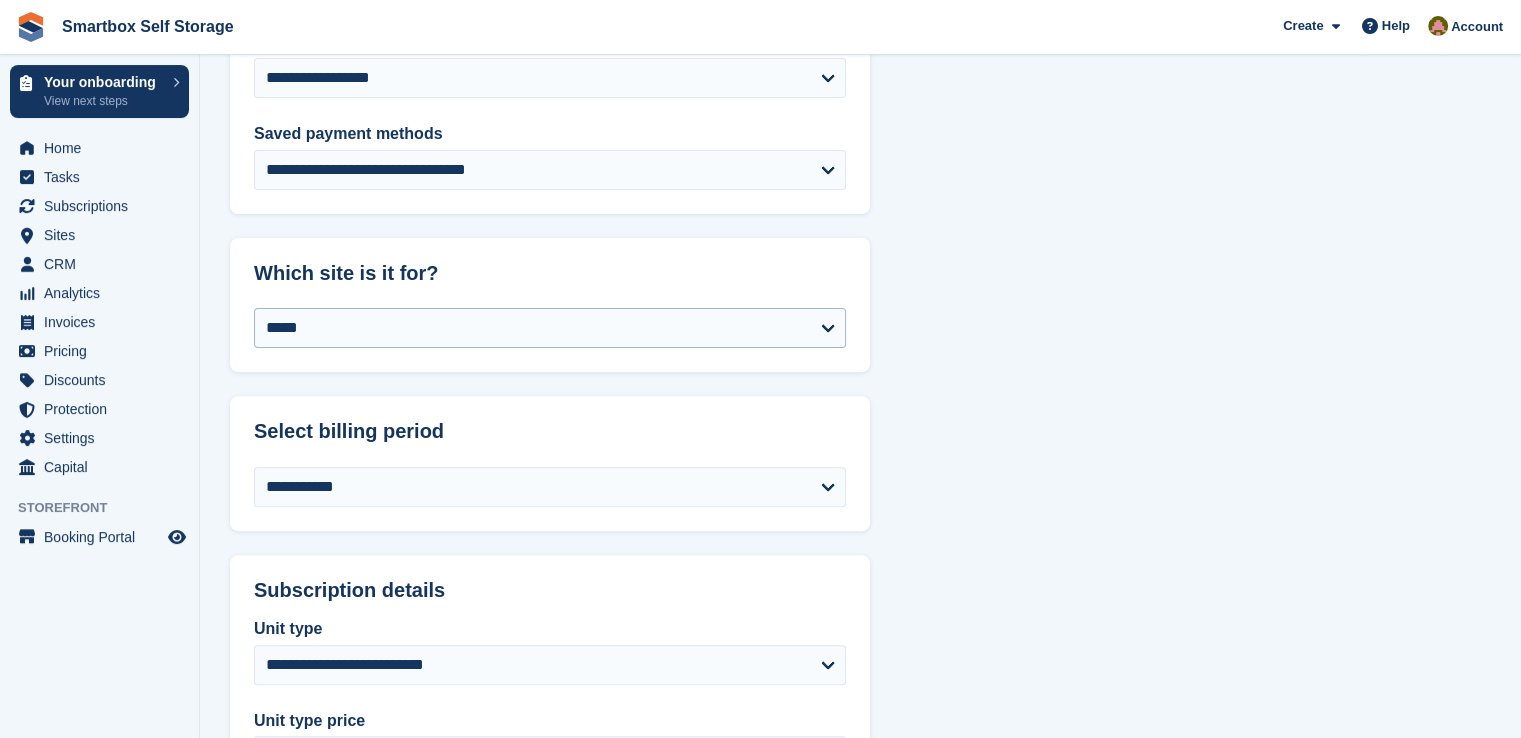 scroll, scrollTop: 700, scrollLeft: 0, axis: vertical 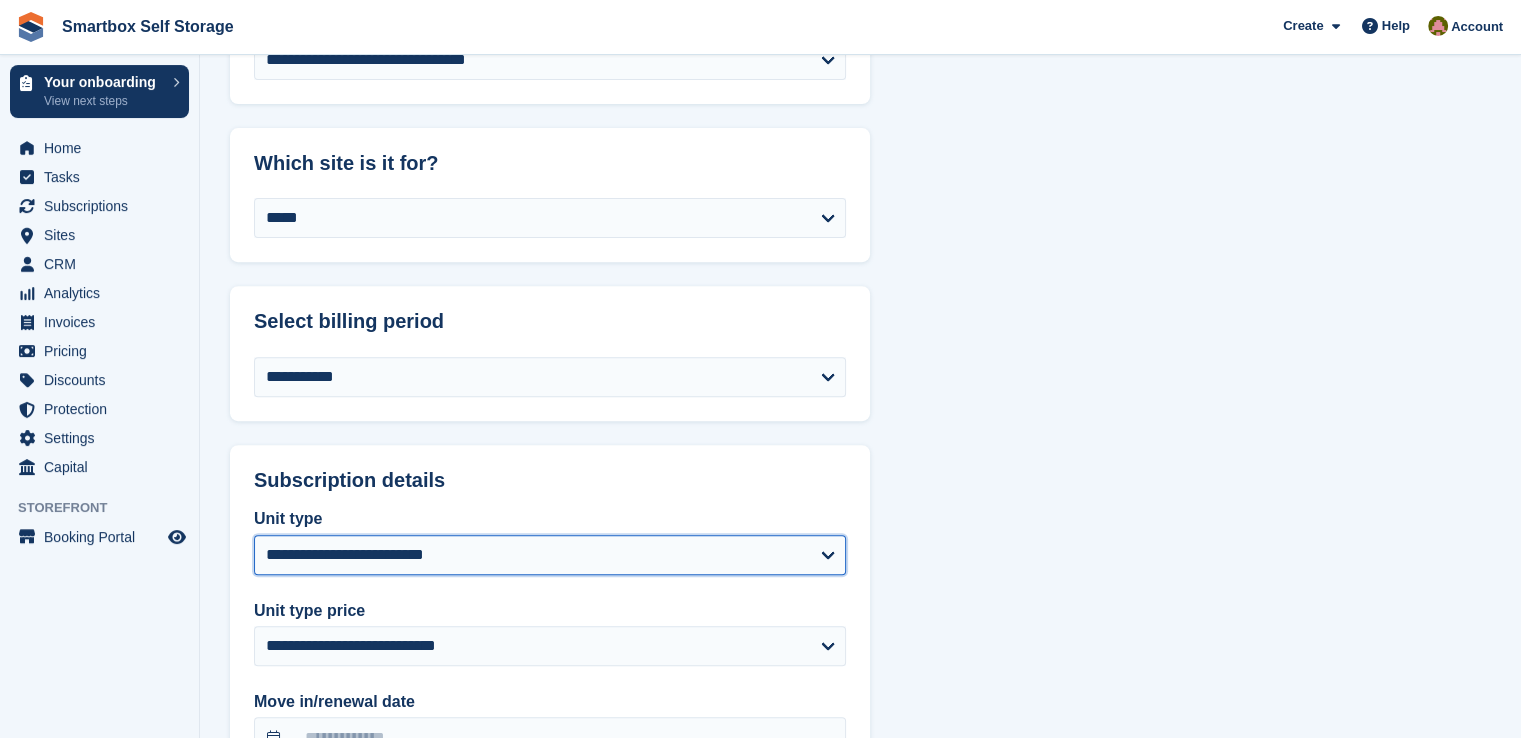 click on "**********" at bounding box center [550, 555] 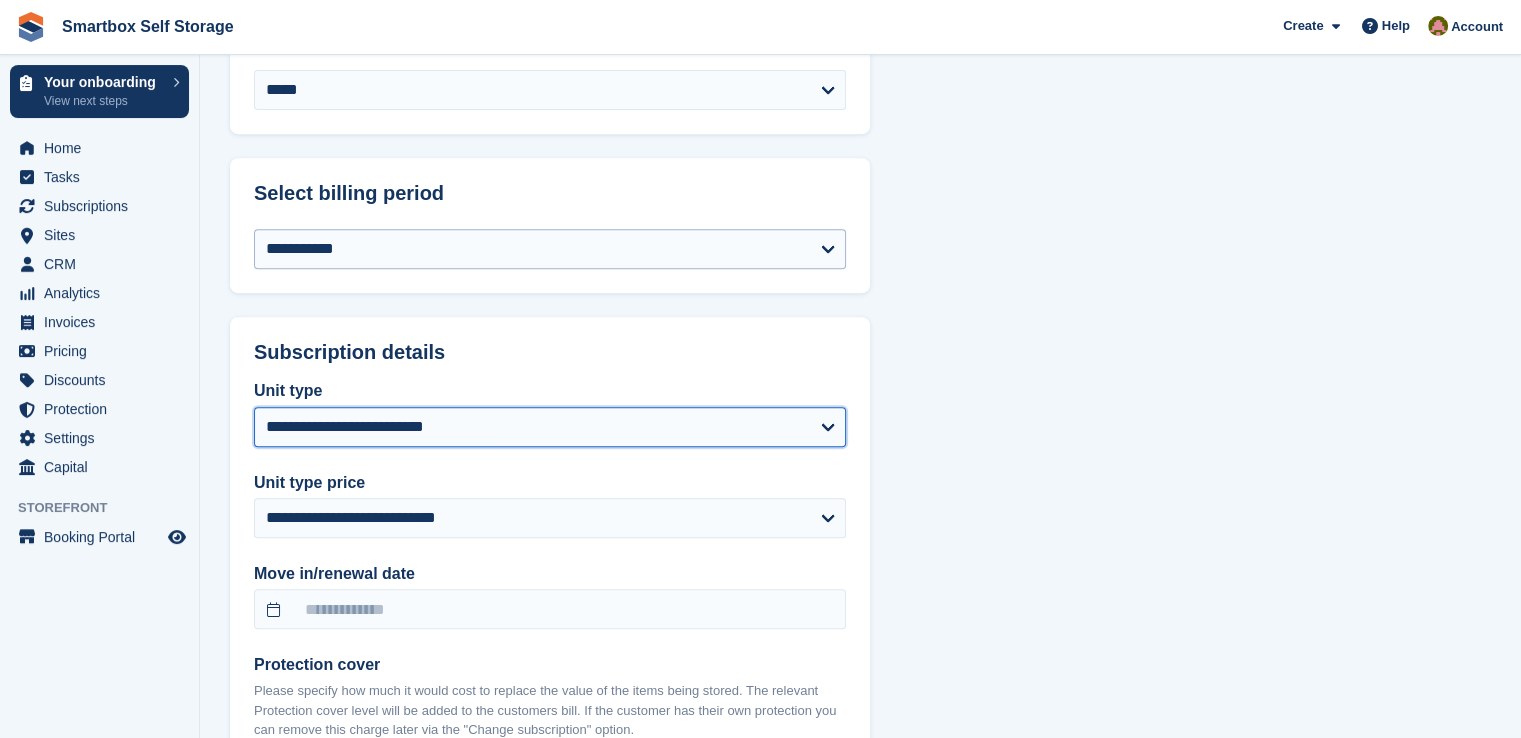 scroll, scrollTop: 1000, scrollLeft: 0, axis: vertical 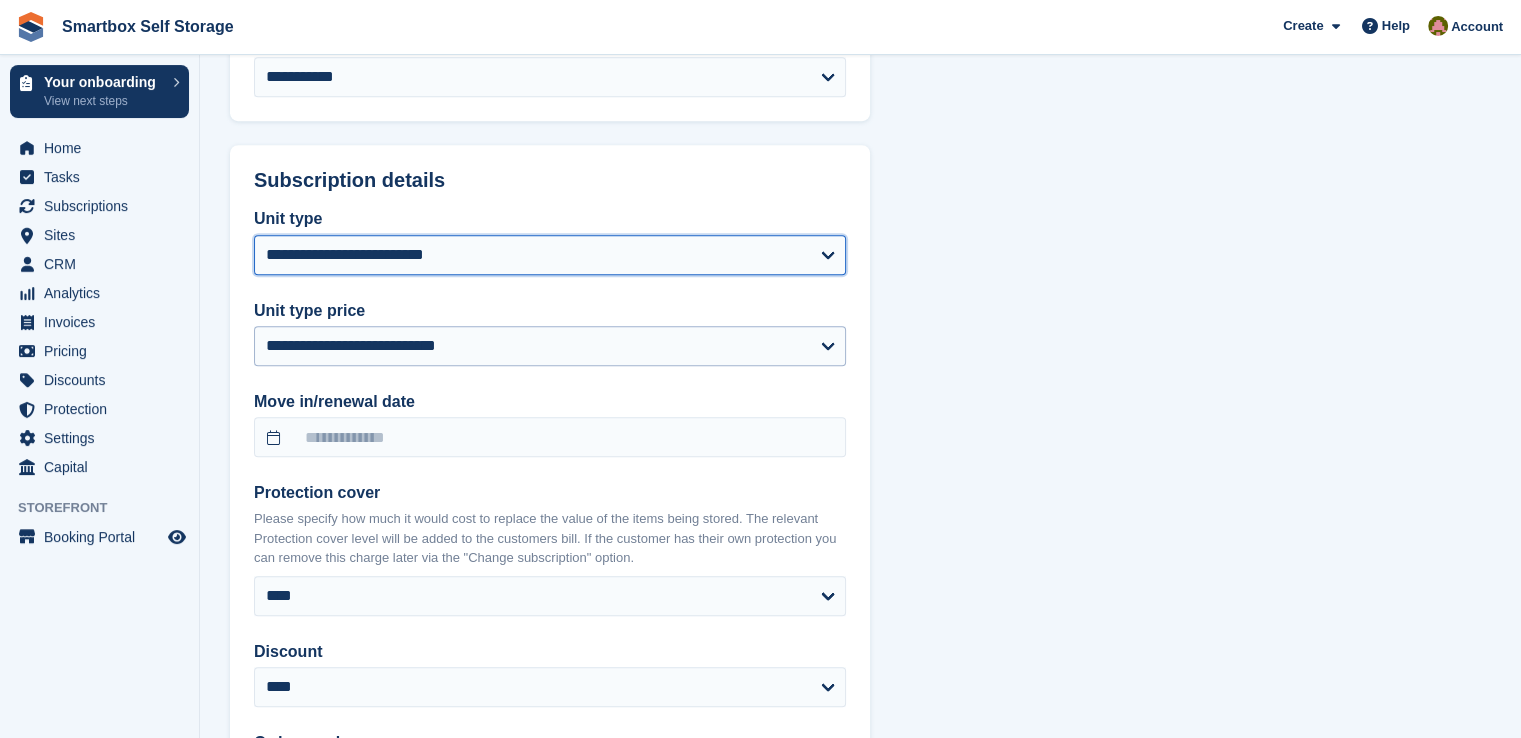 select on "******" 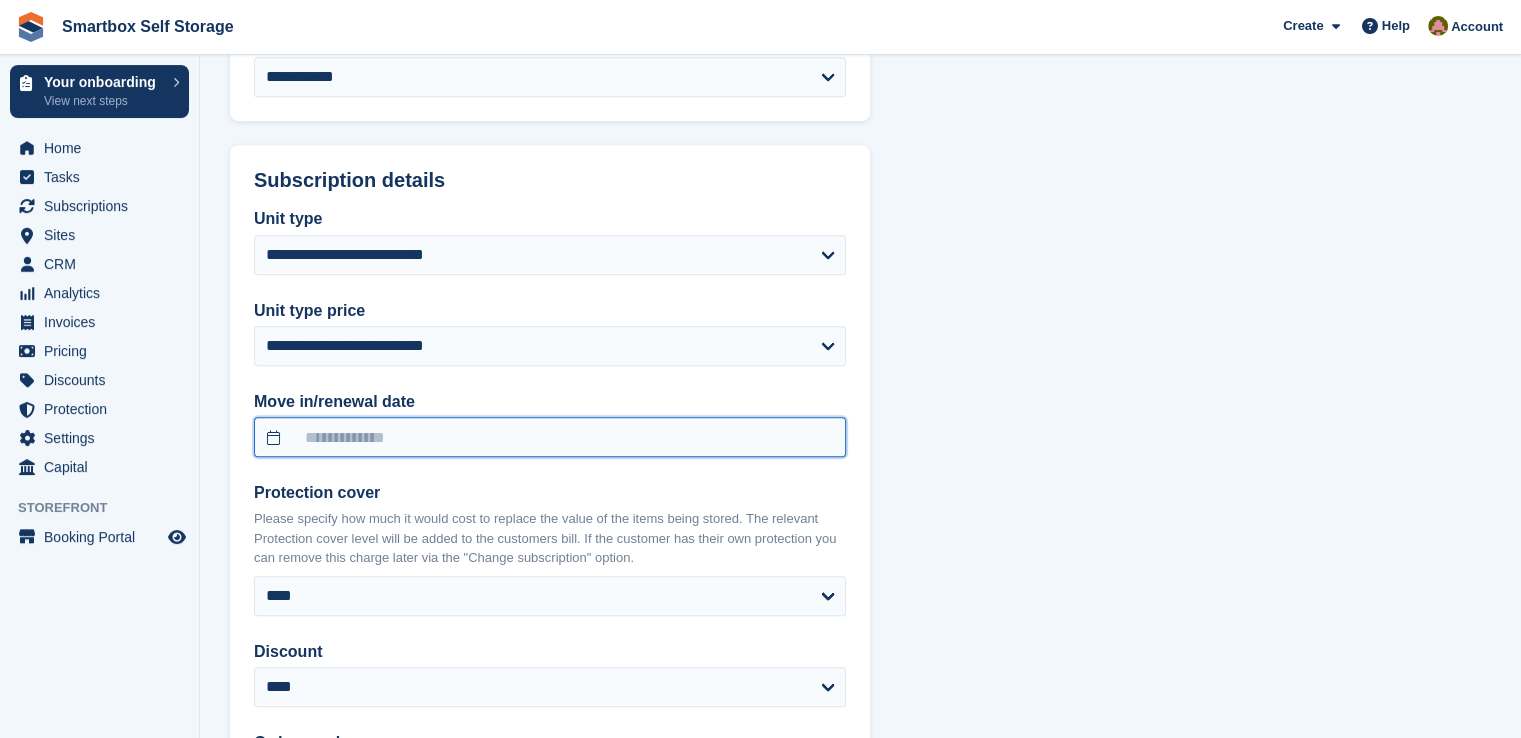 click at bounding box center (550, 437) 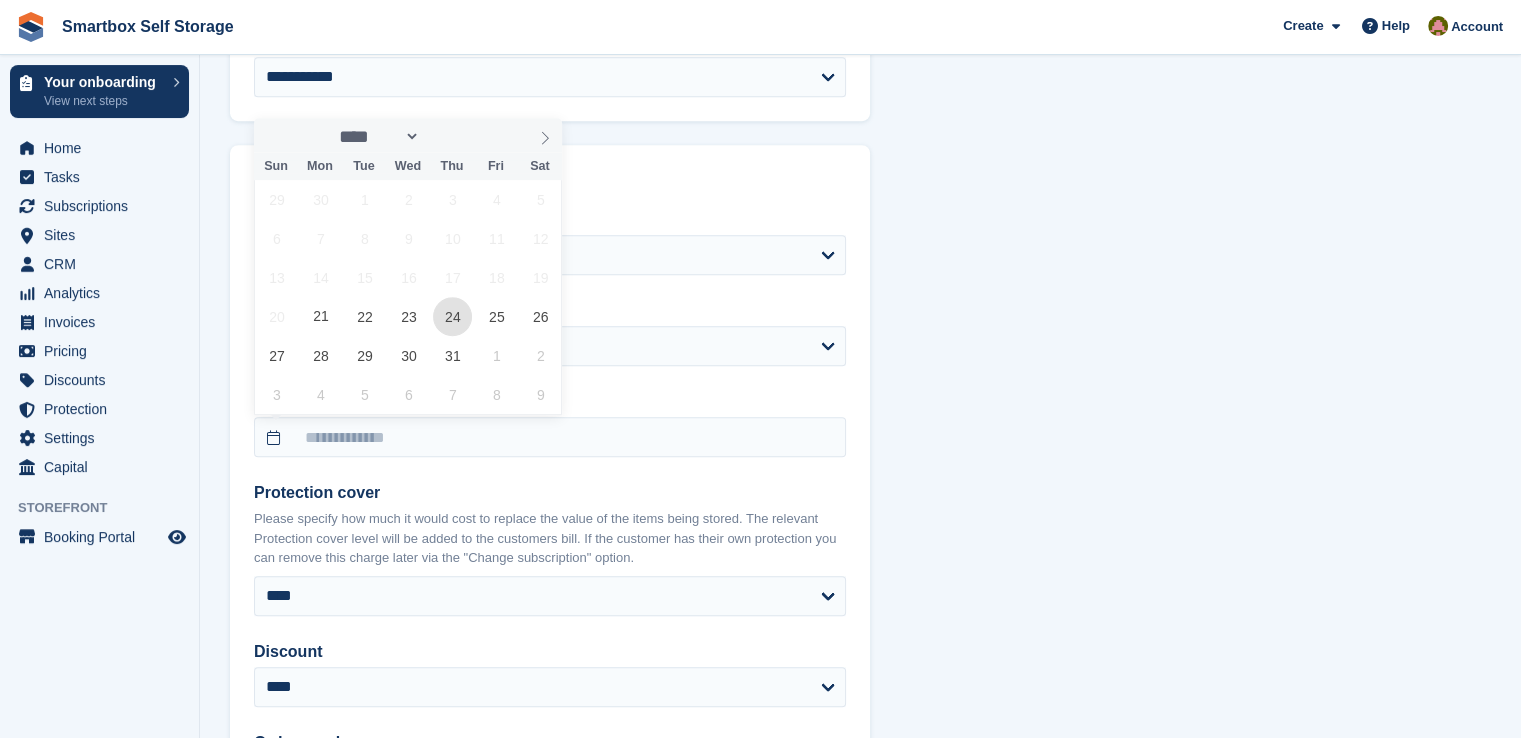 click on "24" at bounding box center [452, 316] 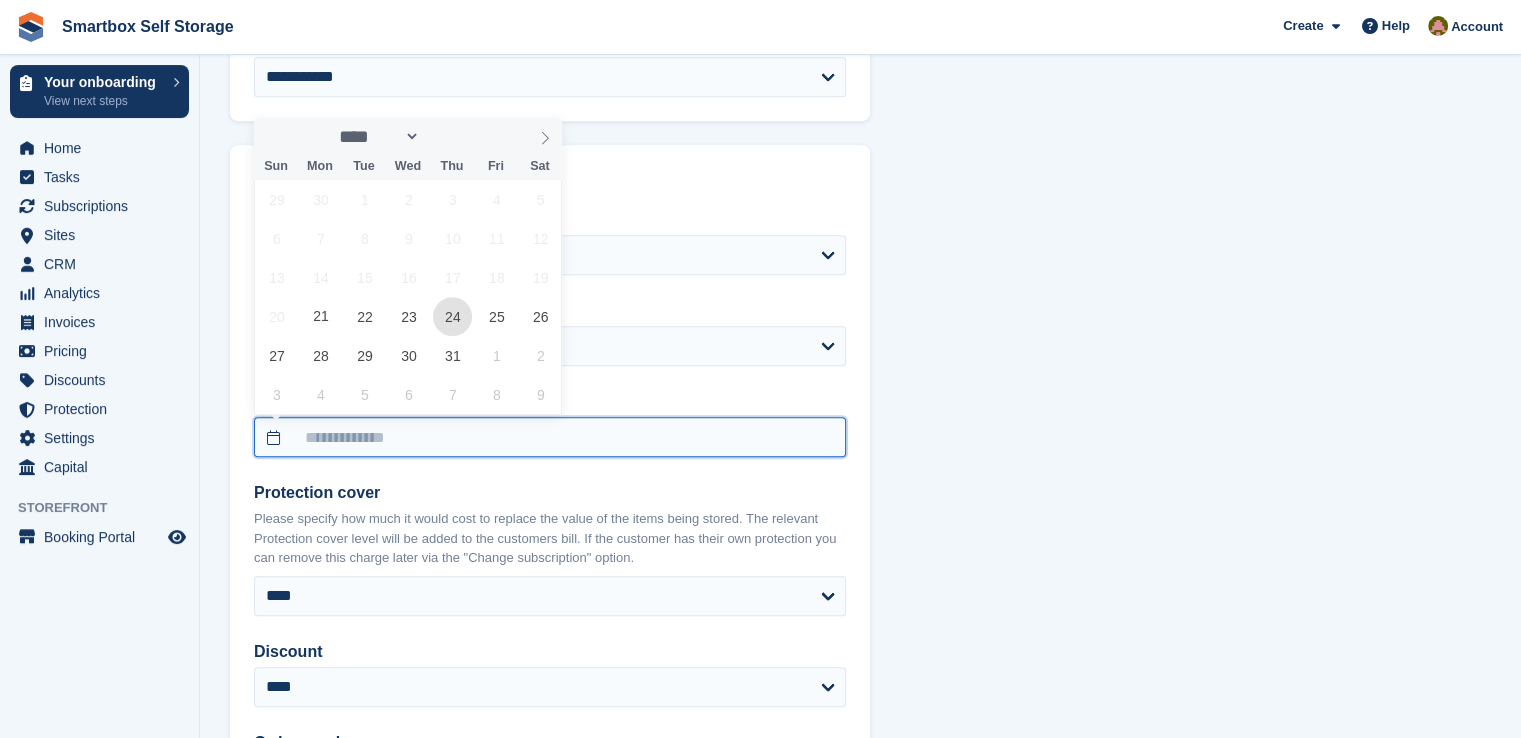 type on "**********" 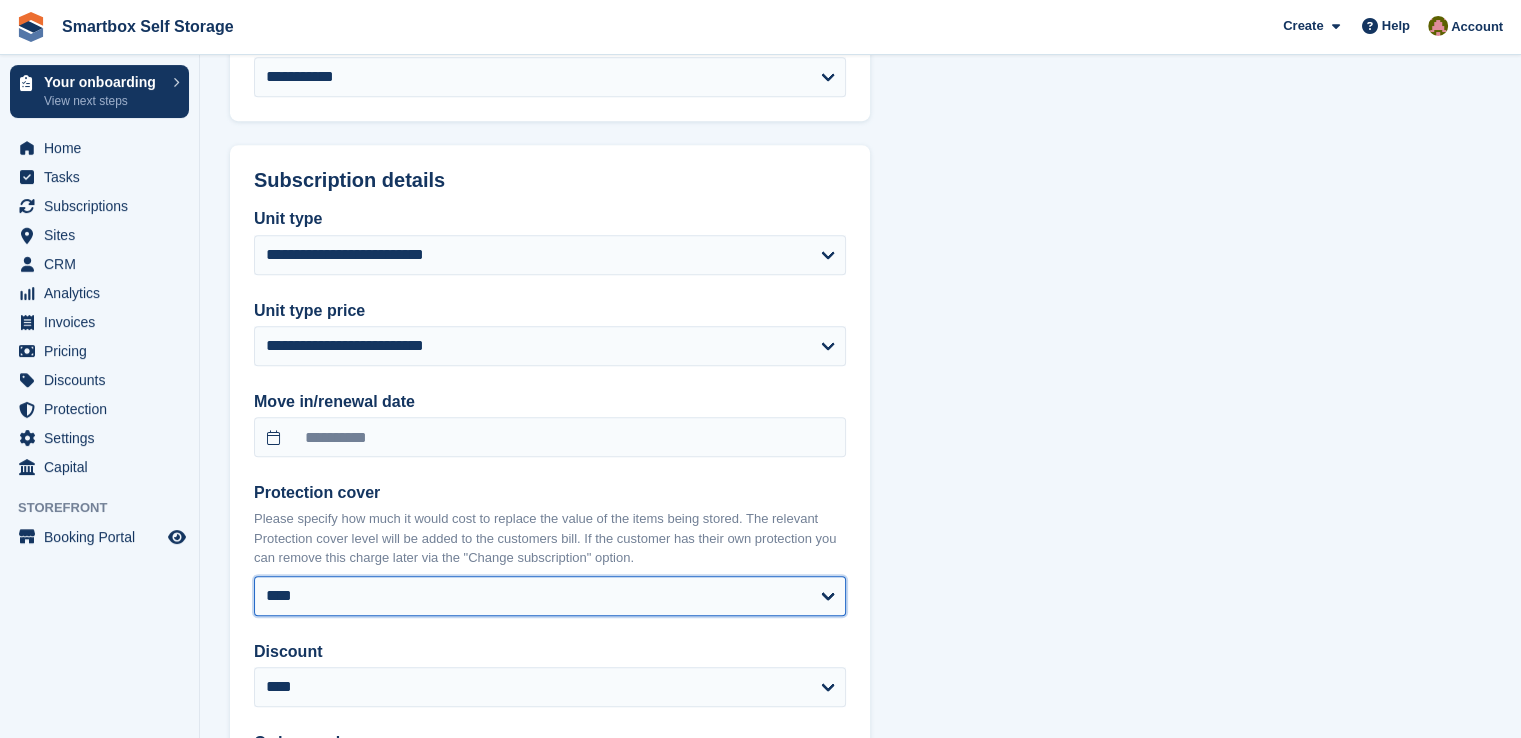 click on "****
******
******
******
******
******
*******
*******
*******
*******
*******
*******
*******
*******" at bounding box center (550, 596) 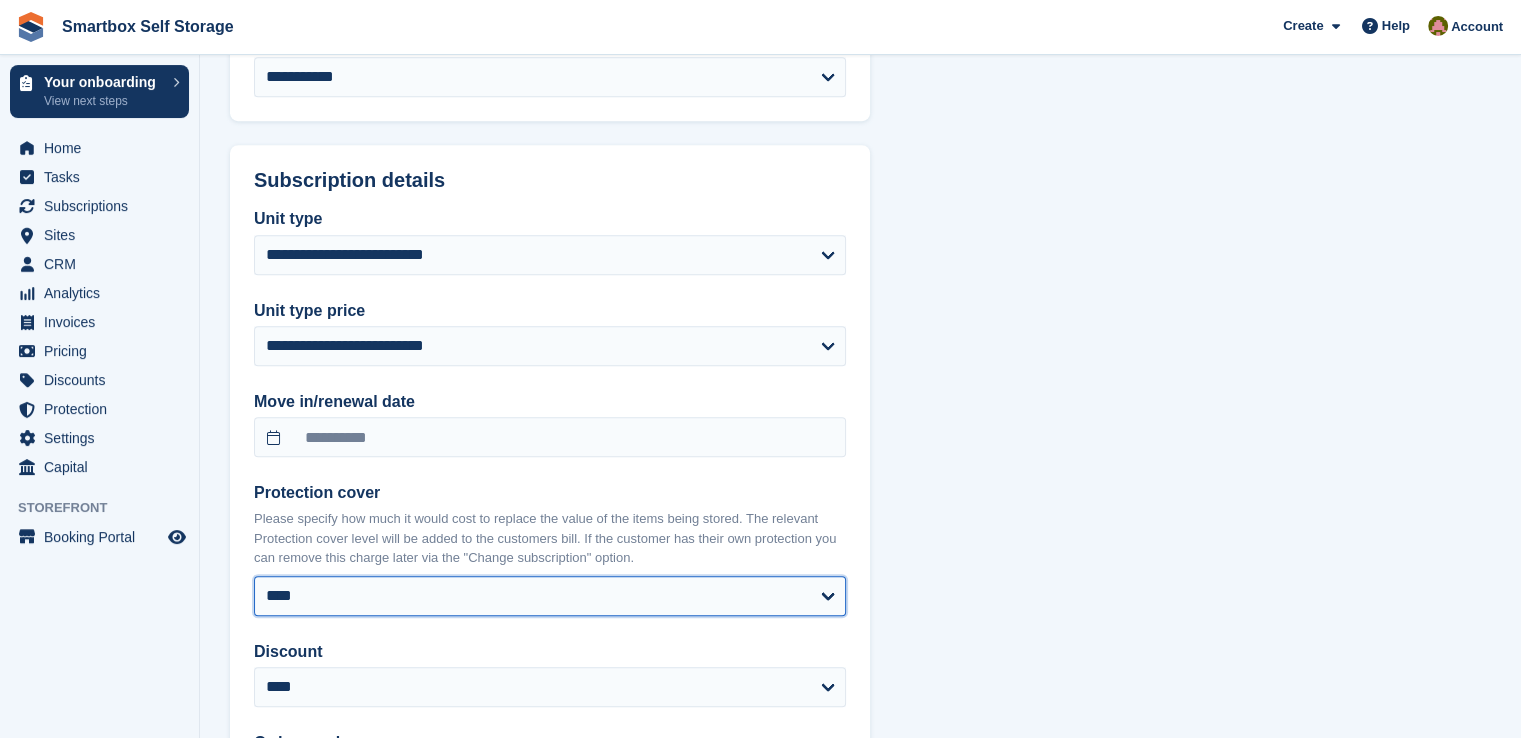 select on "*****" 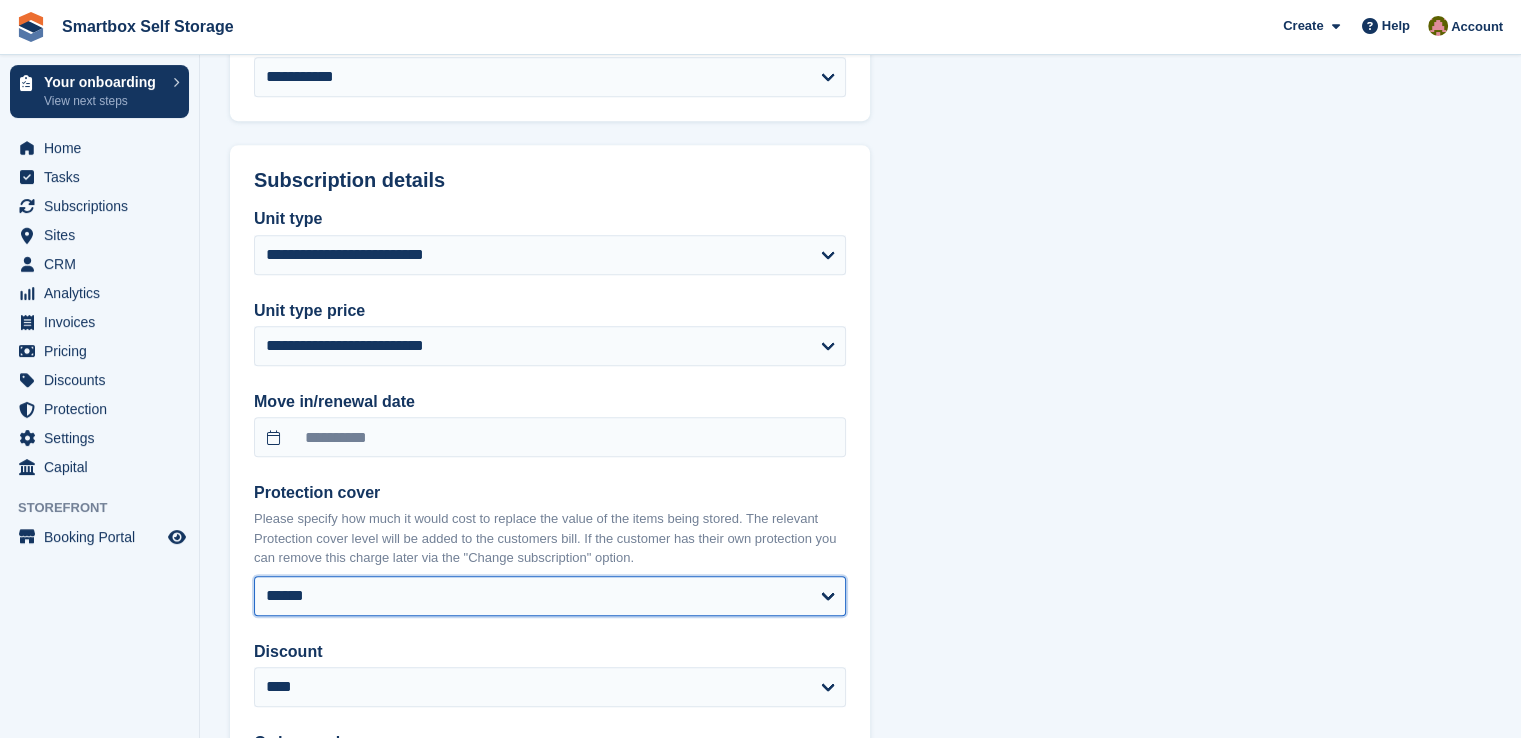 click on "****
******
******
******
******
******
*******
*******
*******
*******
*******
*******
*******
*******" at bounding box center [550, 596] 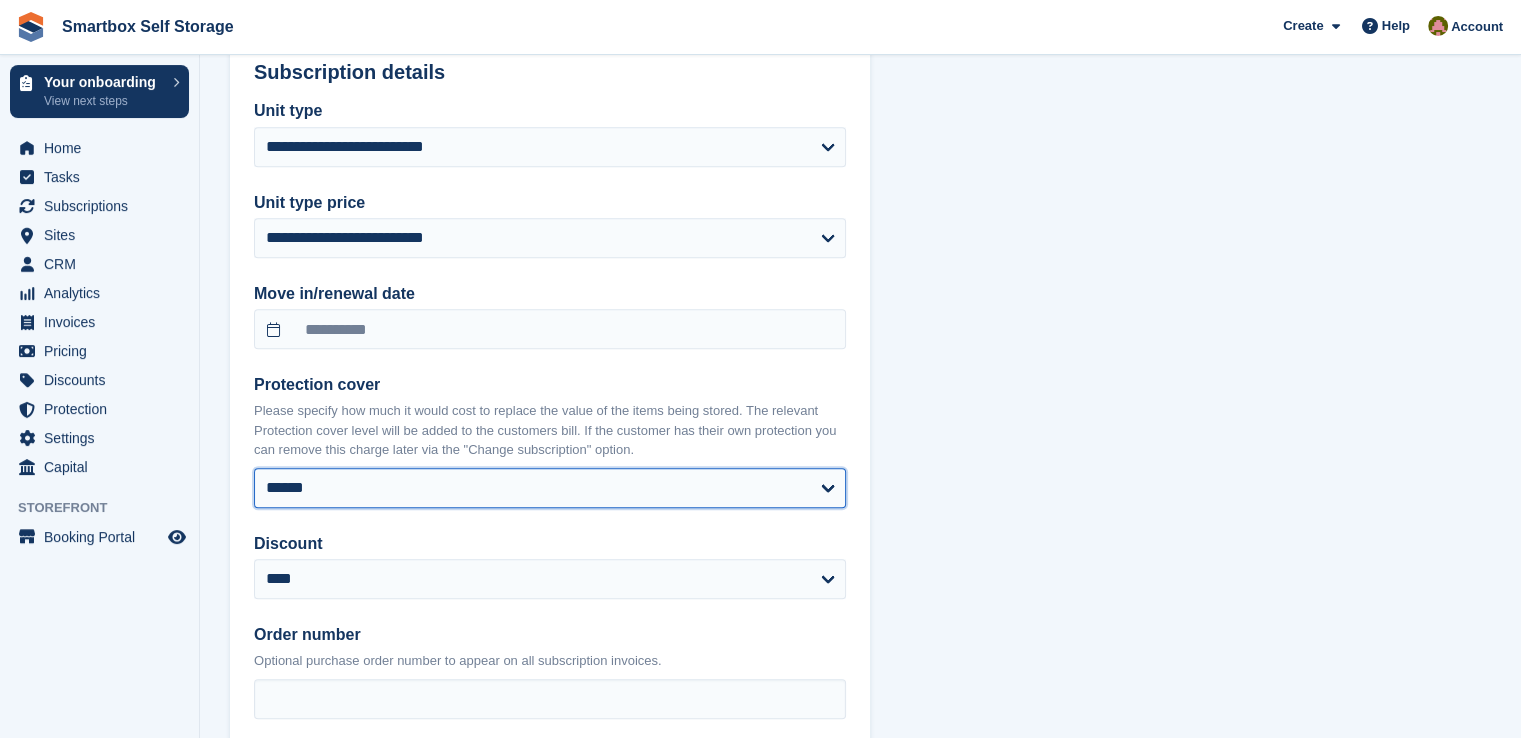 select on "******" 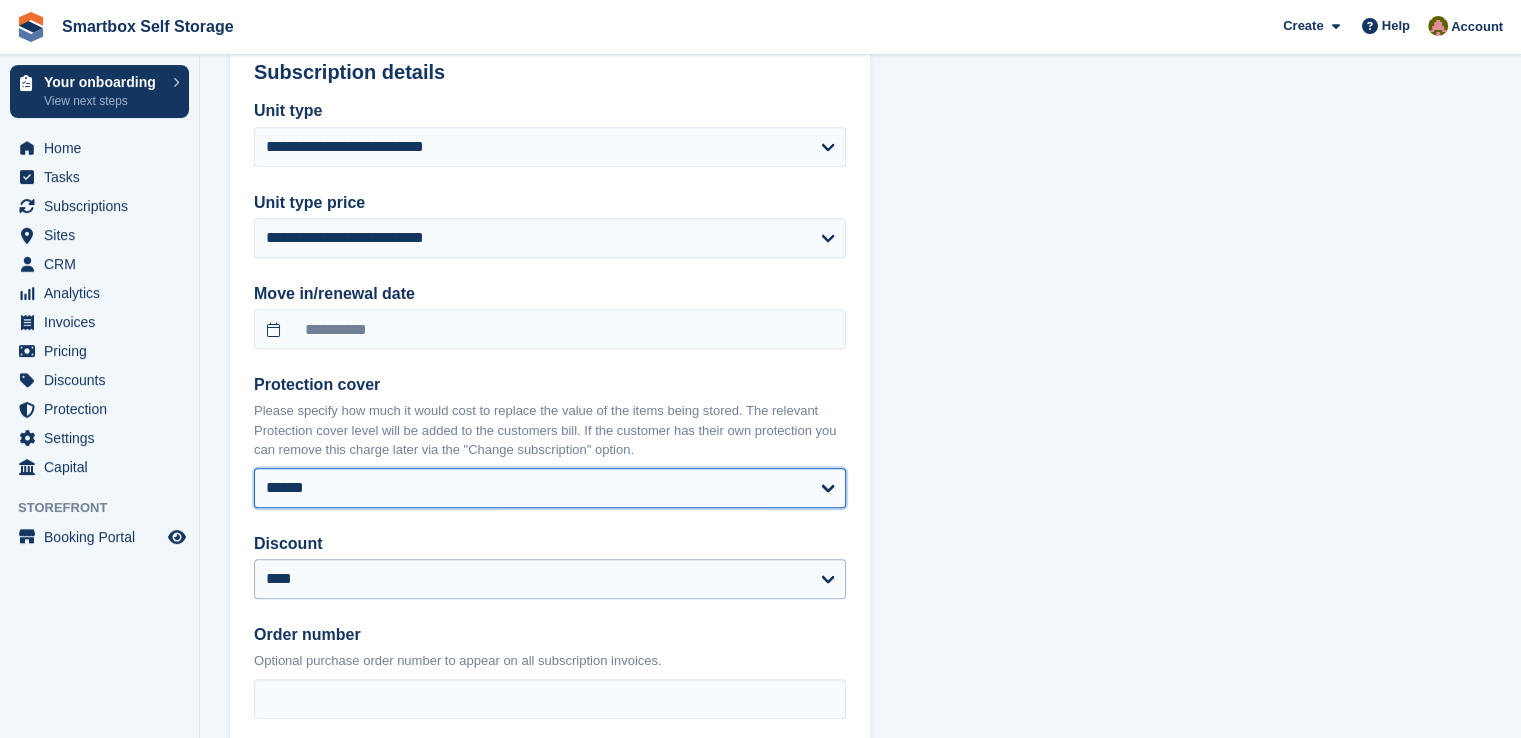 scroll, scrollTop: 1200, scrollLeft: 0, axis: vertical 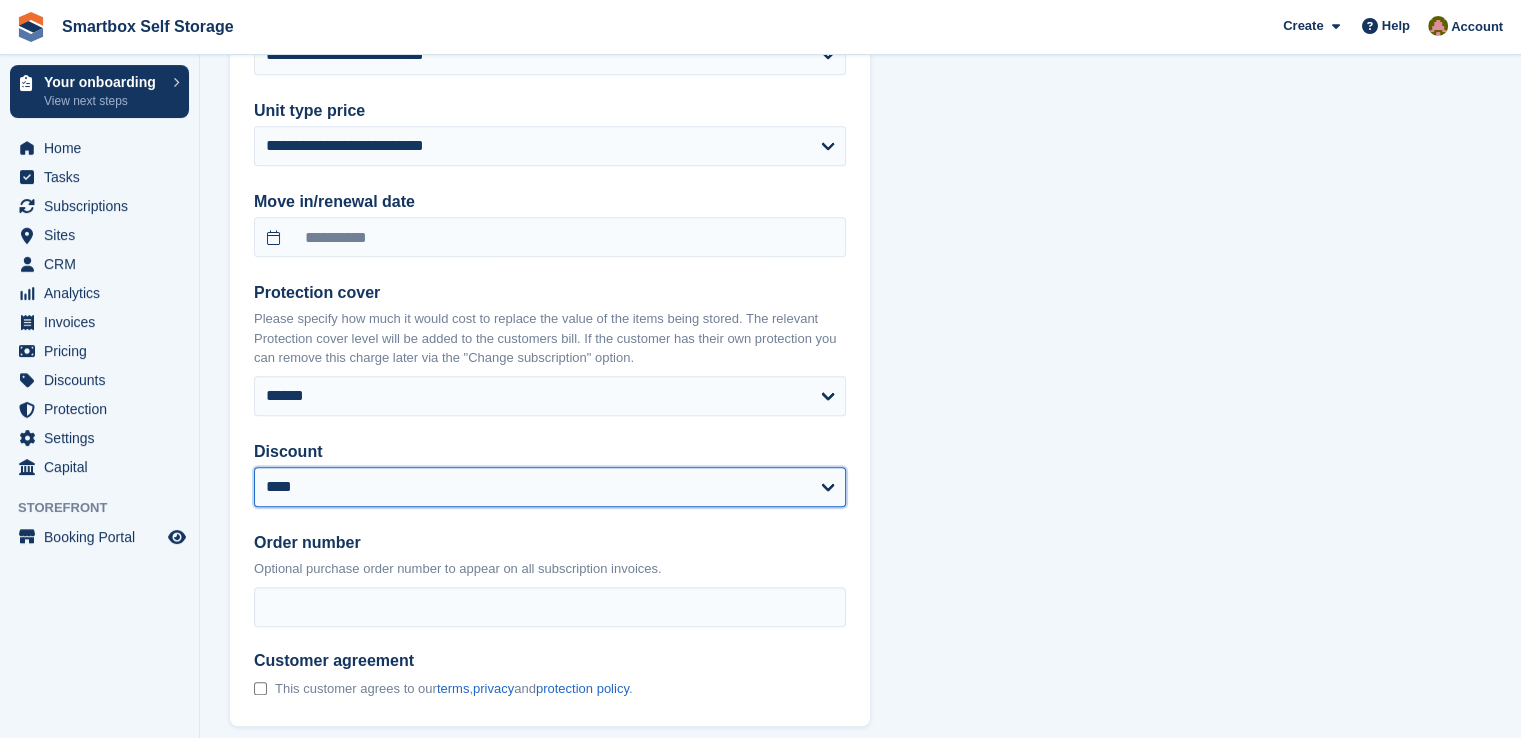 click on "**********" at bounding box center (550, 487) 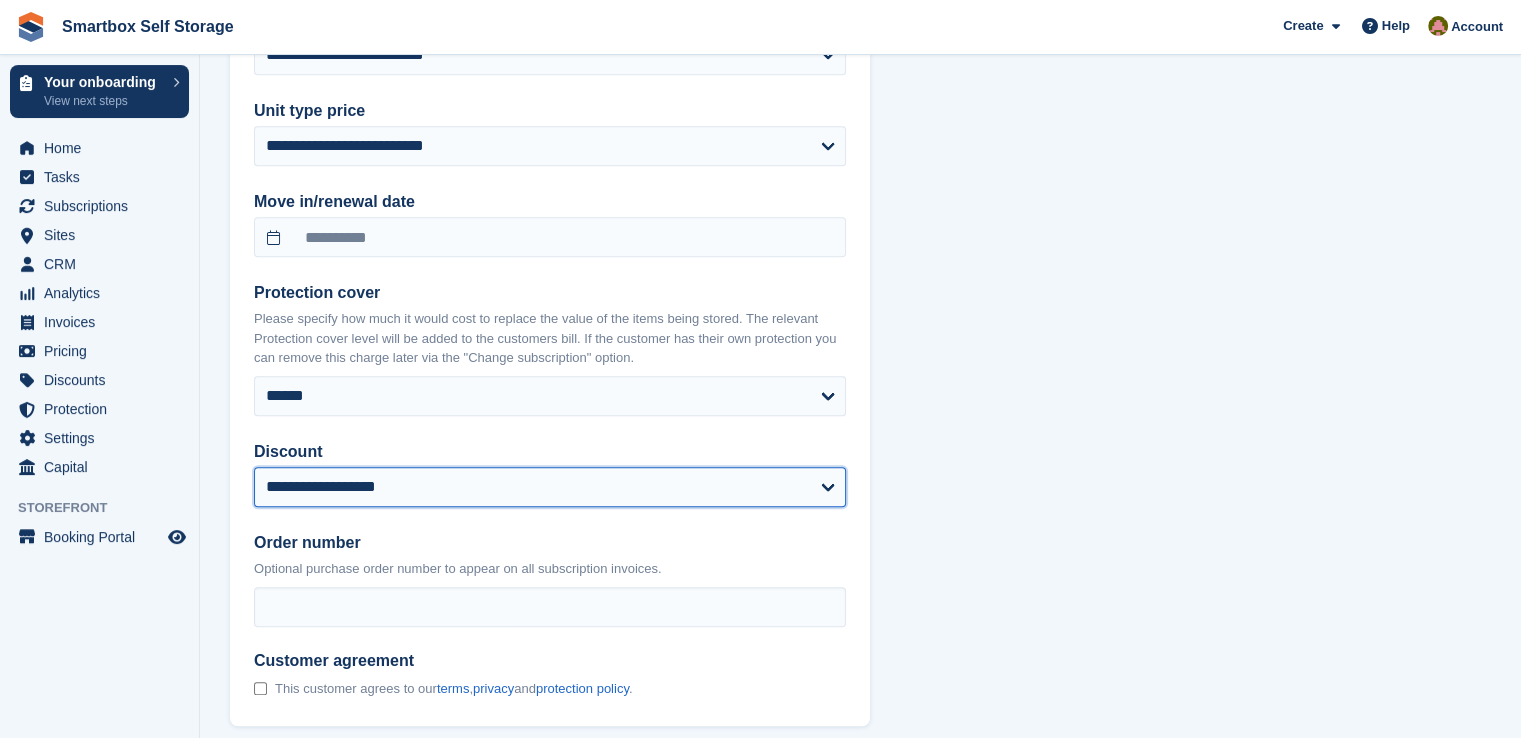 click on "**********" at bounding box center [550, 487] 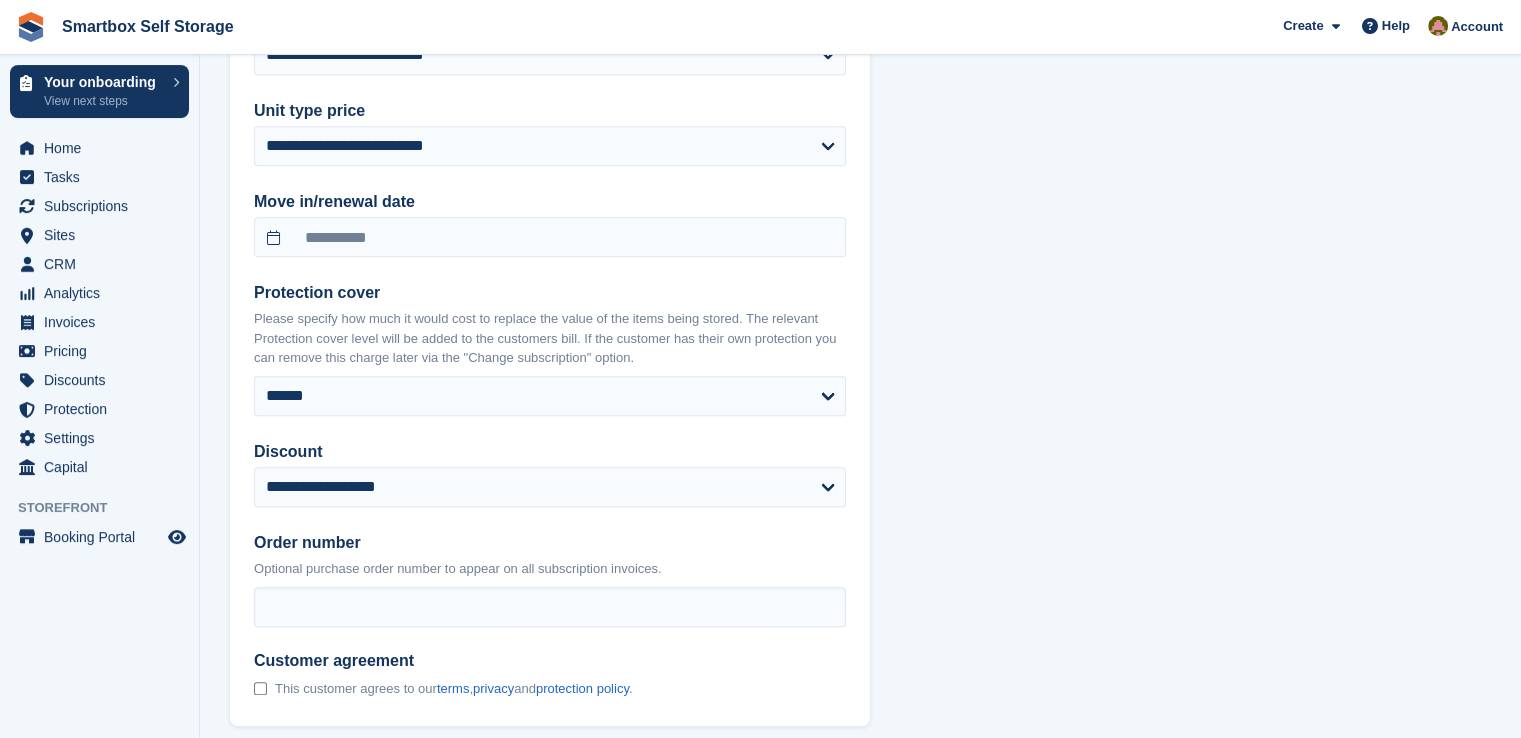 click on "This customer agrees to our  terms ,  privacy  and  protection policy ." at bounding box center (453, 689) 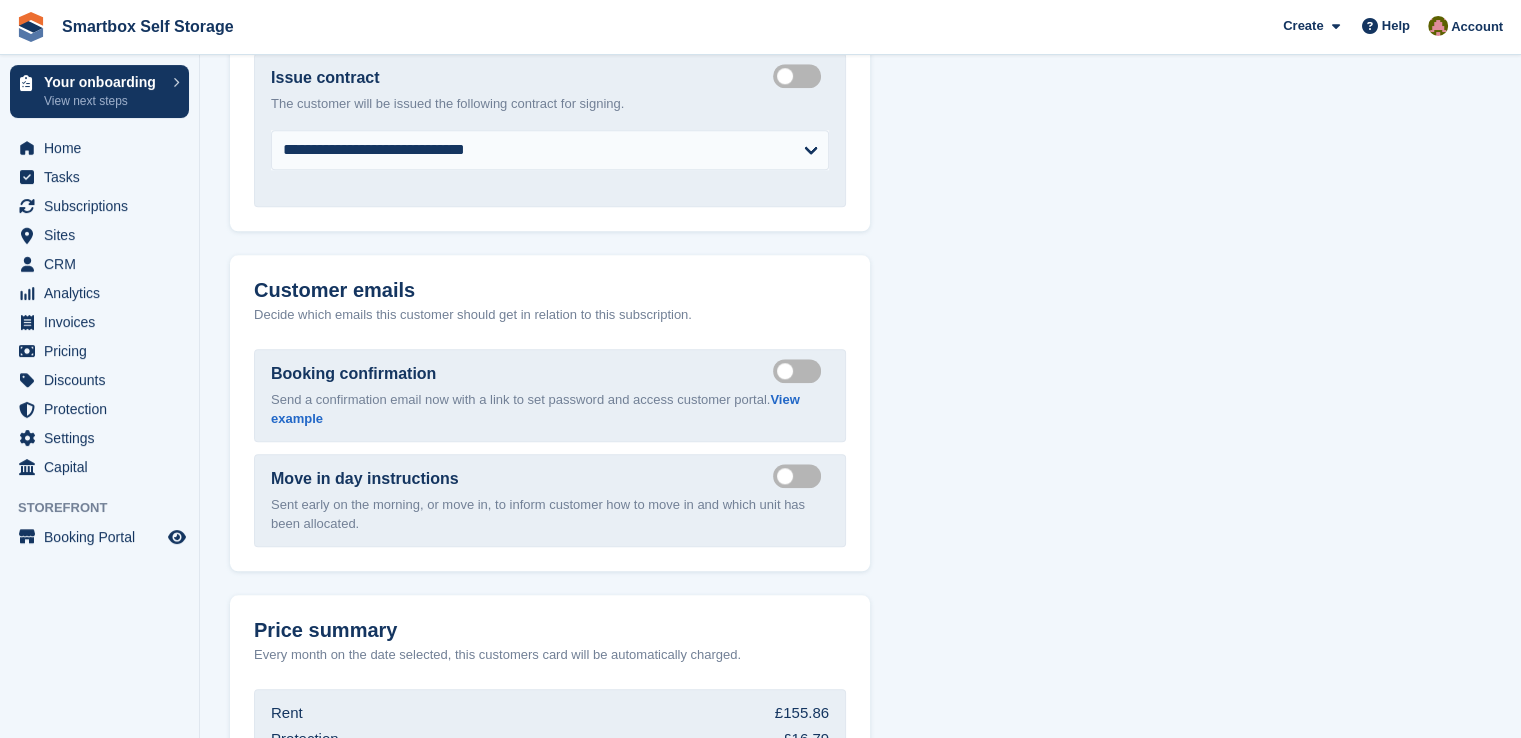 scroll, scrollTop: 1900, scrollLeft: 0, axis: vertical 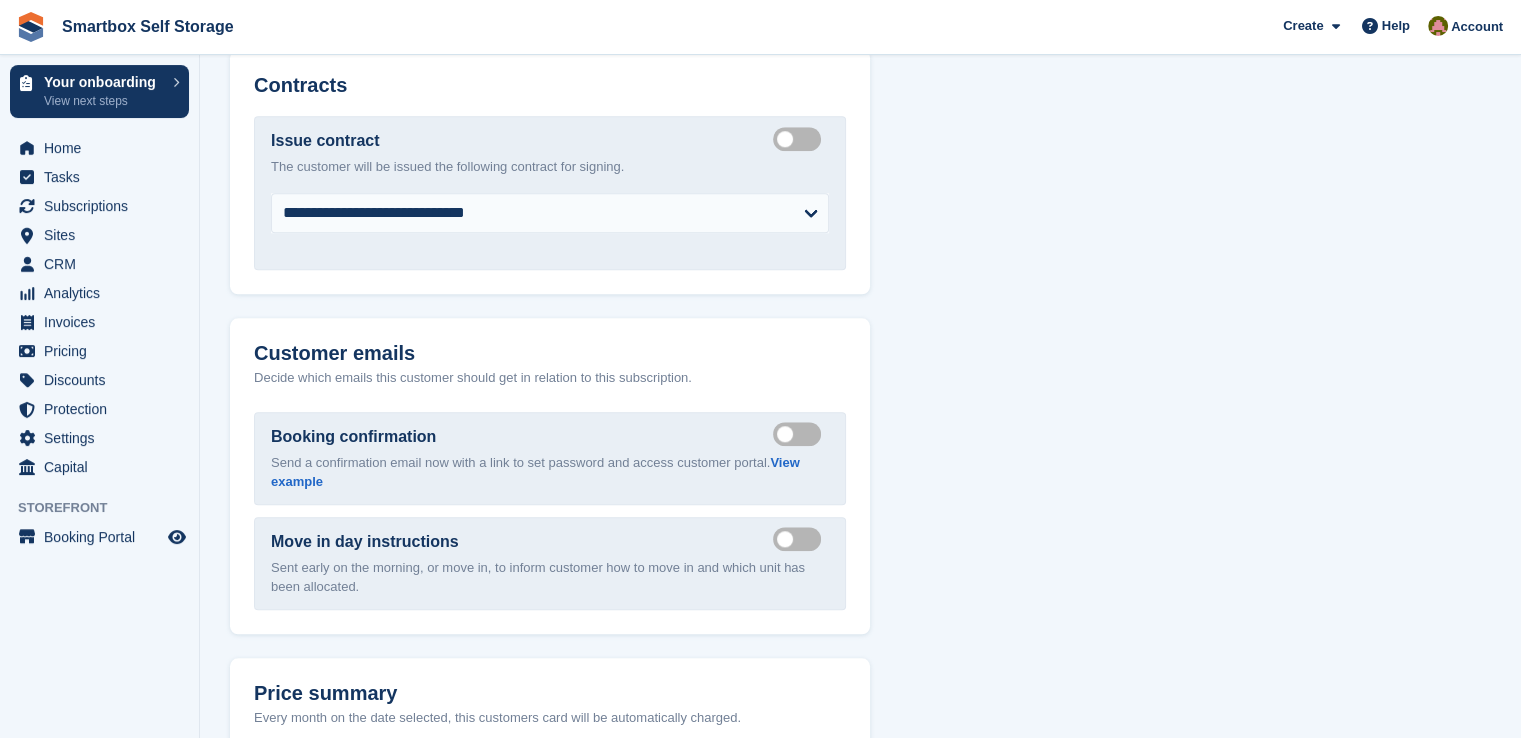click on "Create integrated contract" at bounding box center [801, 138] 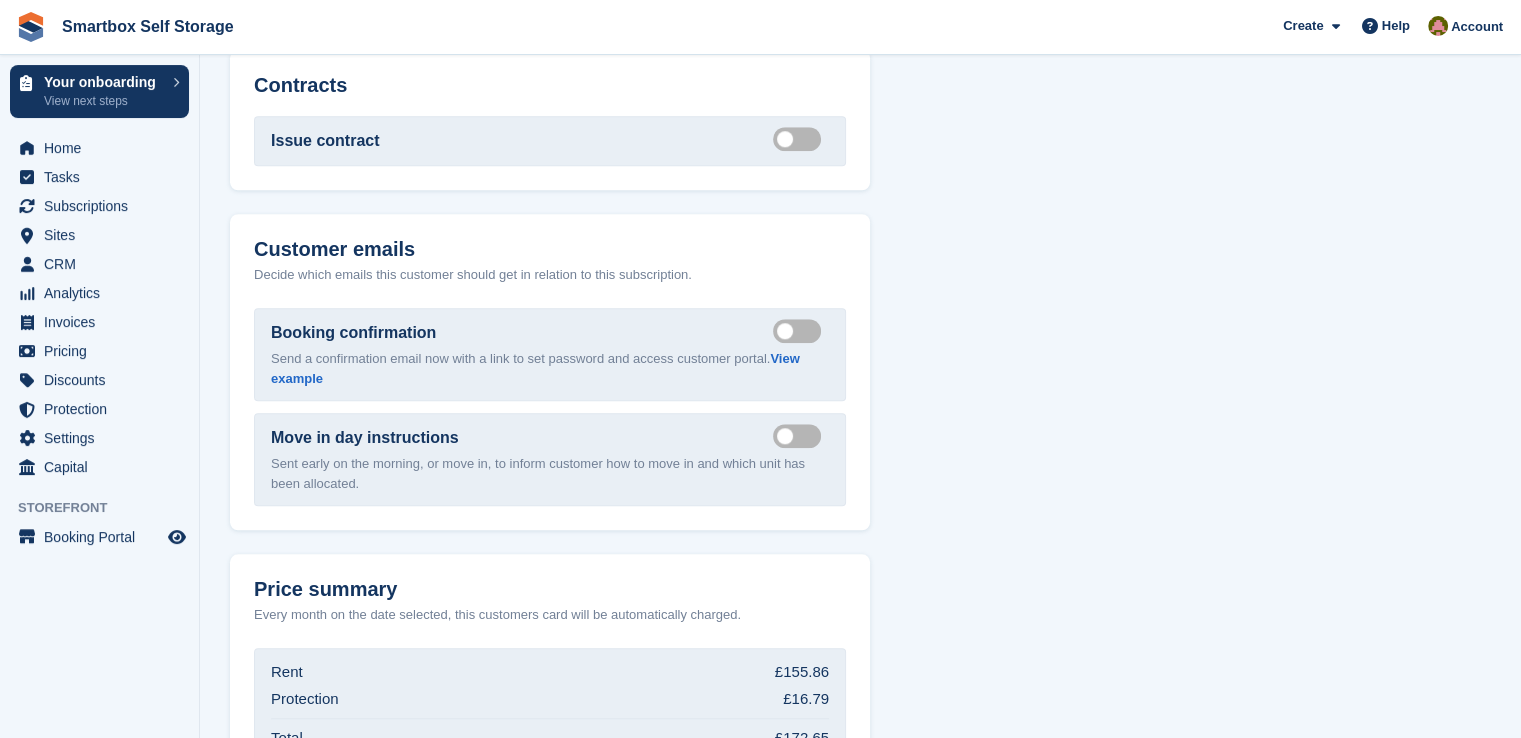 click on "Send booking confirmation email" at bounding box center [801, 330] 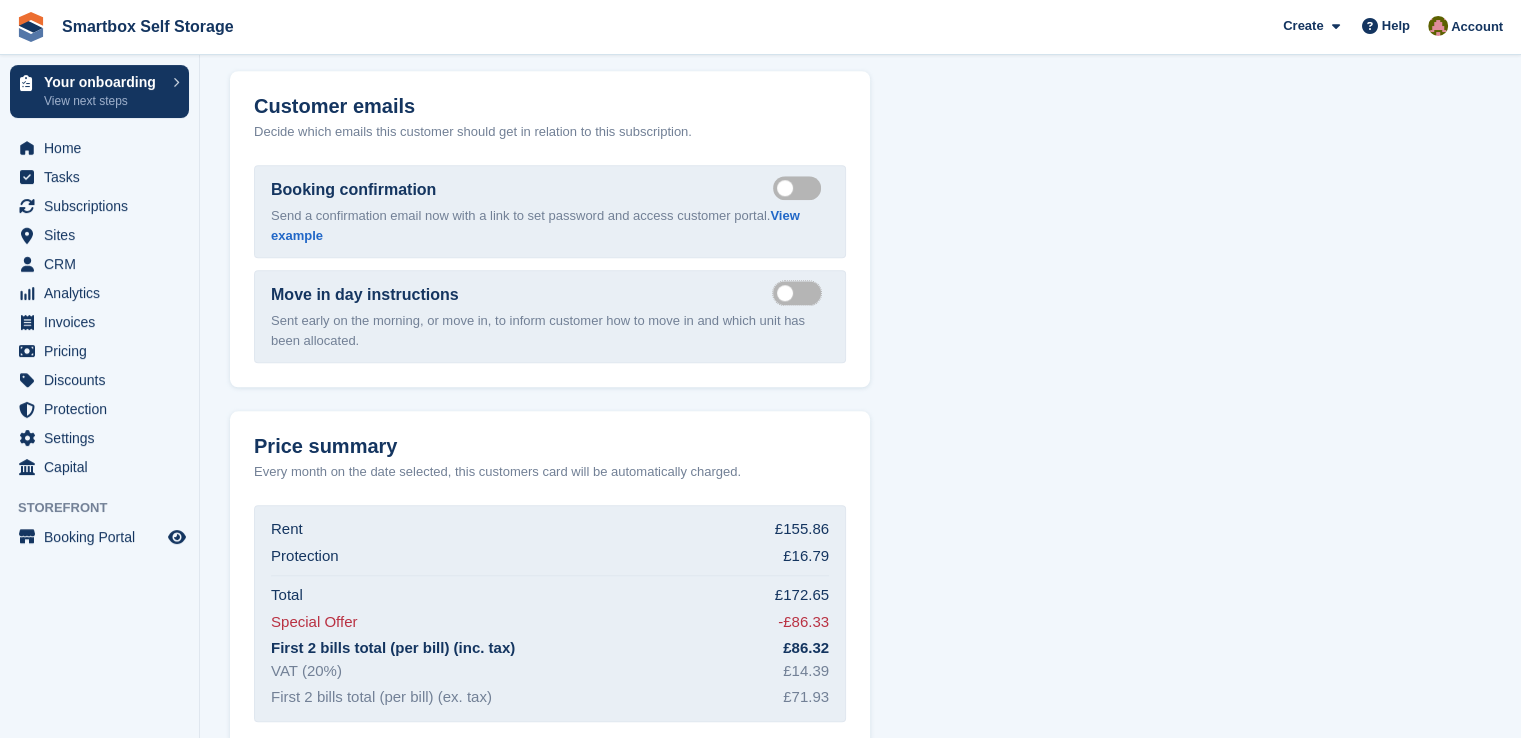 scroll, scrollTop: 2153, scrollLeft: 0, axis: vertical 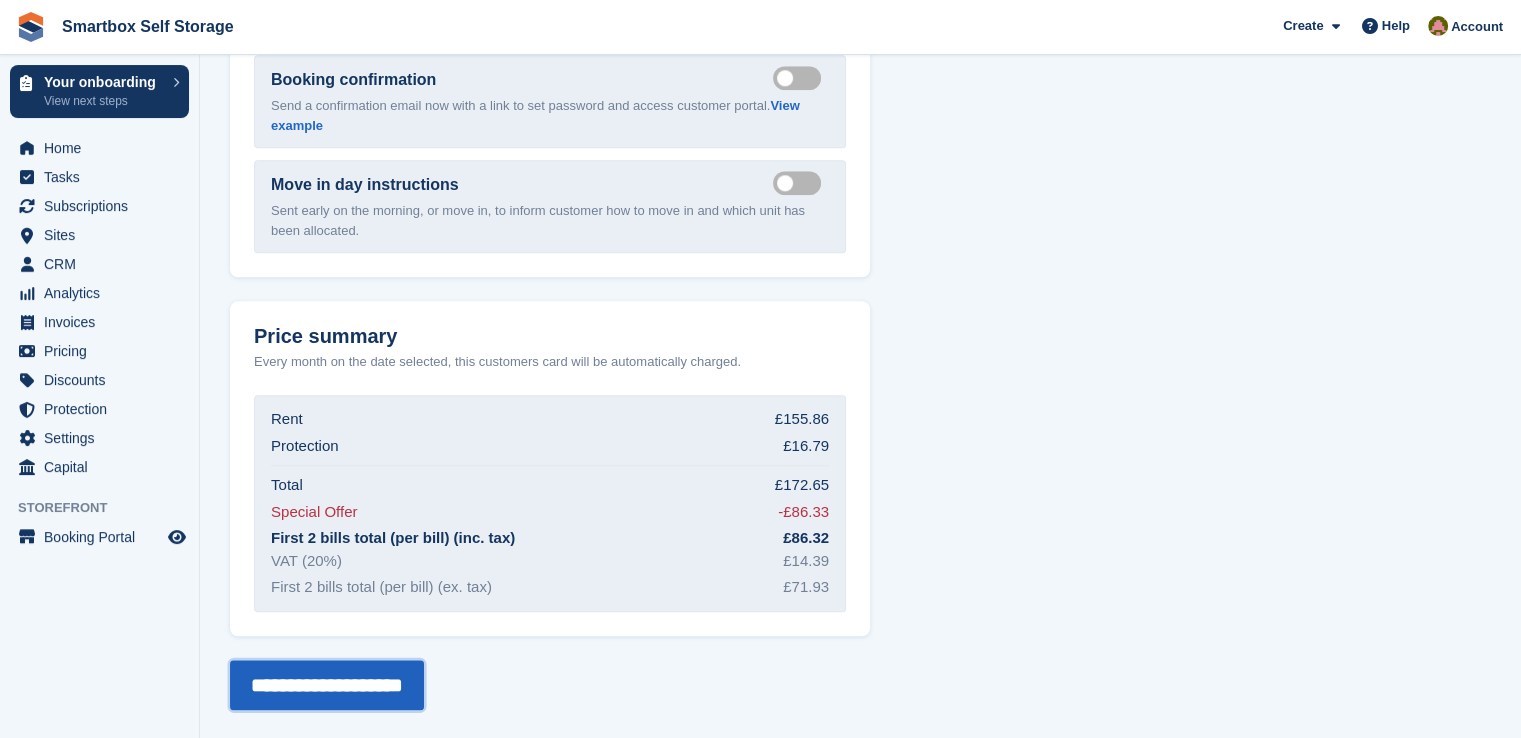 click on "**********" at bounding box center [327, 685] 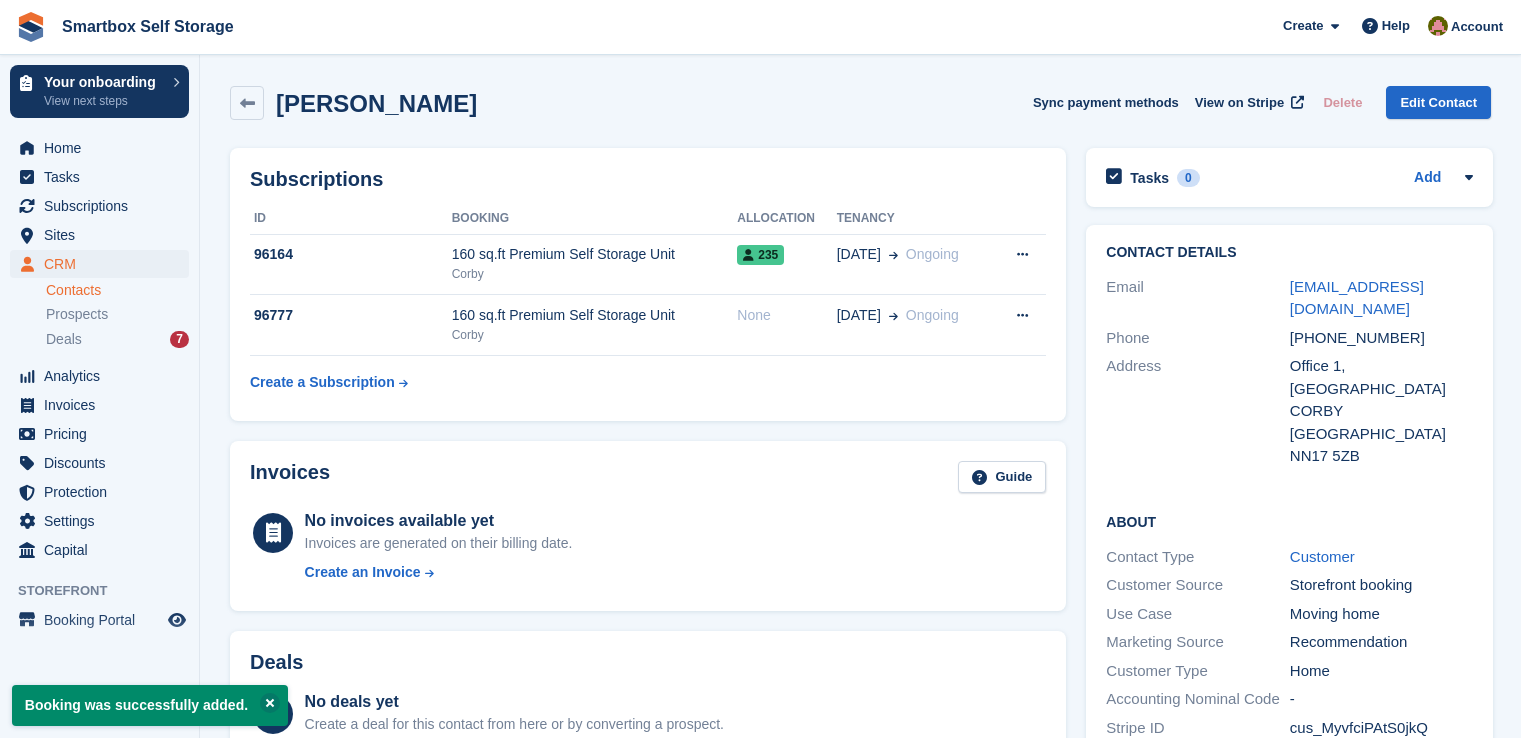 scroll, scrollTop: 0, scrollLeft: 0, axis: both 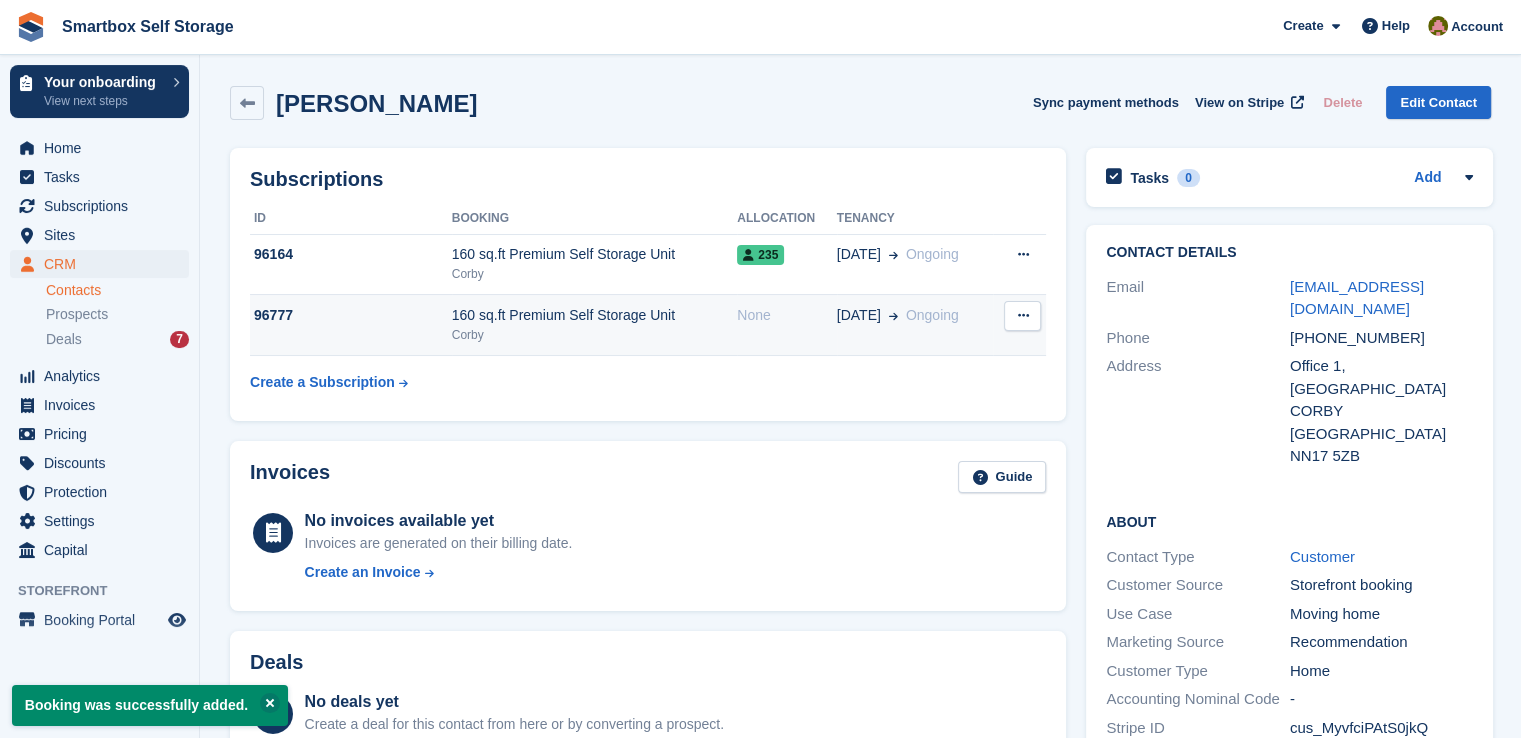 click on "160 sq.ft Premium Self Storage Unit" at bounding box center [595, 315] 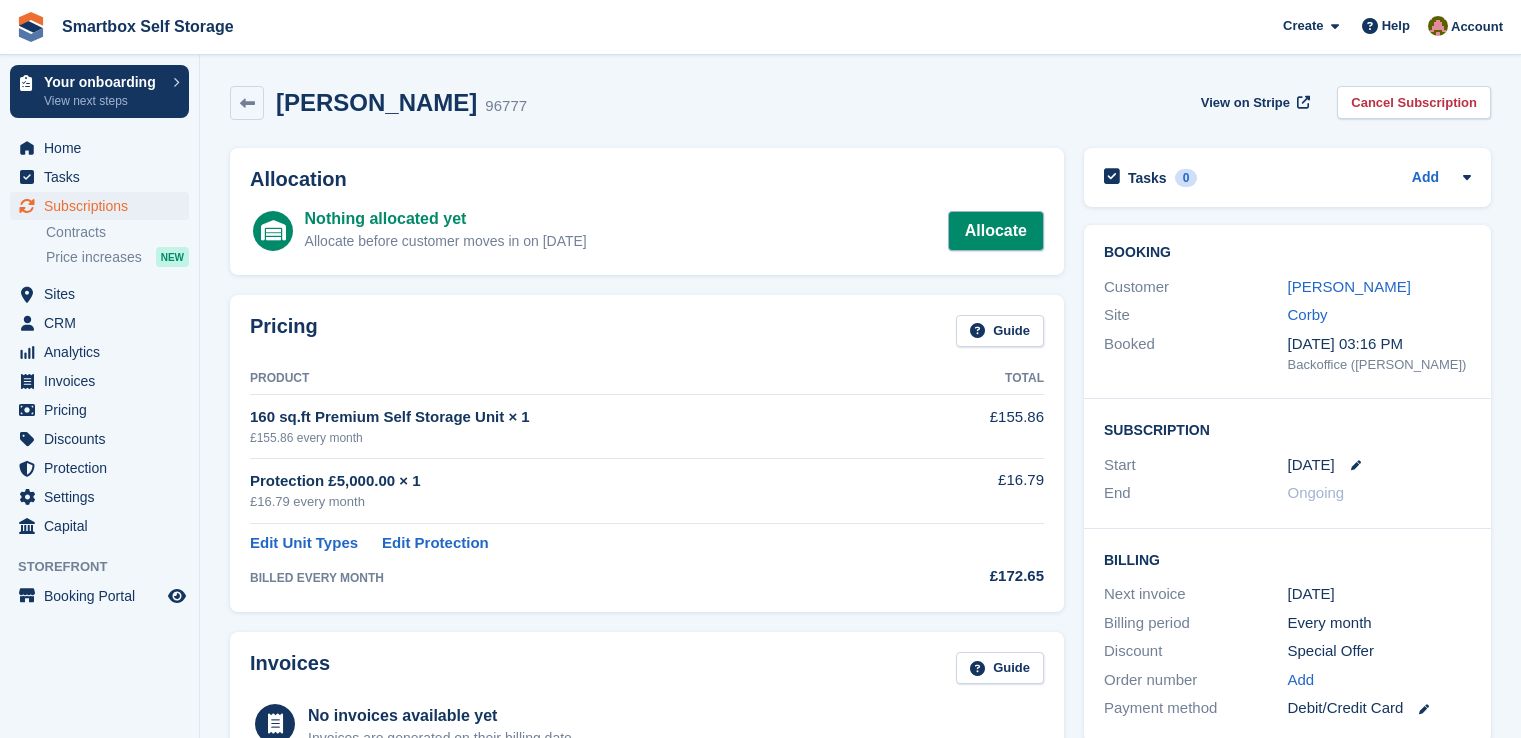 scroll, scrollTop: 0, scrollLeft: 0, axis: both 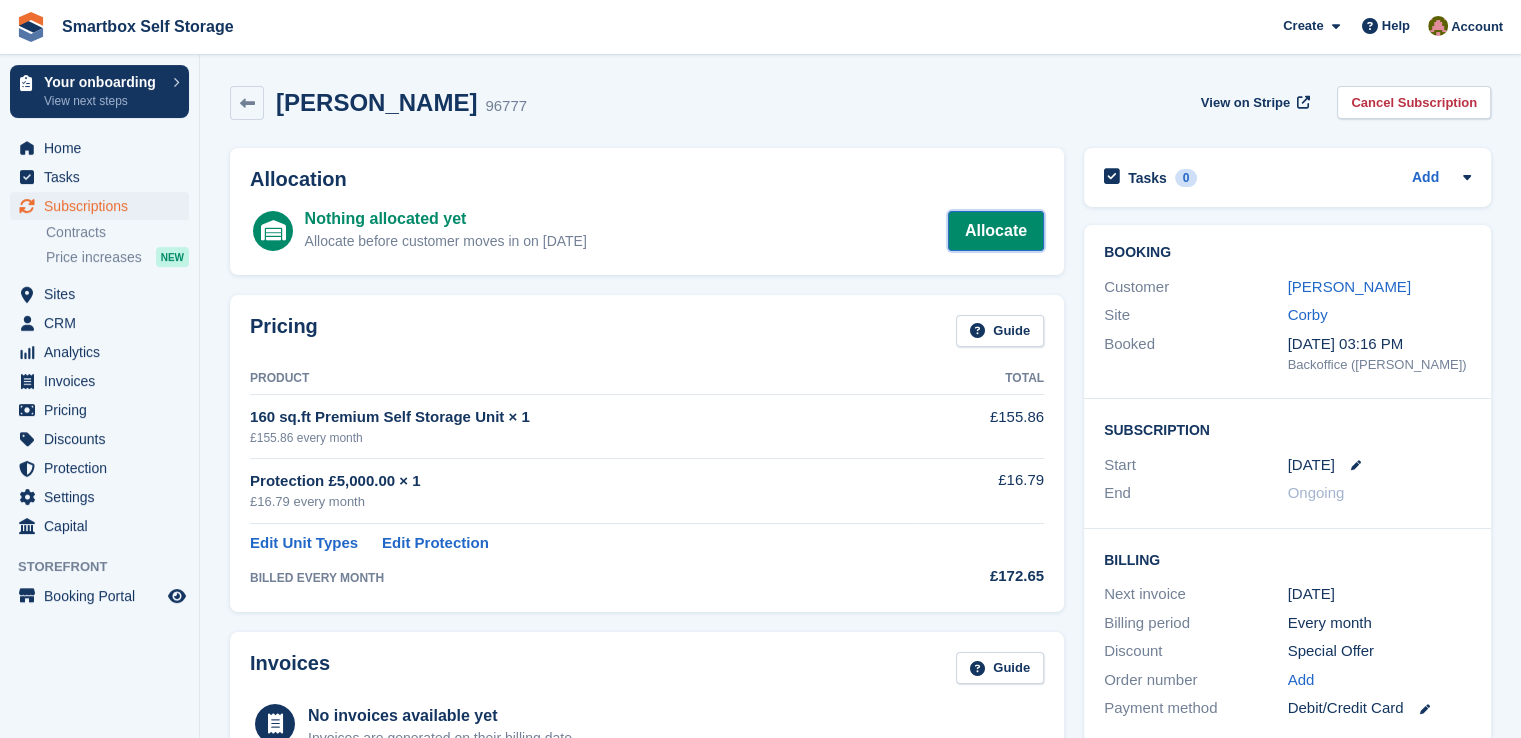 click on "Allocate" at bounding box center (996, 231) 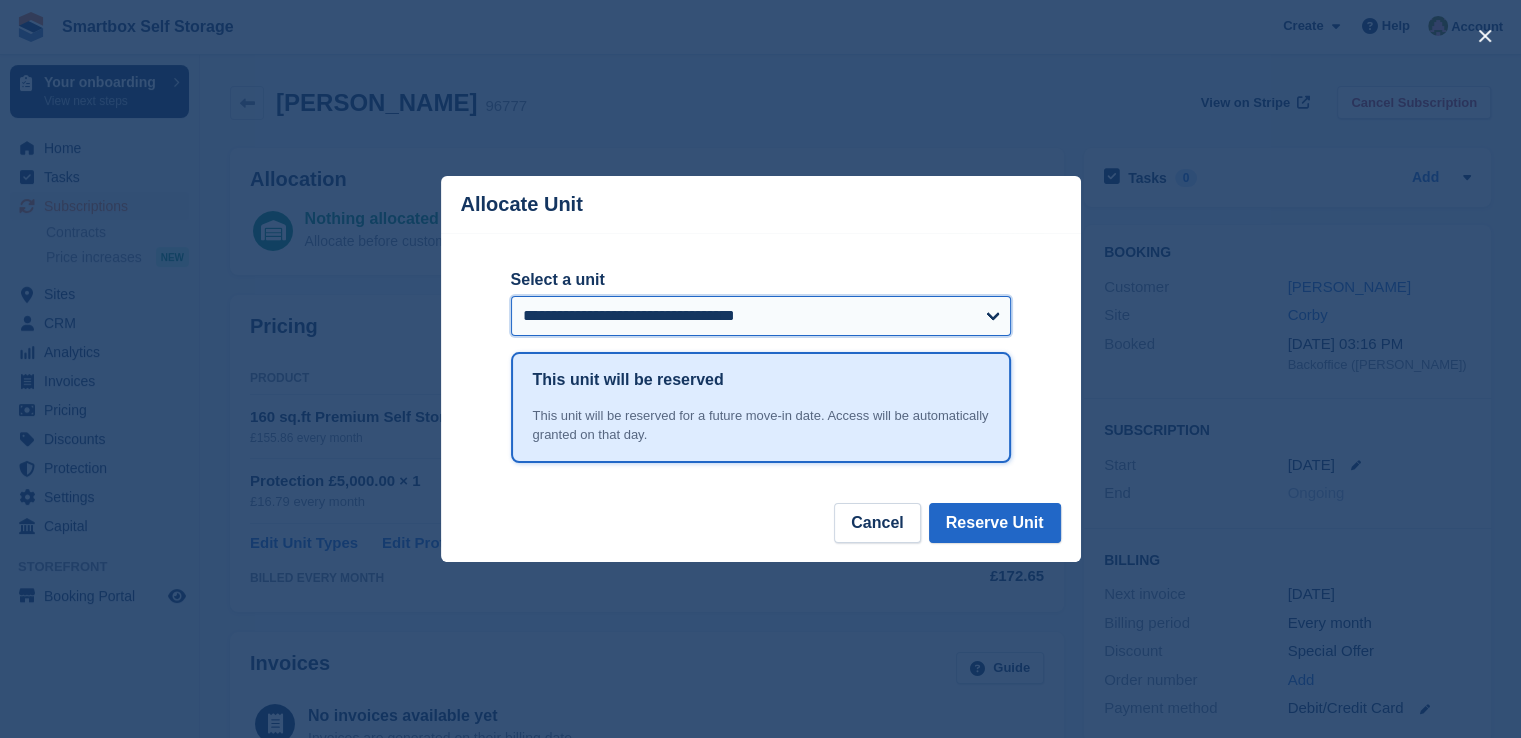 click on "**********" at bounding box center (761, 316) 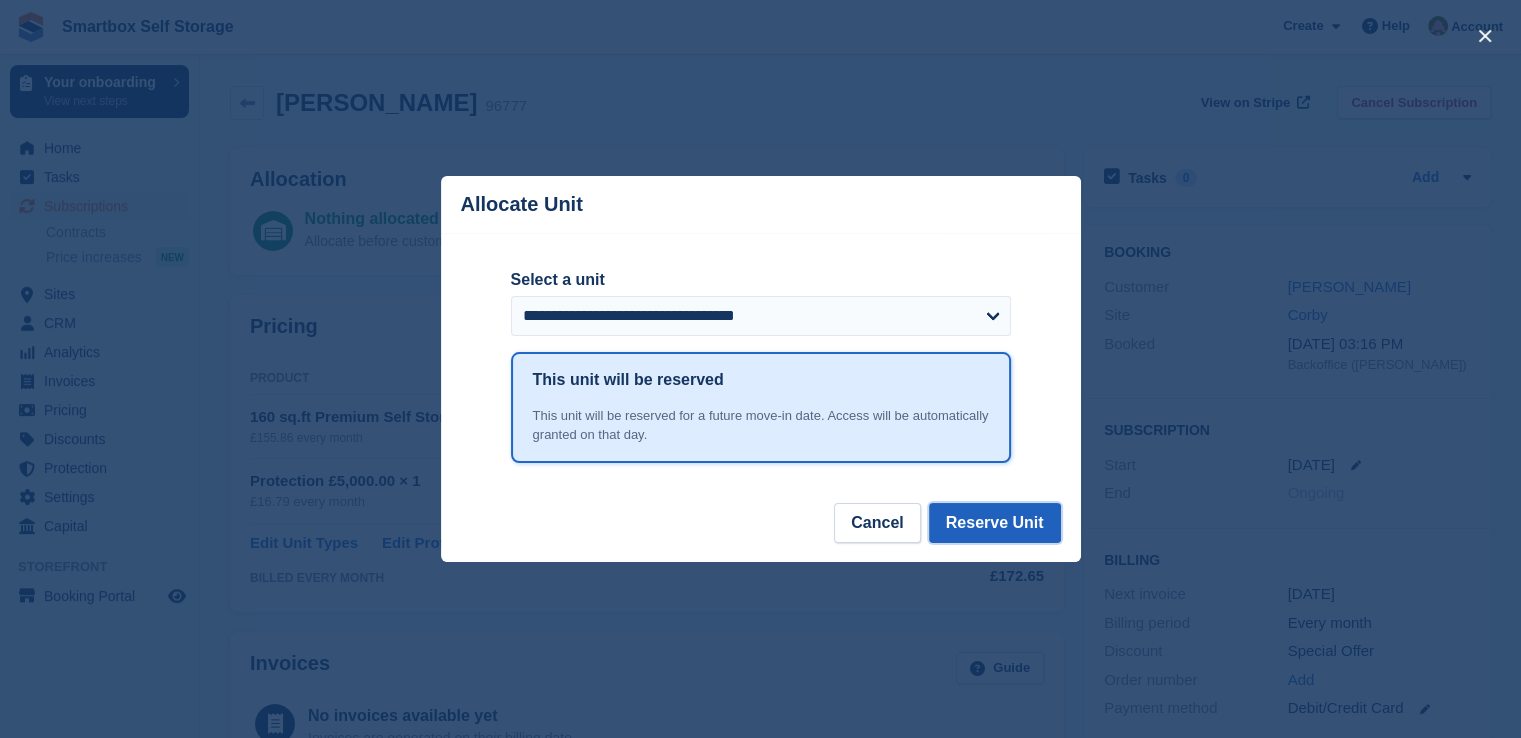 click on "Reserve Unit" at bounding box center (995, 523) 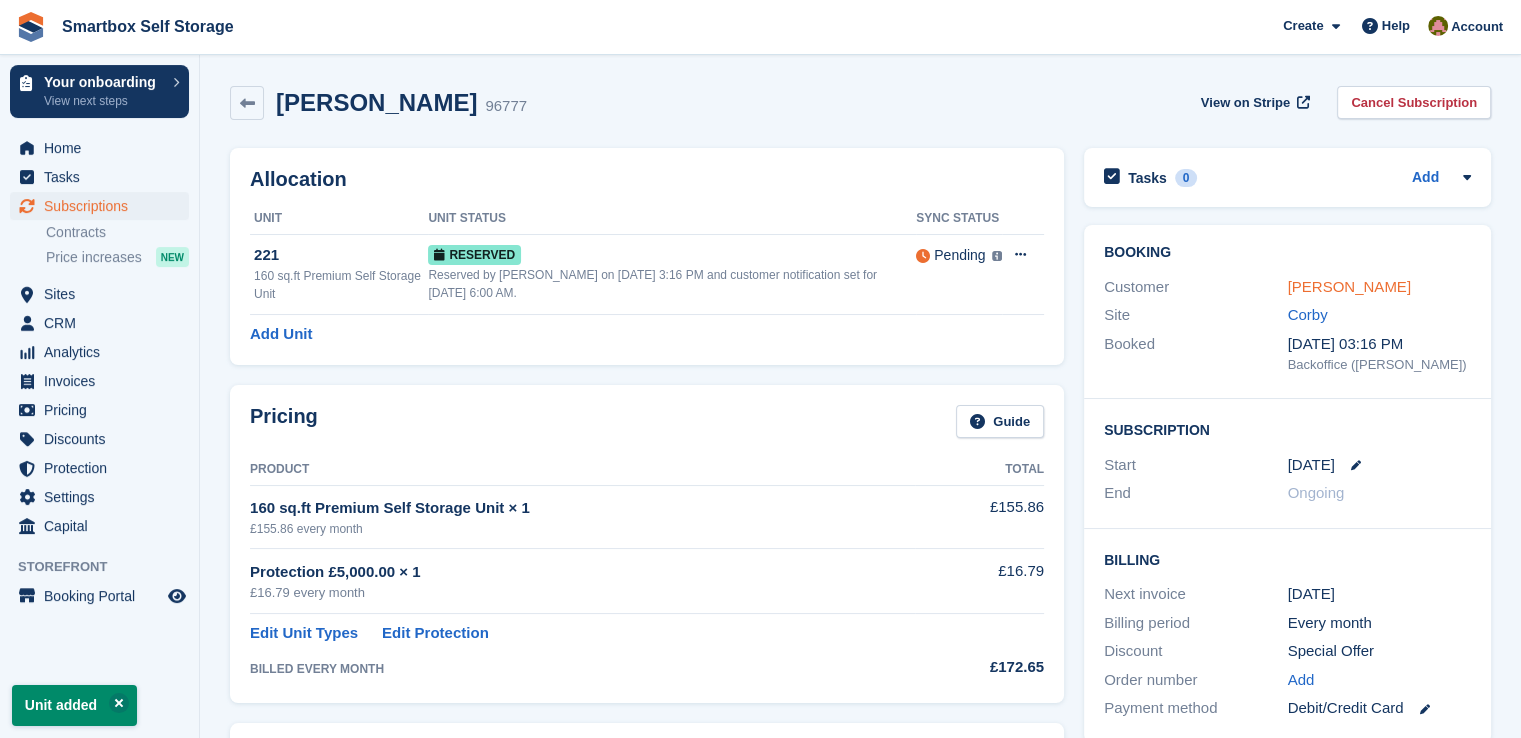 click on "[PERSON_NAME]" at bounding box center [1349, 286] 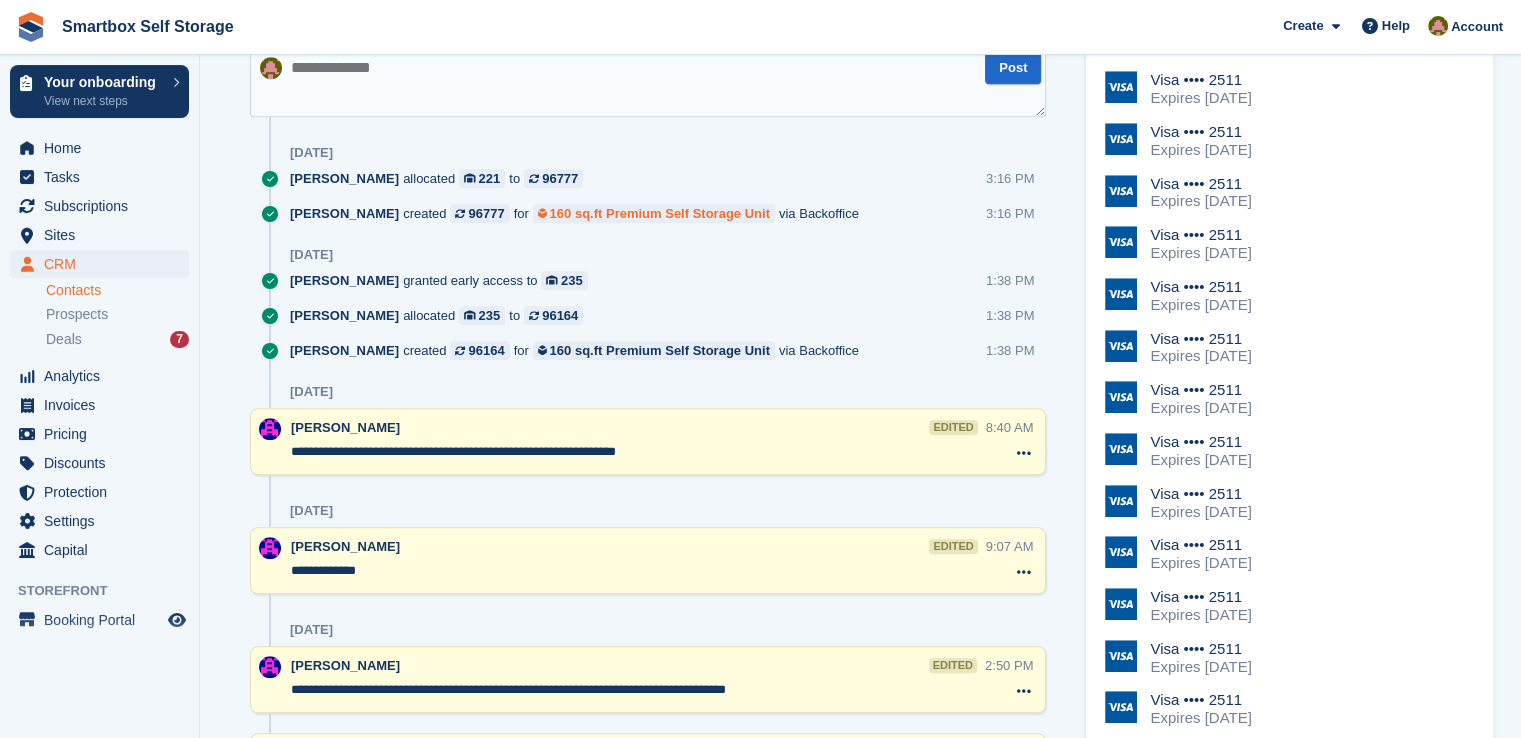 scroll, scrollTop: 800, scrollLeft: 0, axis: vertical 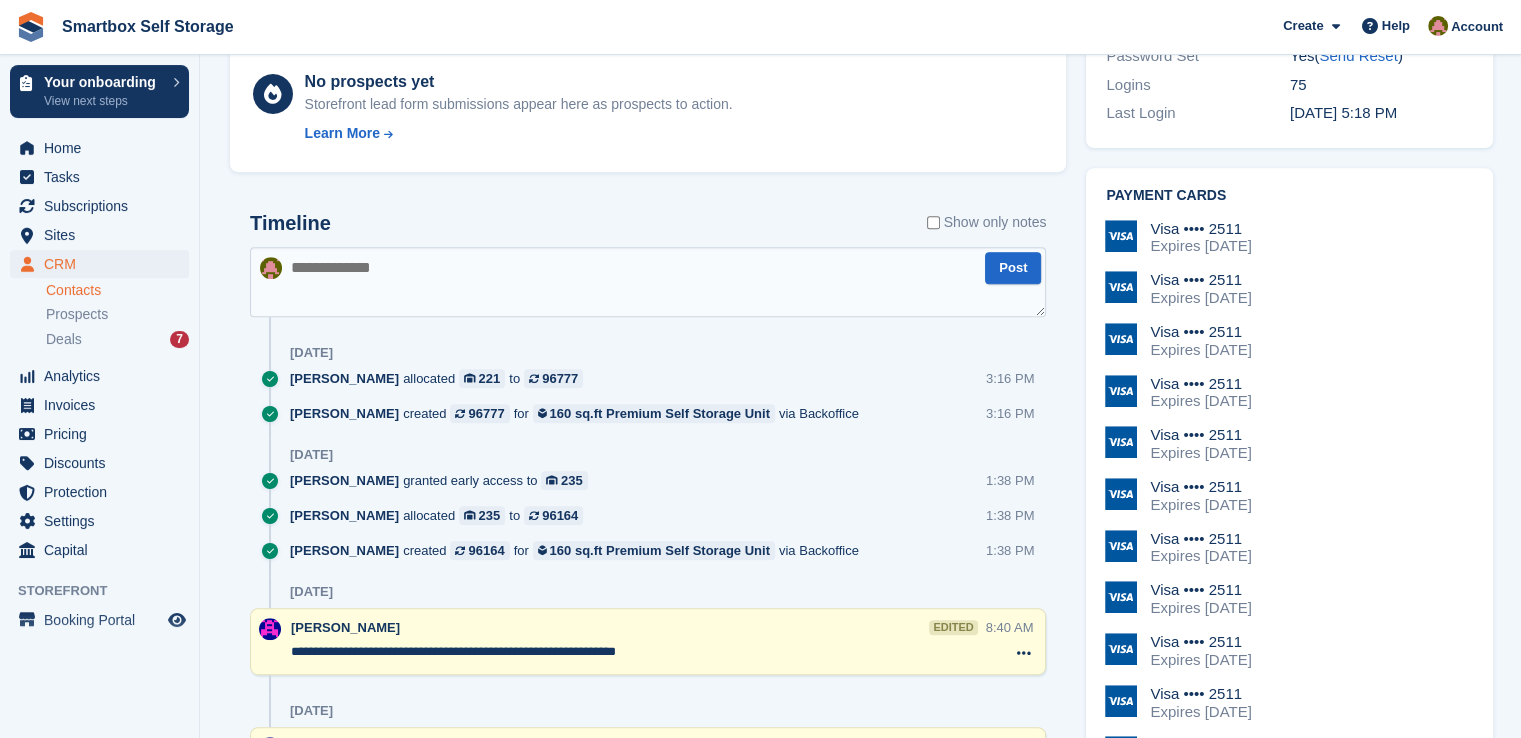 click at bounding box center (648, 282) 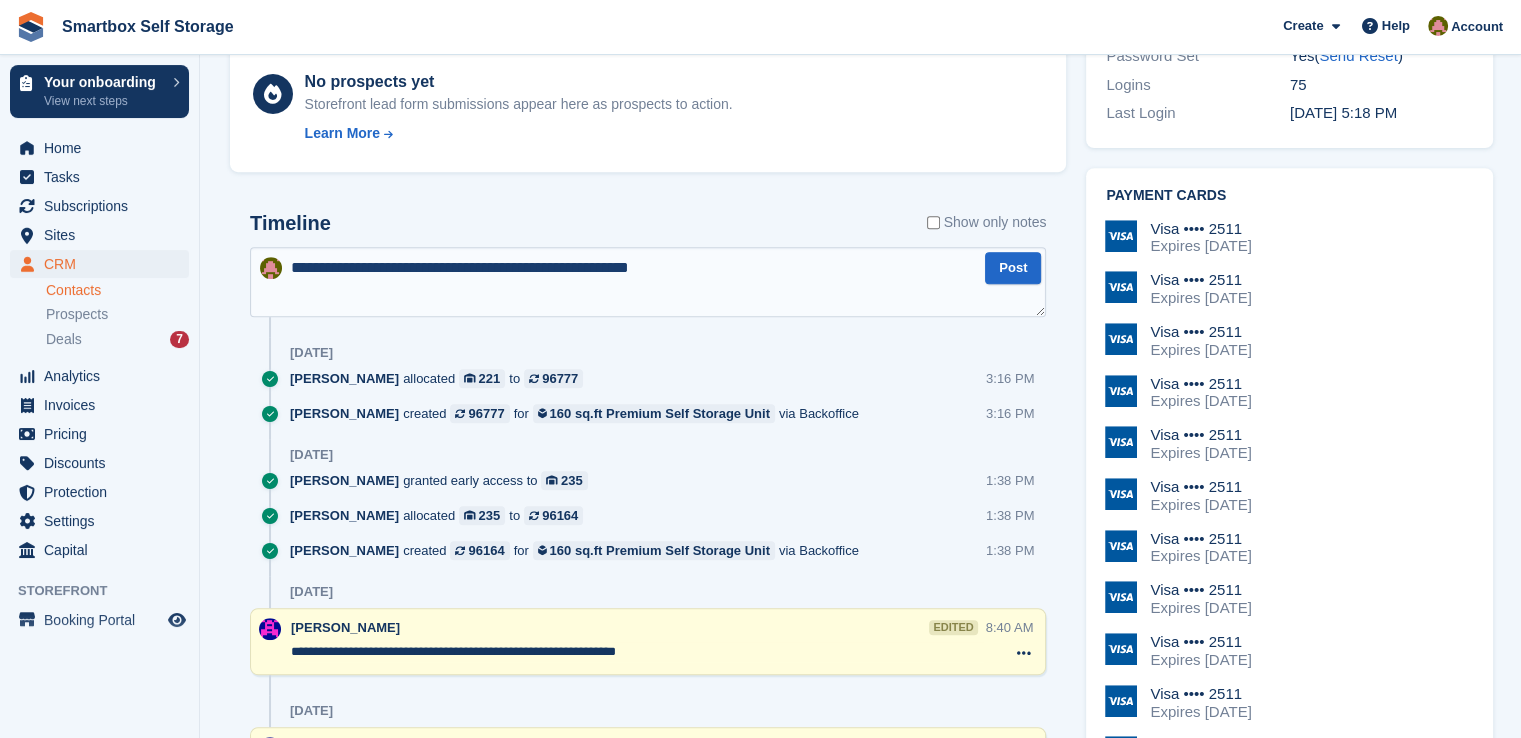 type on "**********" 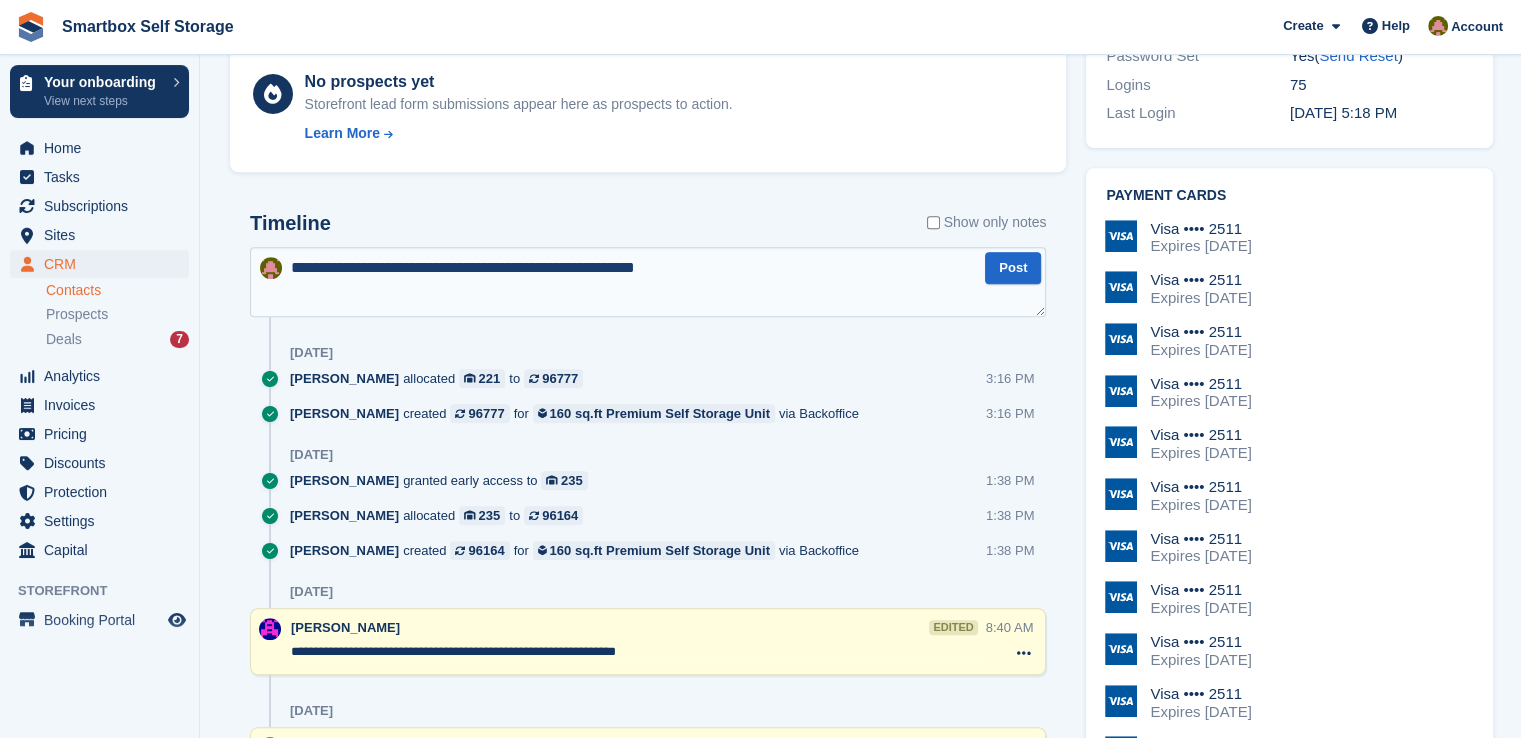 type 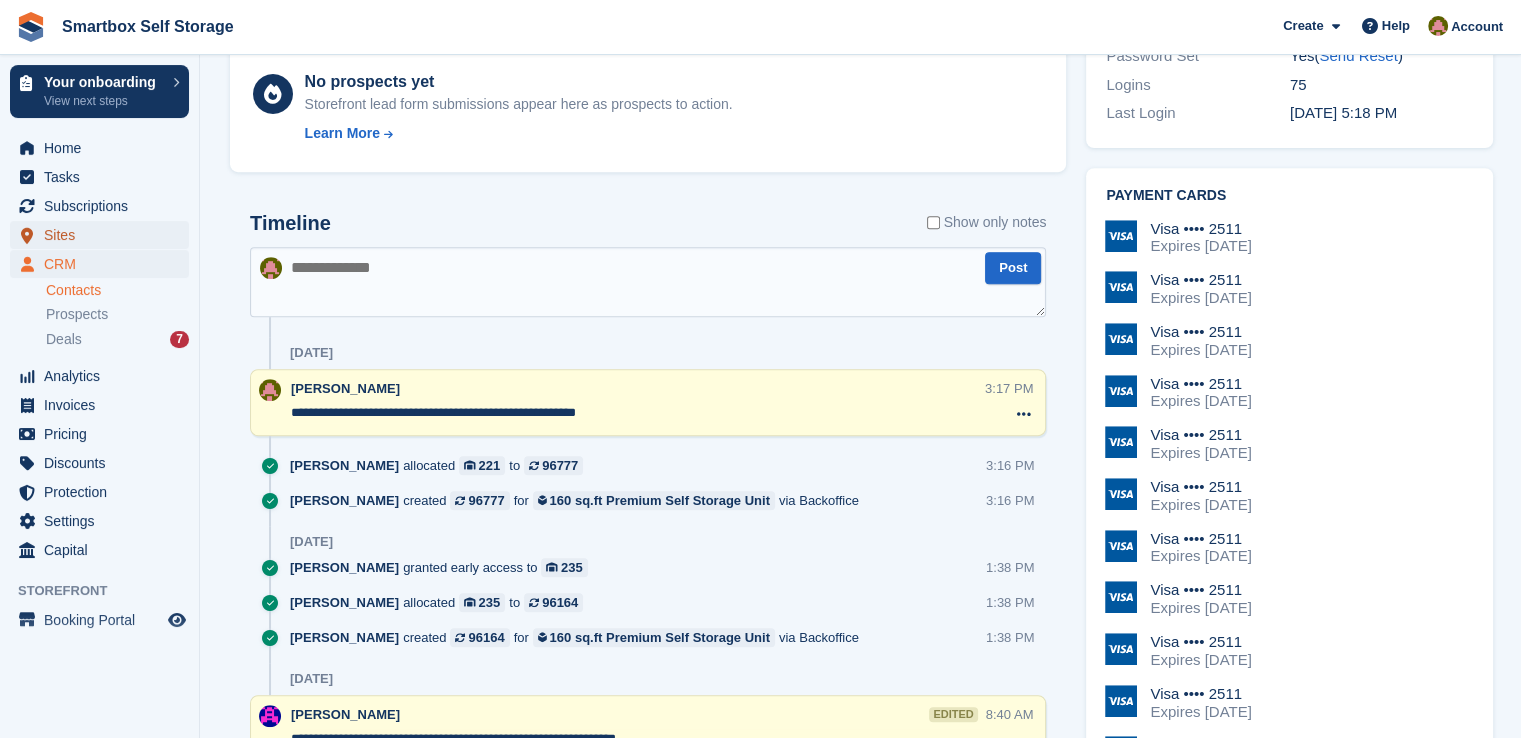 click on "Sites" at bounding box center [104, 235] 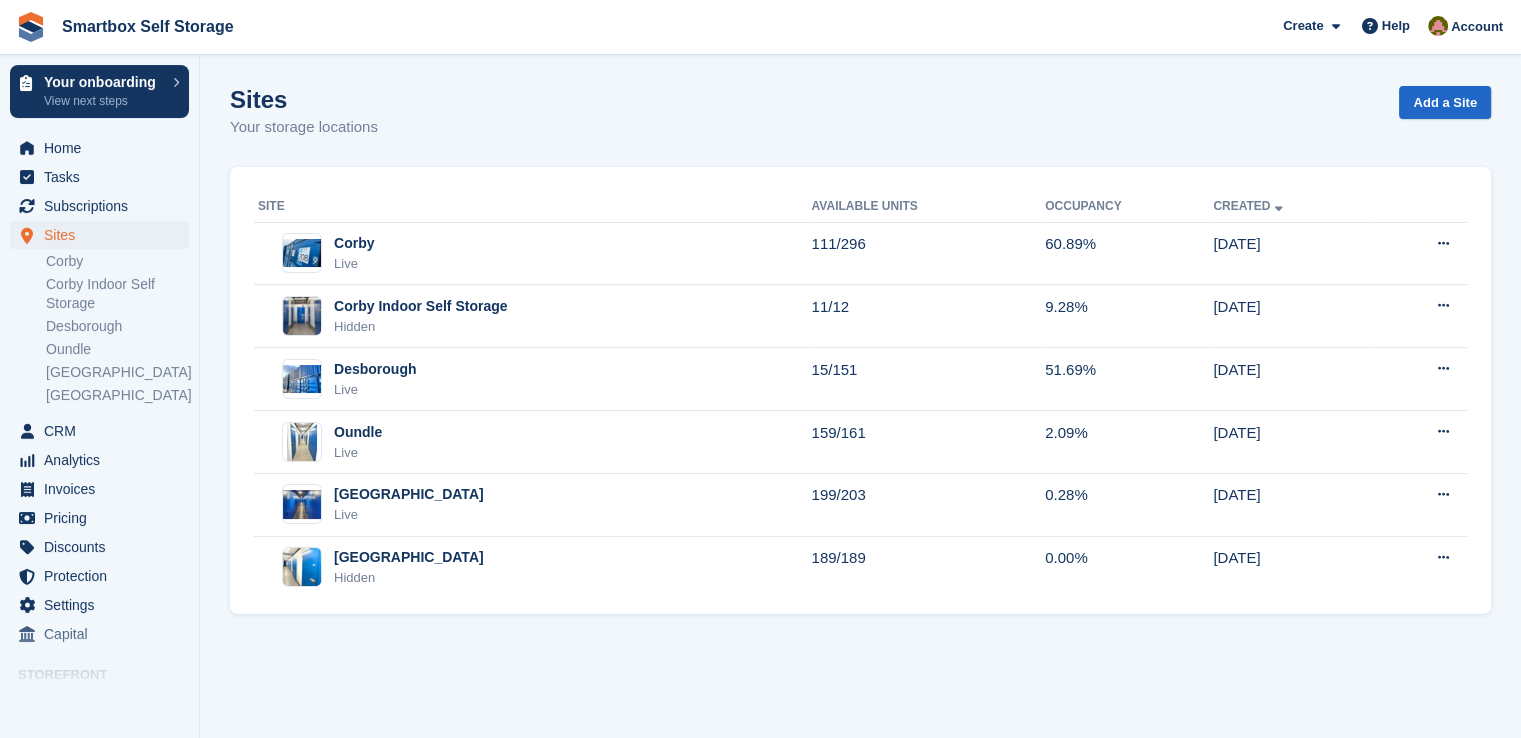 scroll, scrollTop: 0, scrollLeft: 0, axis: both 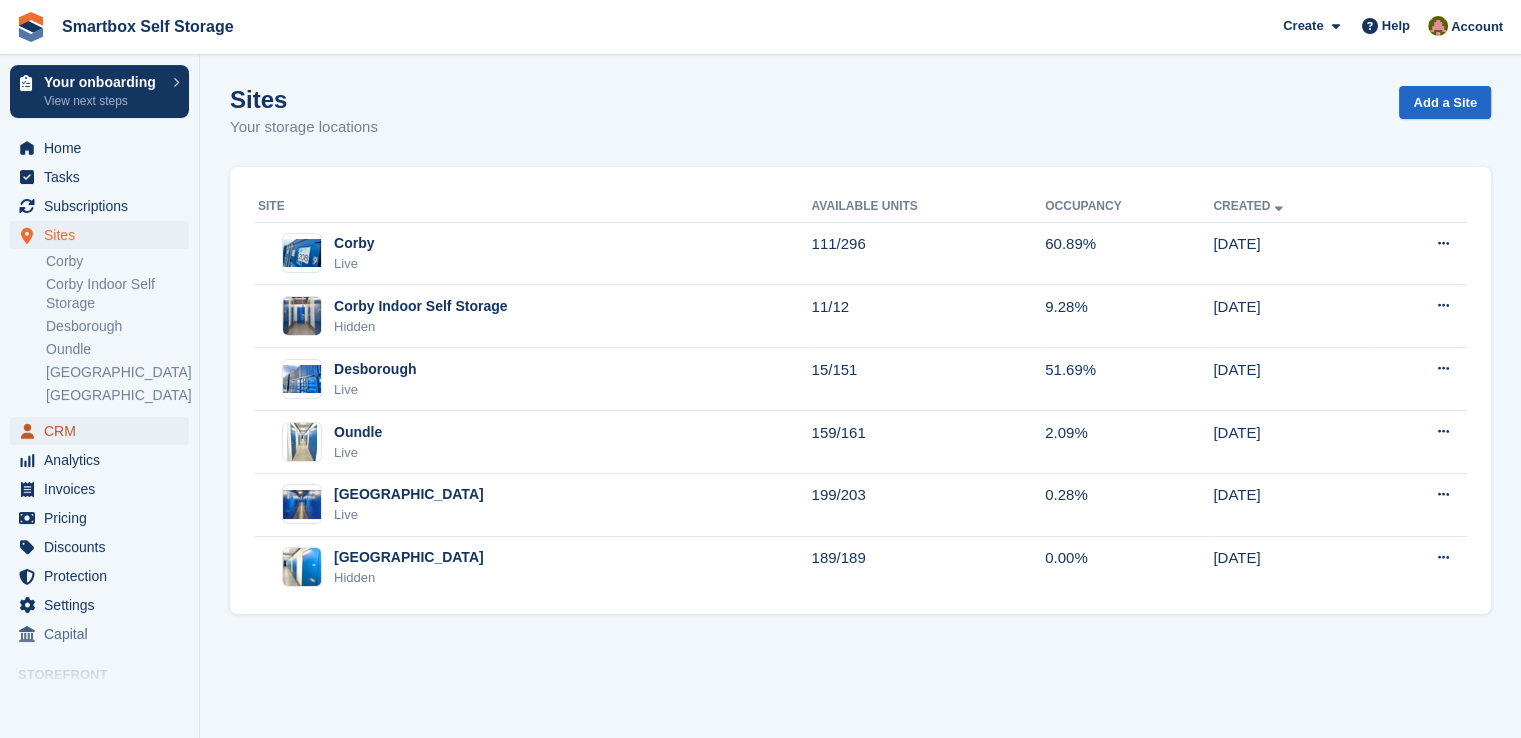 click on "CRM" at bounding box center [104, 431] 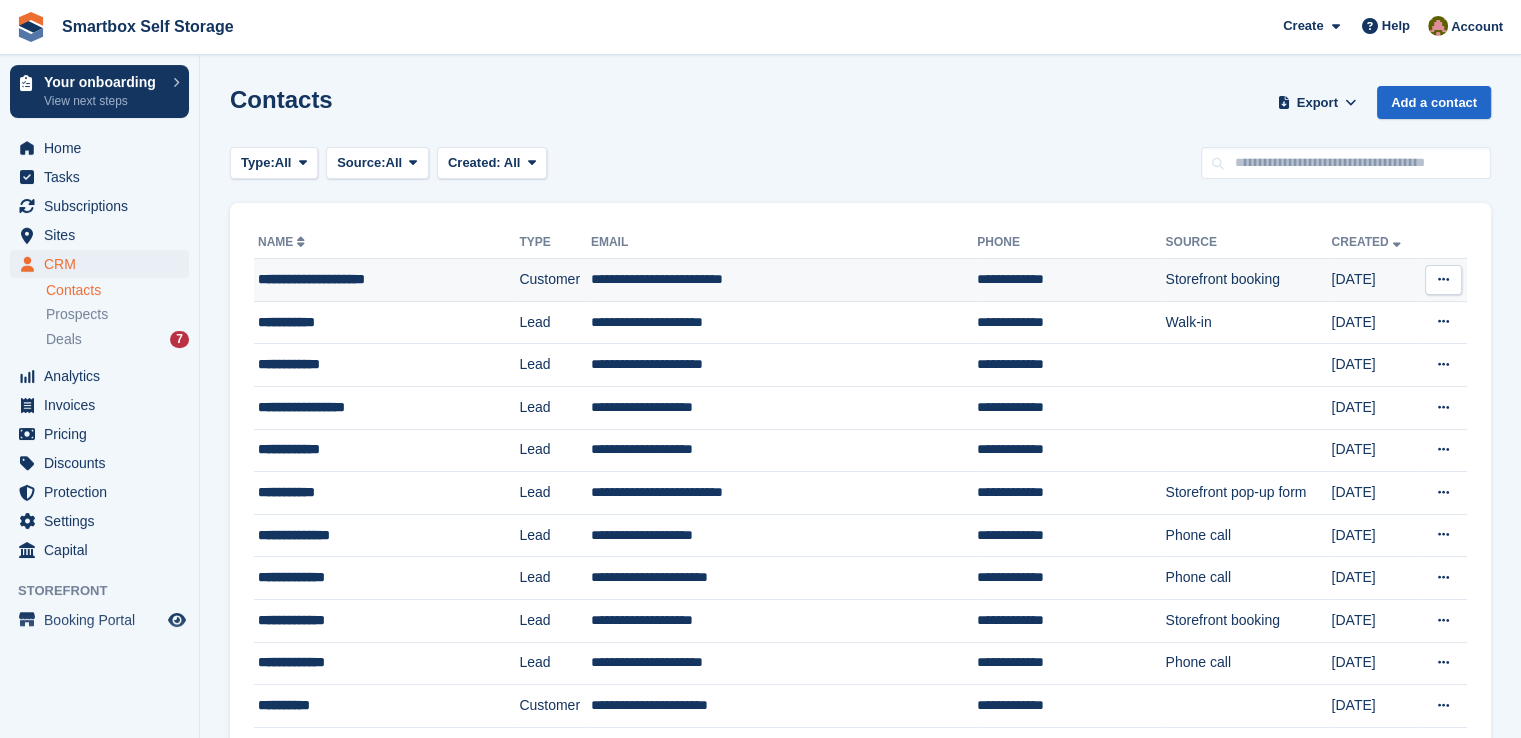 click on "**********" at bounding box center [368, 279] 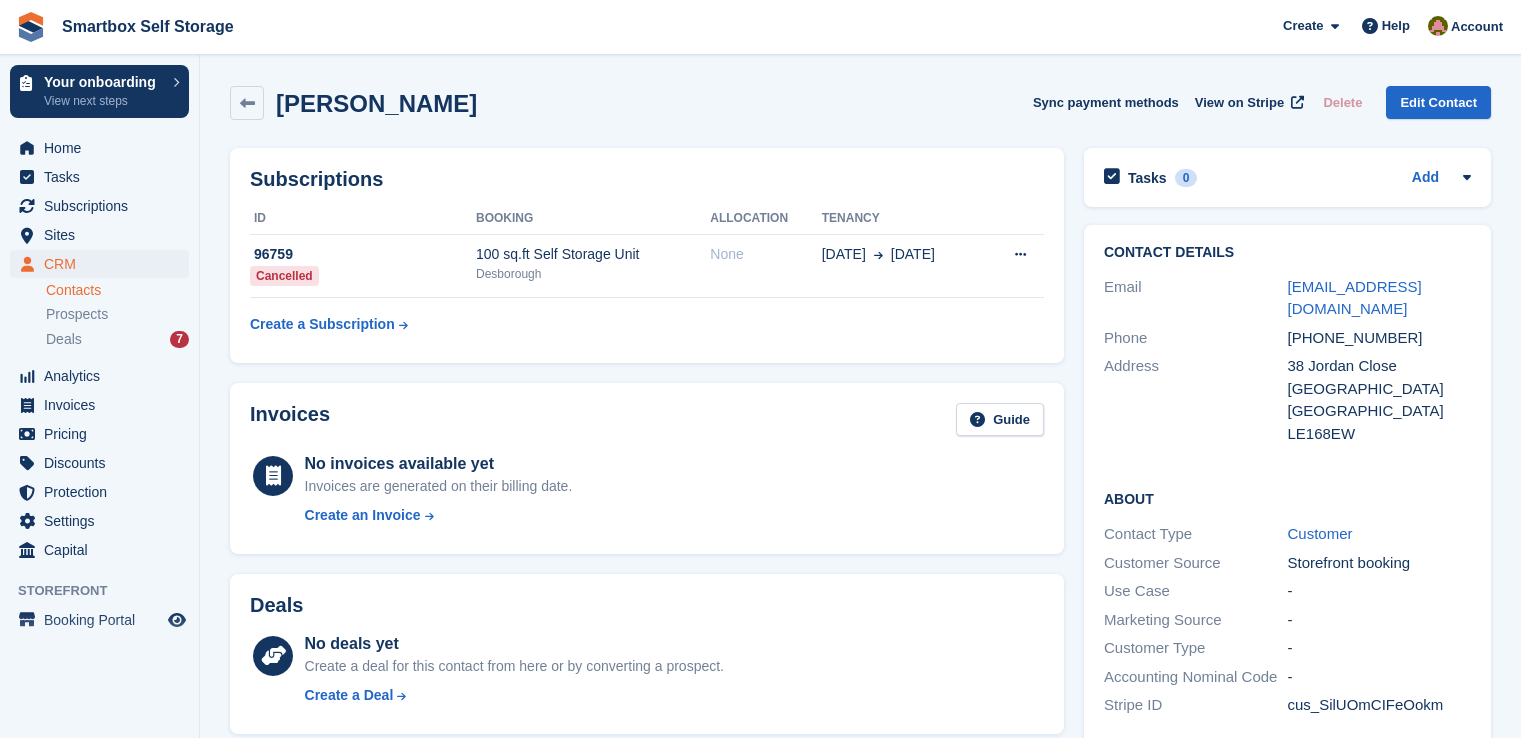 scroll, scrollTop: 0, scrollLeft: 0, axis: both 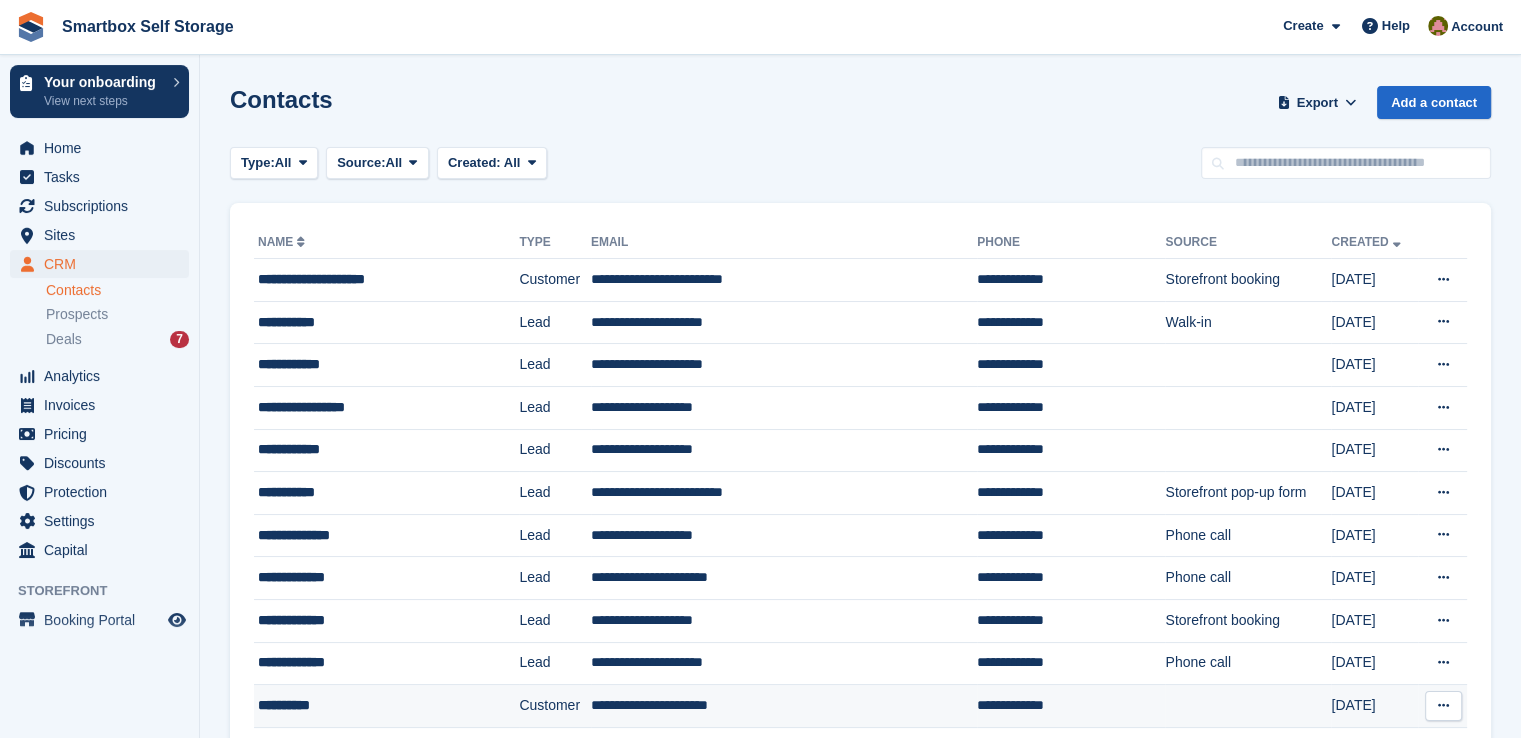 click on "**********" at bounding box center [368, 705] 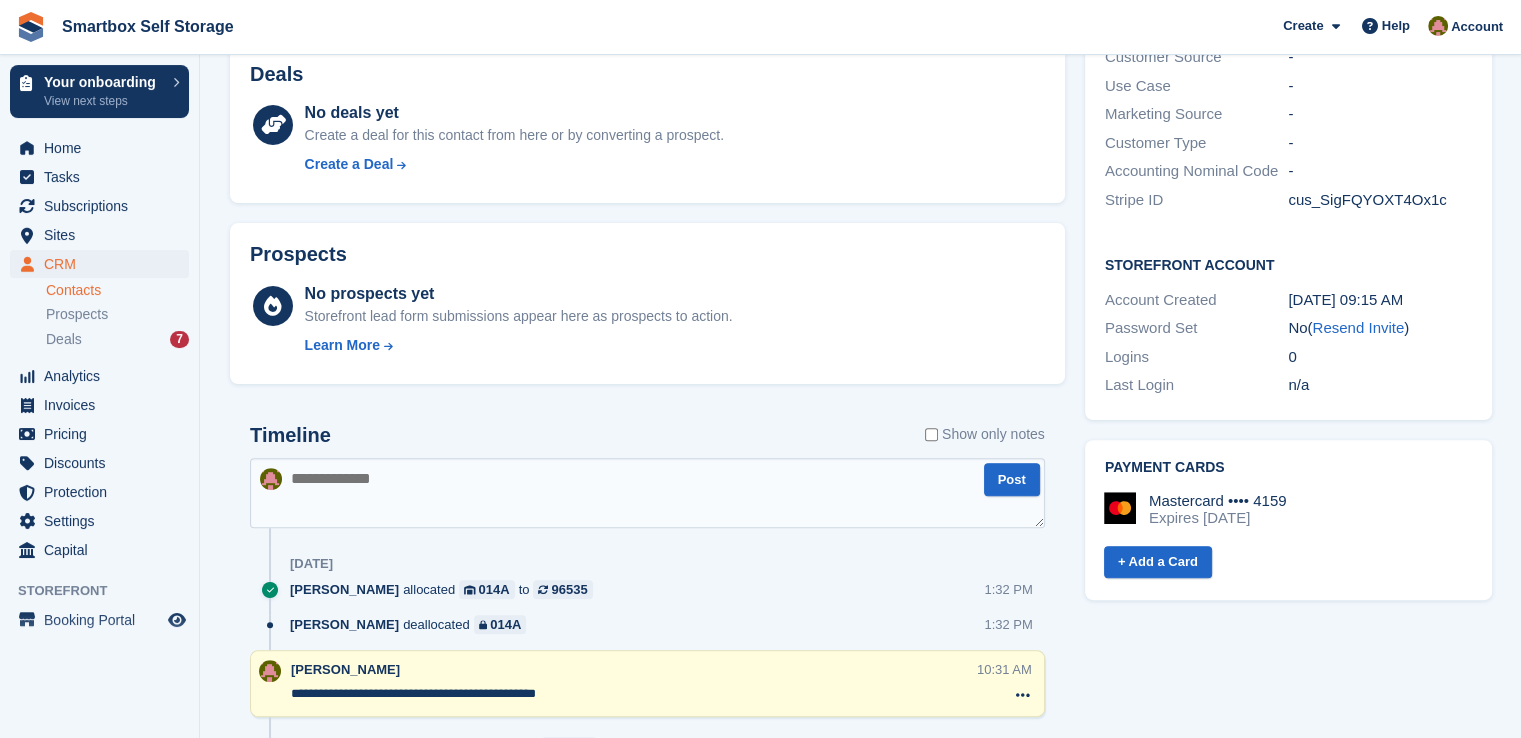 scroll, scrollTop: 700, scrollLeft: 0, axis: vertical 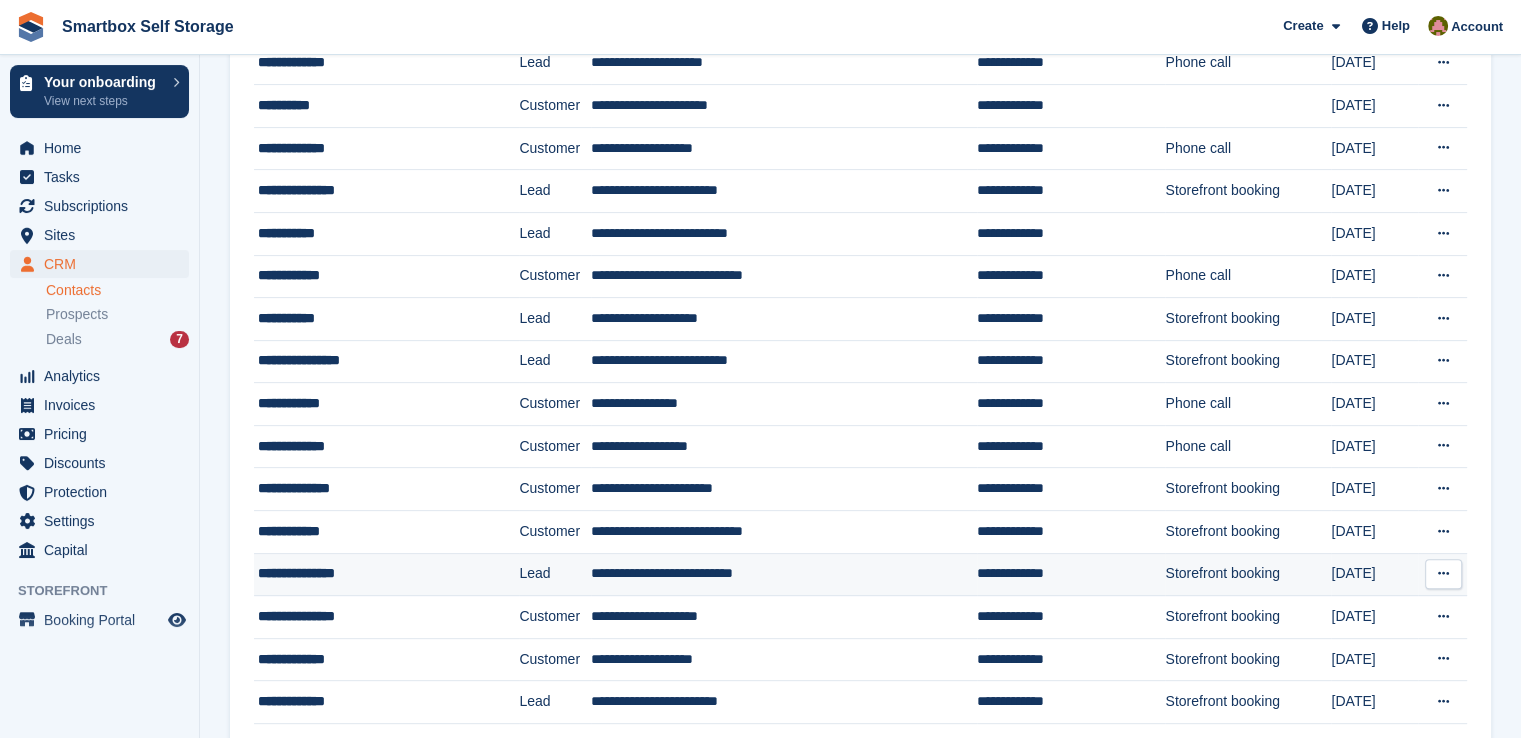 click on "**********" at bounding box center (368, 573) 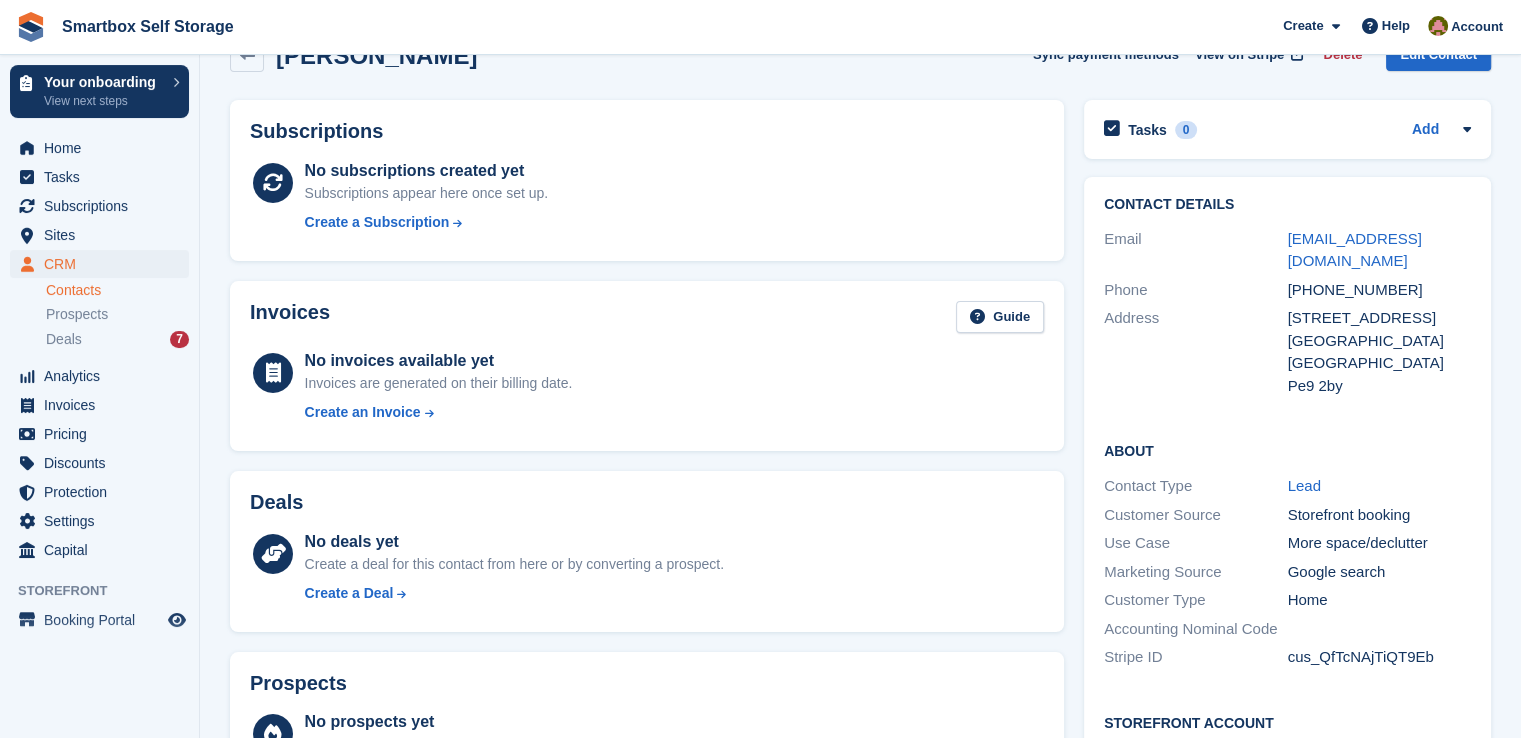 scroll, scrollTop: 17, scrollLeft: 0, axis: vertical 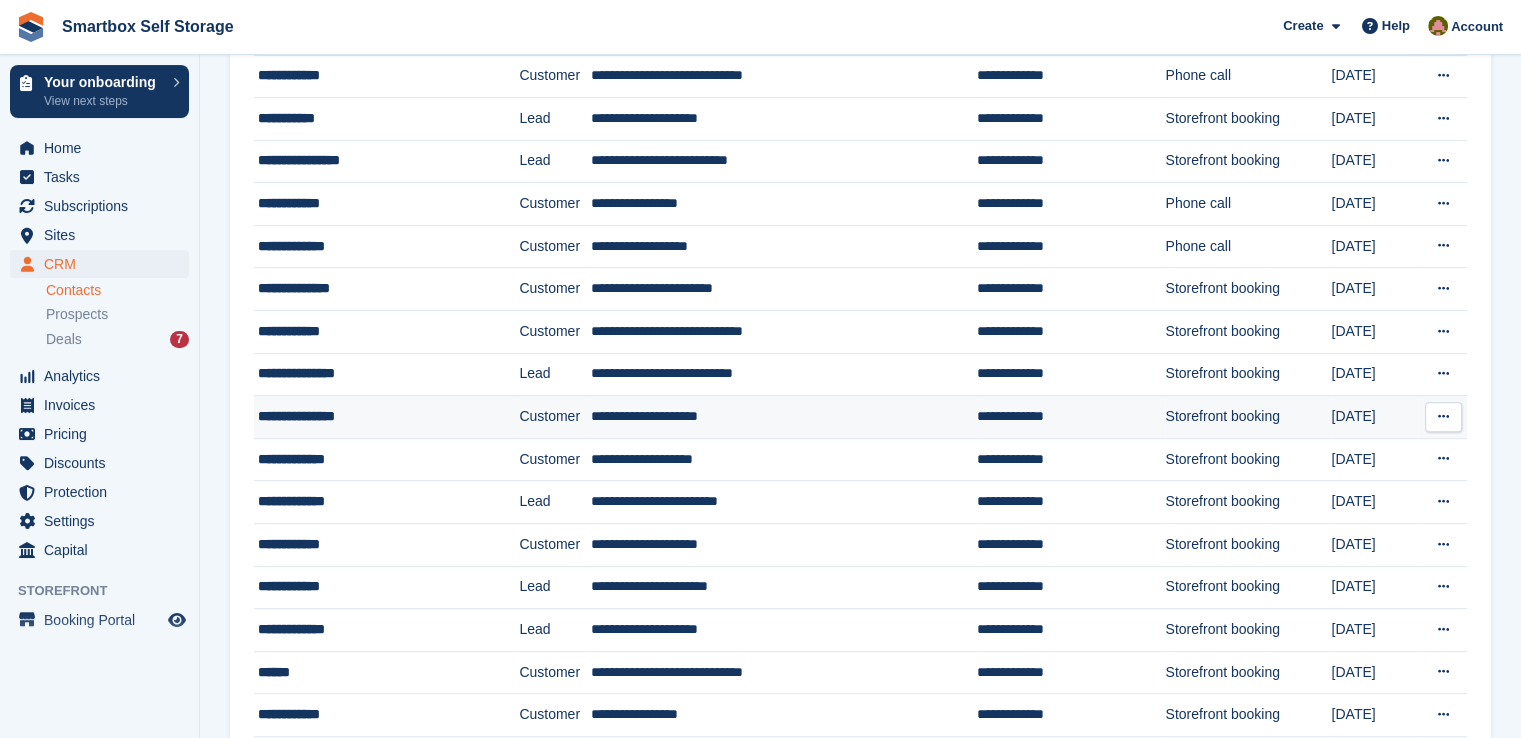 click on "**********" at bounding box center [368, 416] 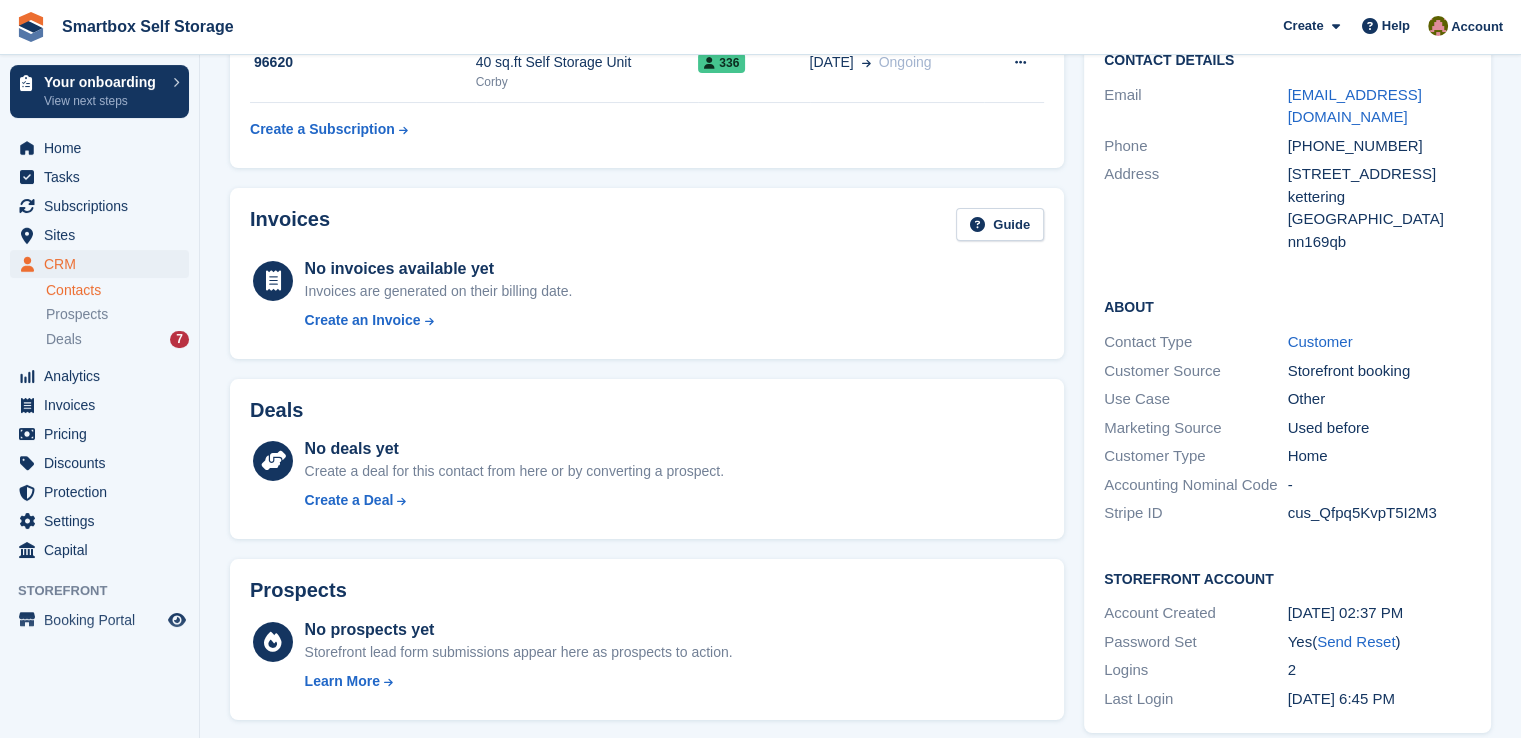 scroll, scrollTop: 47, scrollLeft: 0, axis: vertical 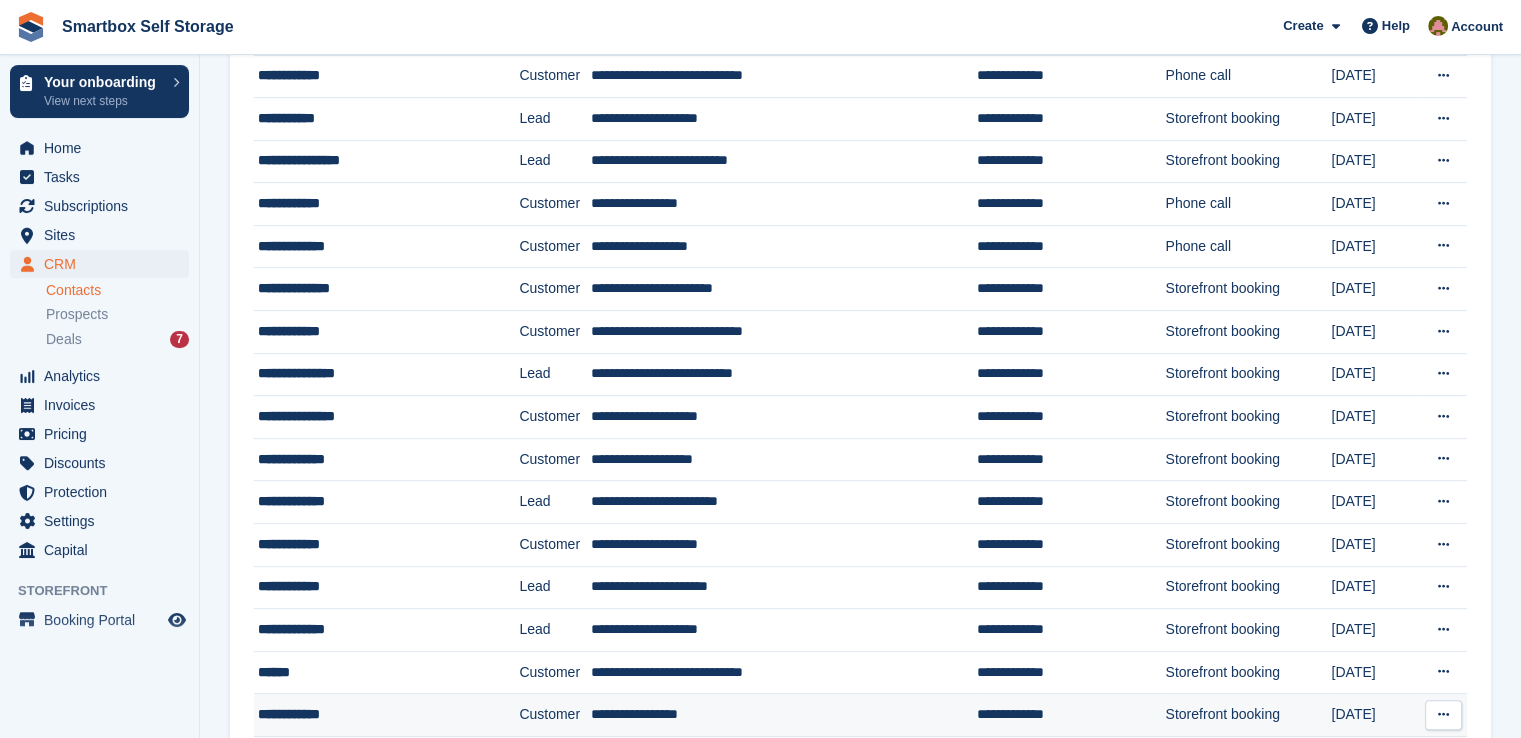 click on "**********" at bounding box center [368, 714] 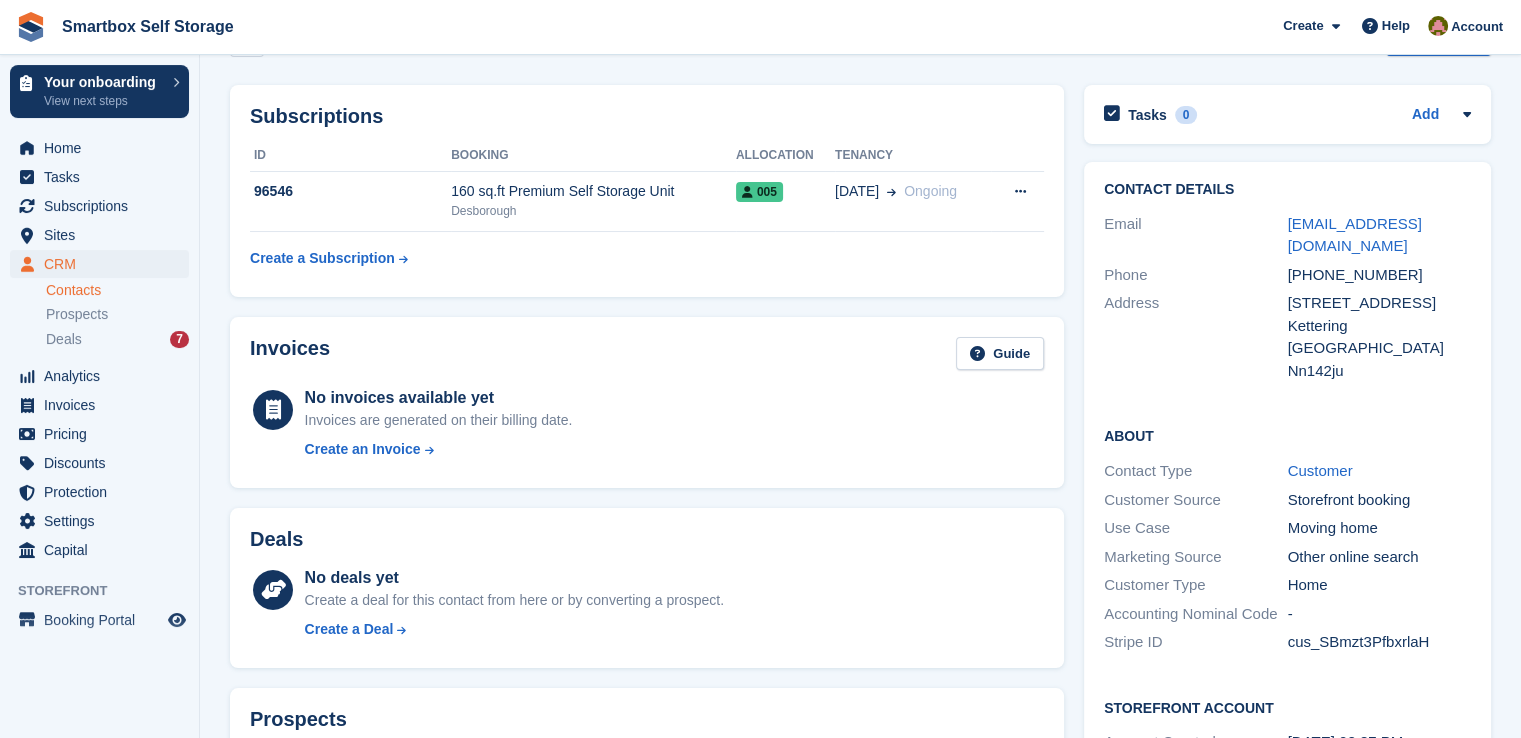 scroll, scrollTop: 0, scrollLeft: 0, axis: both 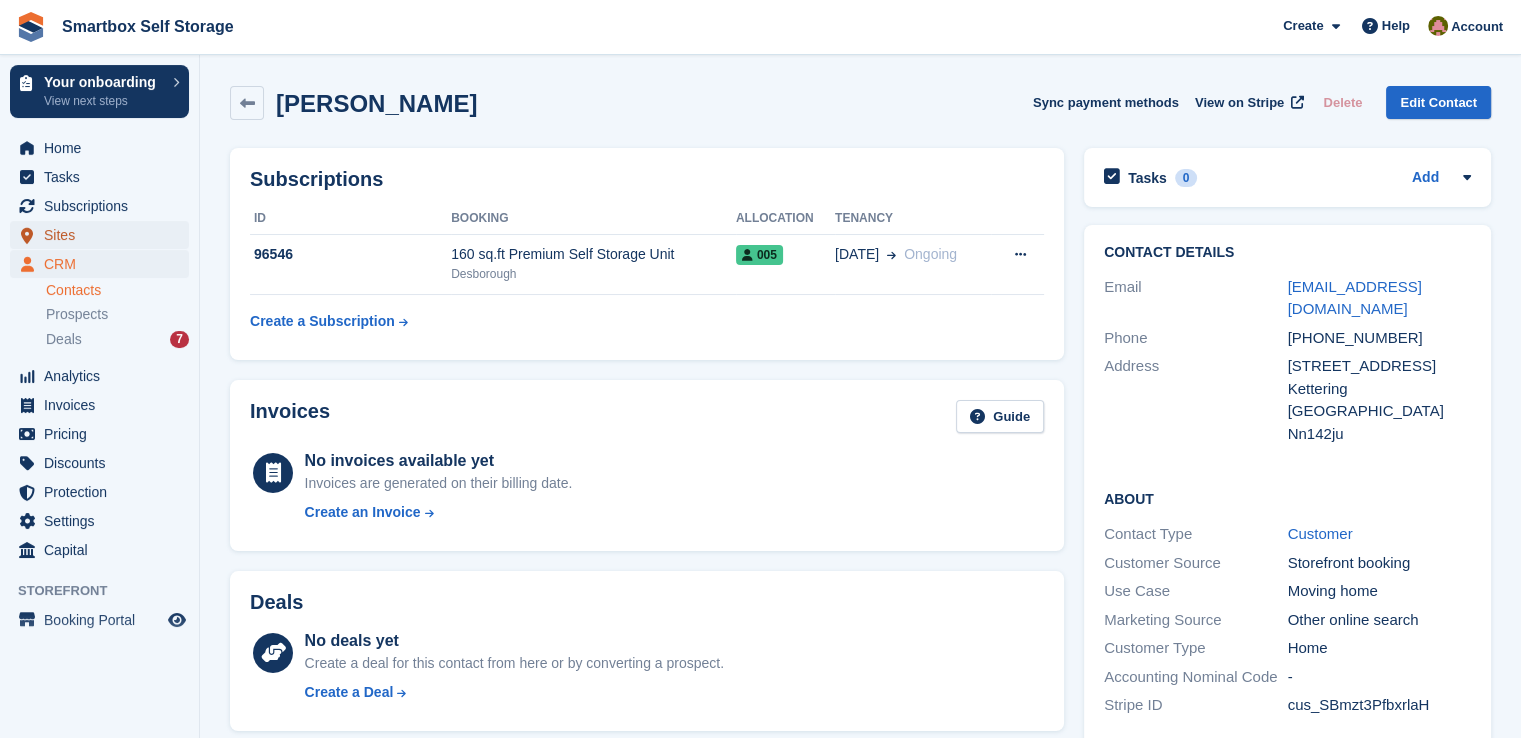 click on "Sites" at bounding box center [104, 235] 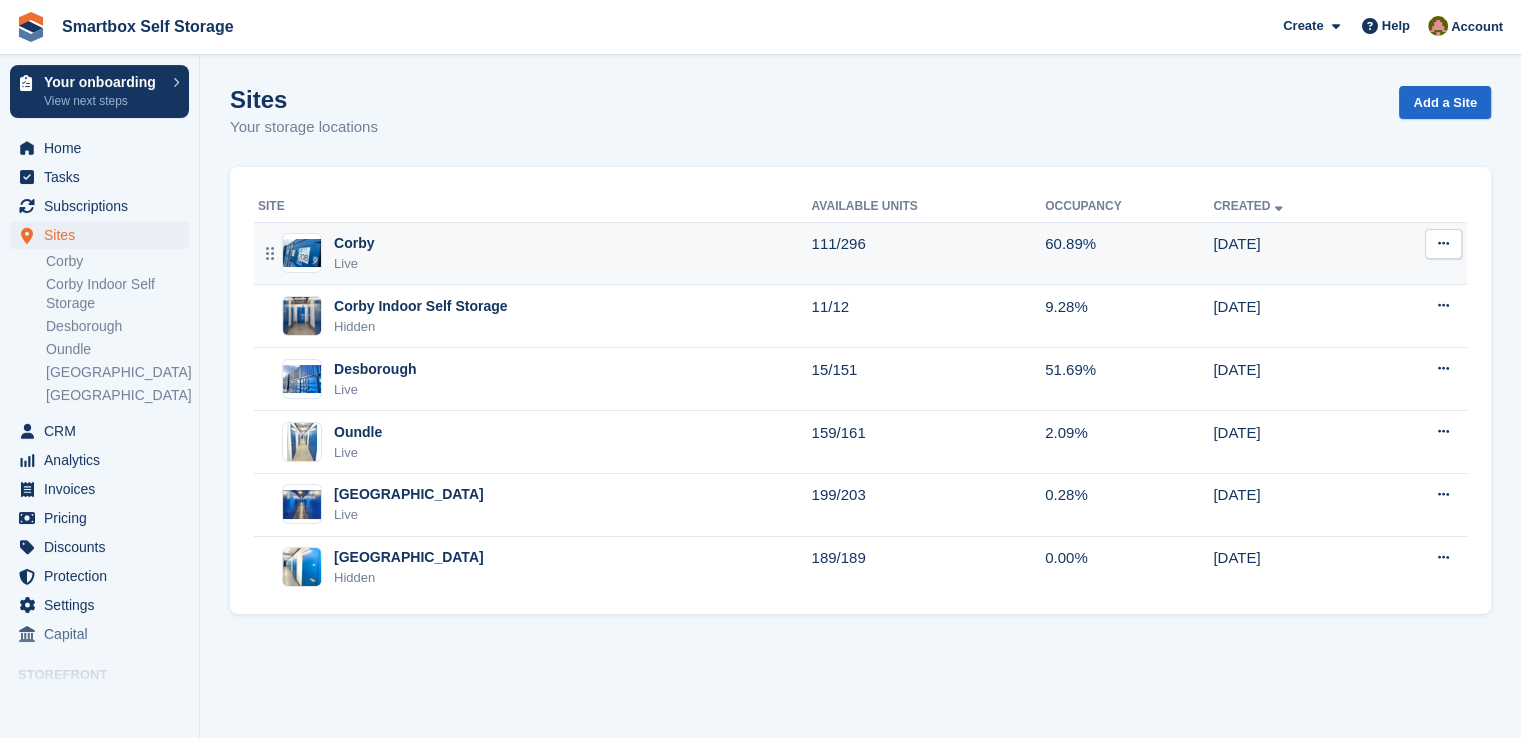 drag, startPoint x: 480, startPoint y: 226, endPoint x: 541, endPoint y: 226, distance: 61 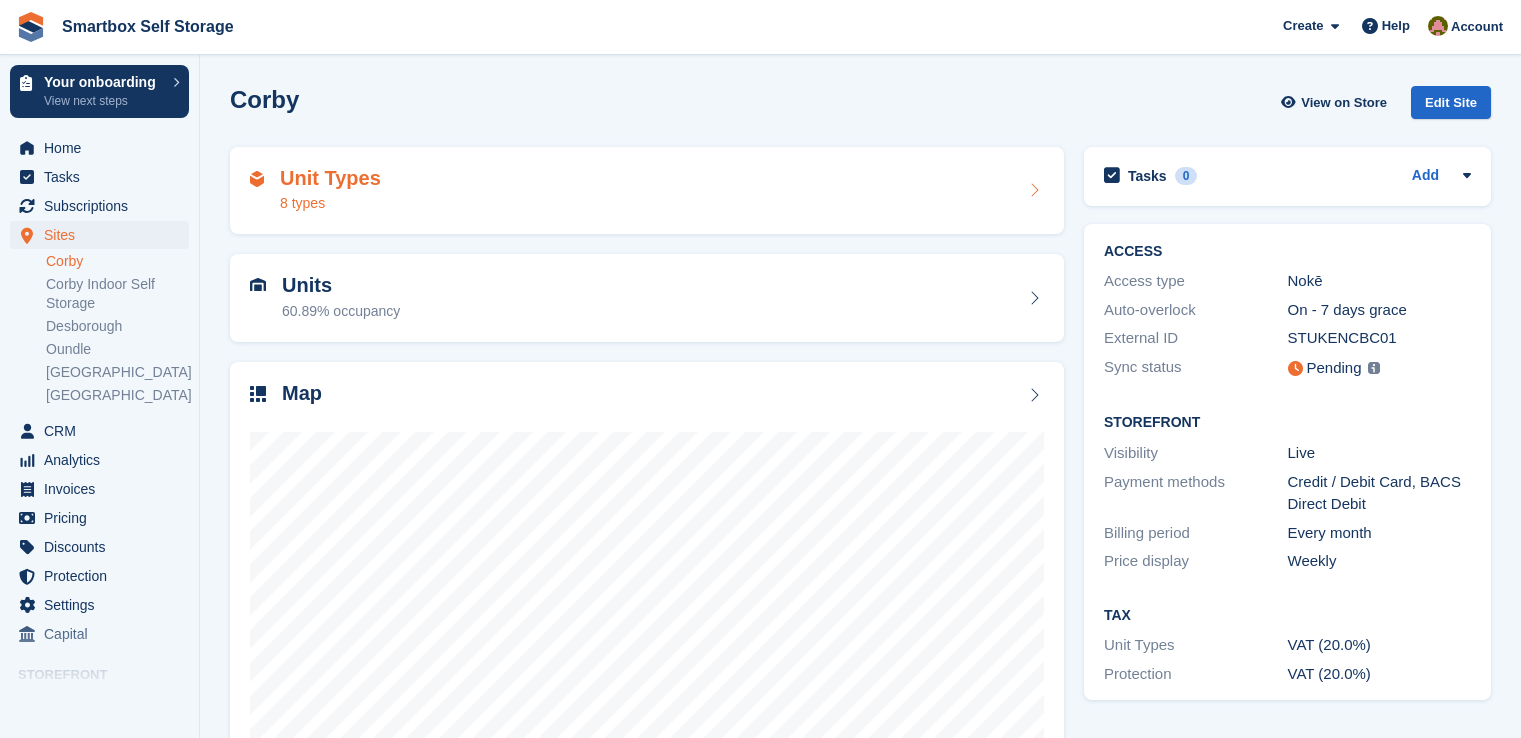 scroll, scrollTop: 0, scrollLeft: 0, axis: both 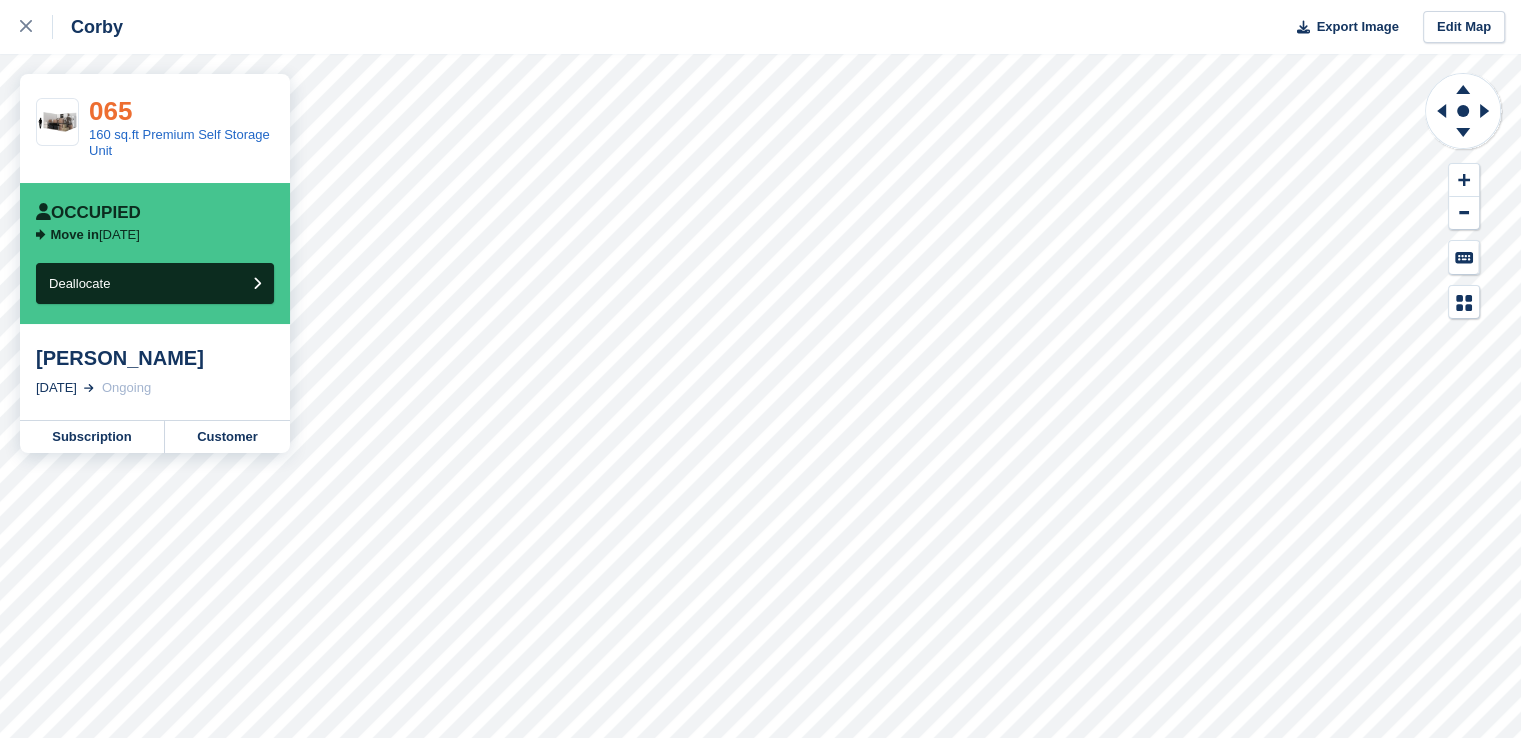 click on "065" at bounding box center [110, 111] 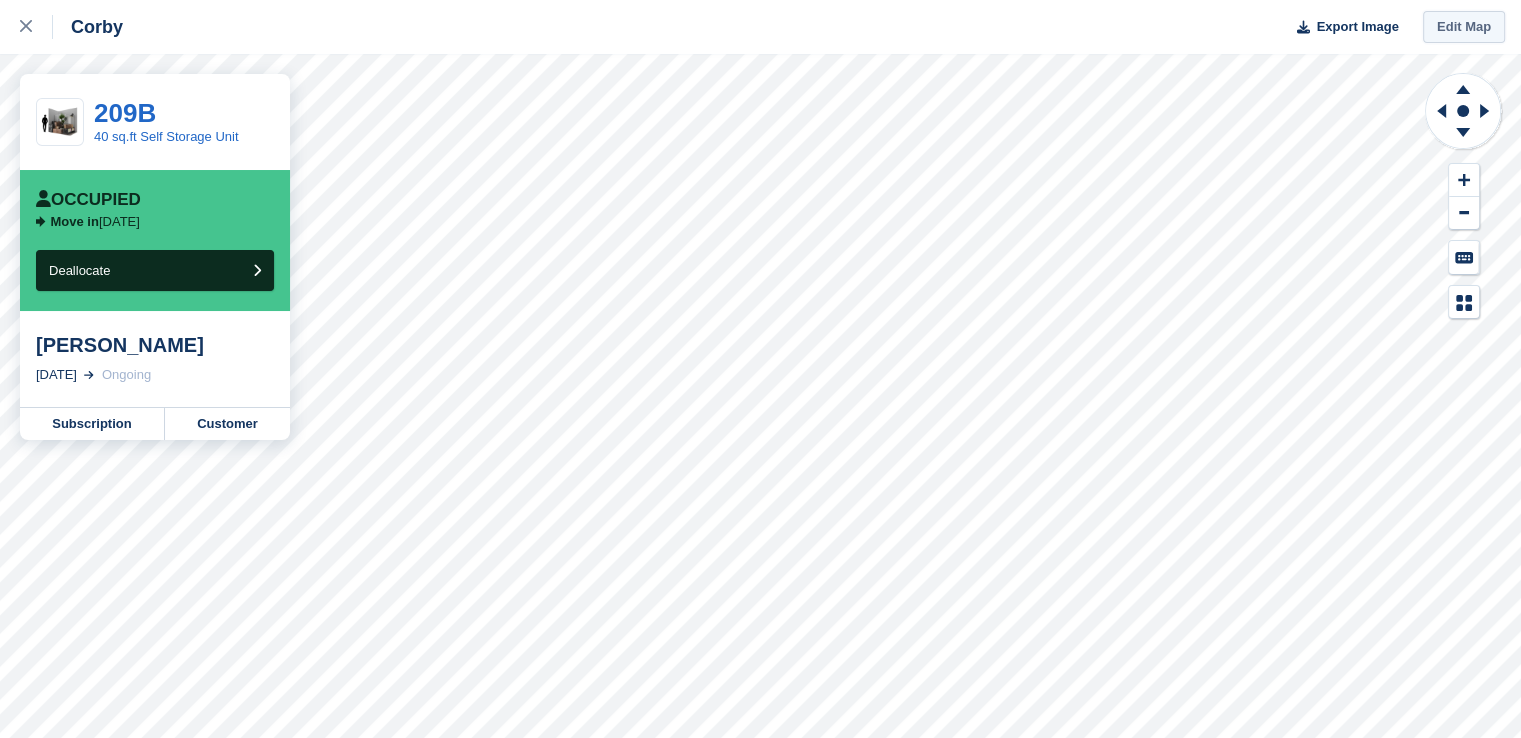 click on "Edit Map" at bounding box center [1464, 27] 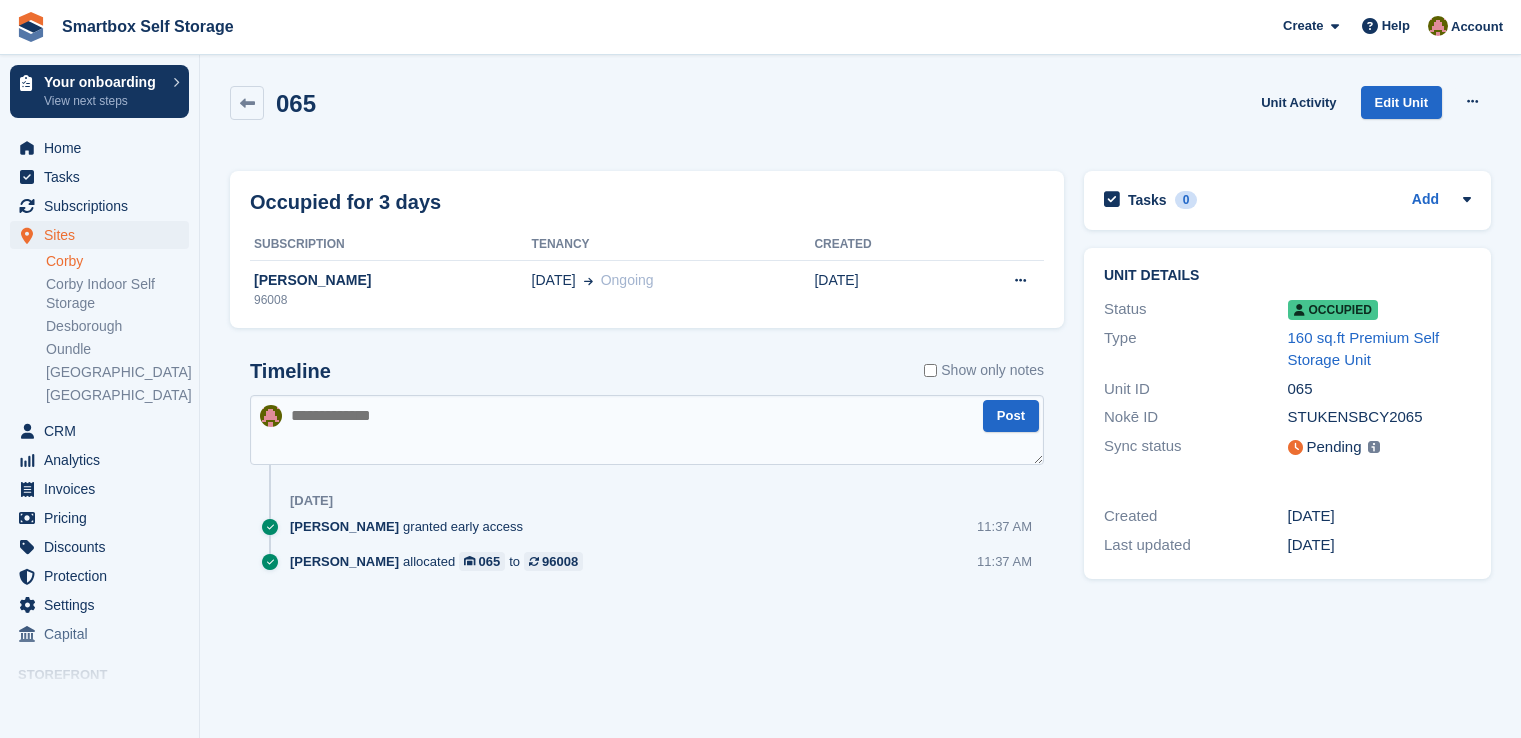 scroll, scrollTop: 0, scrollLeft: 0, axis: both 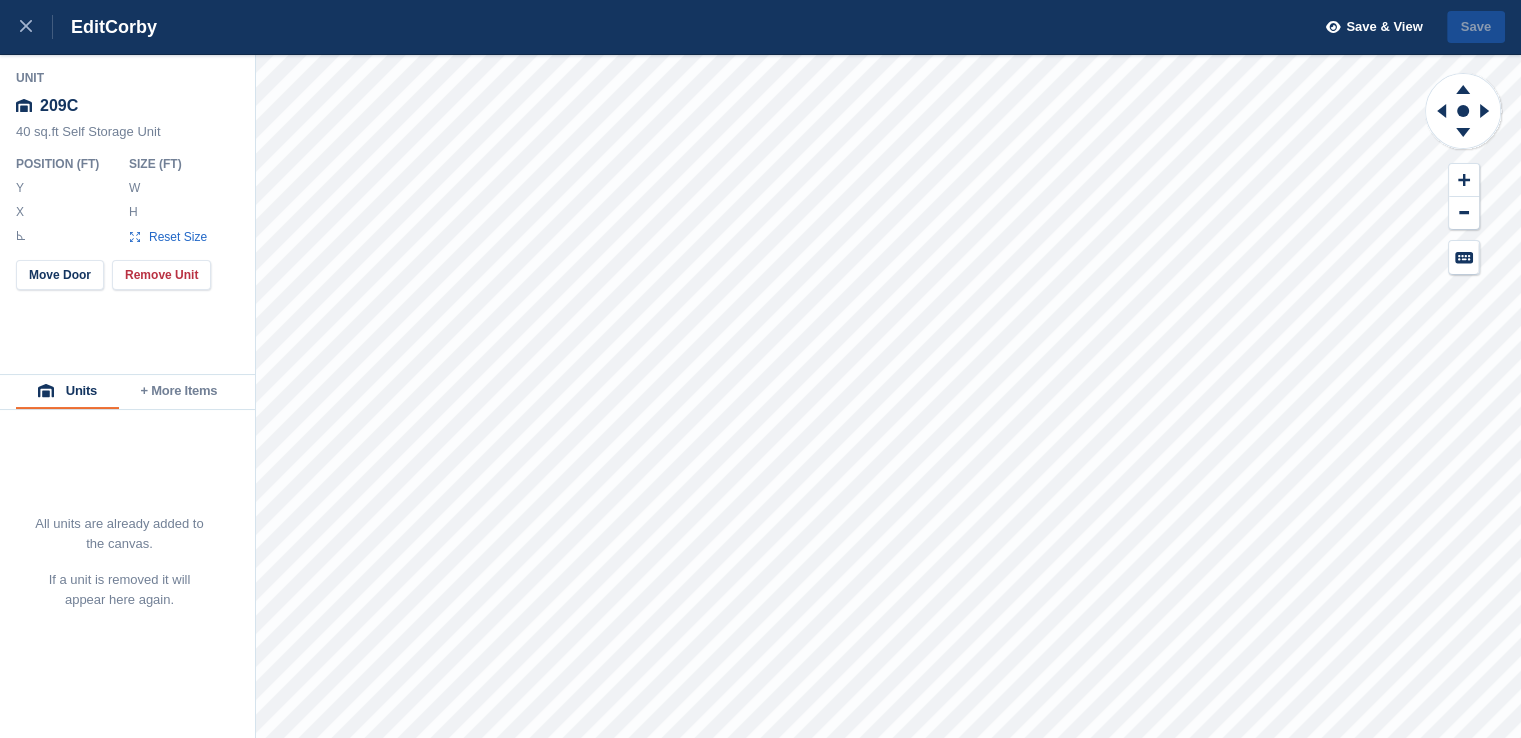 type on "*****" 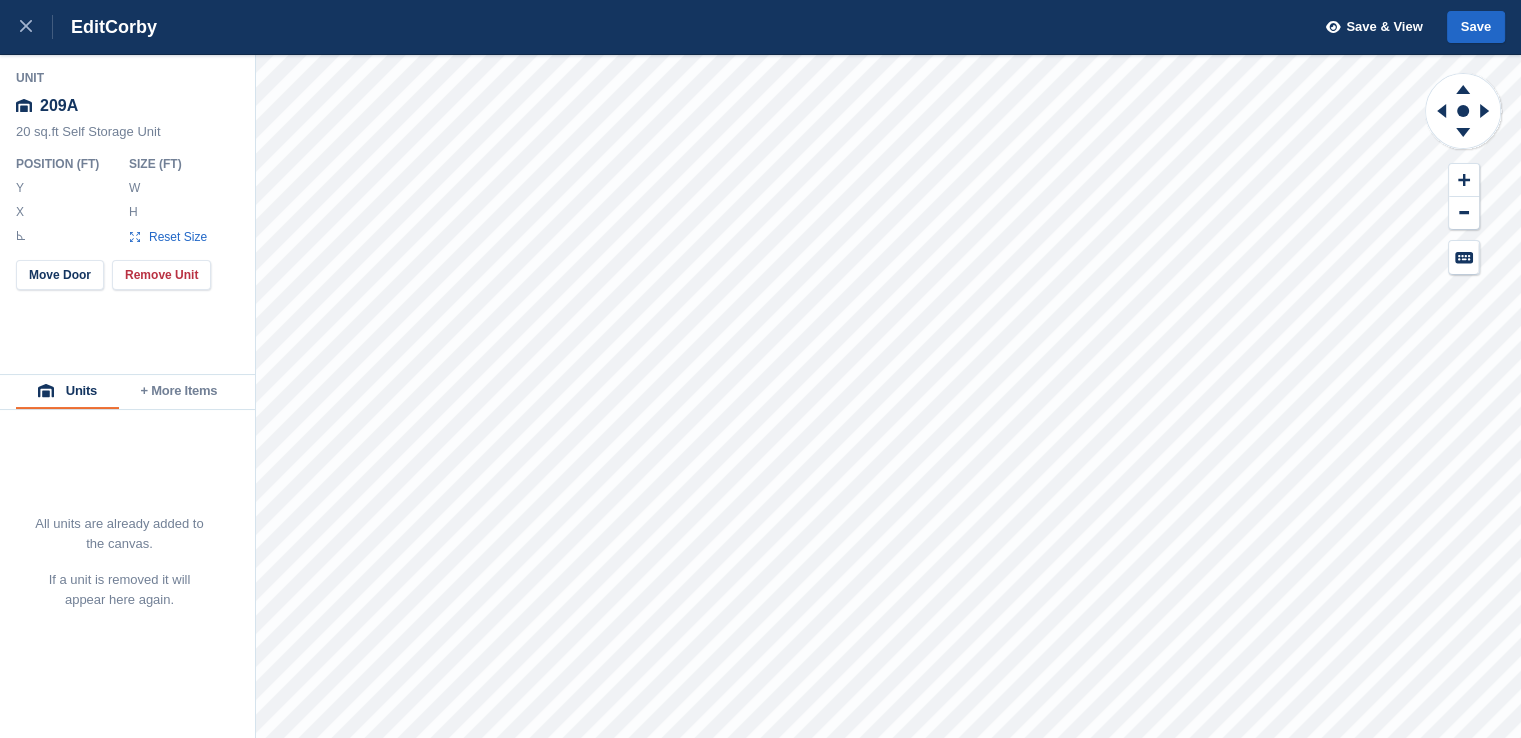 type on "*****" 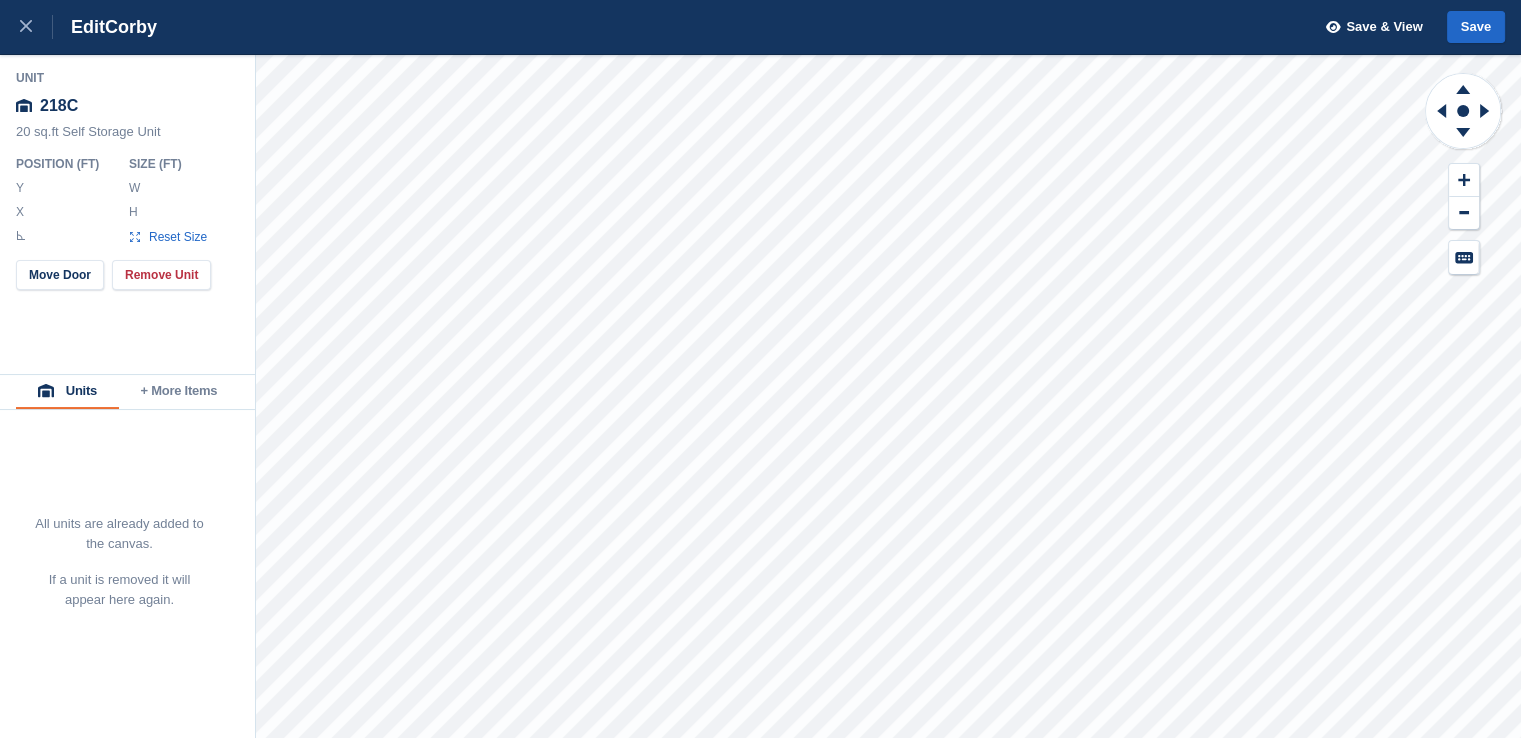 type on "******" 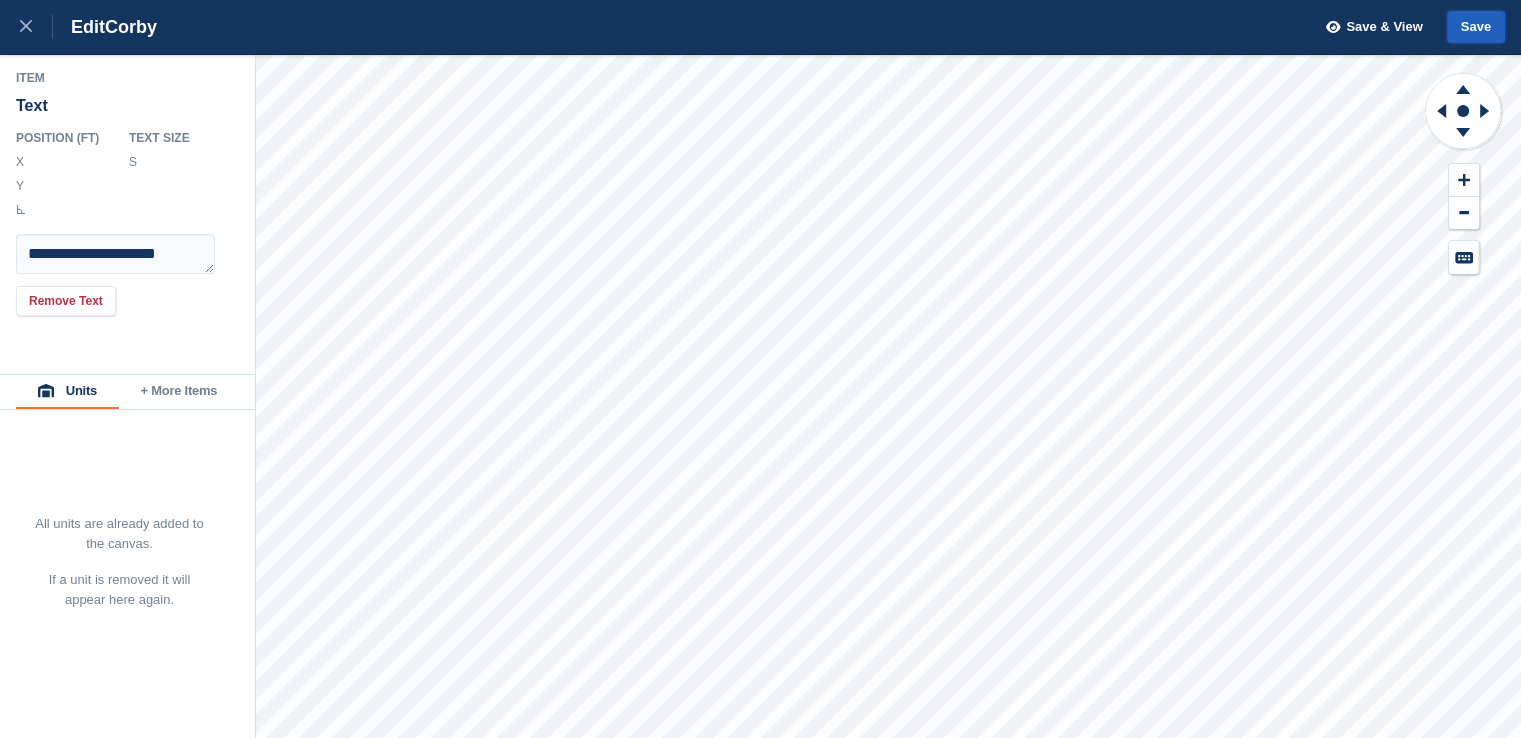 click on "Save" at bounding box center [1476, 27] 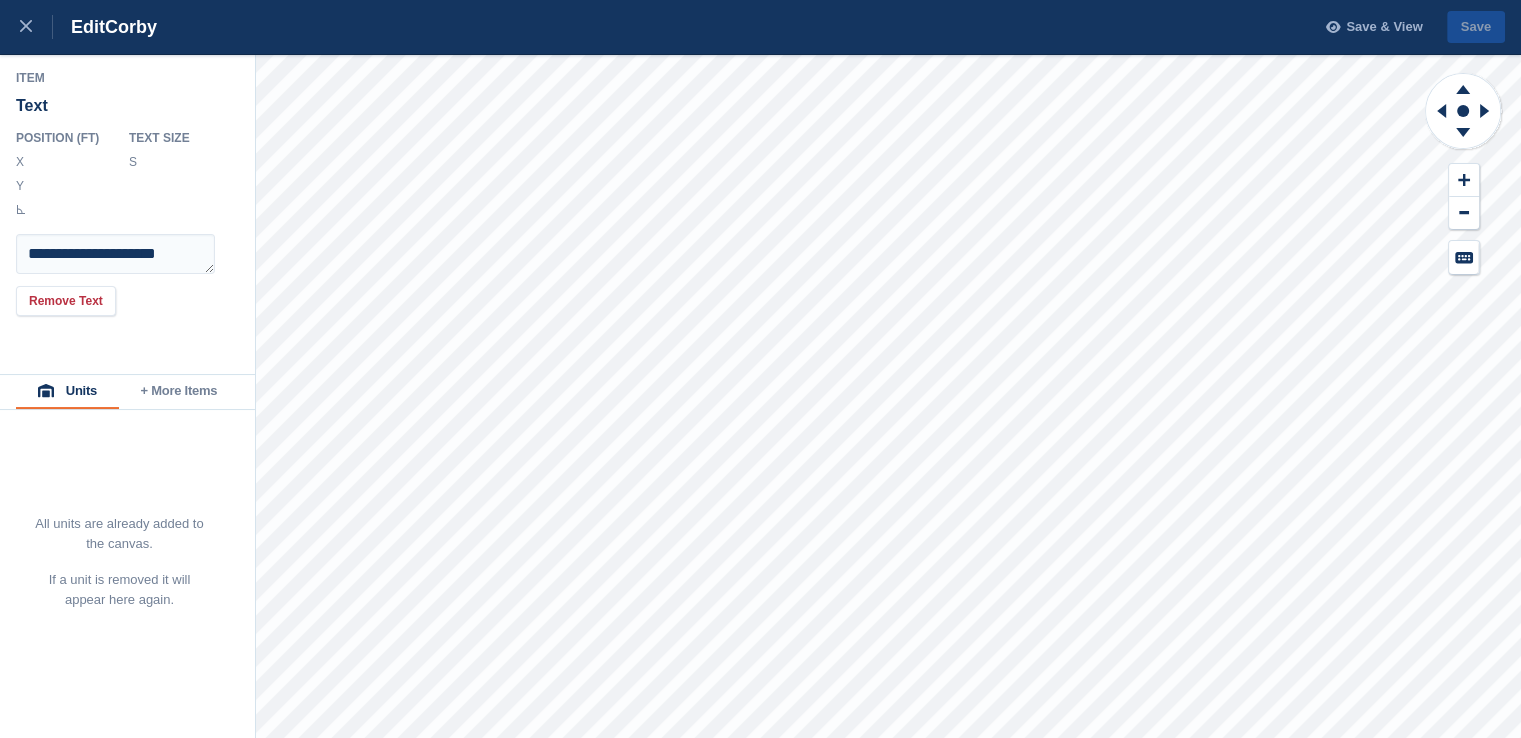 click on "Save & View" at bounding box center [1369, 27] 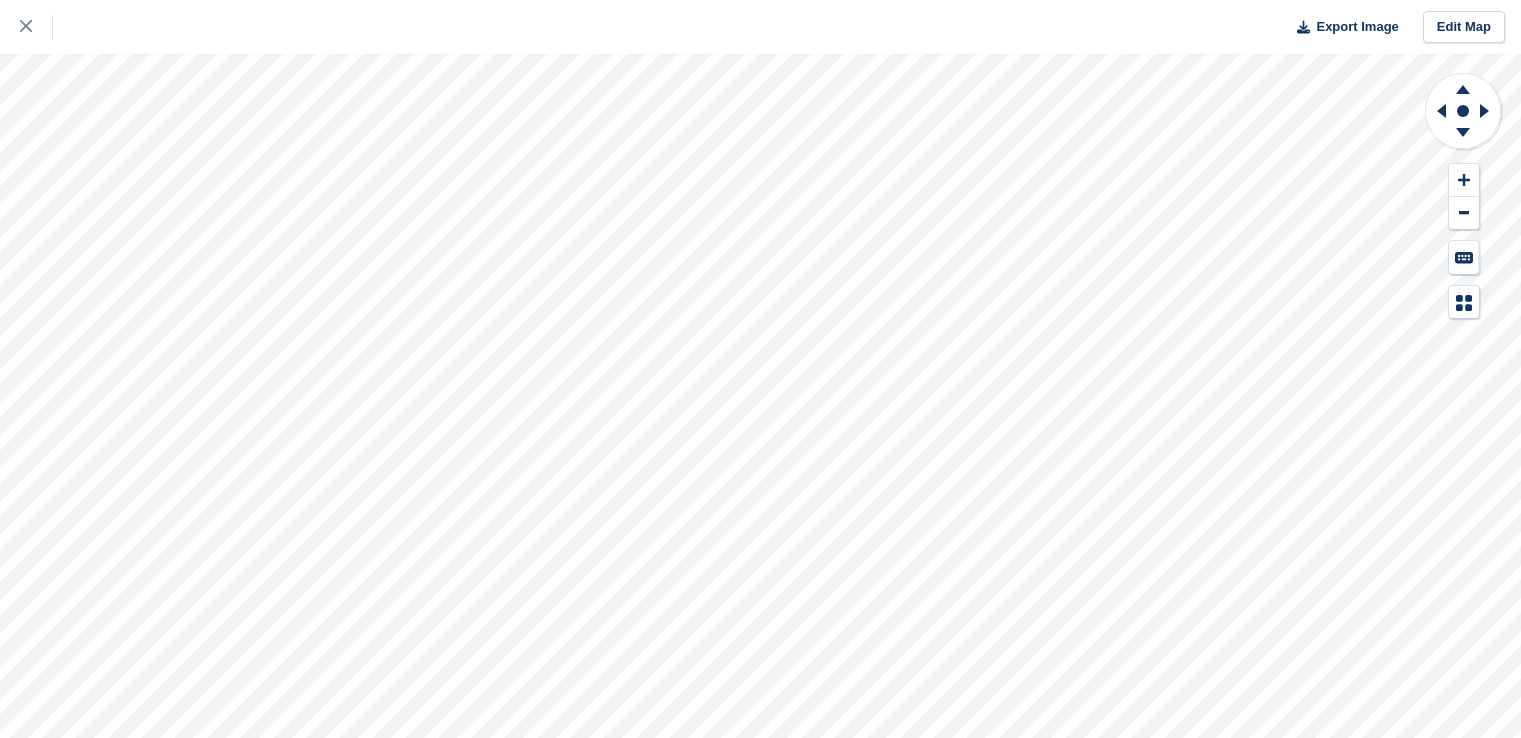 scroll, scrollTop: 0, scrollLeft: 0, axis: both 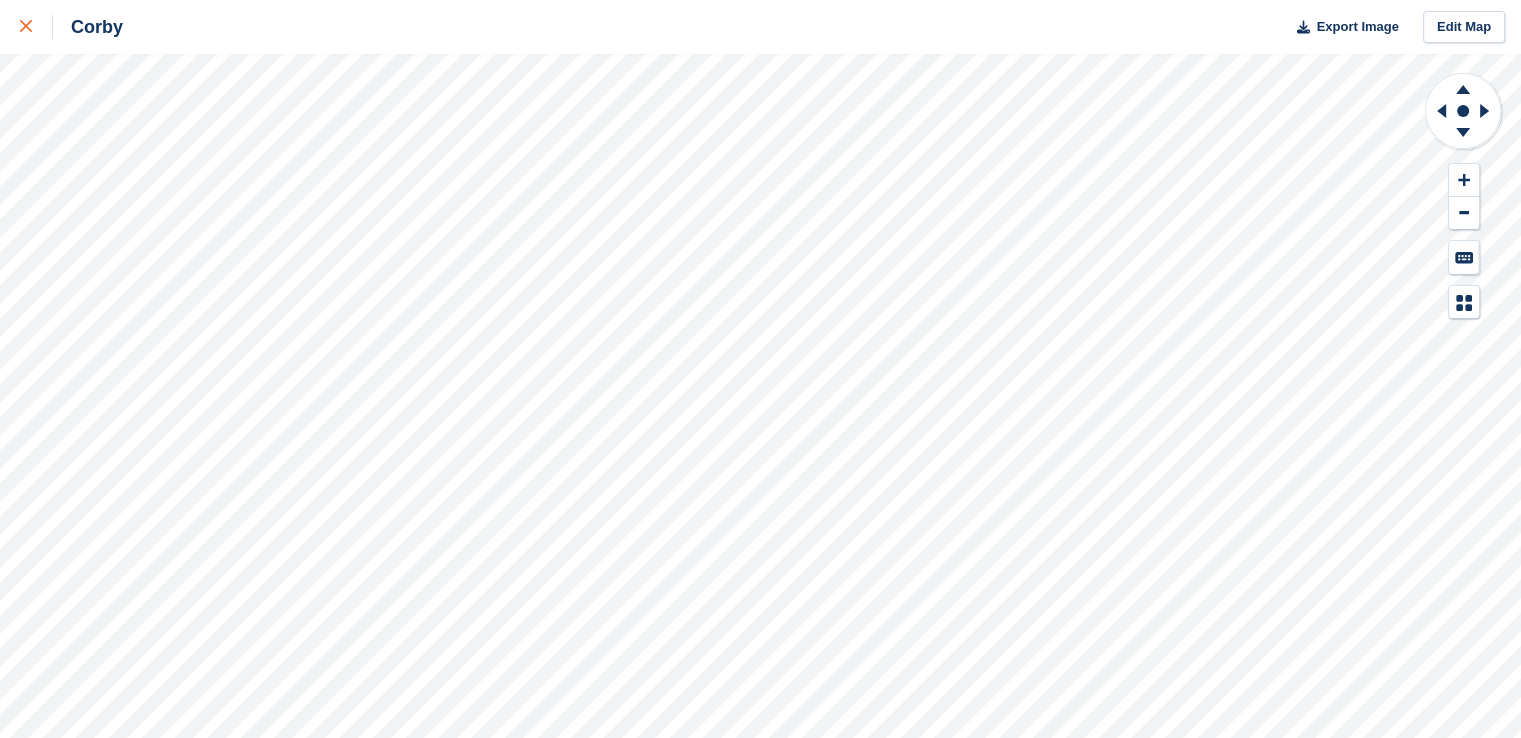 click 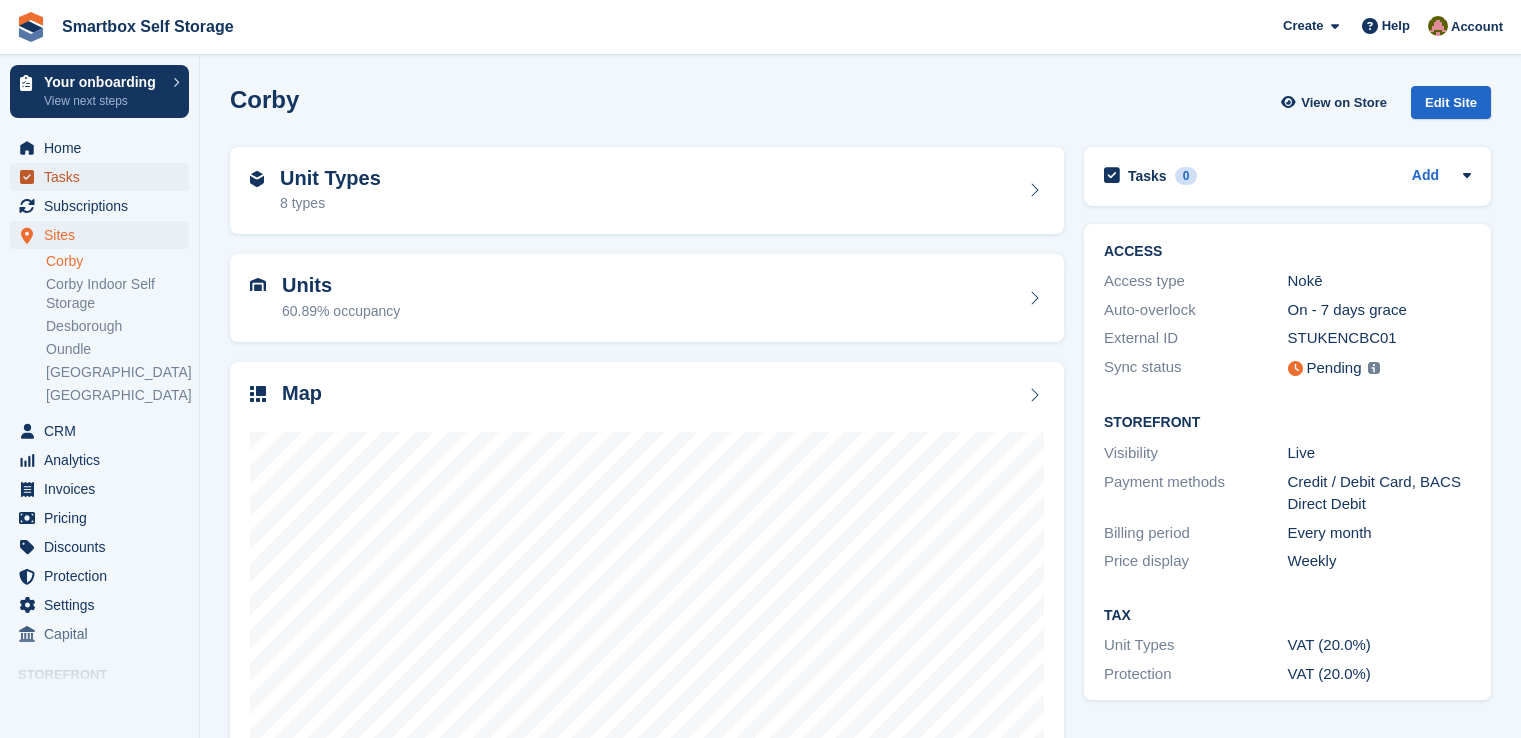 click on "Tasks" at bounding box center [104, 177] 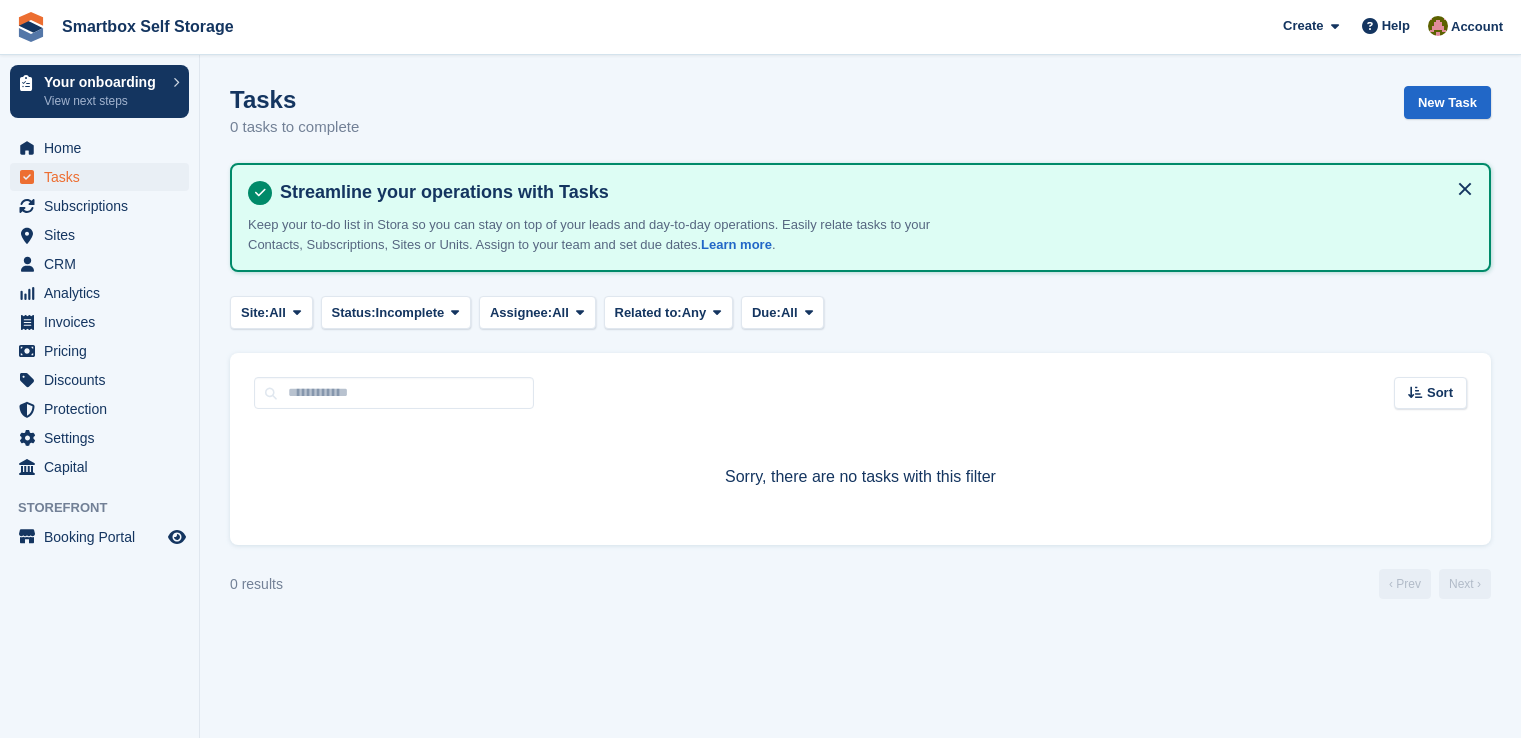 scroll, scrollTop: 0, scrollLeft: 0, axis: both 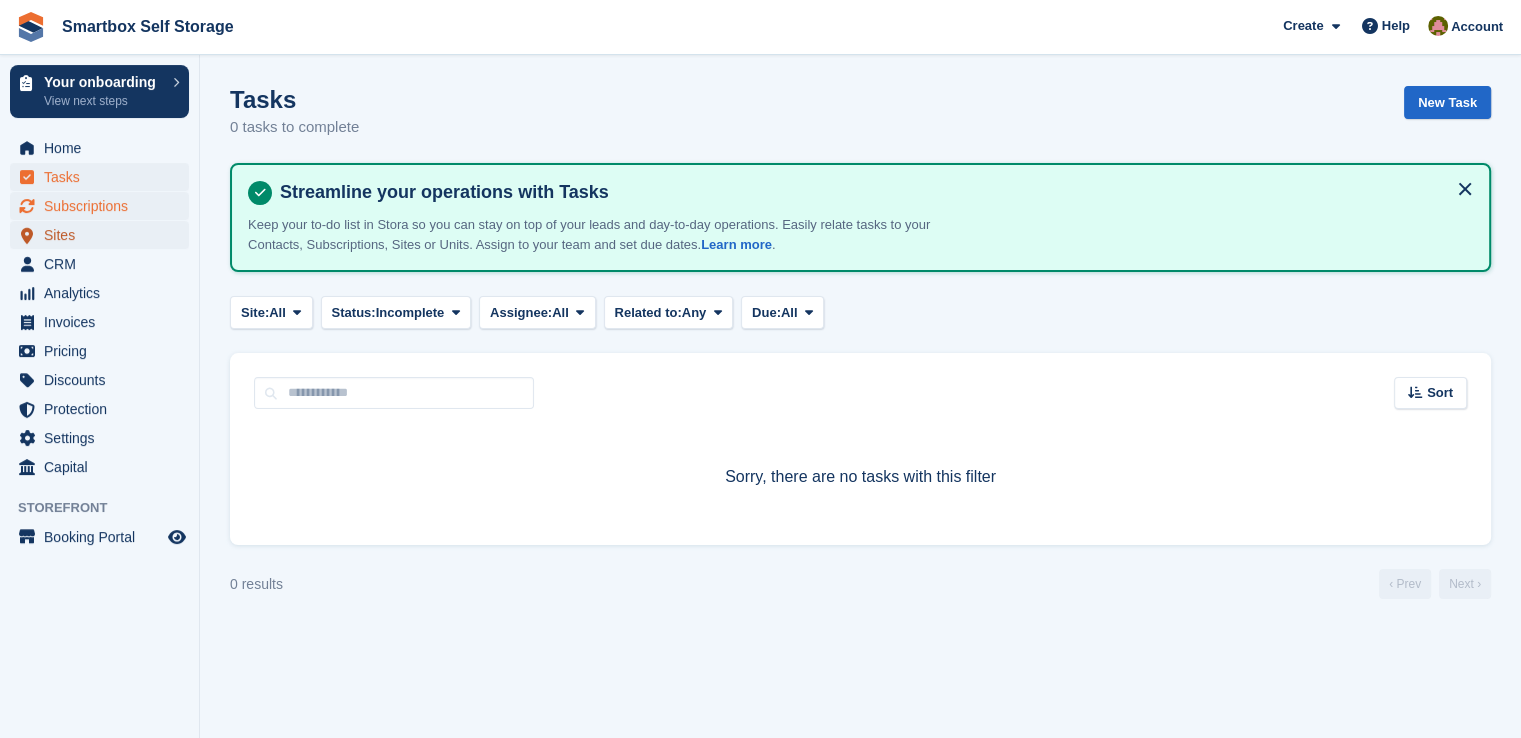drag, startPoint x: 68, startPoint y: 229, endPoint x: 140, endPoint y: 219, distance: 72.691124 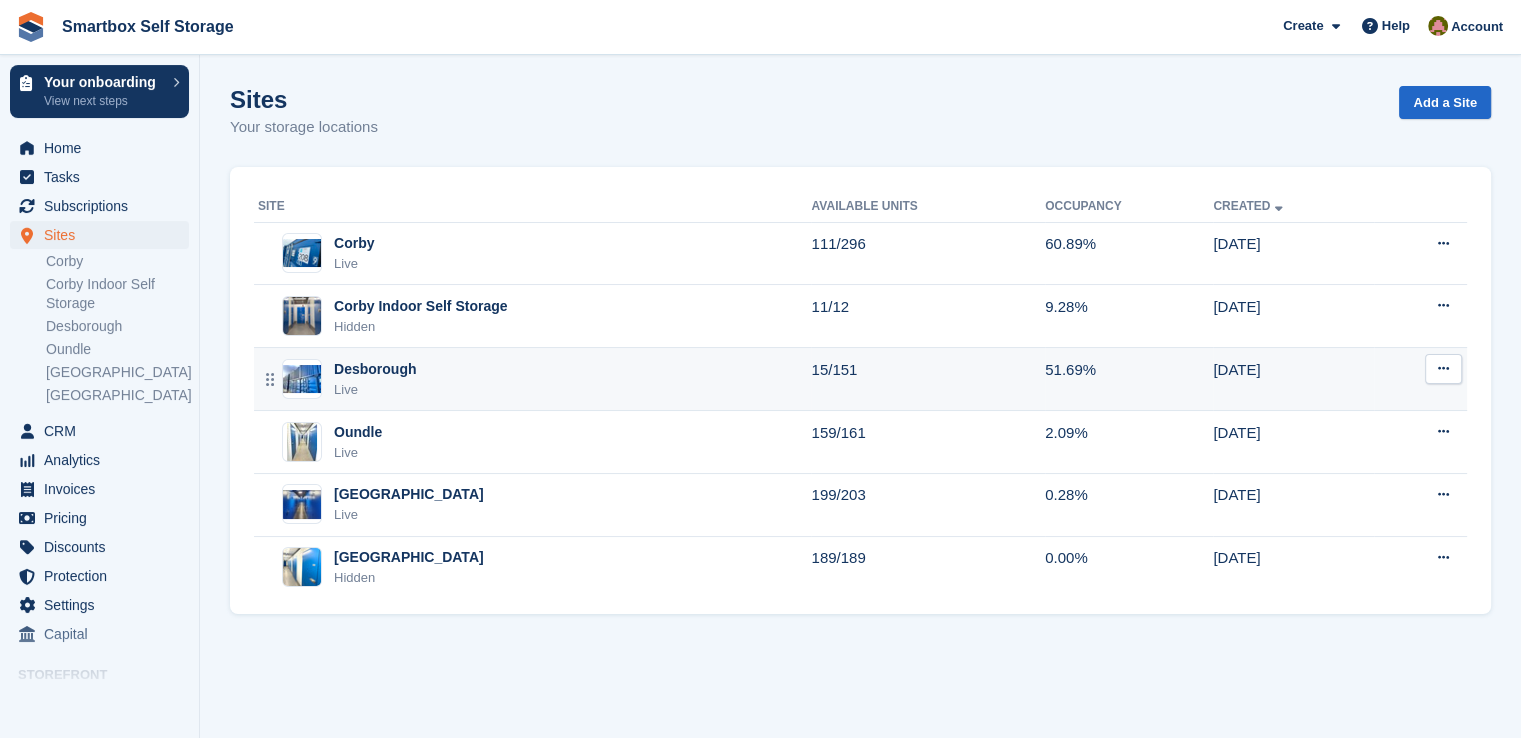 click on "Desborough
Live" at bounding box center [532, 379] 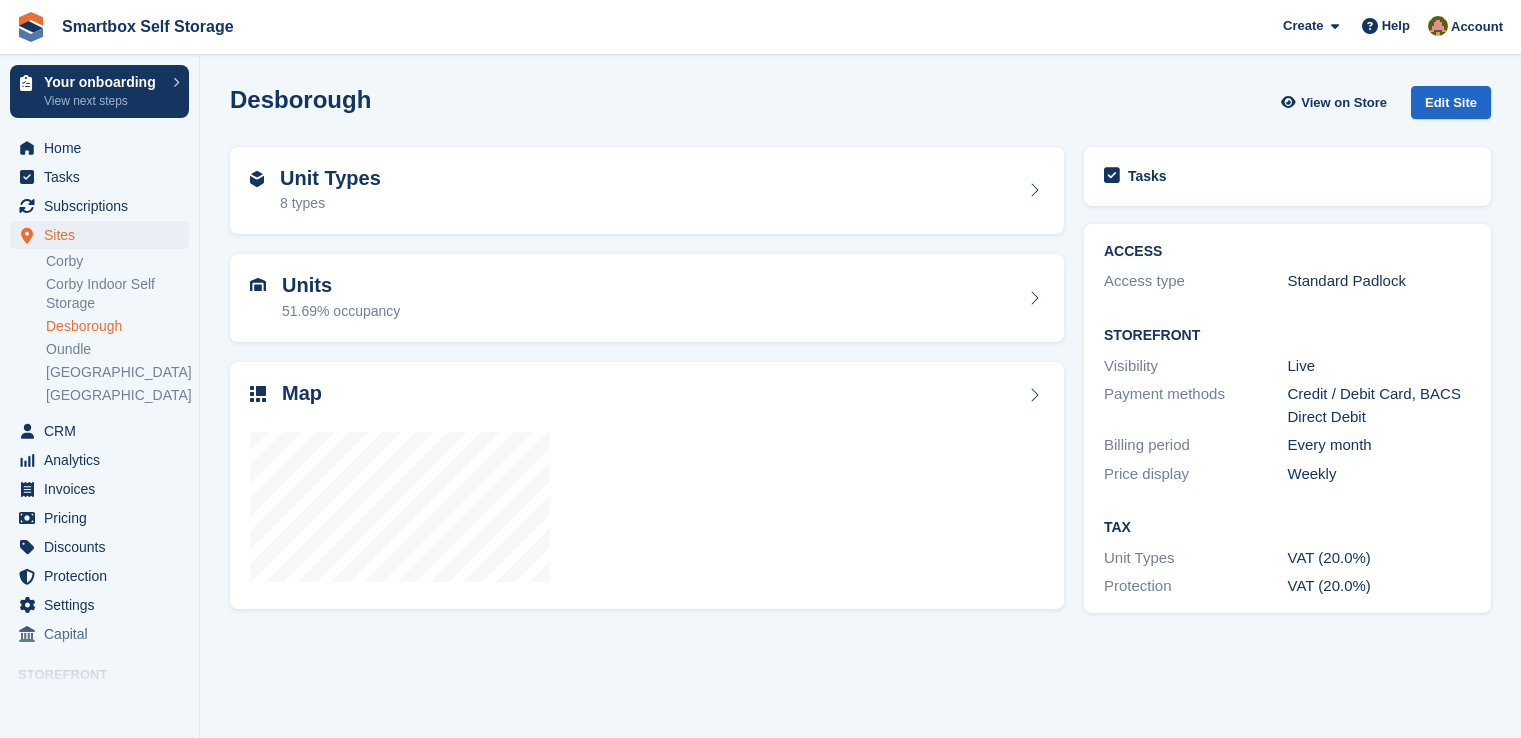 scroll, scrollTop: 0, scrollLeft: 0, axis: both 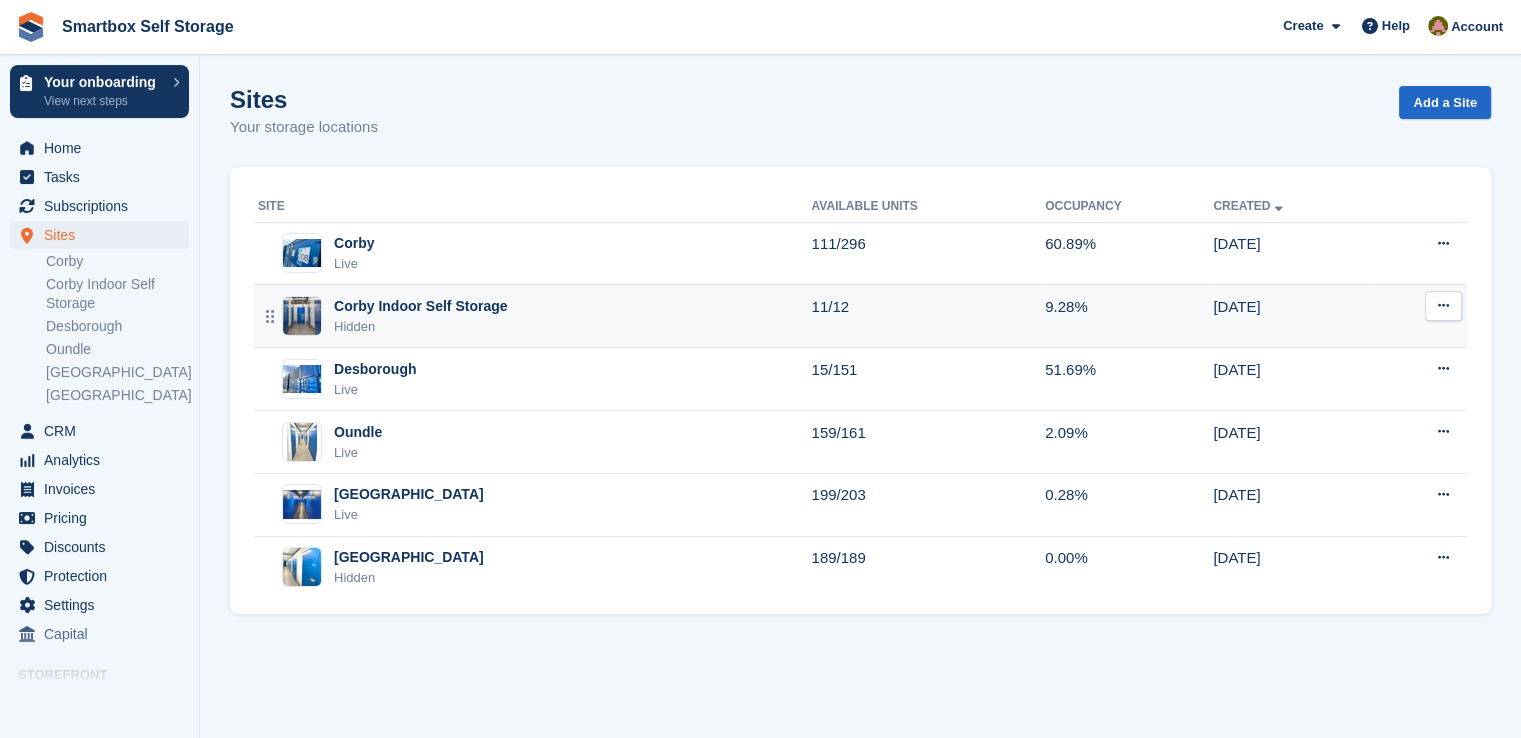click on "Corby Indoor Self Storage" at bounding box center (420, 306) 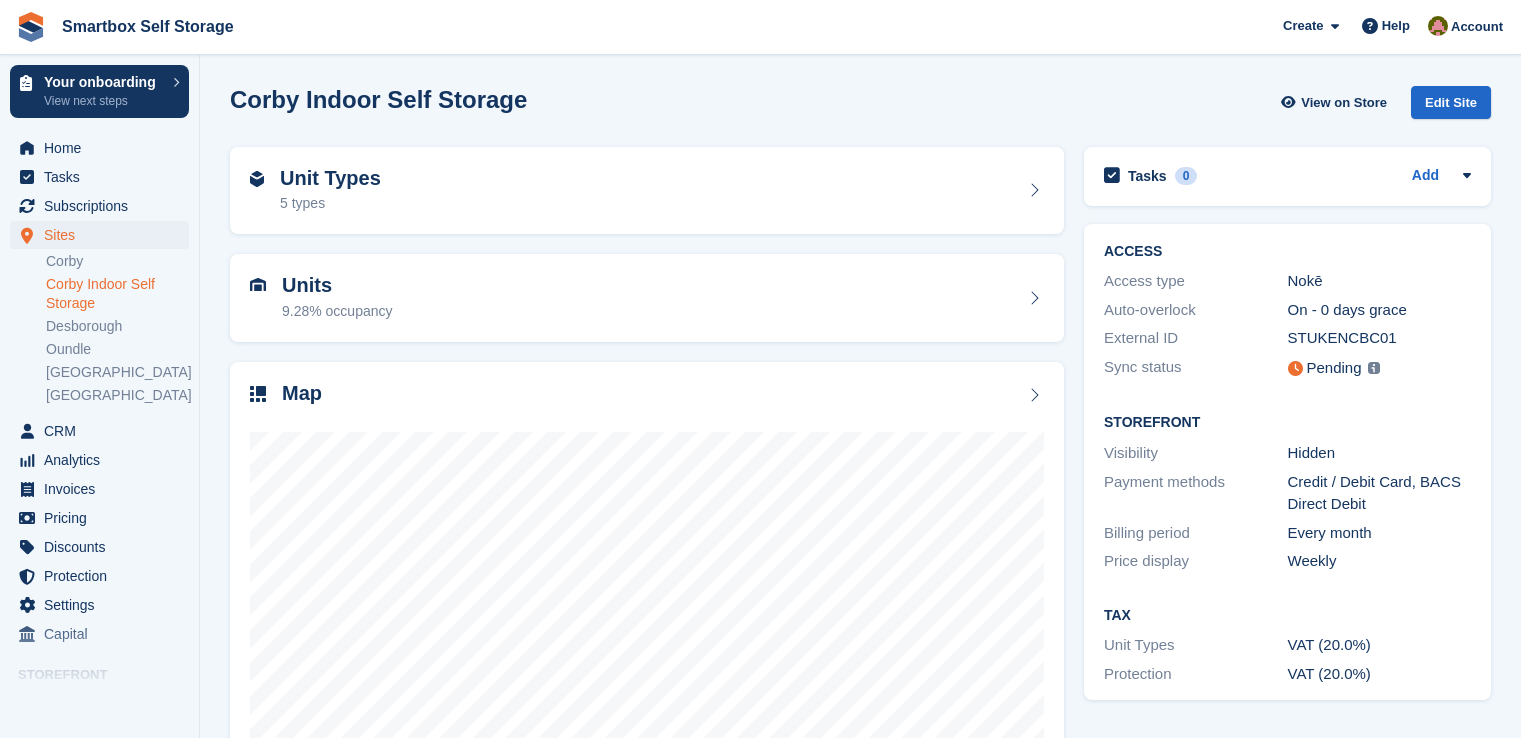 scroll, scrollTop: 0, scrollLeft: 0, axis: both 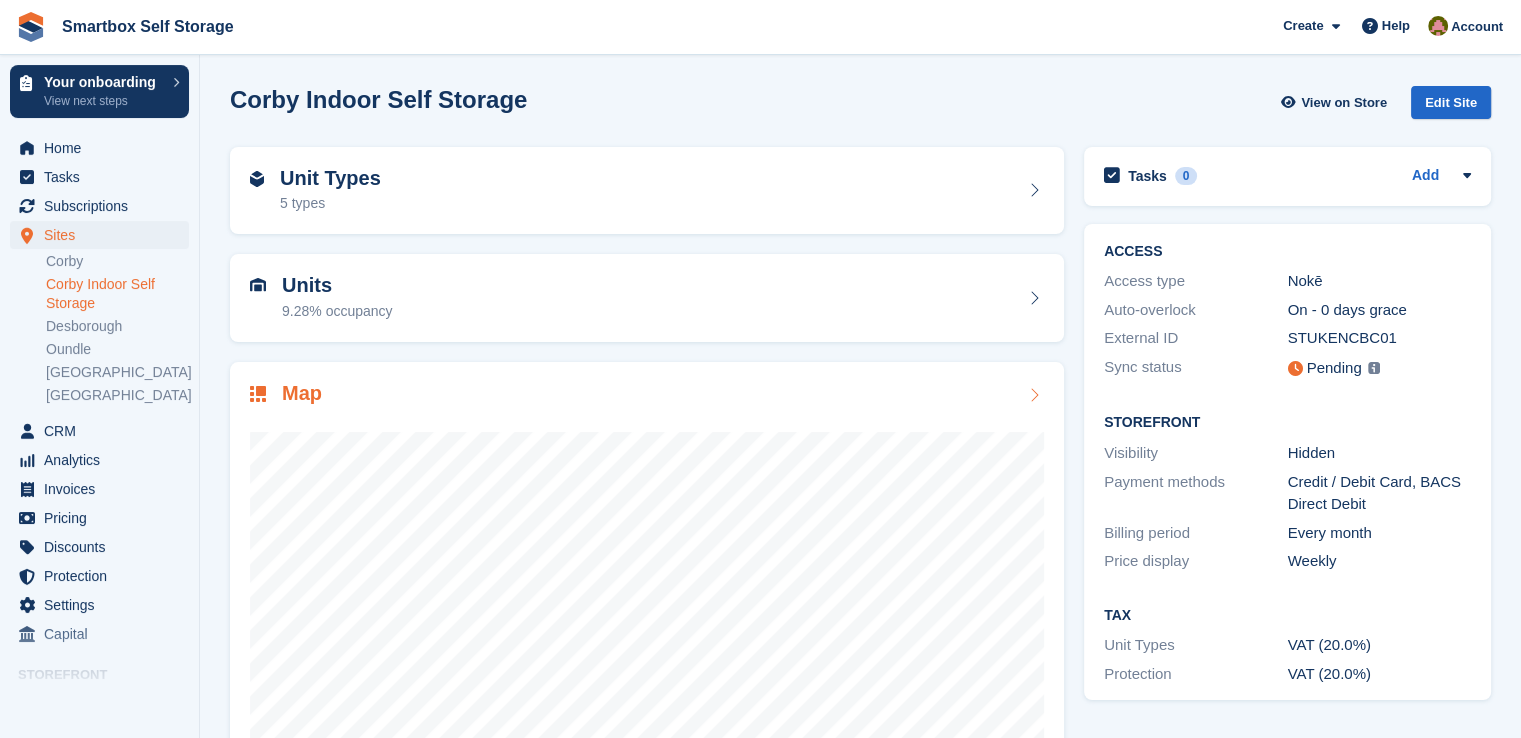 click on "Map" at bounding box center [647, 595] 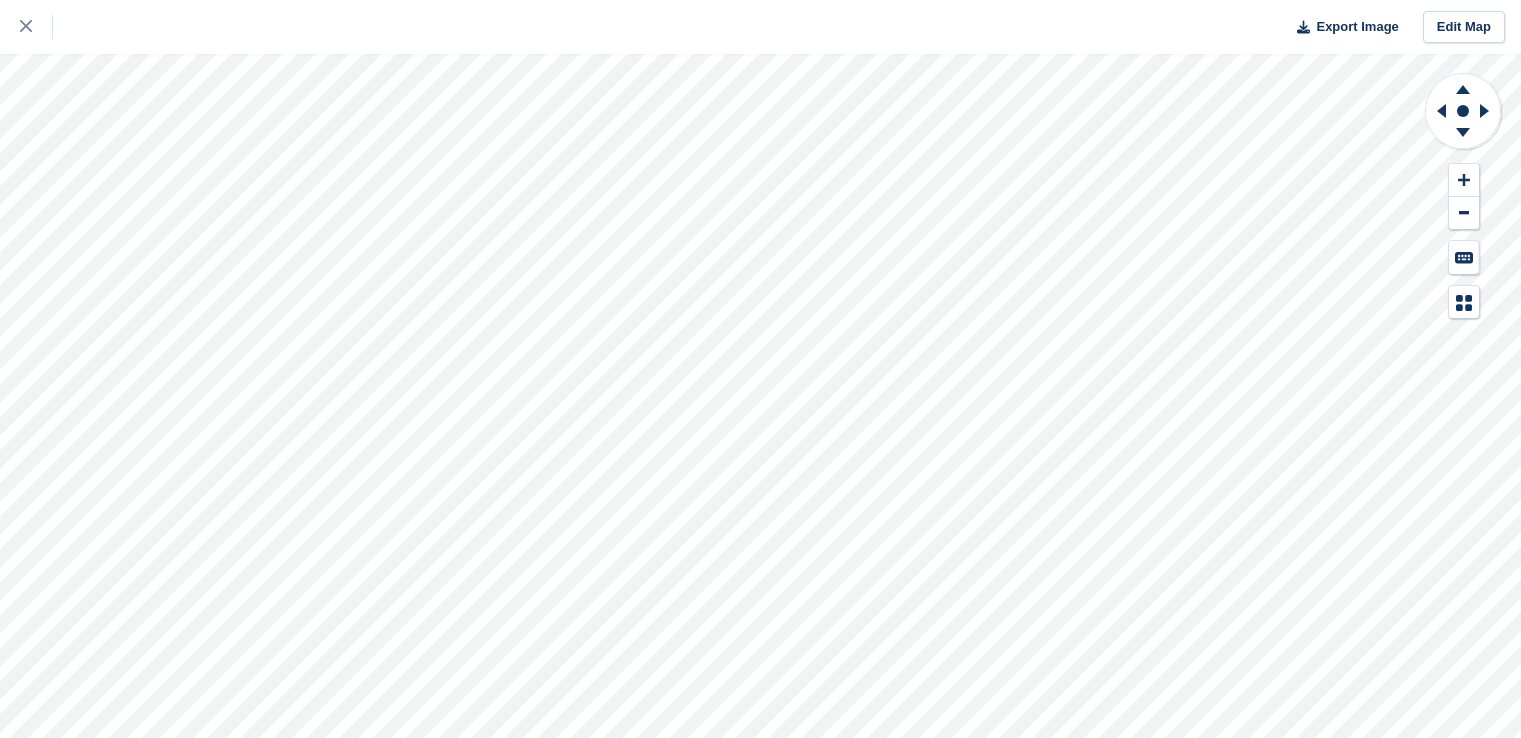 scroll, scrollTop: 0, scrollLeft: 0, axis: both 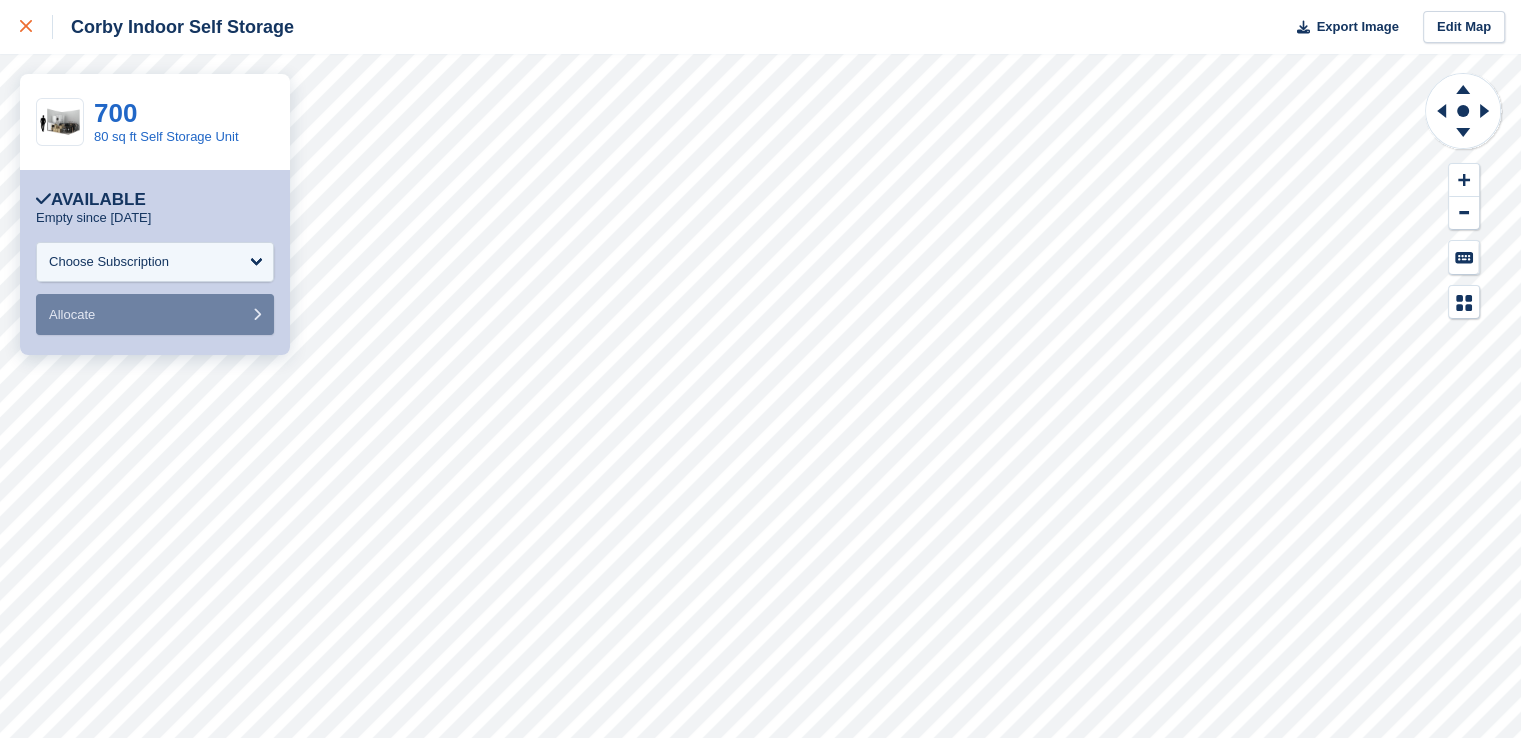 click at bounding box center [26, 27] 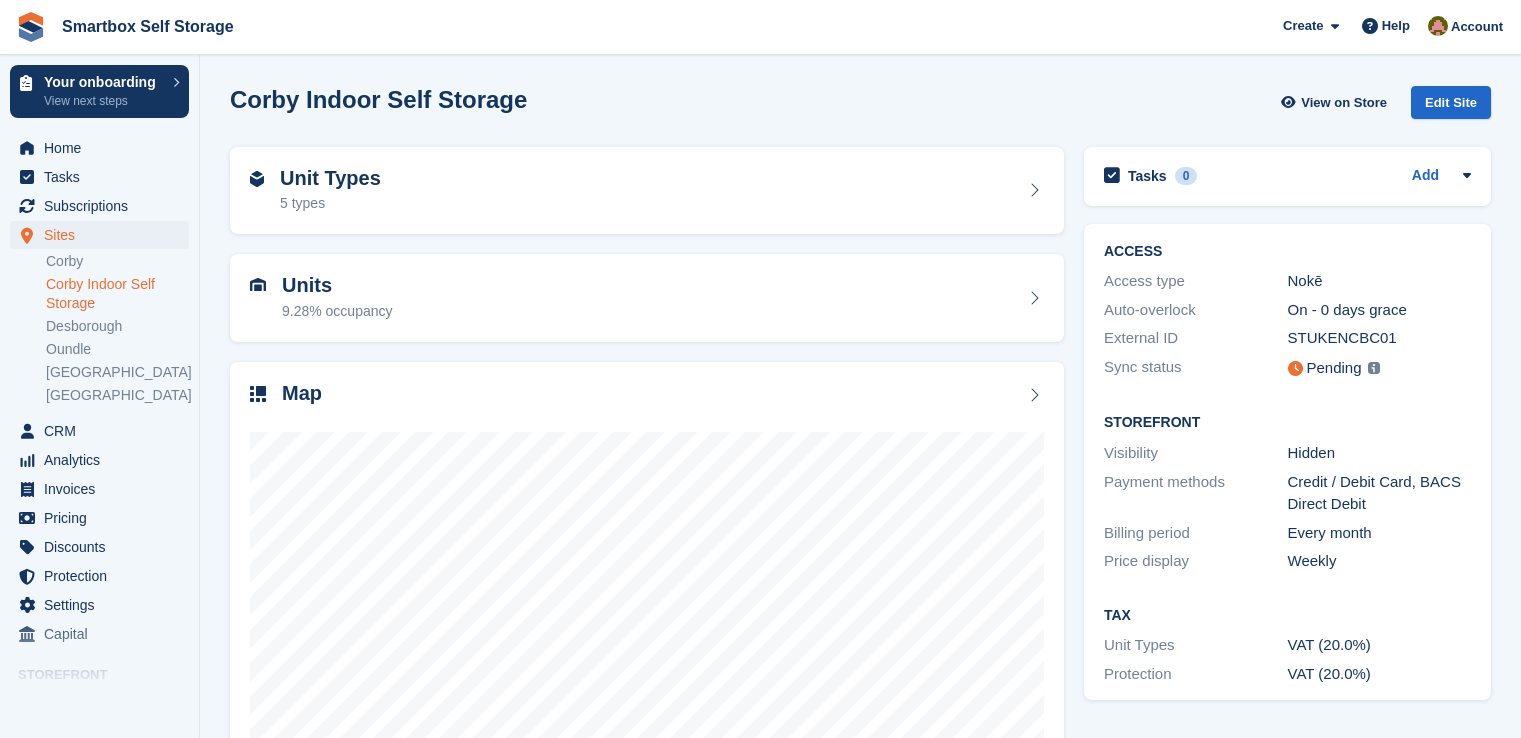 scroll, scrollTop: 0, scrollLeft: 0, axis: both 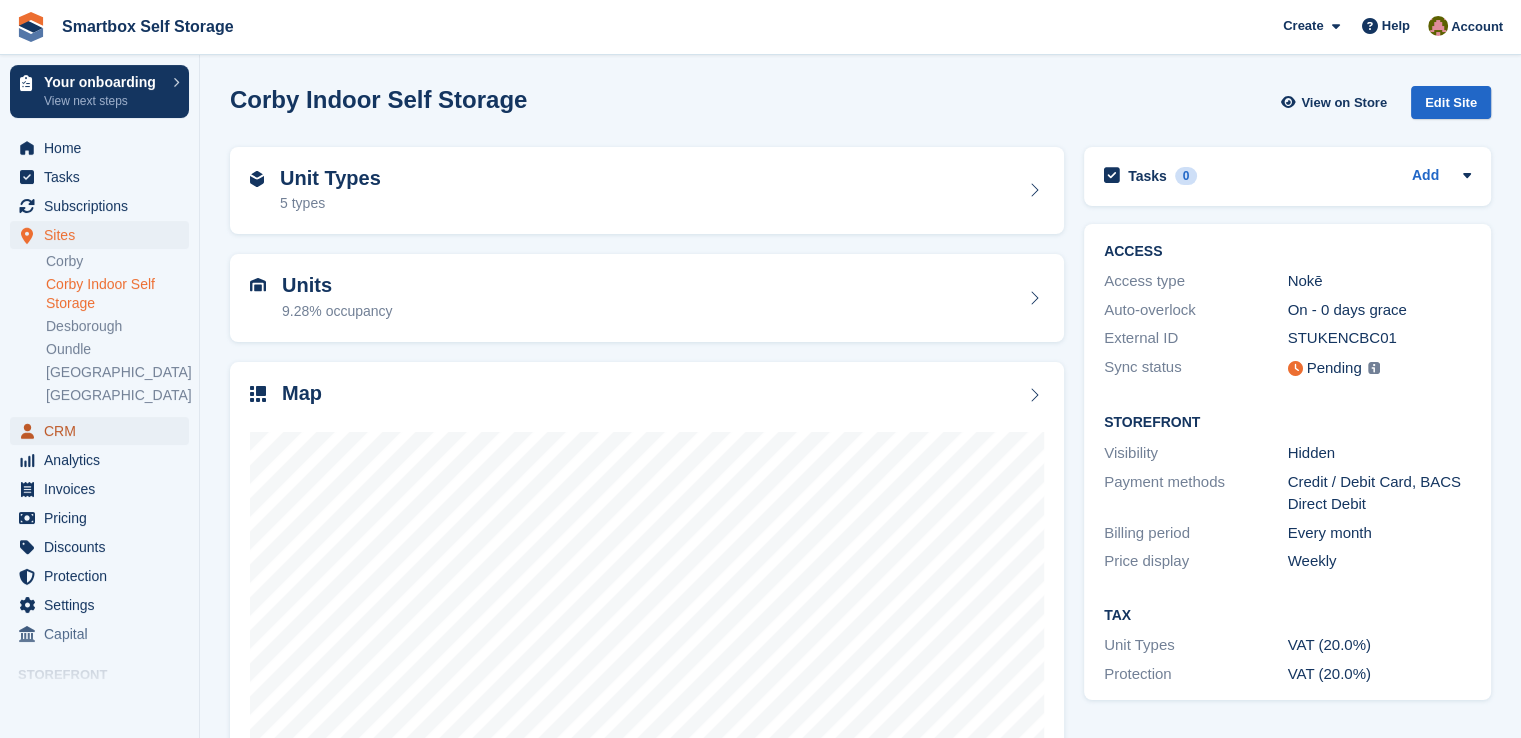 click on "CRM" at bounding box center [104, 431] 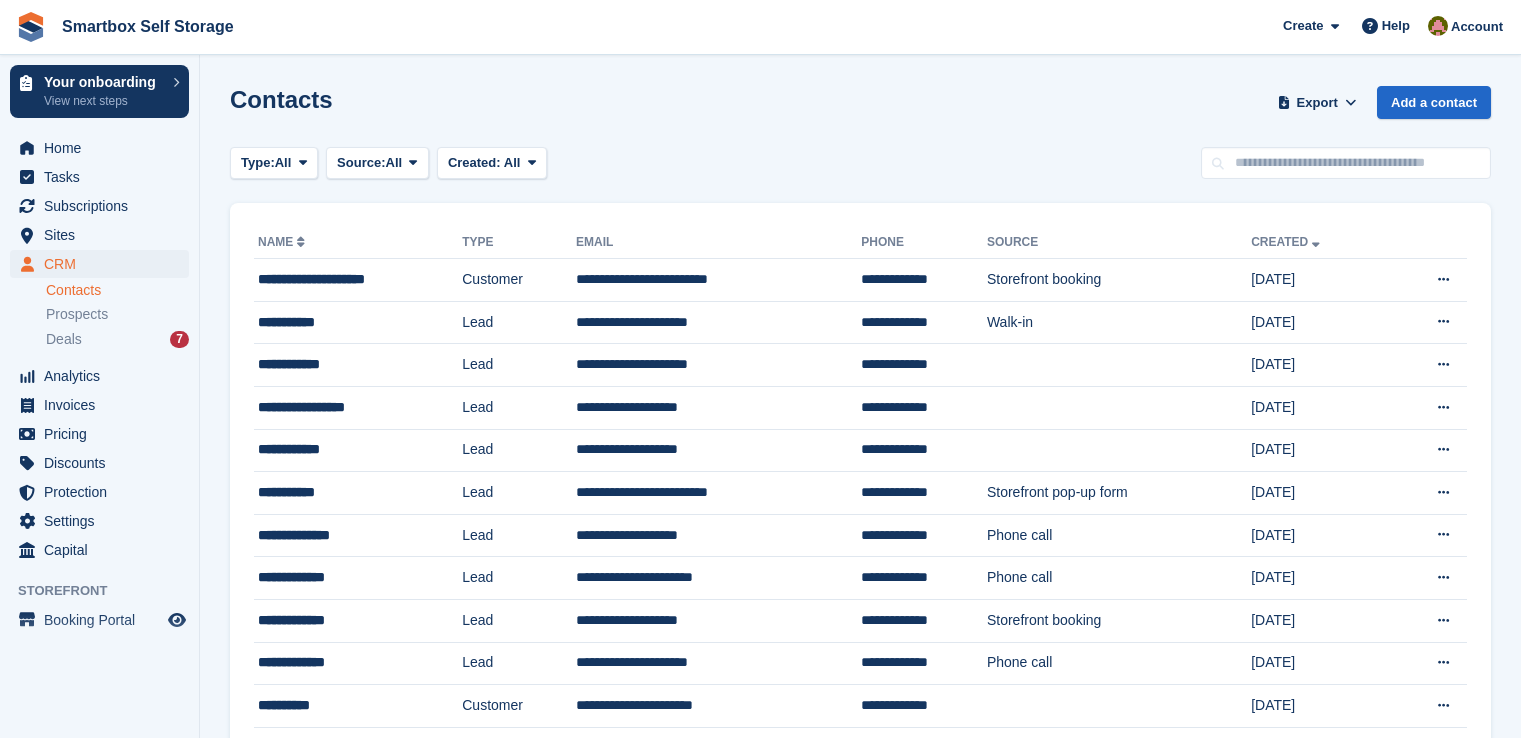 click at bounding box center (1346, 163) 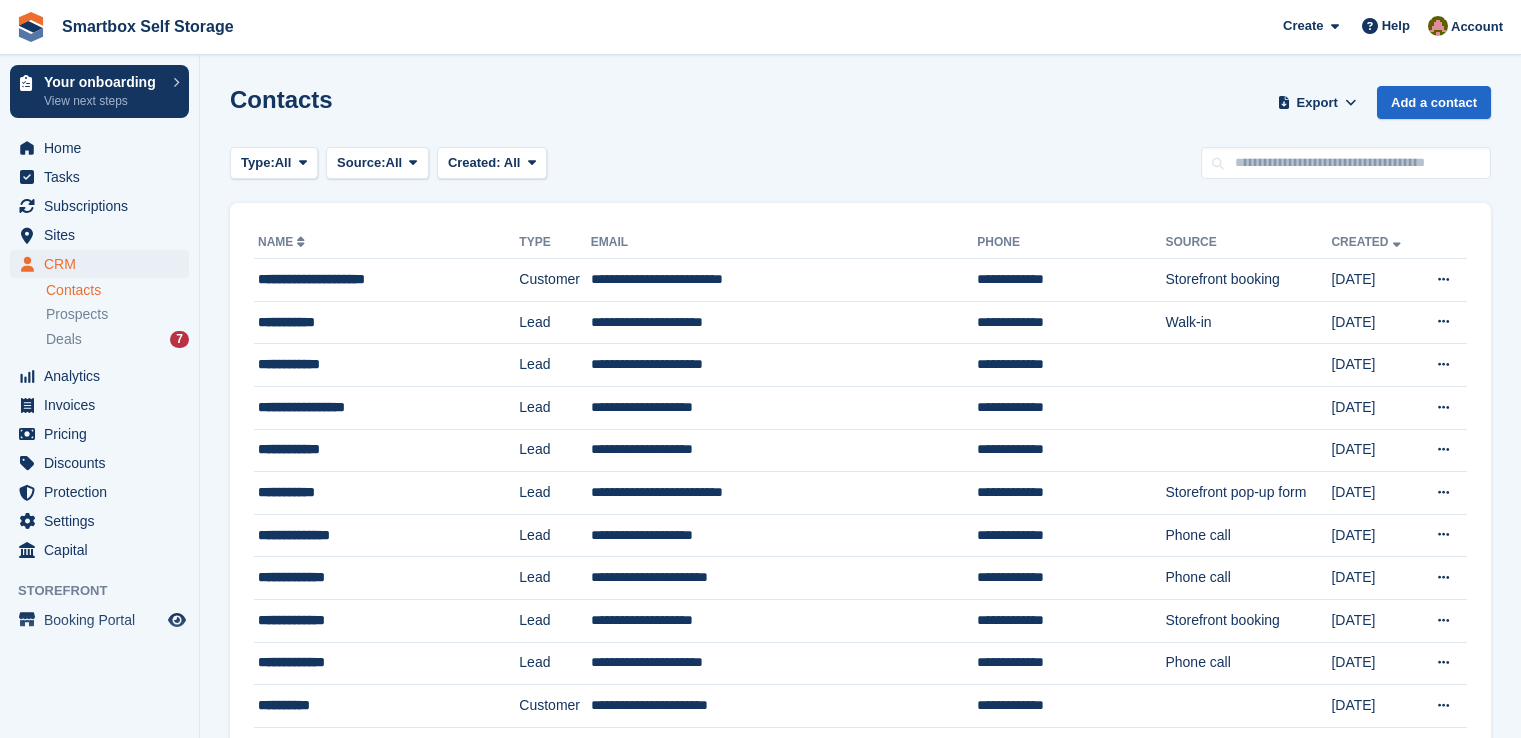 scroll, scrollTop: 0, scrollLeft: 0, axis: both 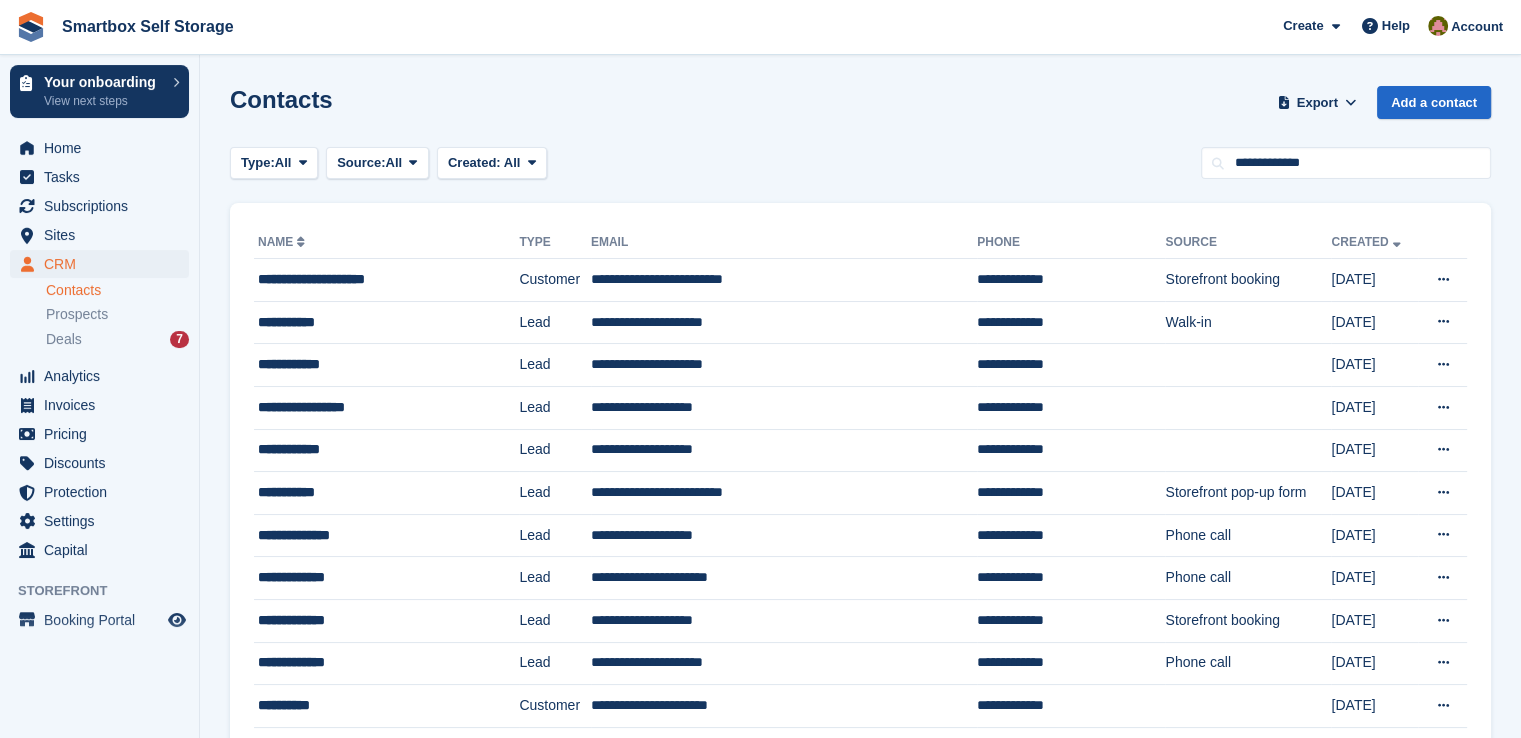 type on "**********" 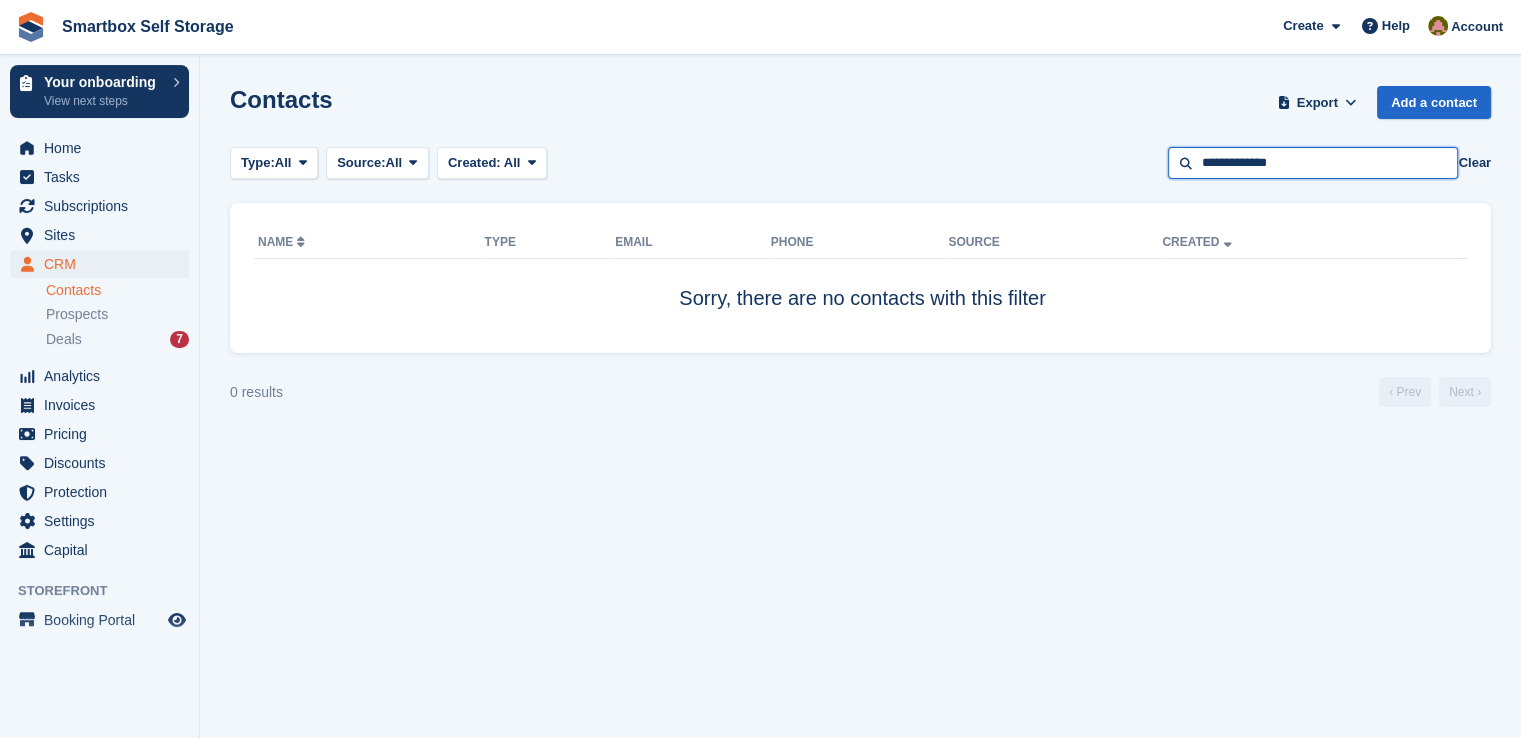 click on "**********" at bounding box center (1313, 163) 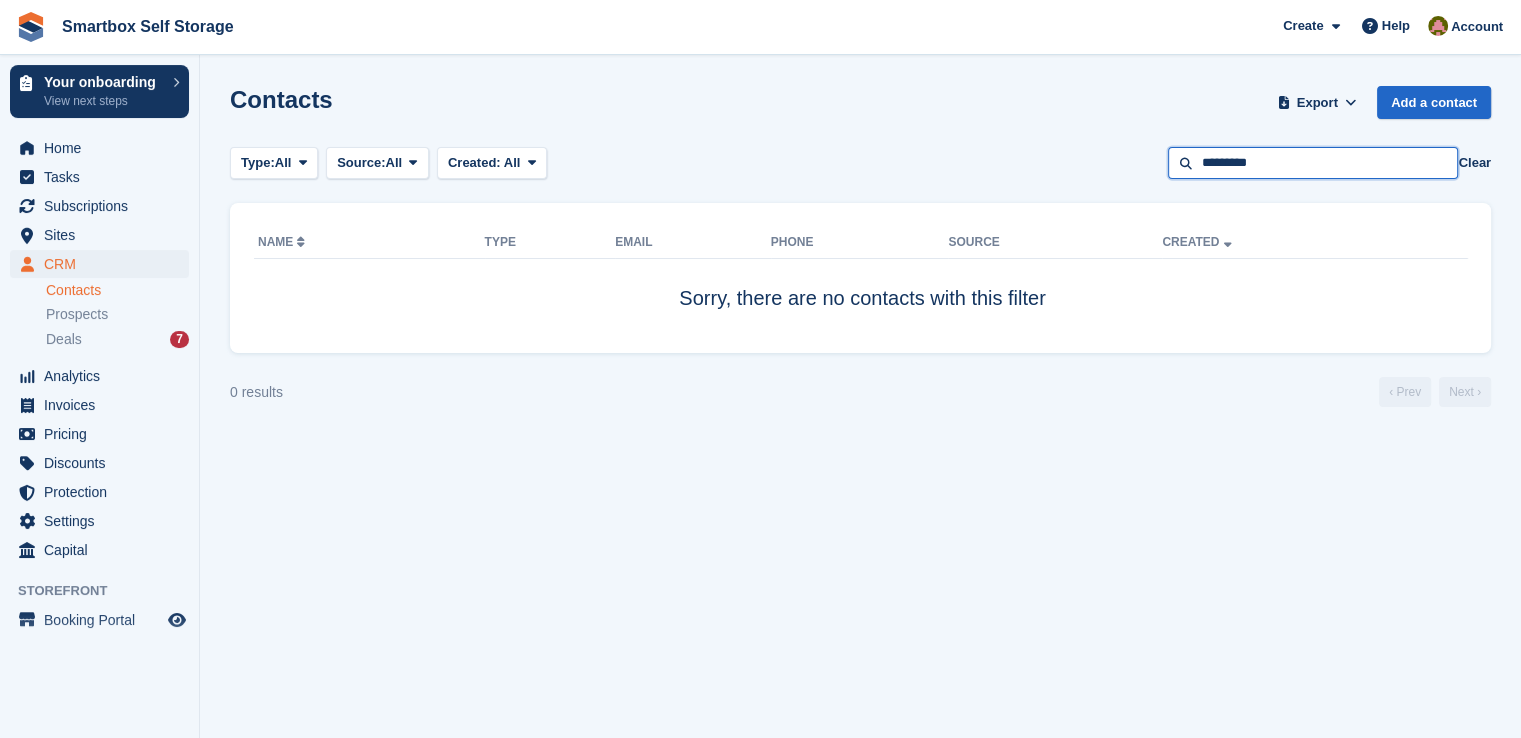 type on "*********" 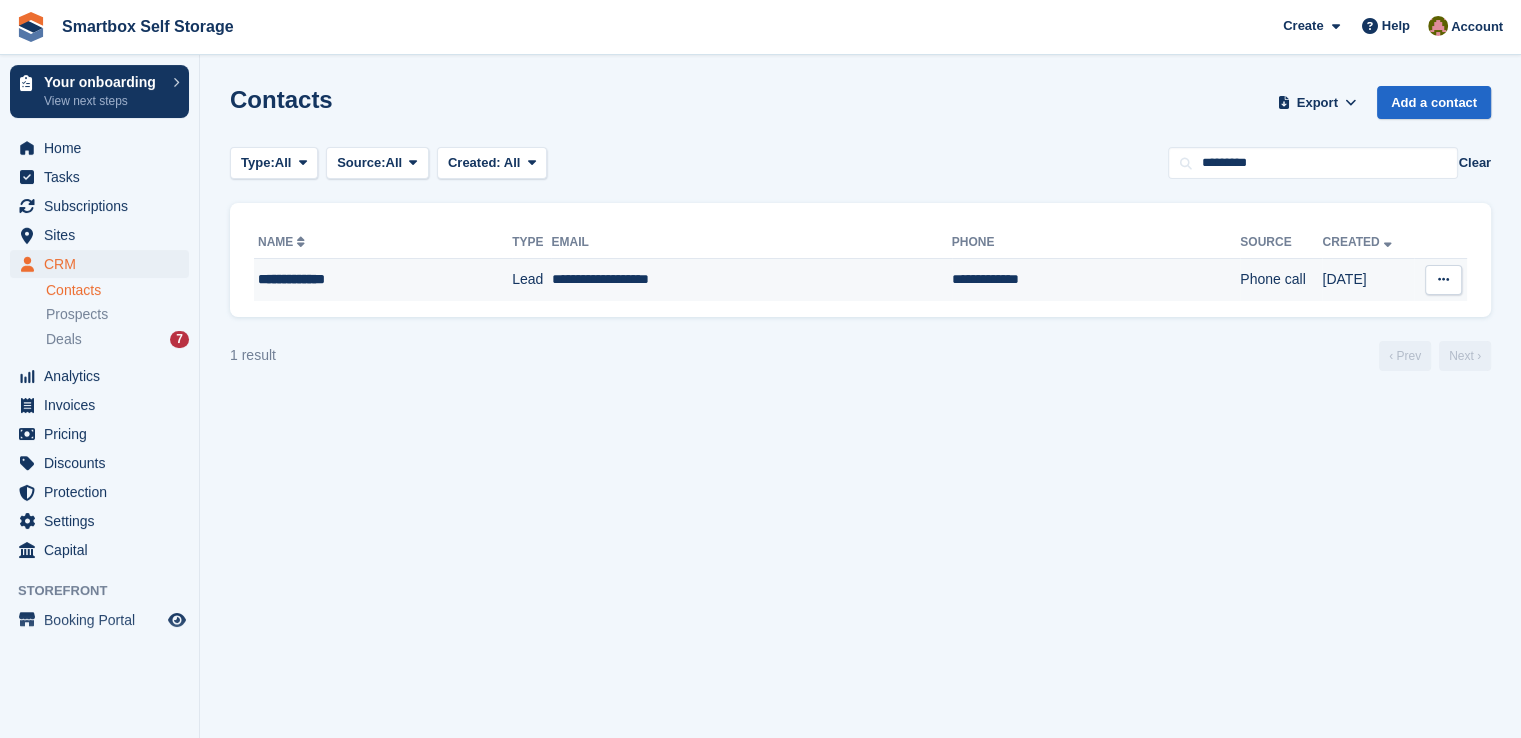 click on "Lead" at bounding box center (531, 280) 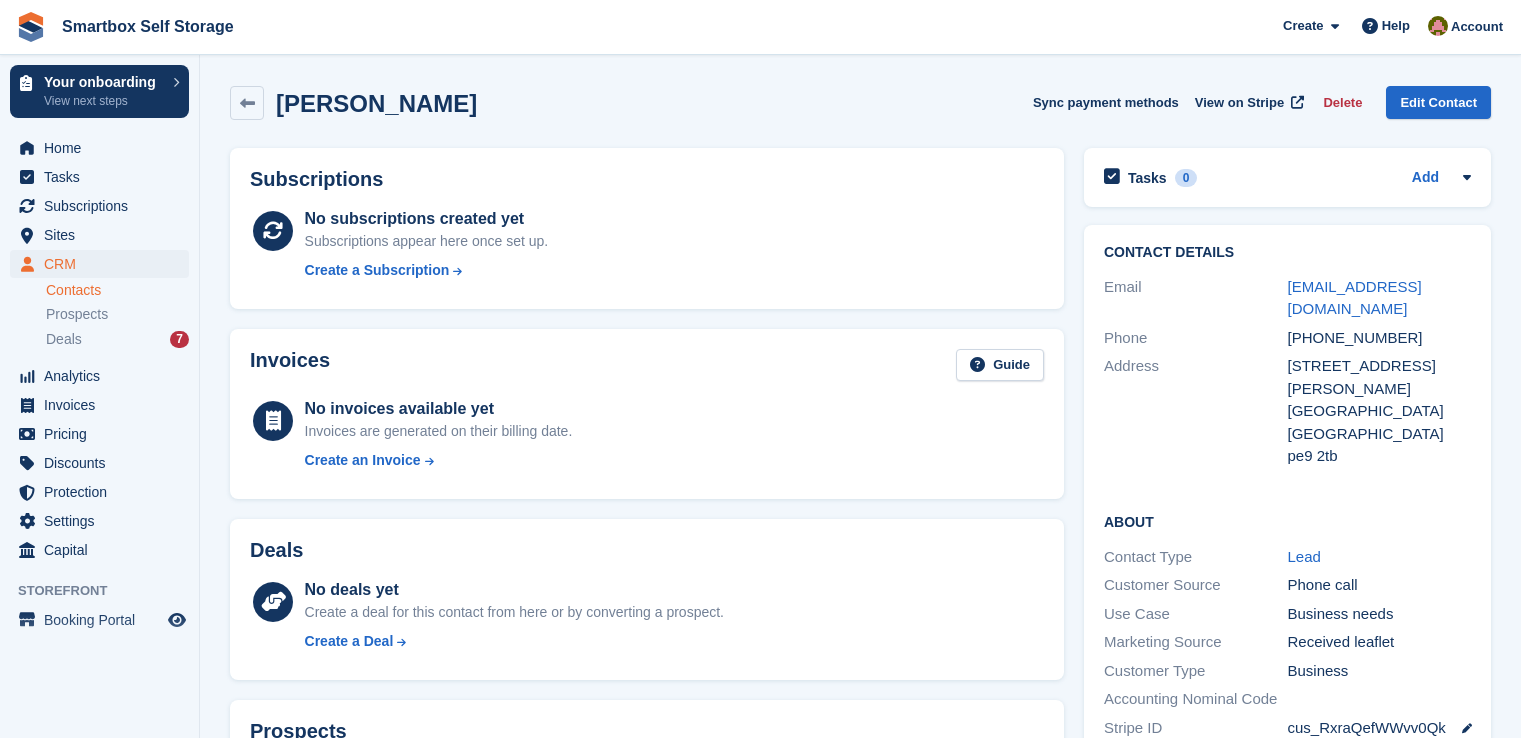 scroll, scrollTop: 0, scrollLeft: 0, axis: both 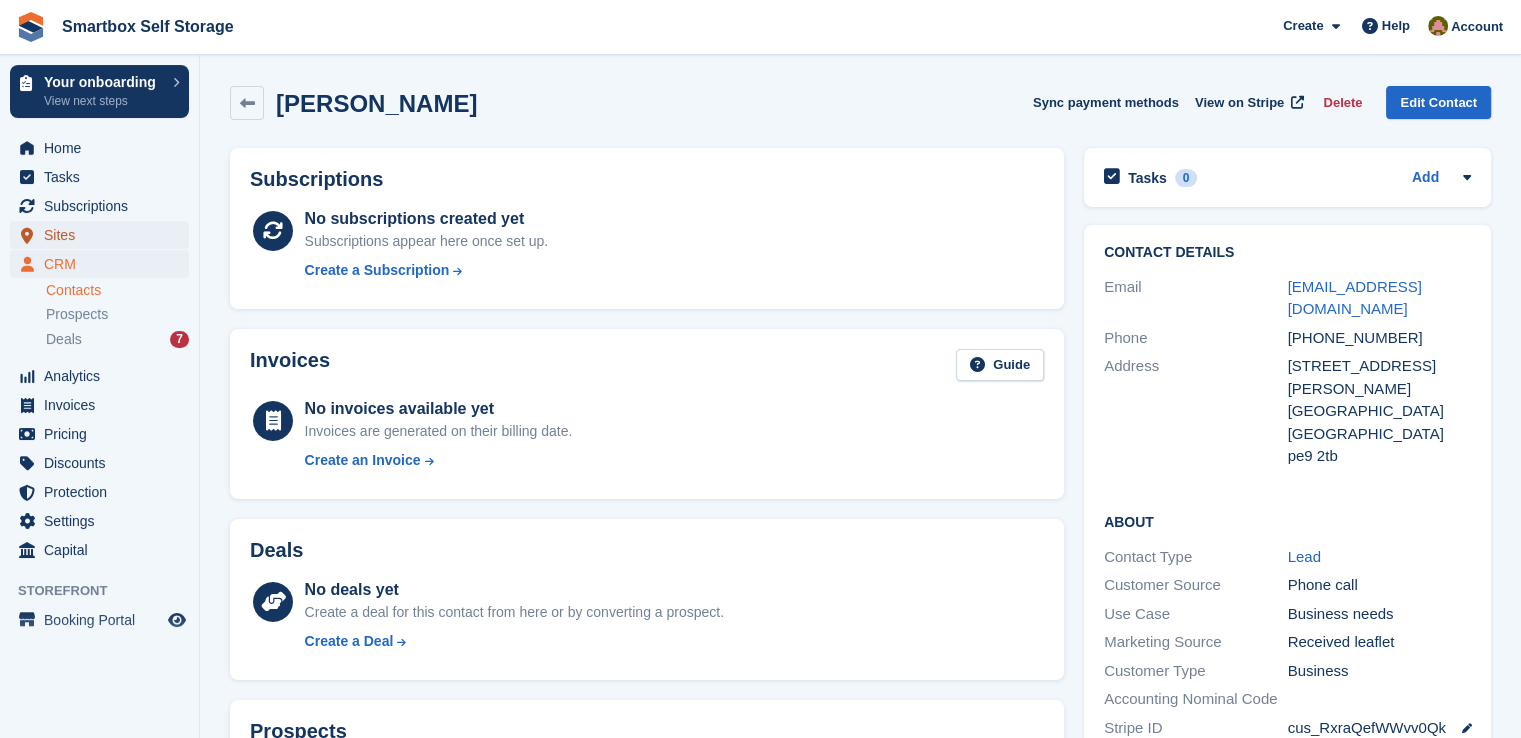 click on "Sites" at bounding box center [104, 235] 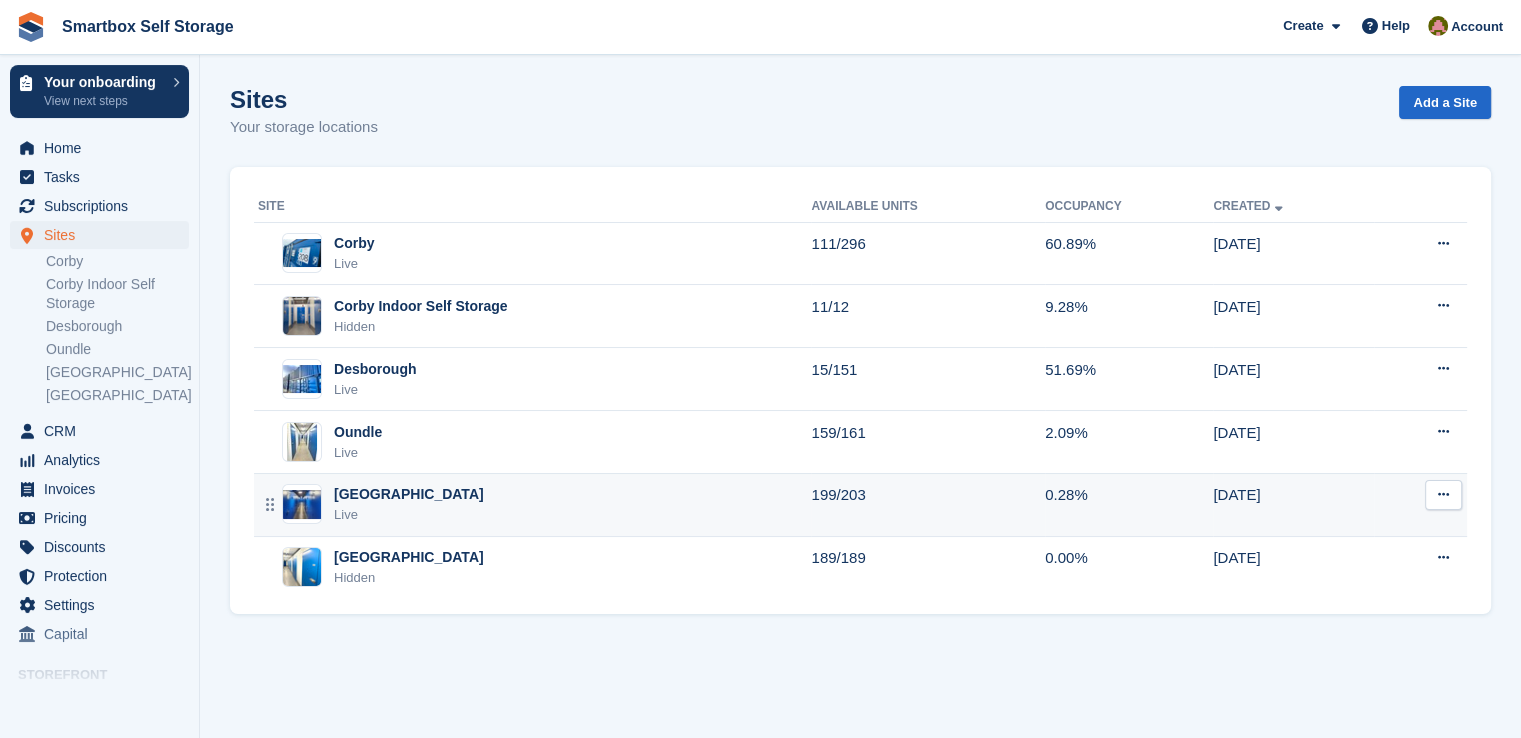 click on "Stamford
Live" at bounding box center (534, 504) 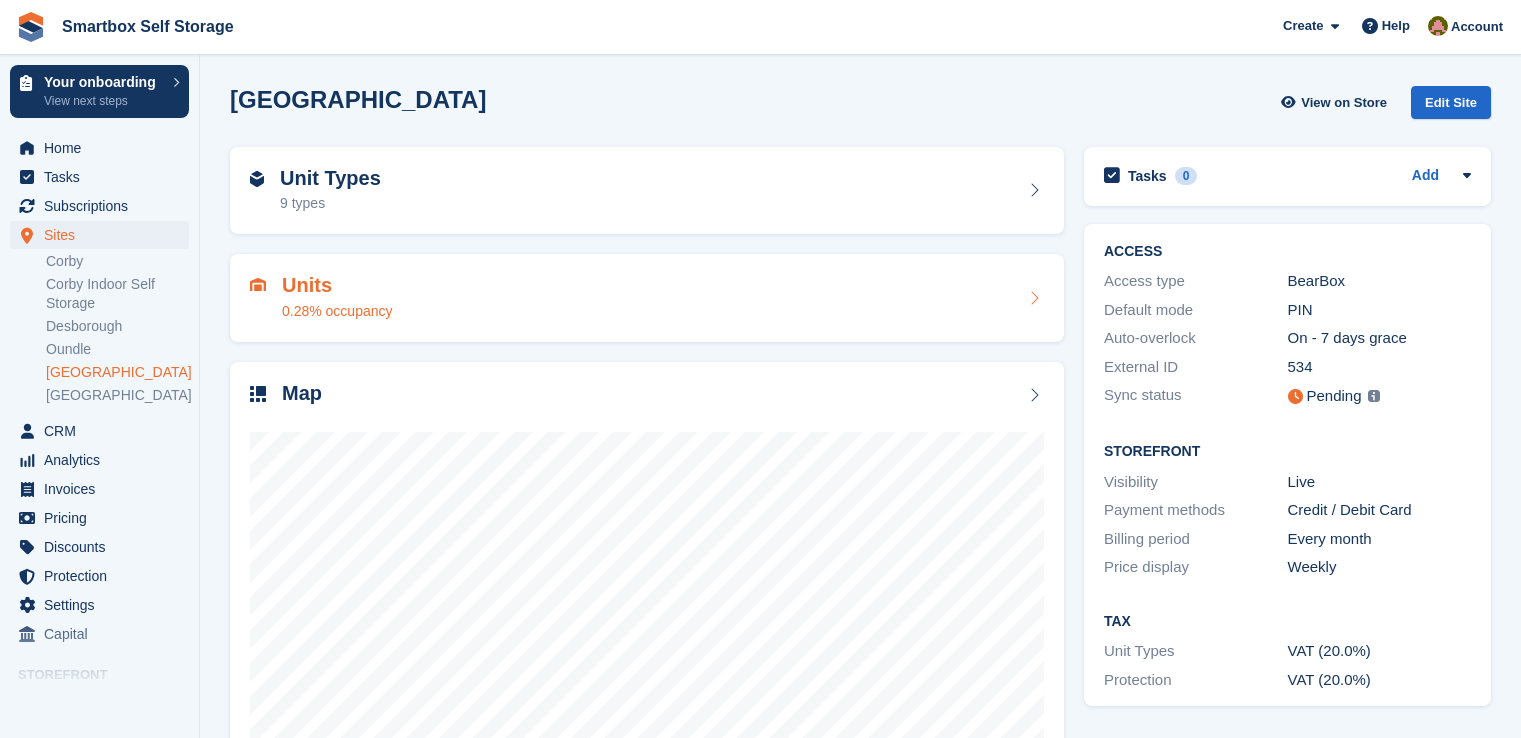 scroll, scrollTop: 0, scrollLeft: 0, axis: both 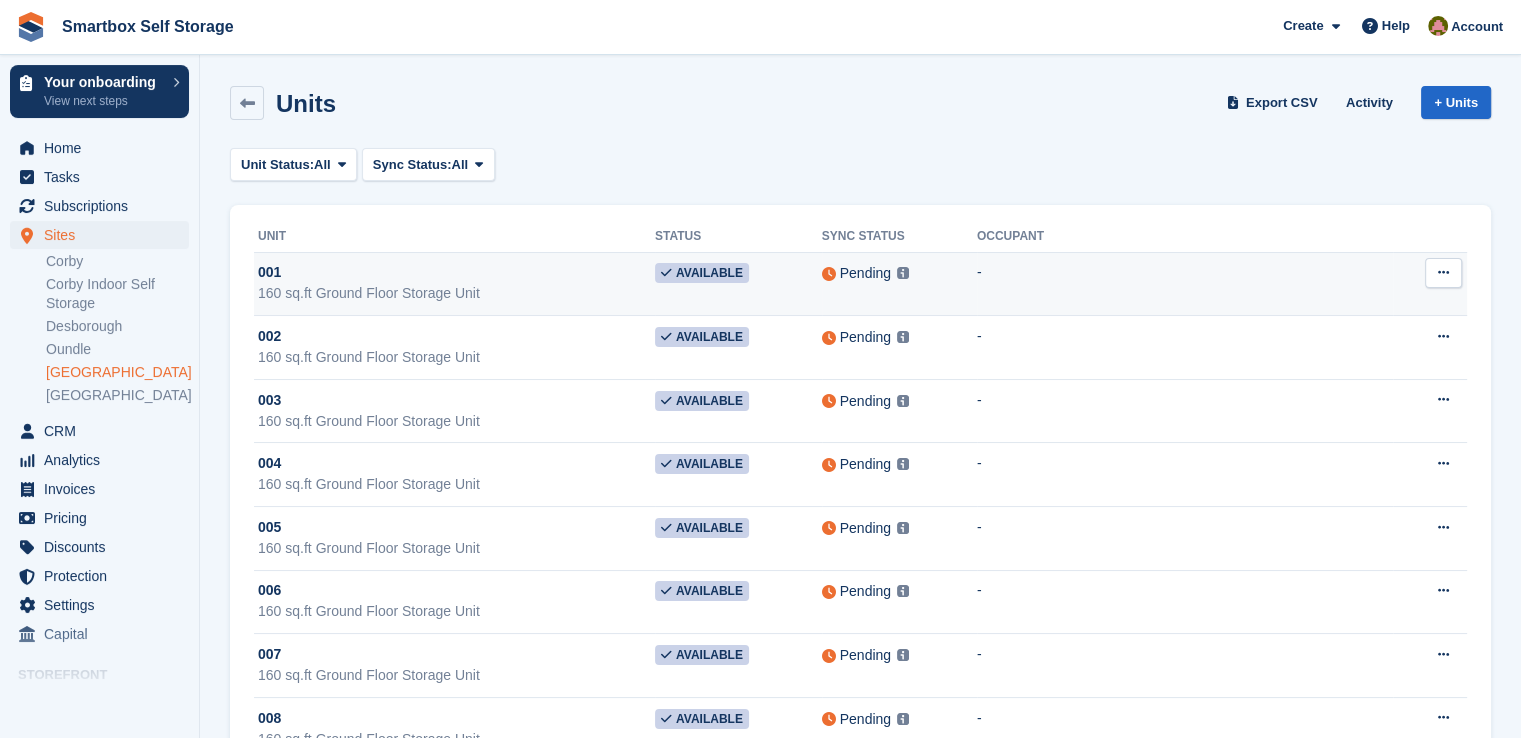 click at bounding box center (1443, 272) 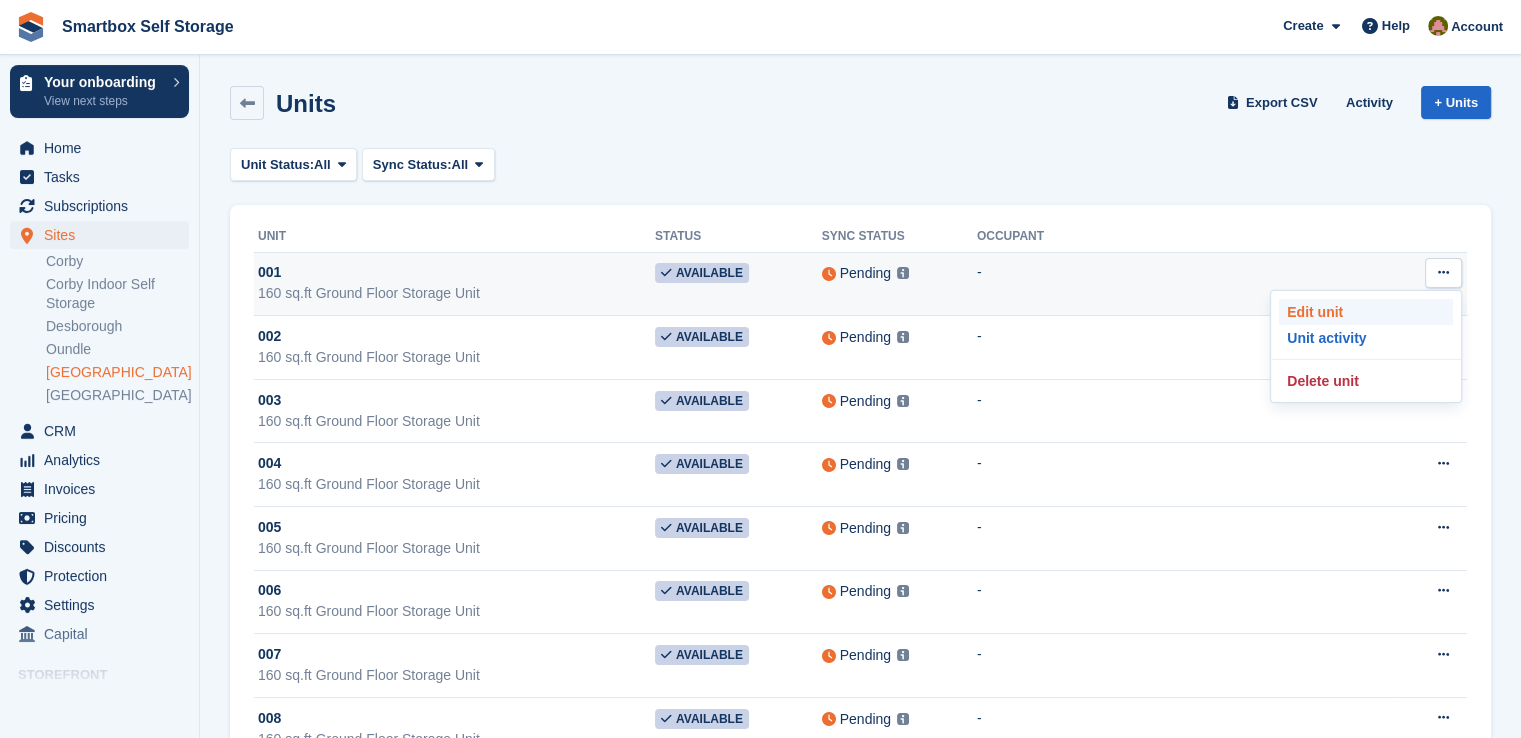click on "Edit unit" at bounding box center [1366, 312] 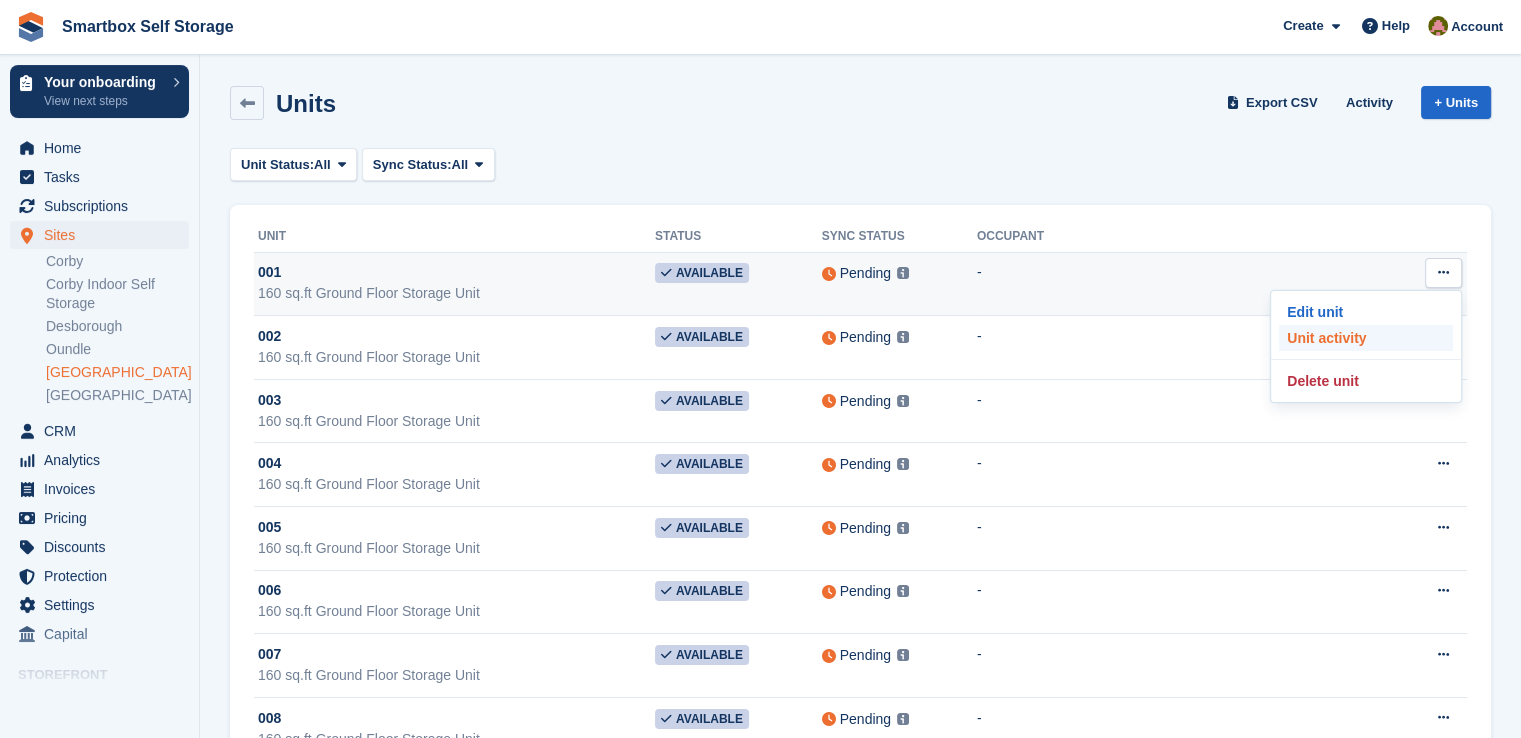 click on "Unit activity" at bounding box center [1366, 338] 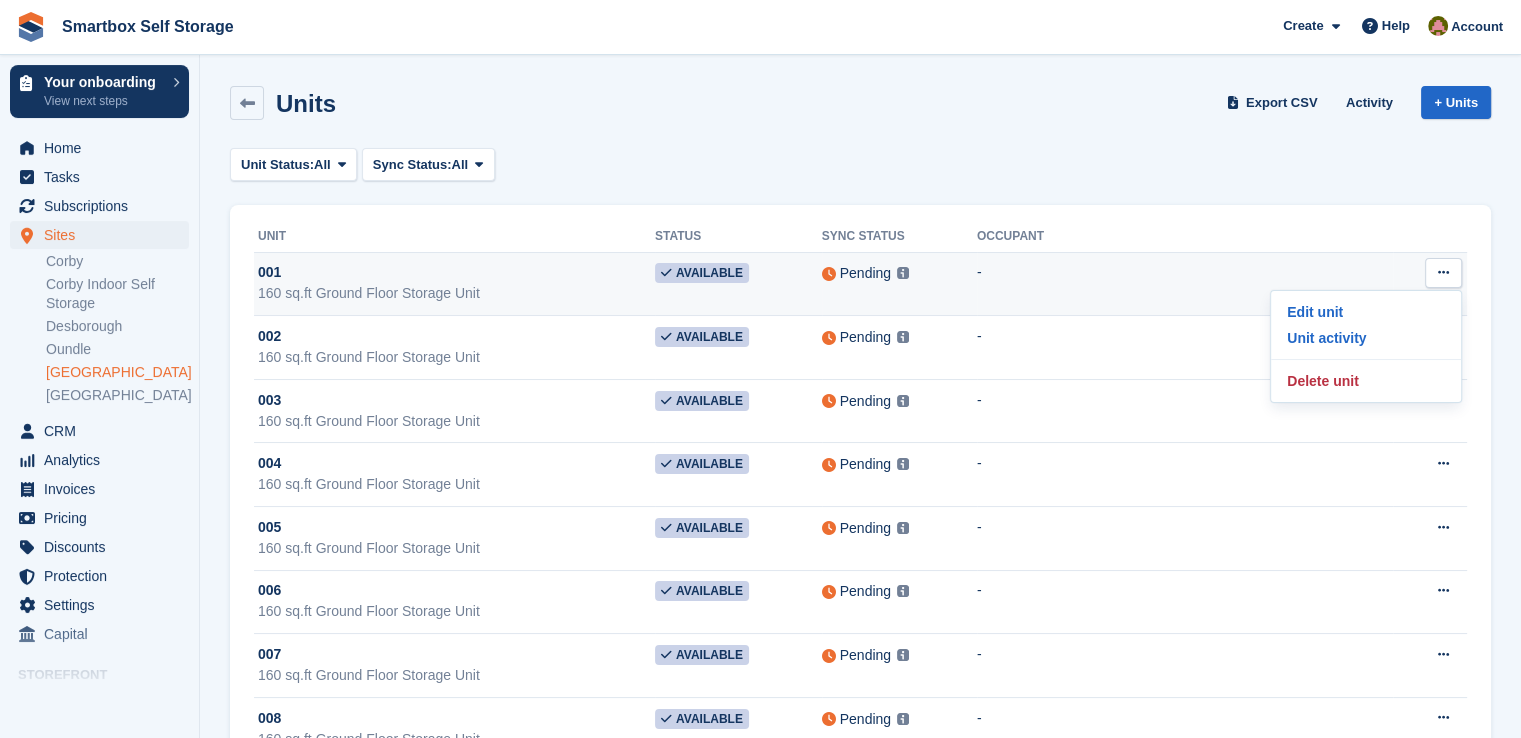 click on "Pending
This unit will be synced with BearBox within 1 minute
Learn more →" at bounding box center [899, 284] 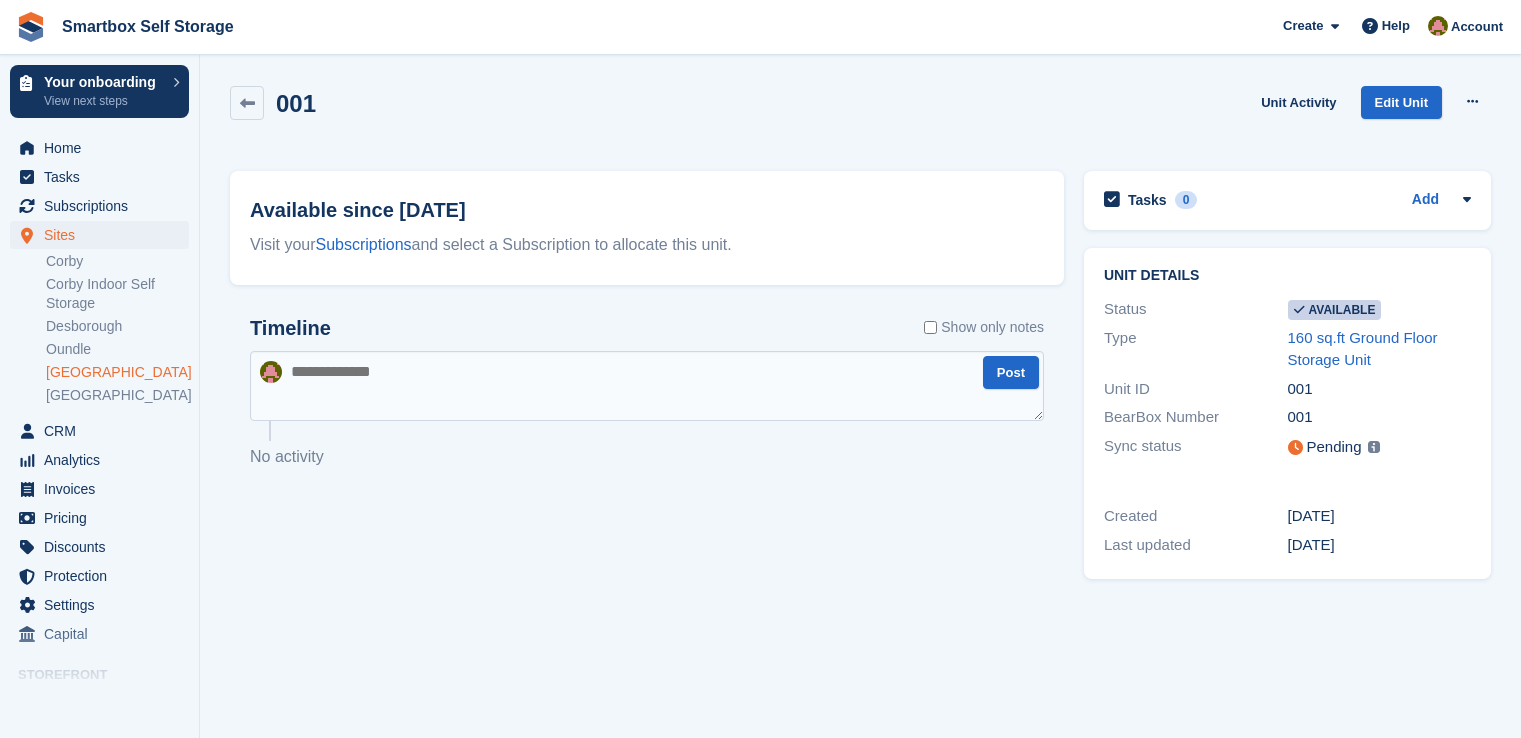 scroll, scrollTop: 0, scrollLeft: 0, axis: both 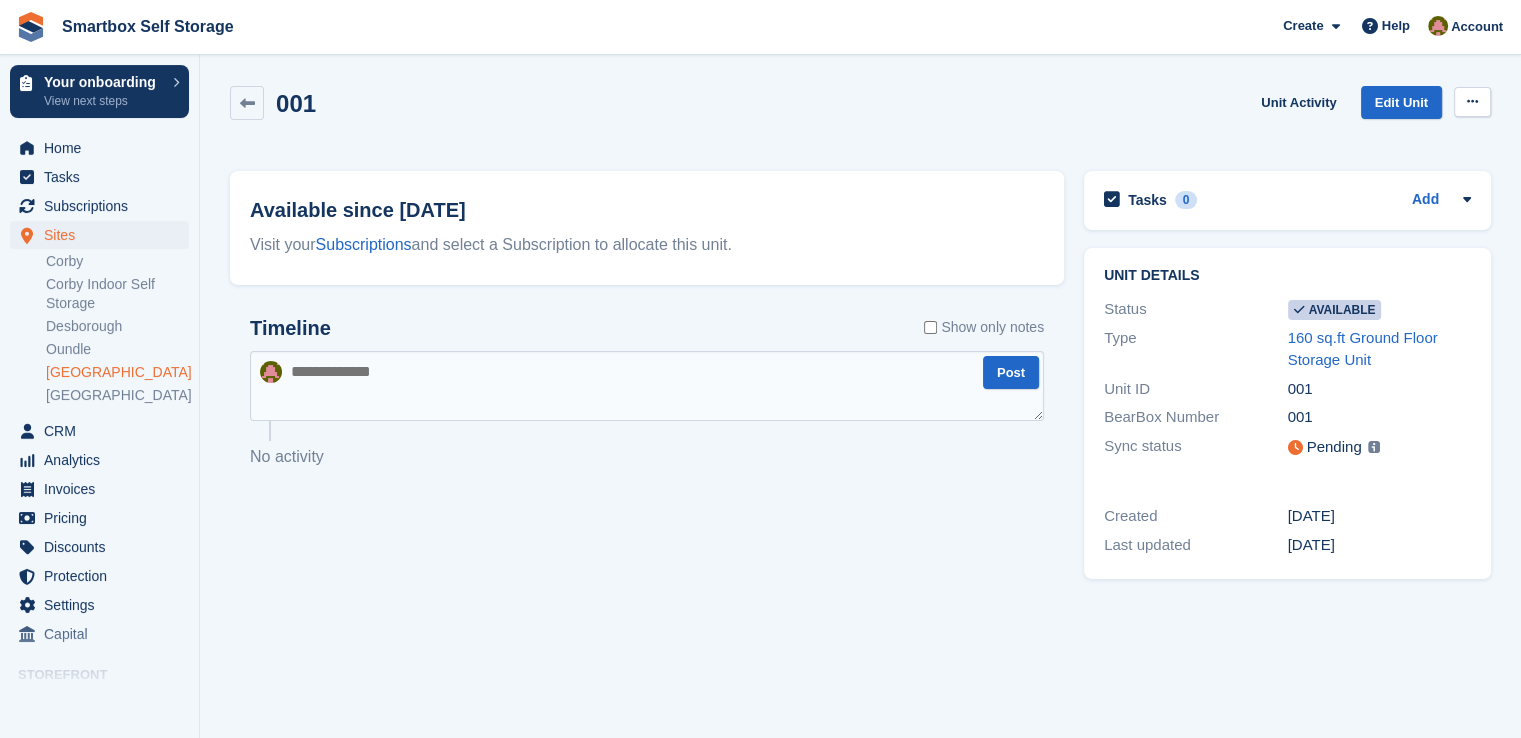 click at bounding box center (1472, 102) 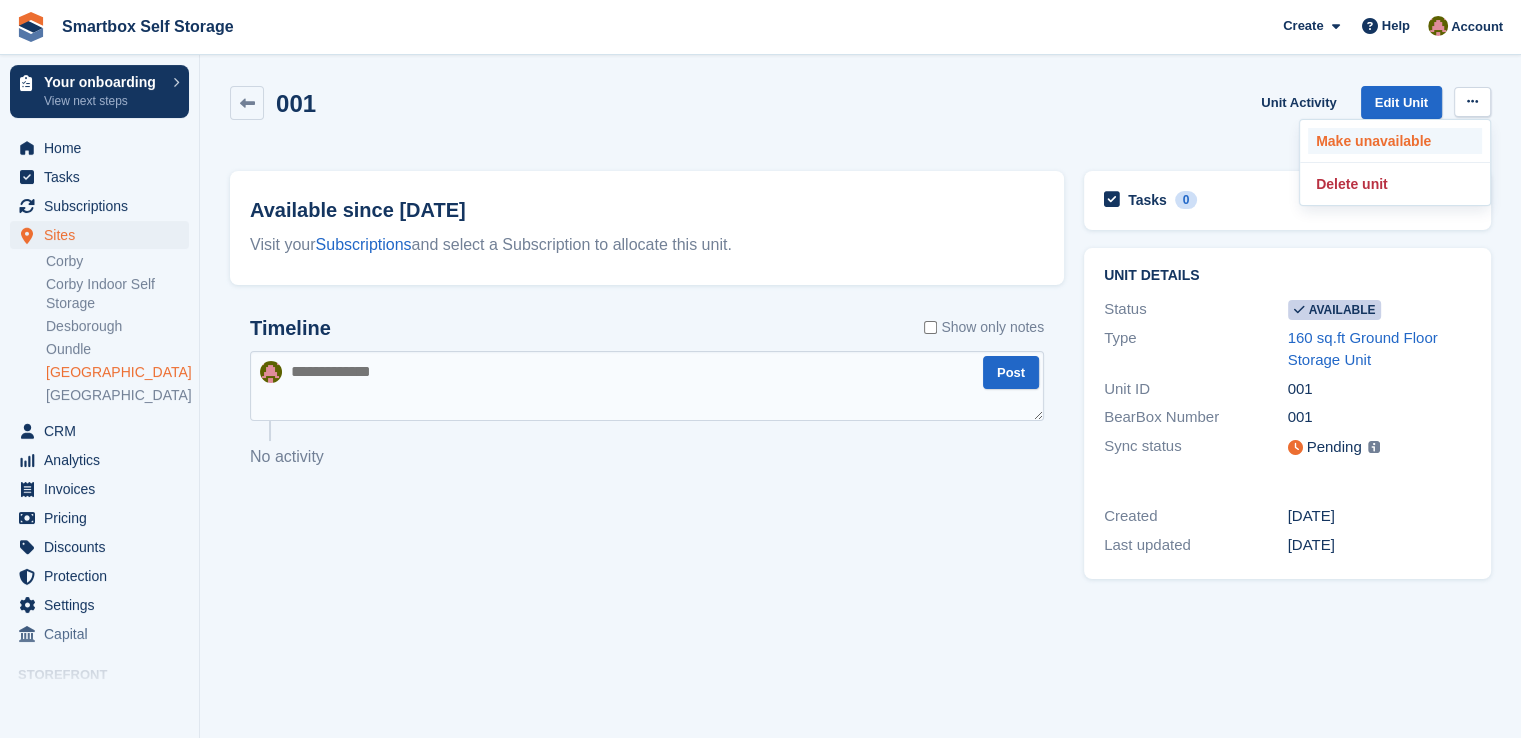 click on "Make unavailable" at bounding box center [1395, 141] 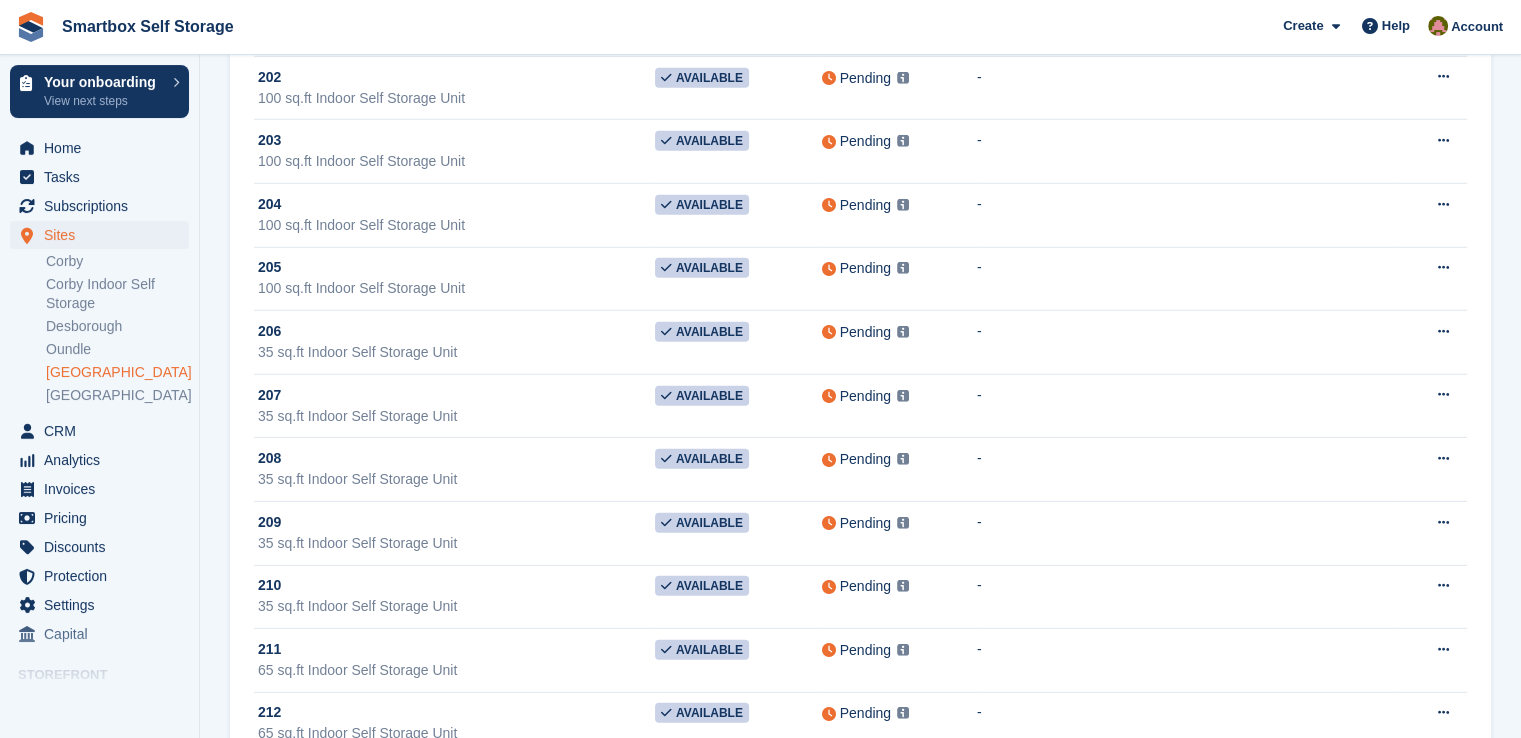 scroll, scrollTop: 5500, scrollLeft: 0, axis: vertical 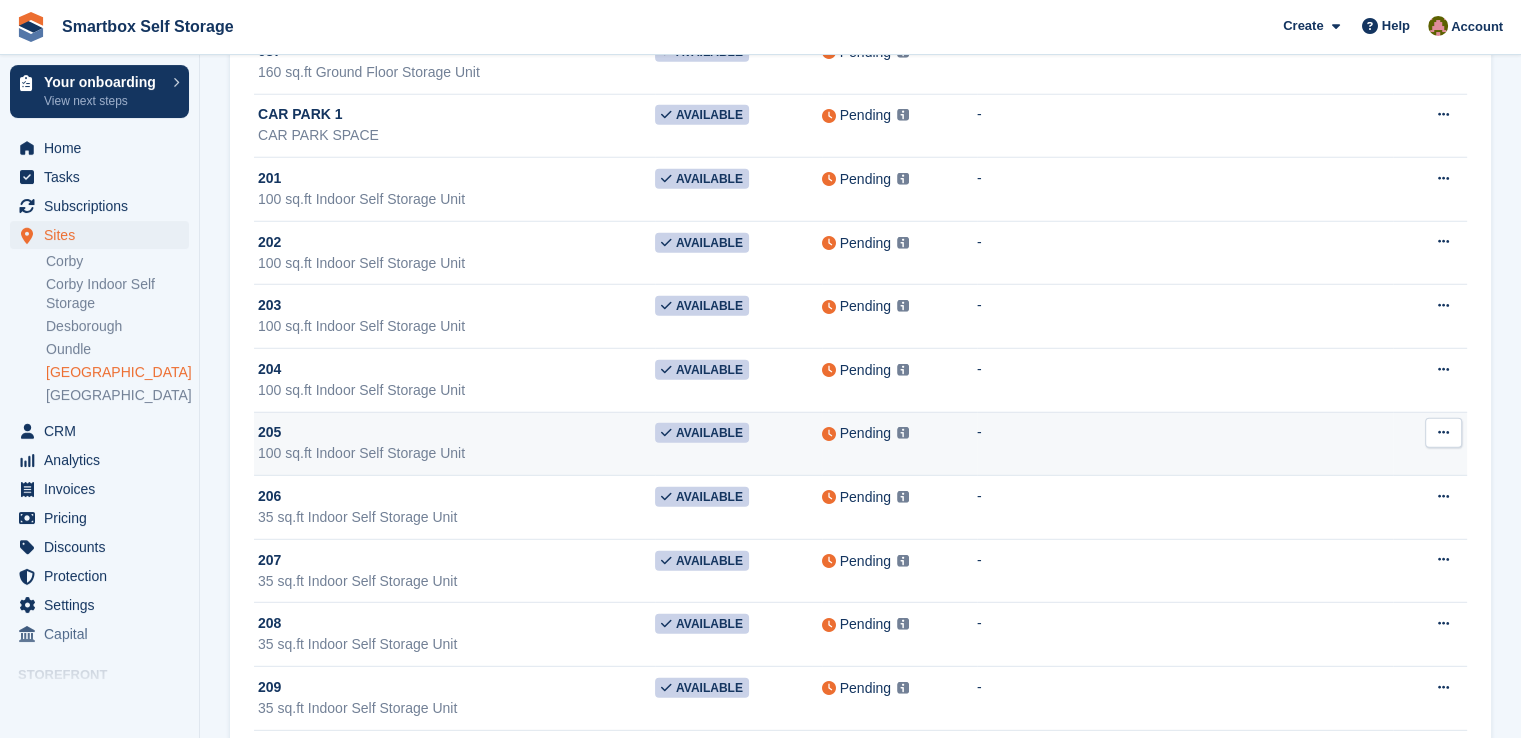 click on "205" at bounding box center [456, 432] 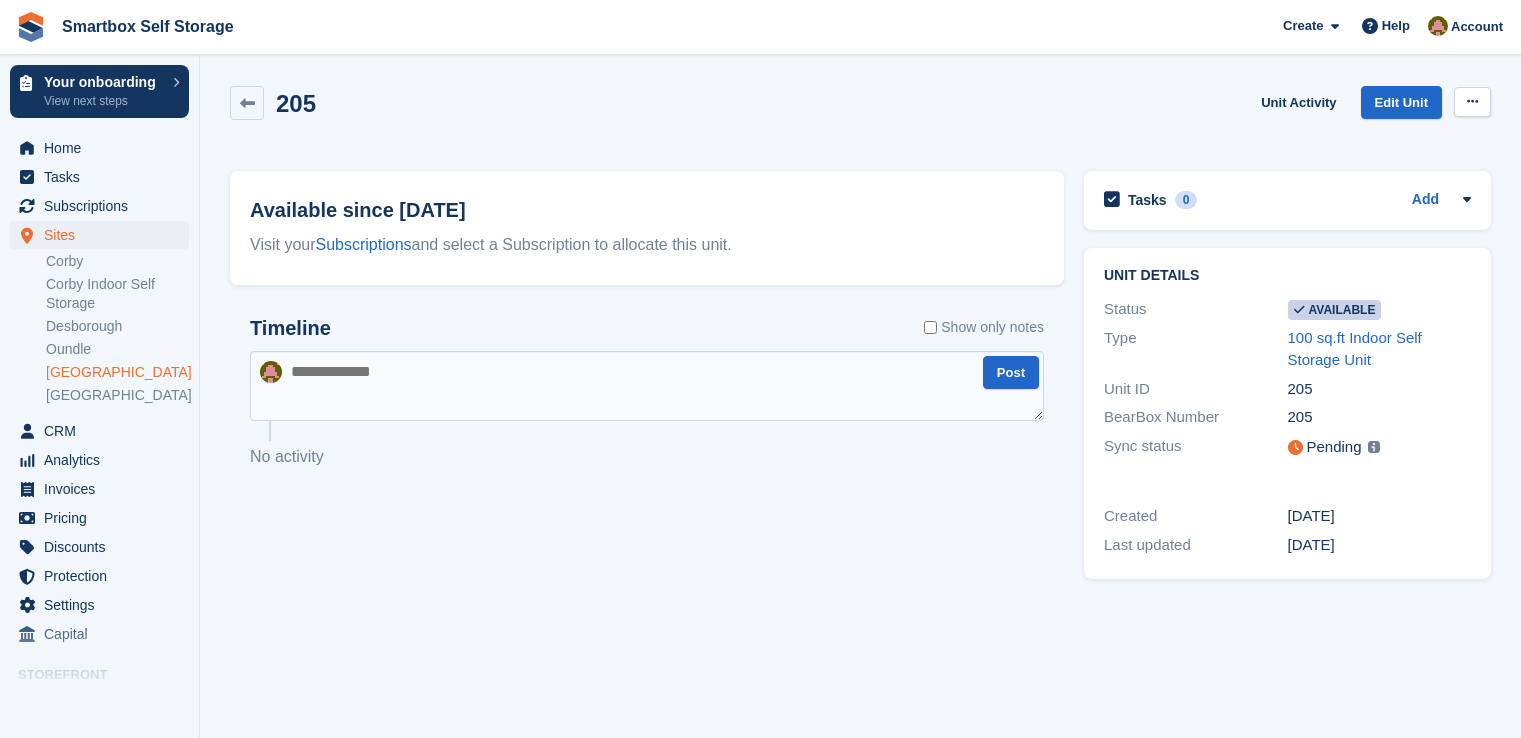 scroll, scrollTop: 0, scrollLeft: 0, axis: both 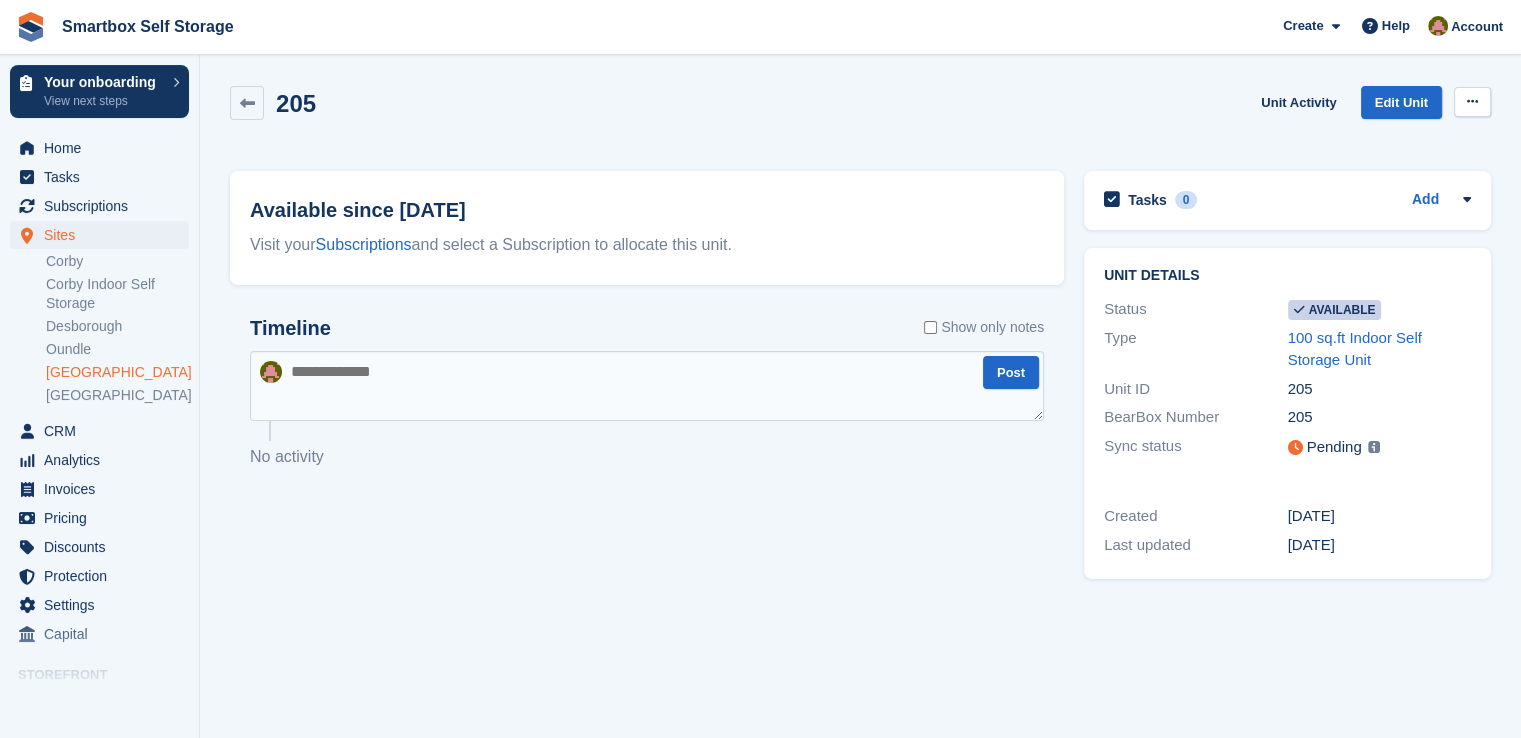 drag, startPoint x: 0, startPoint y: 0, endPoint x: 1467, endPoint y: 109, distance: 1471.0438 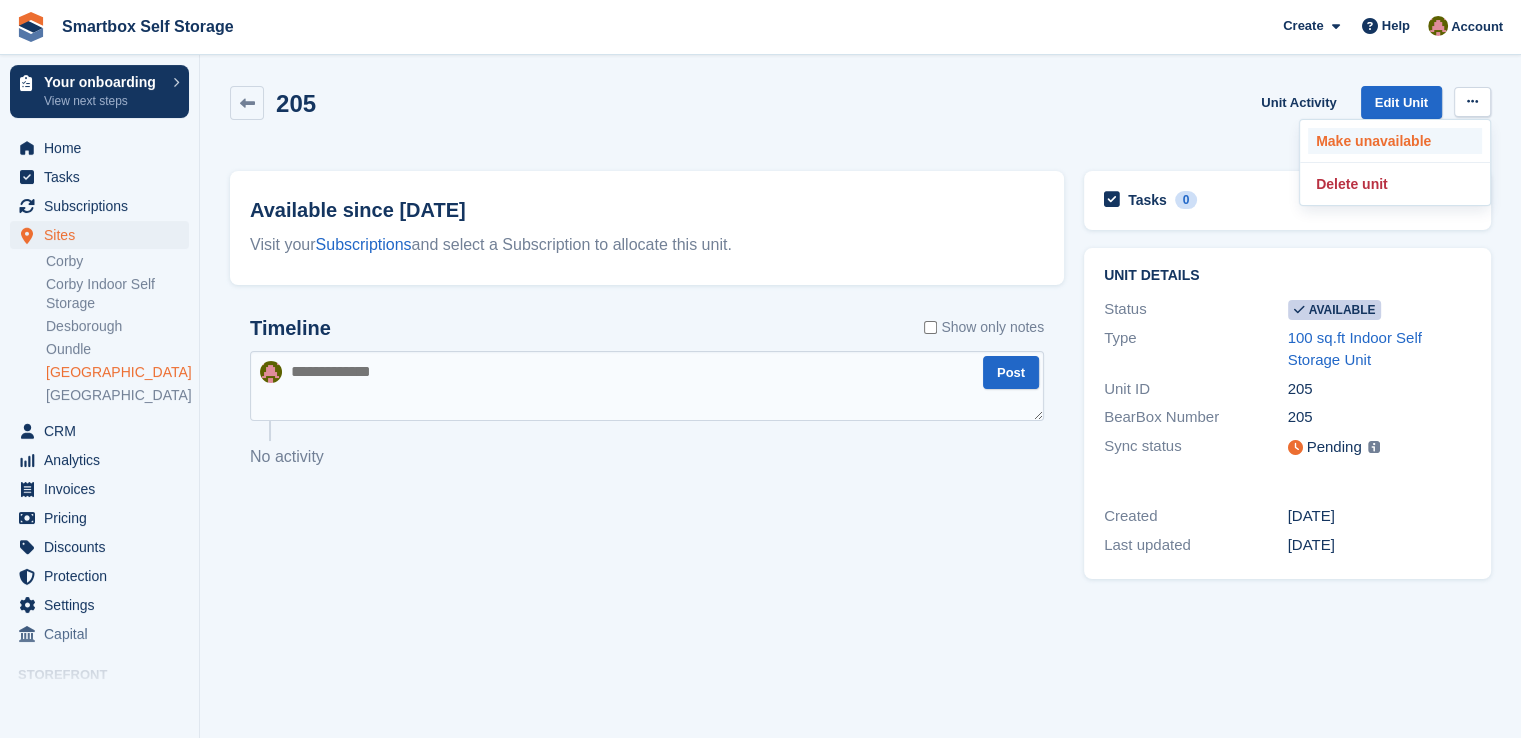 click on "Make unavailable" at bounding box center [1395, 141] 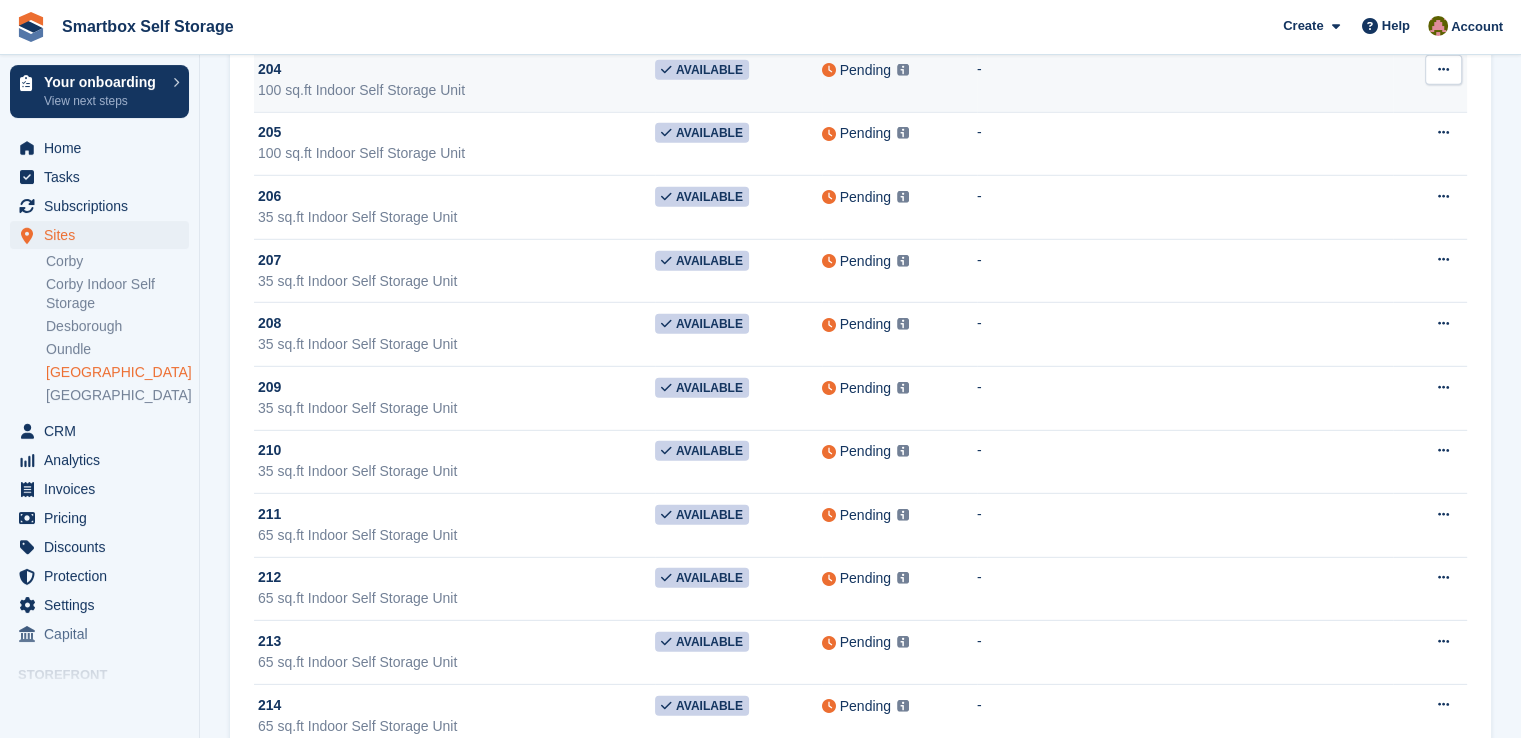 scroll, scrollTop: 5800, scrollLeft: 0, axis: vertical 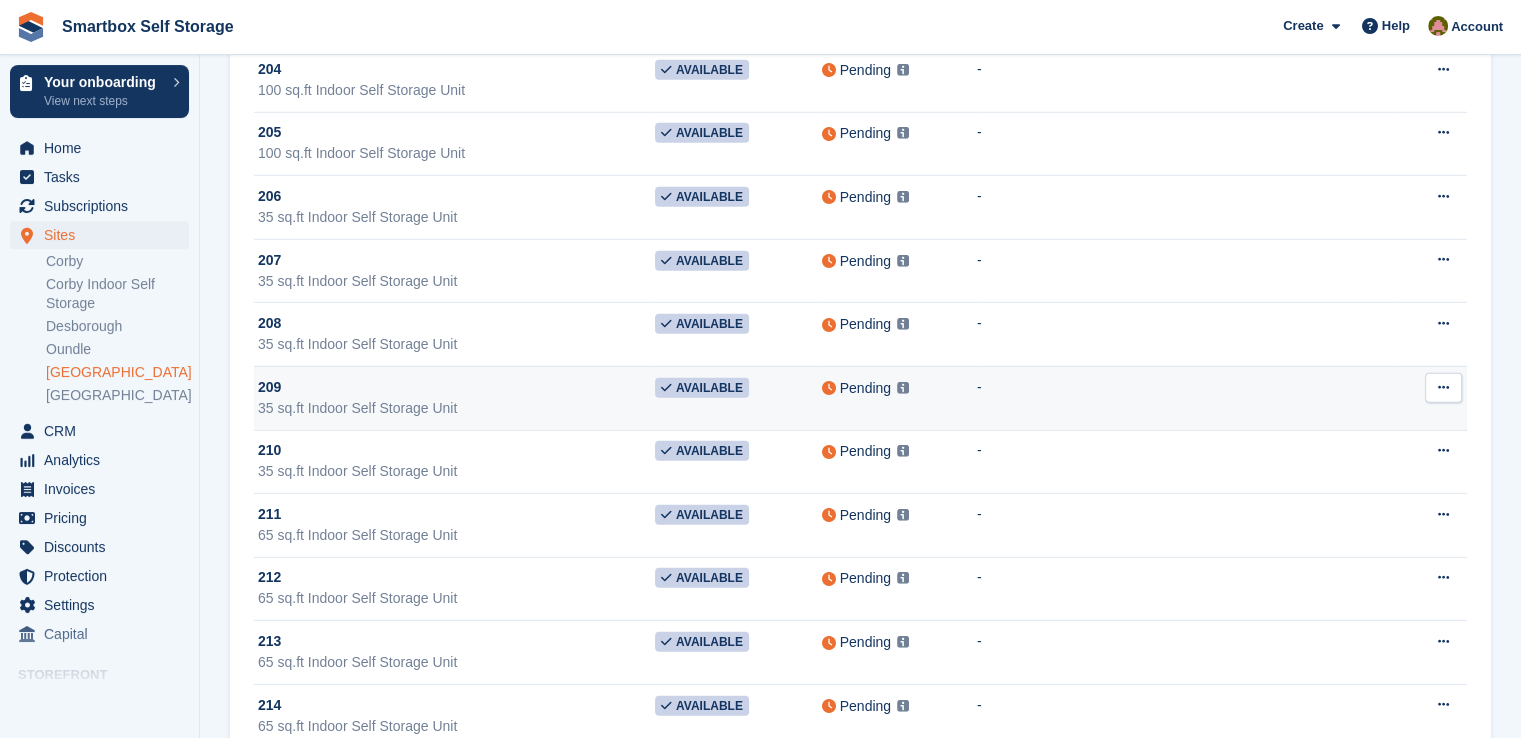 click on "209" at bounding box center [456, 387] 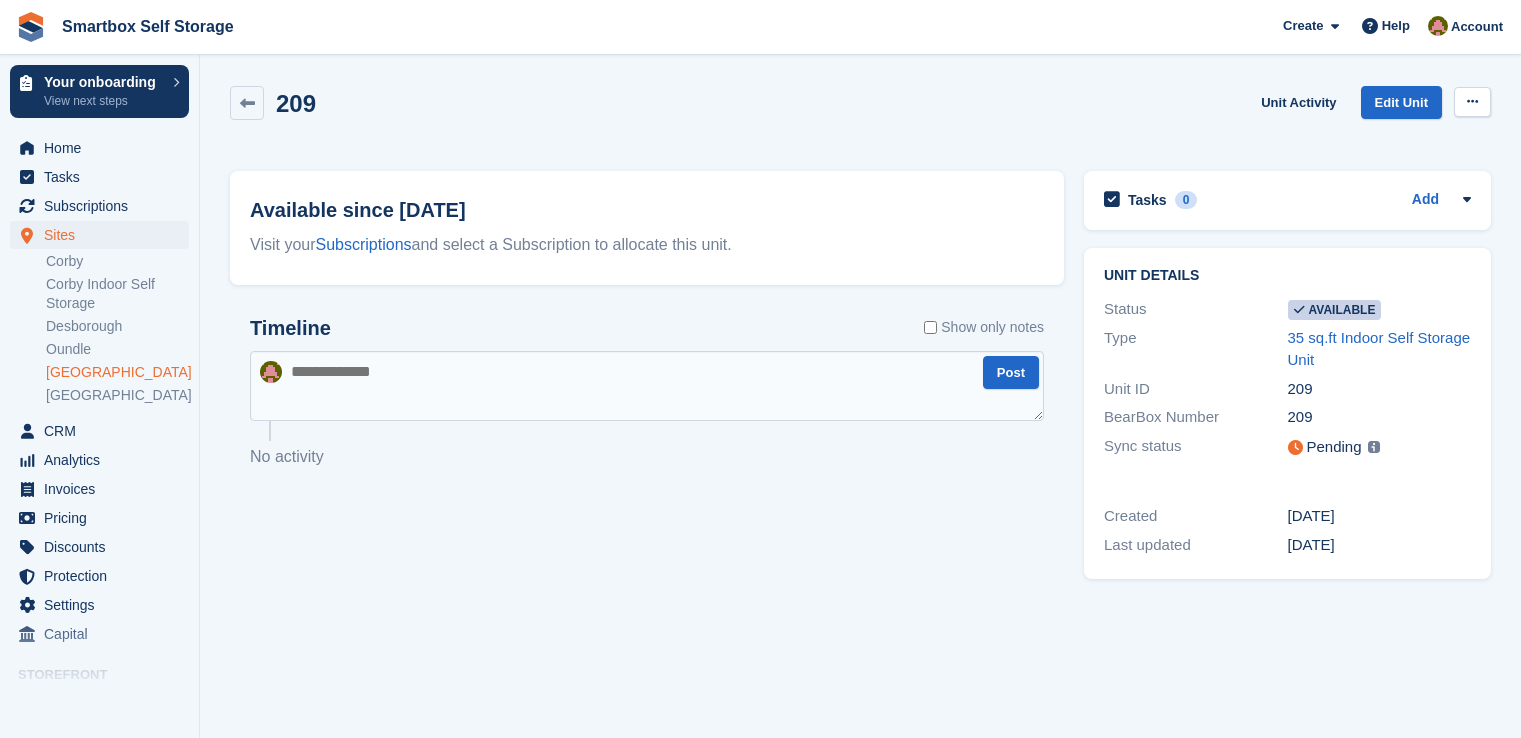 scroll, scrollTop: 0, scrollLeft: 0, axis: both 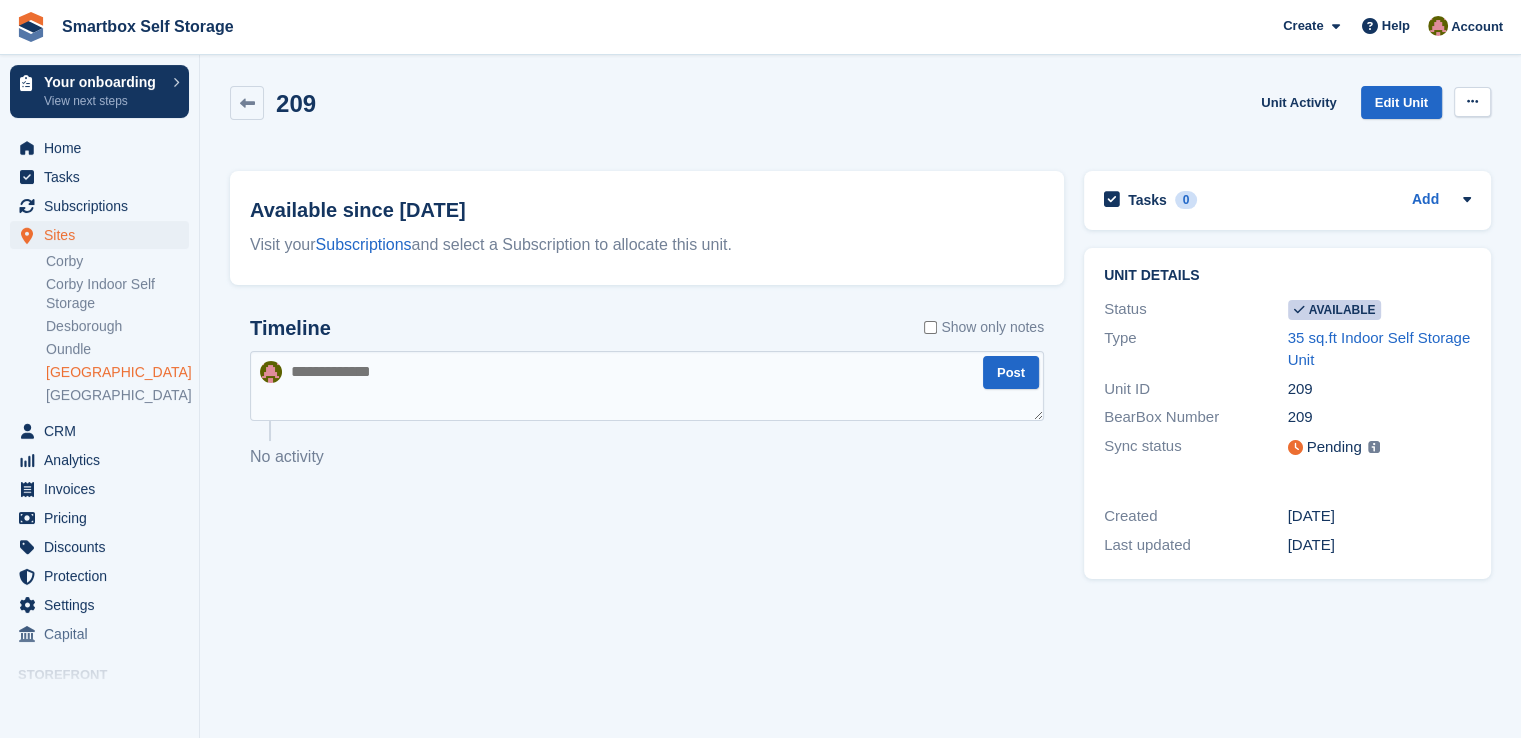 click at bounding box center [1472, 102] 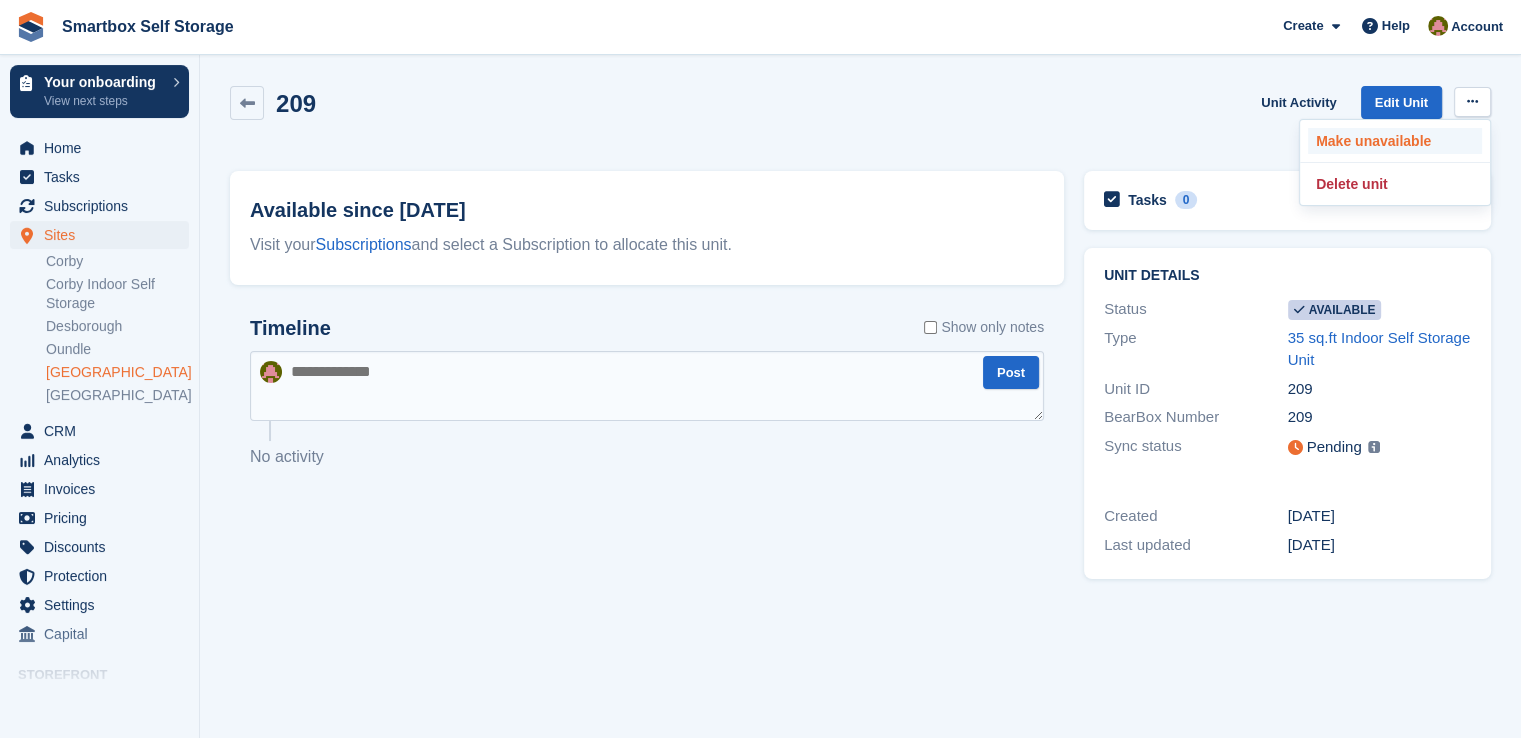 click on "Make unavailable" at bounding box center (1395, 141) 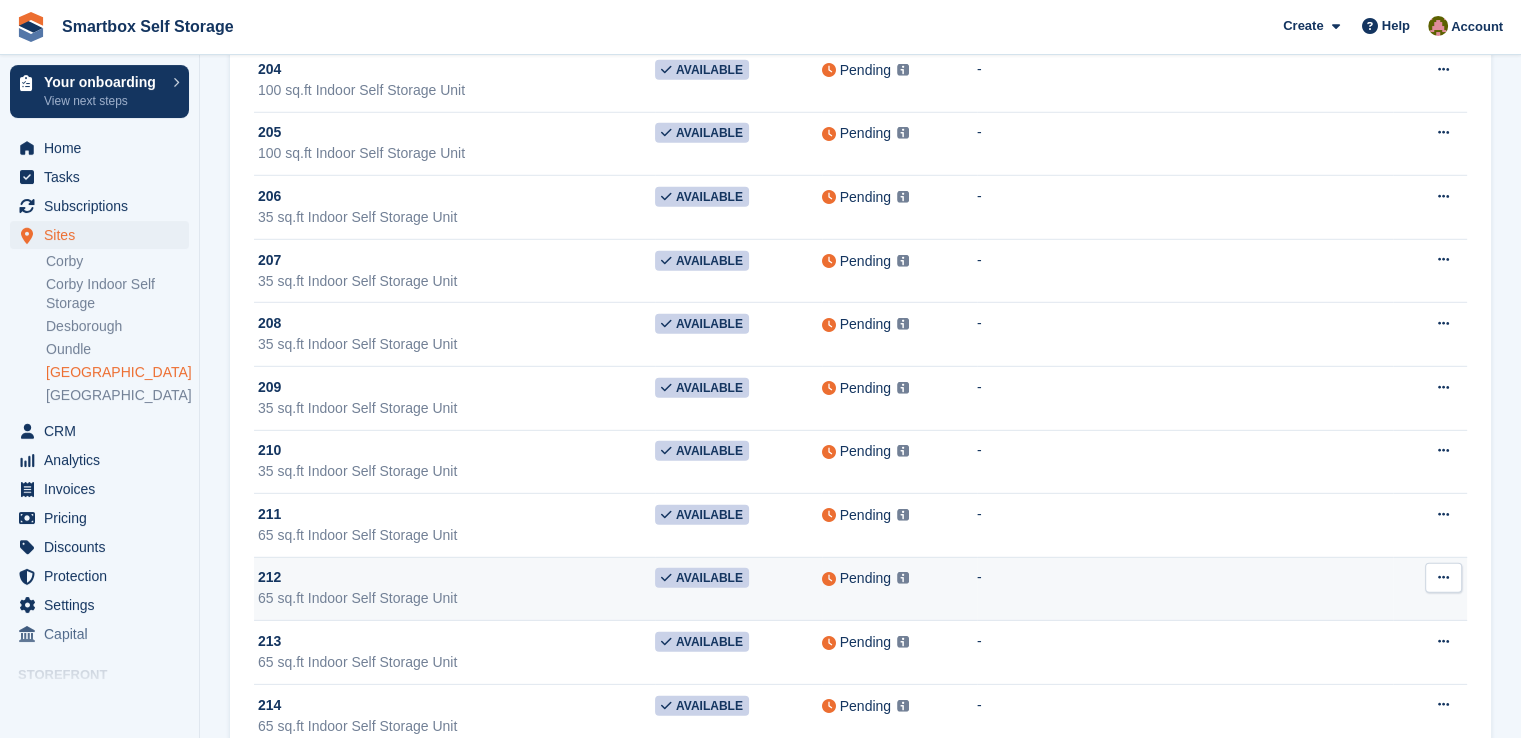 scroll, scrollTop: 5800, scrollLeft: 0, axis: vertical 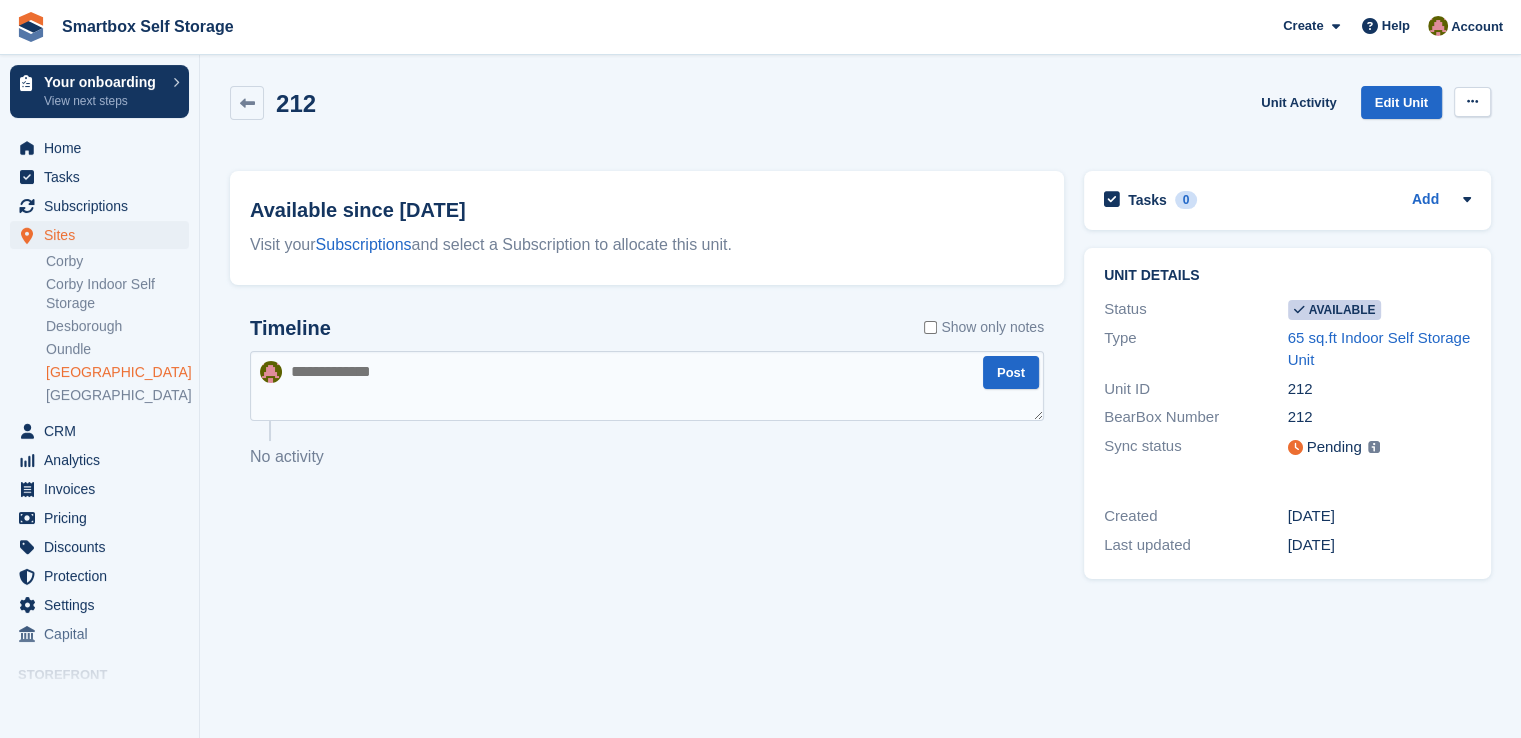 click at bounding box center (1472, 102) 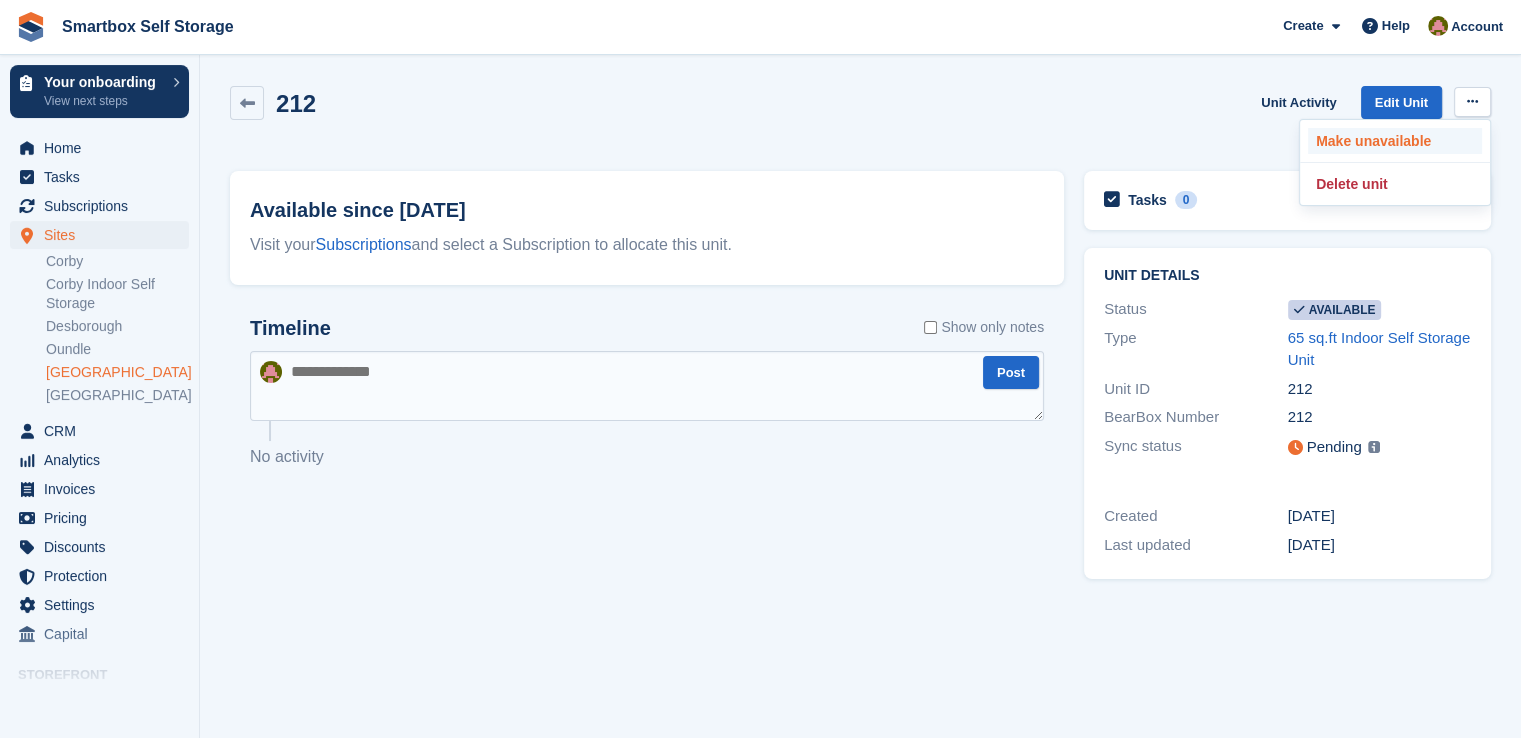click on "Make unavailable" at bounding box center (1395, 141) 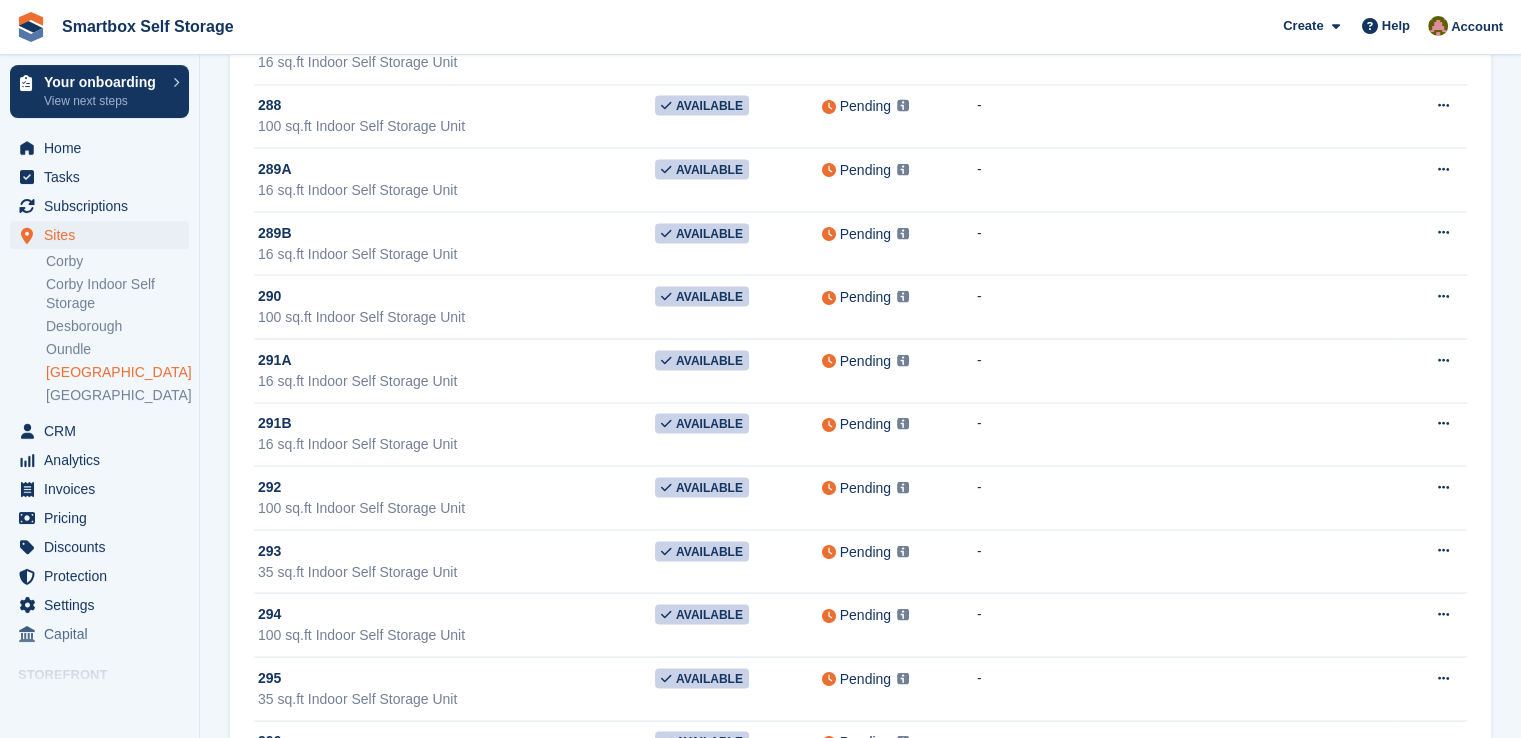 scroll, scrollTop: 11300, scrollLeft: 0, axis: vertical 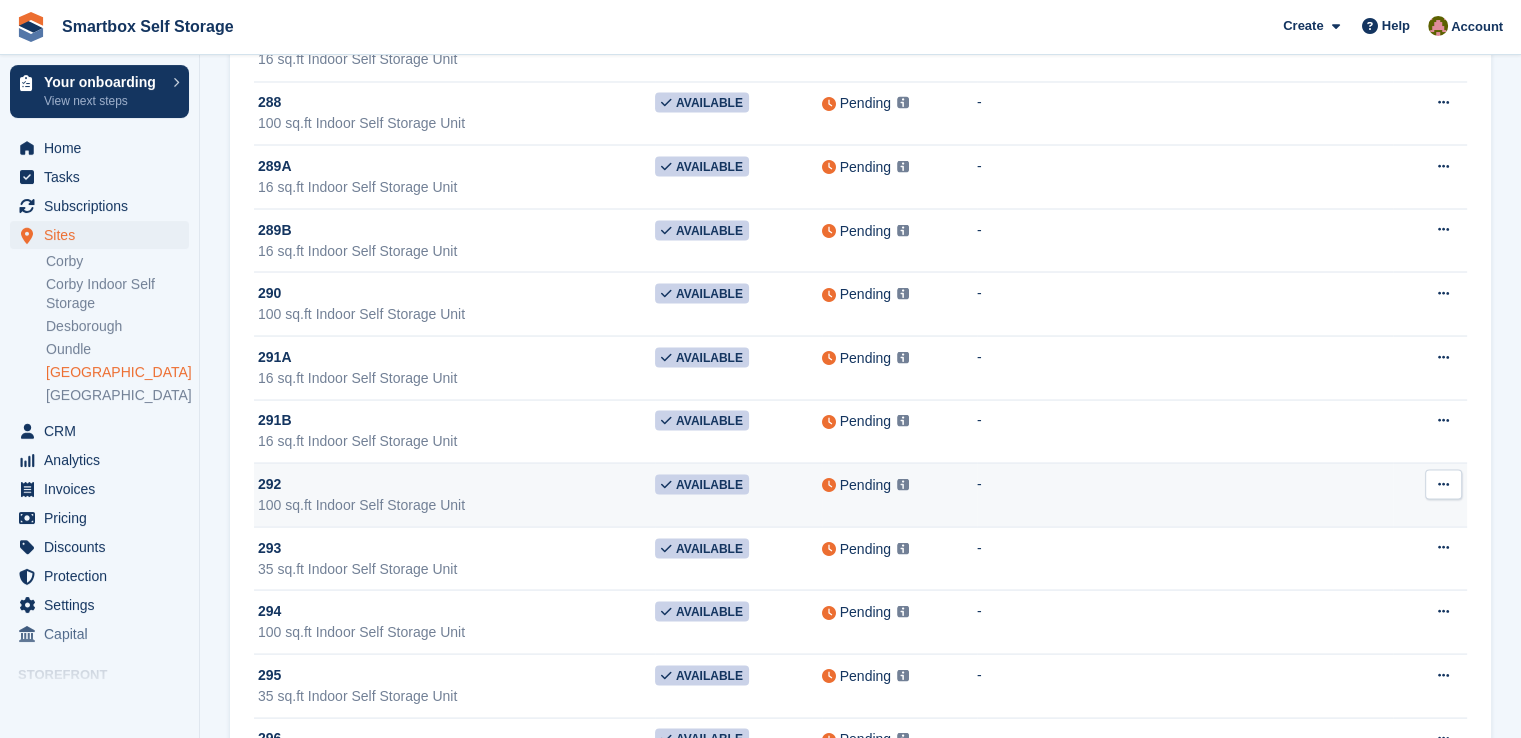 click on "100 sq.ft Indoor Self Storage Unit" at bounding box center (456, 504) 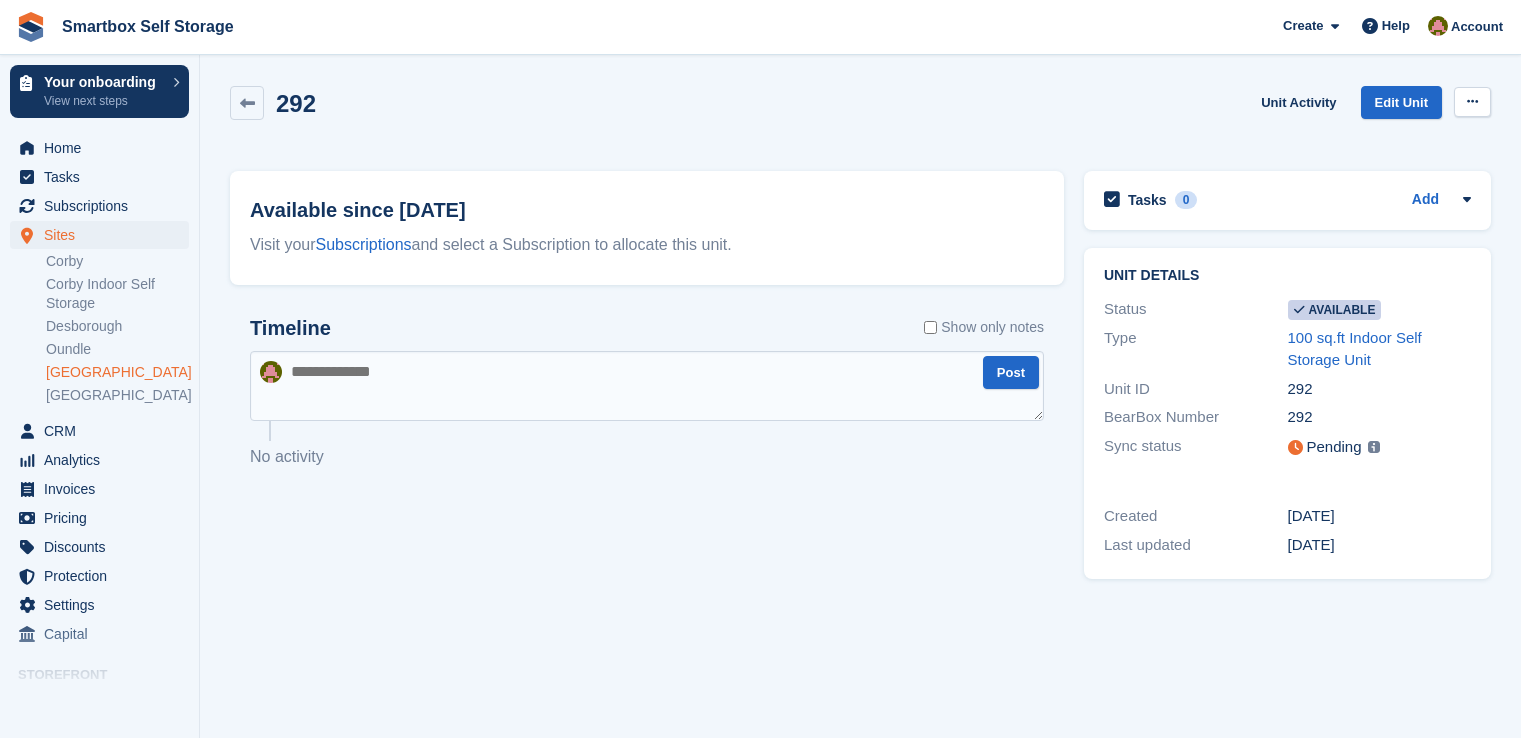 scroll, scrollTop: 0, scrollLeft: 0, axis: both 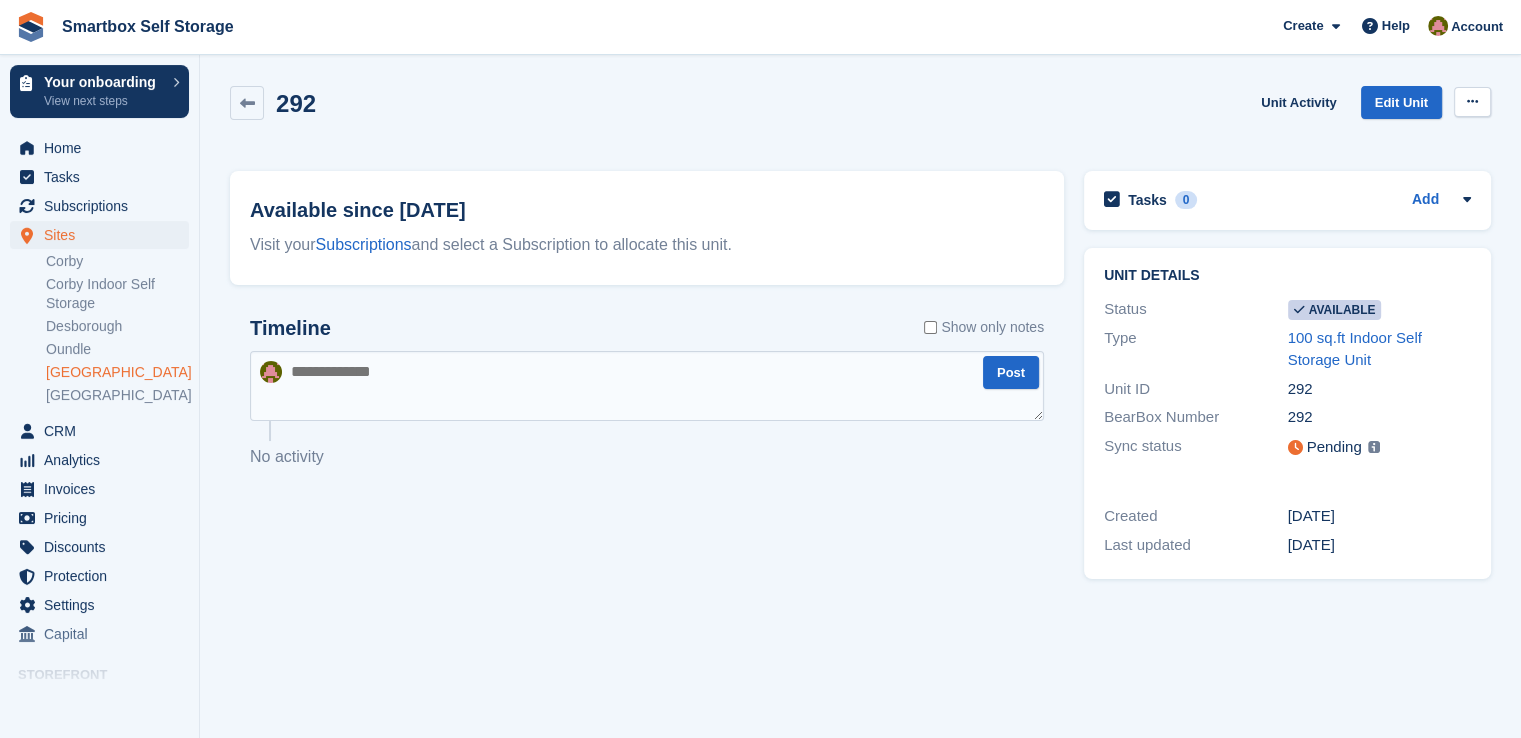 click at bounding box center (1472, 102) 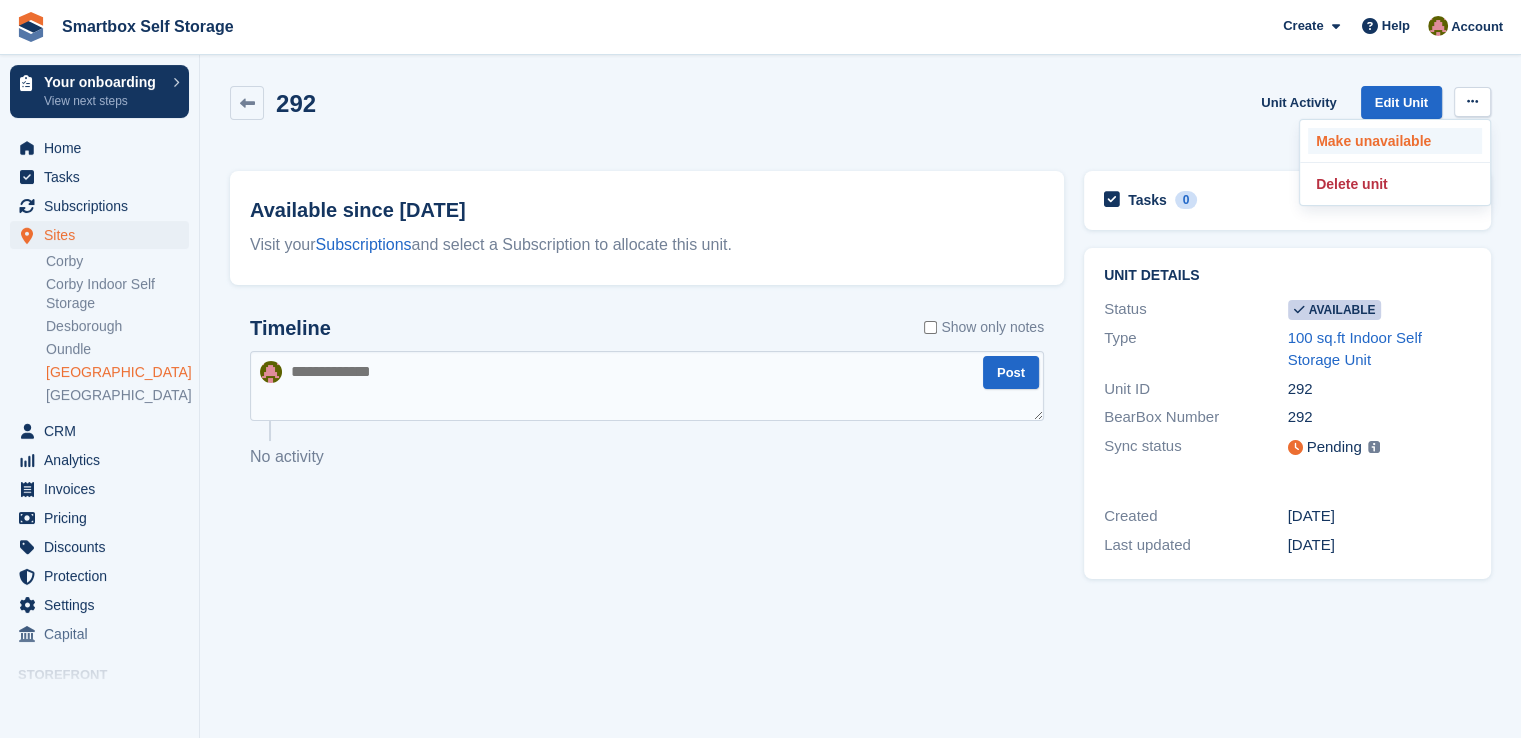 click on "Make unavailable" at bounding box center [1395, 141] 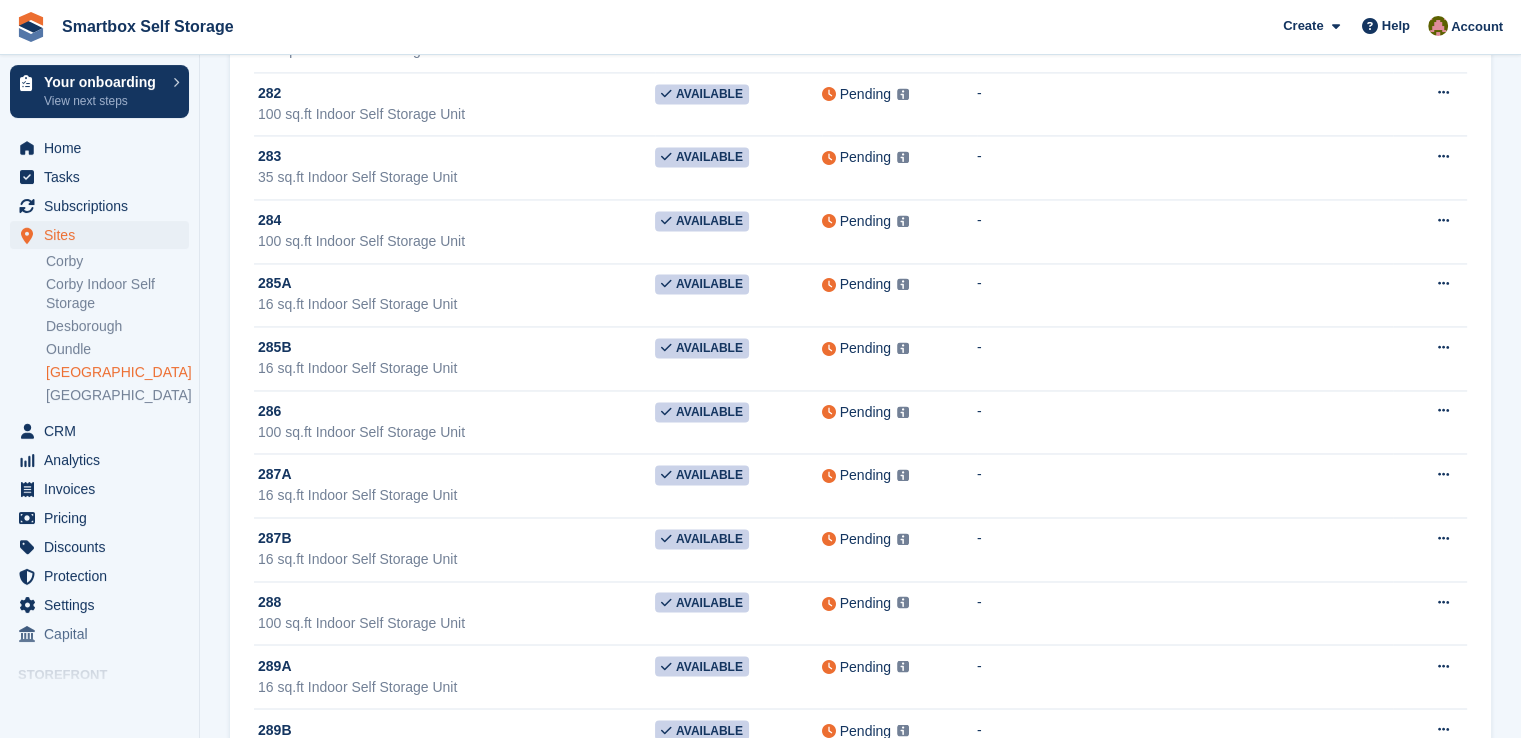scroll, scrollTop: 10800, scrollLeft: 0, axis: vertical 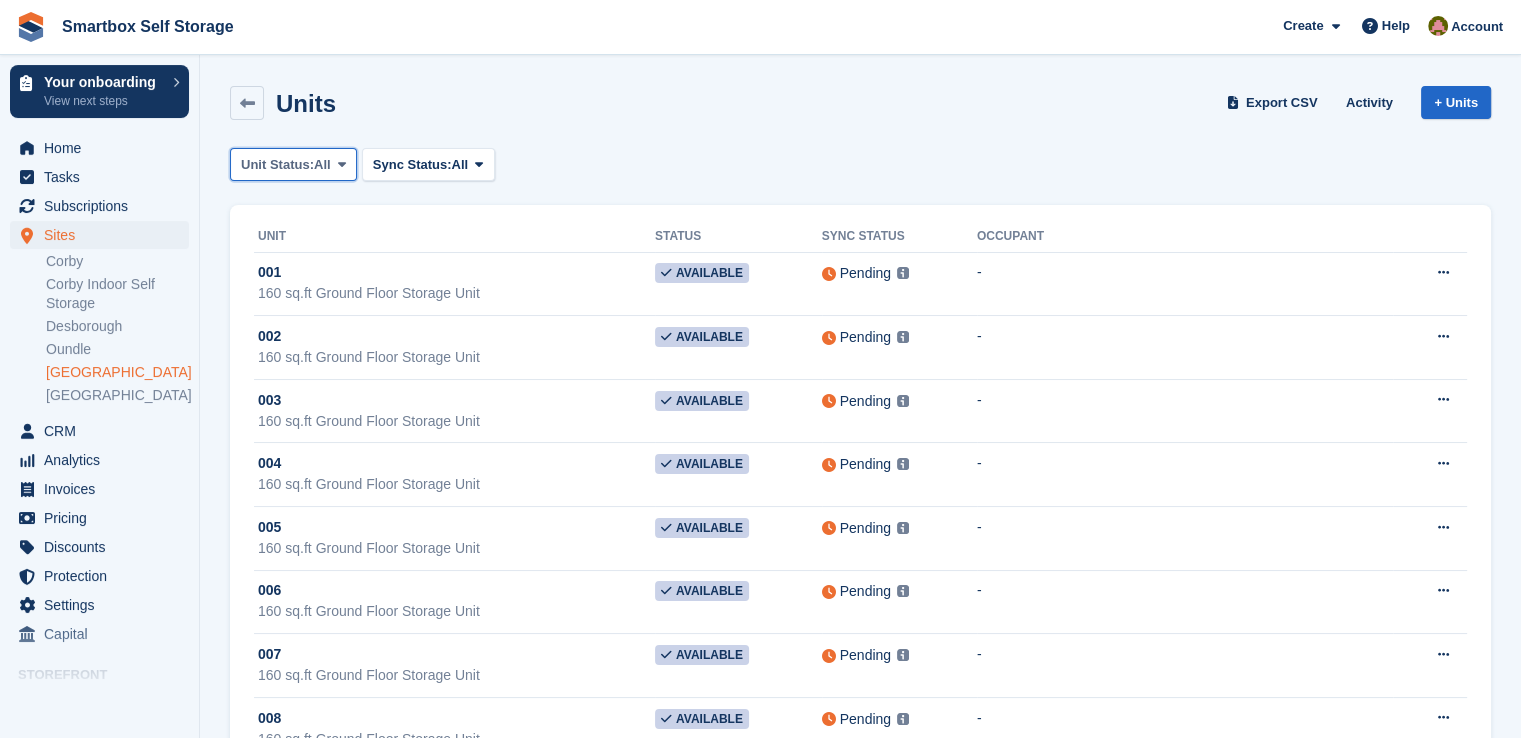 click on "Unit Status:" at bounding box center (277, 165) 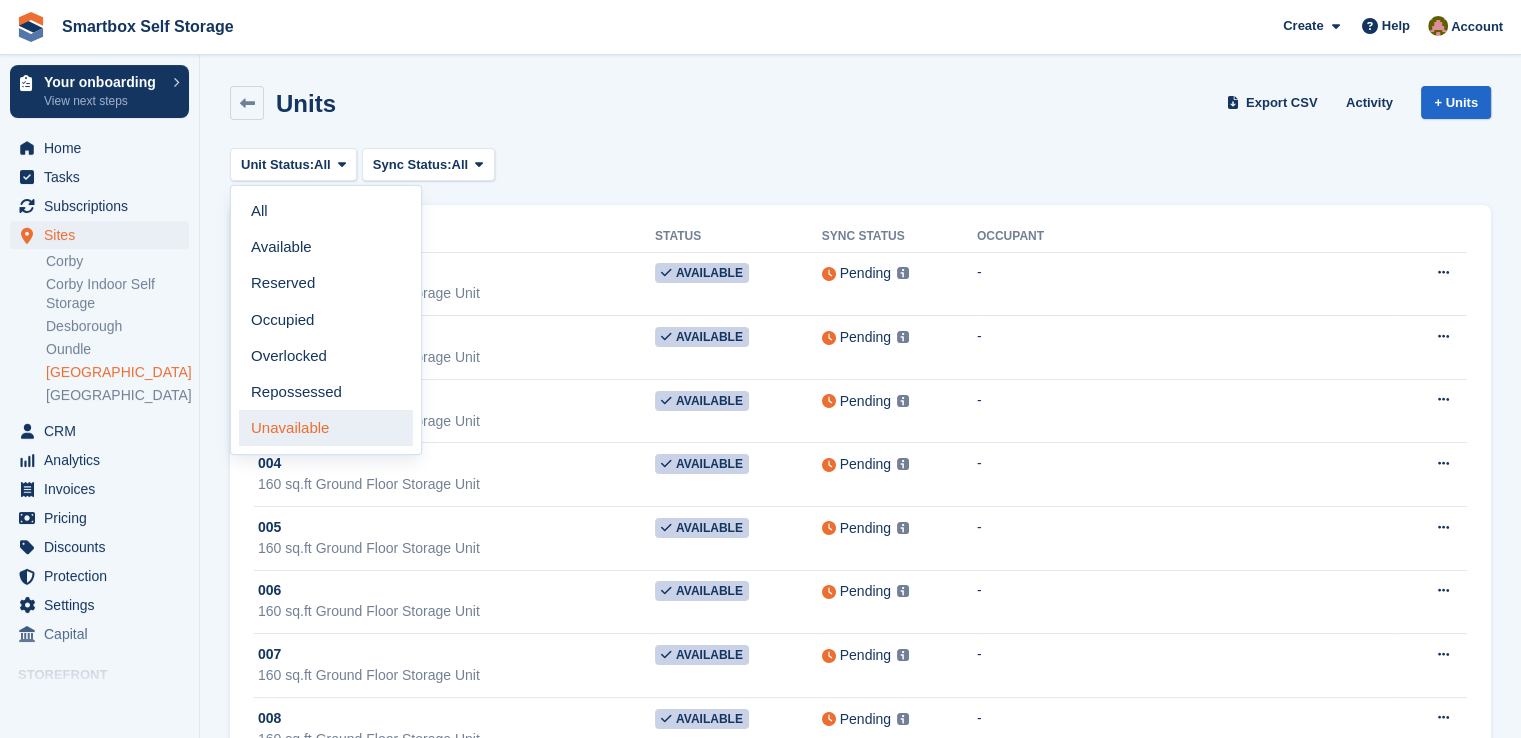click on "Unavailable" at bounding box center [326, 428] 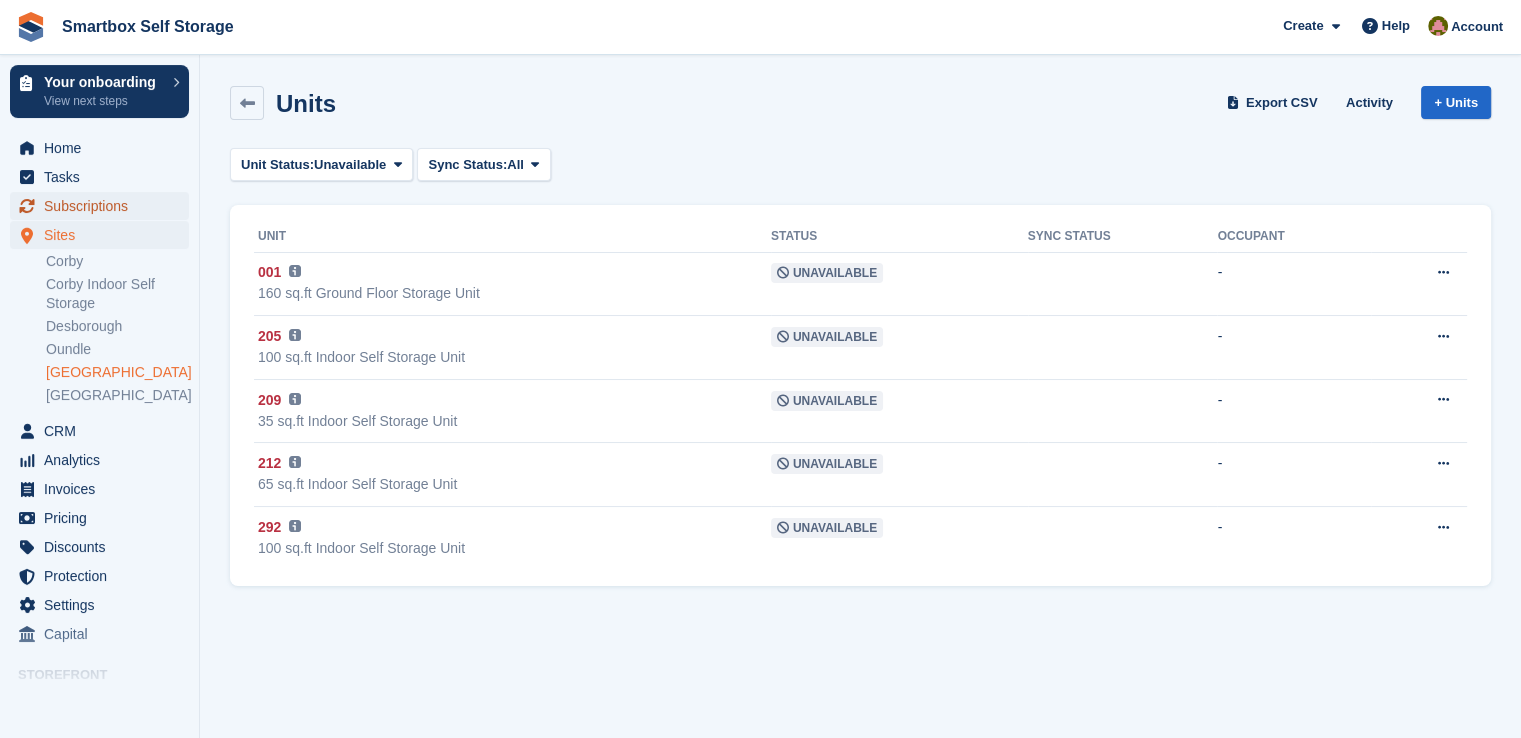 click on "Subscriptions" at bounding box center (104, 206) 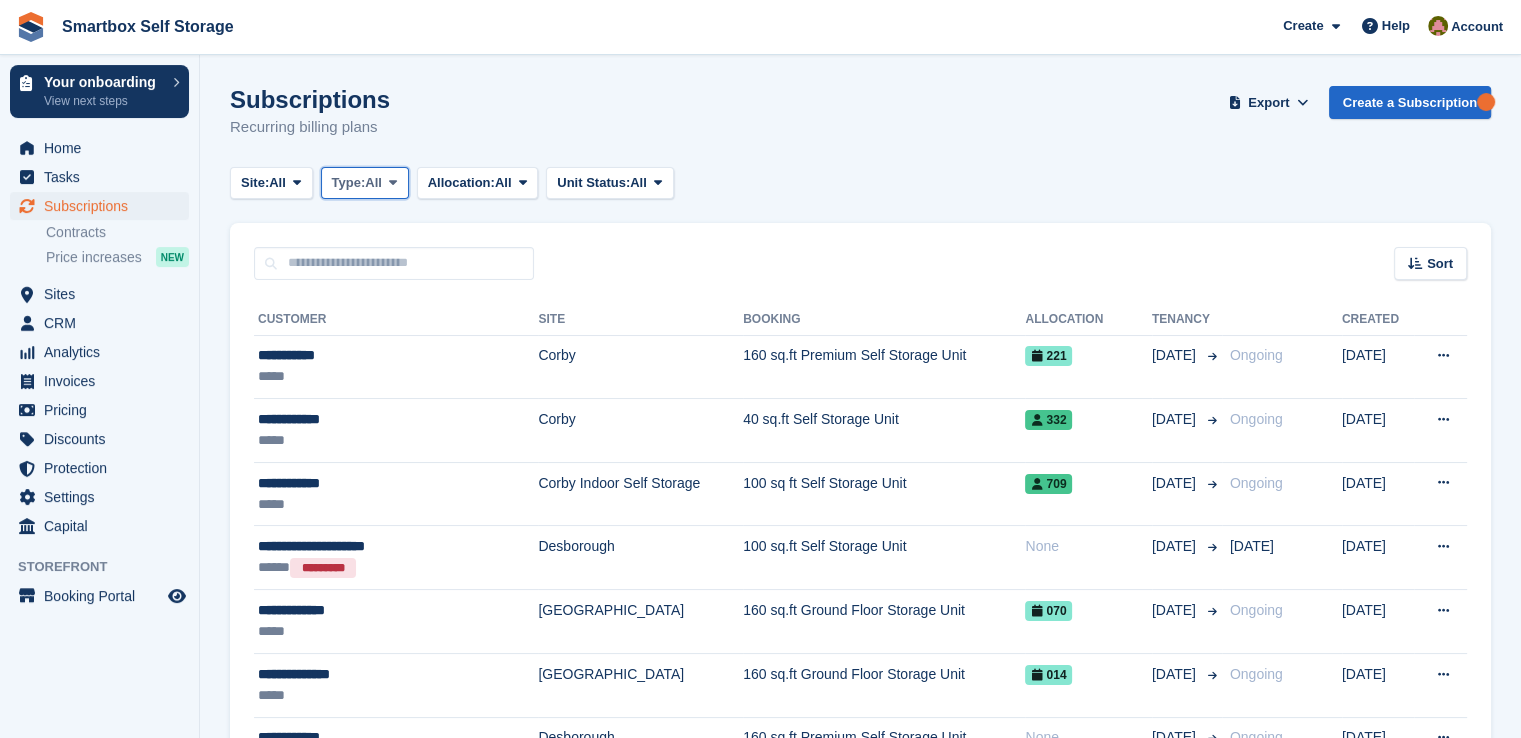 click on "Type:" at bounding box center [349, 183] 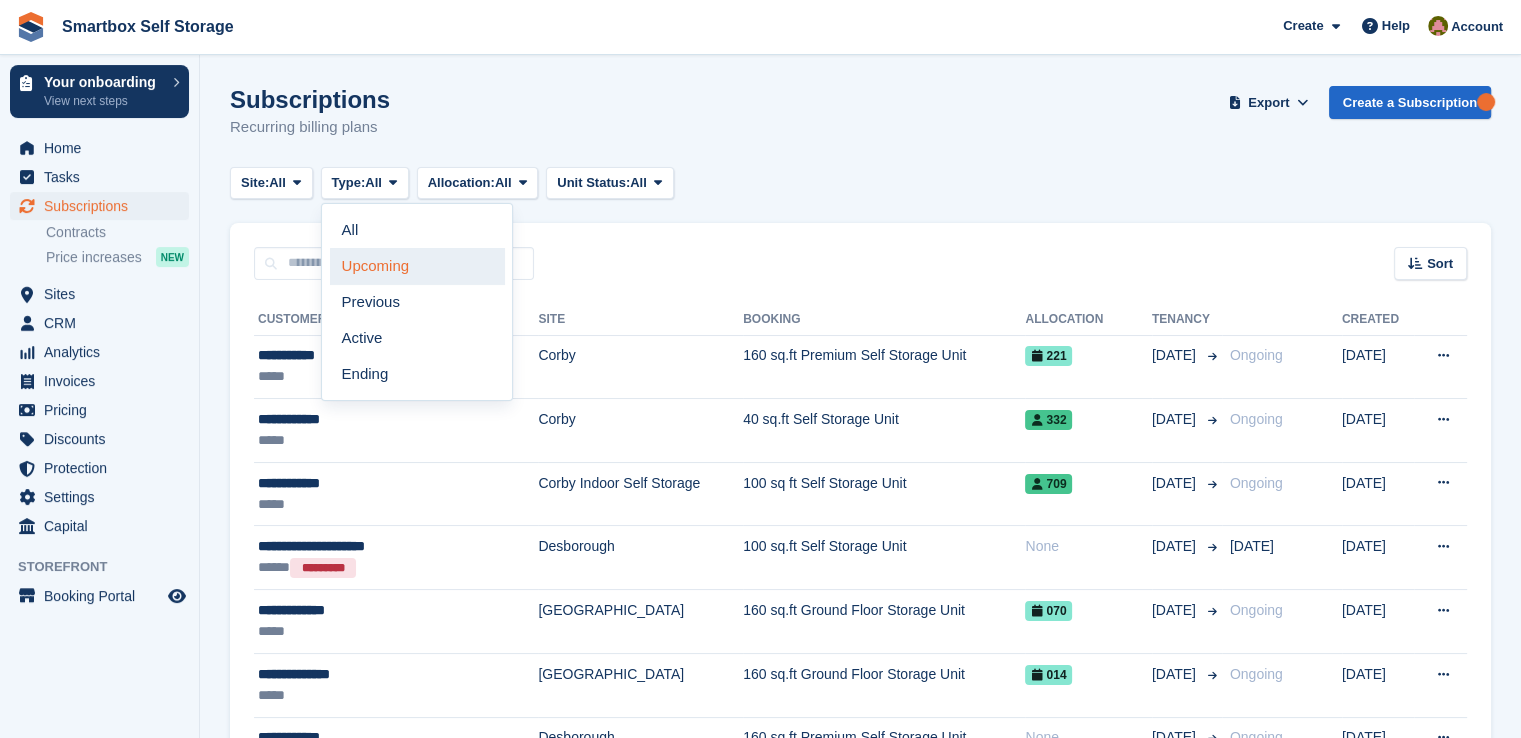 click on "Upcoming" at bounding box center [417, 266] 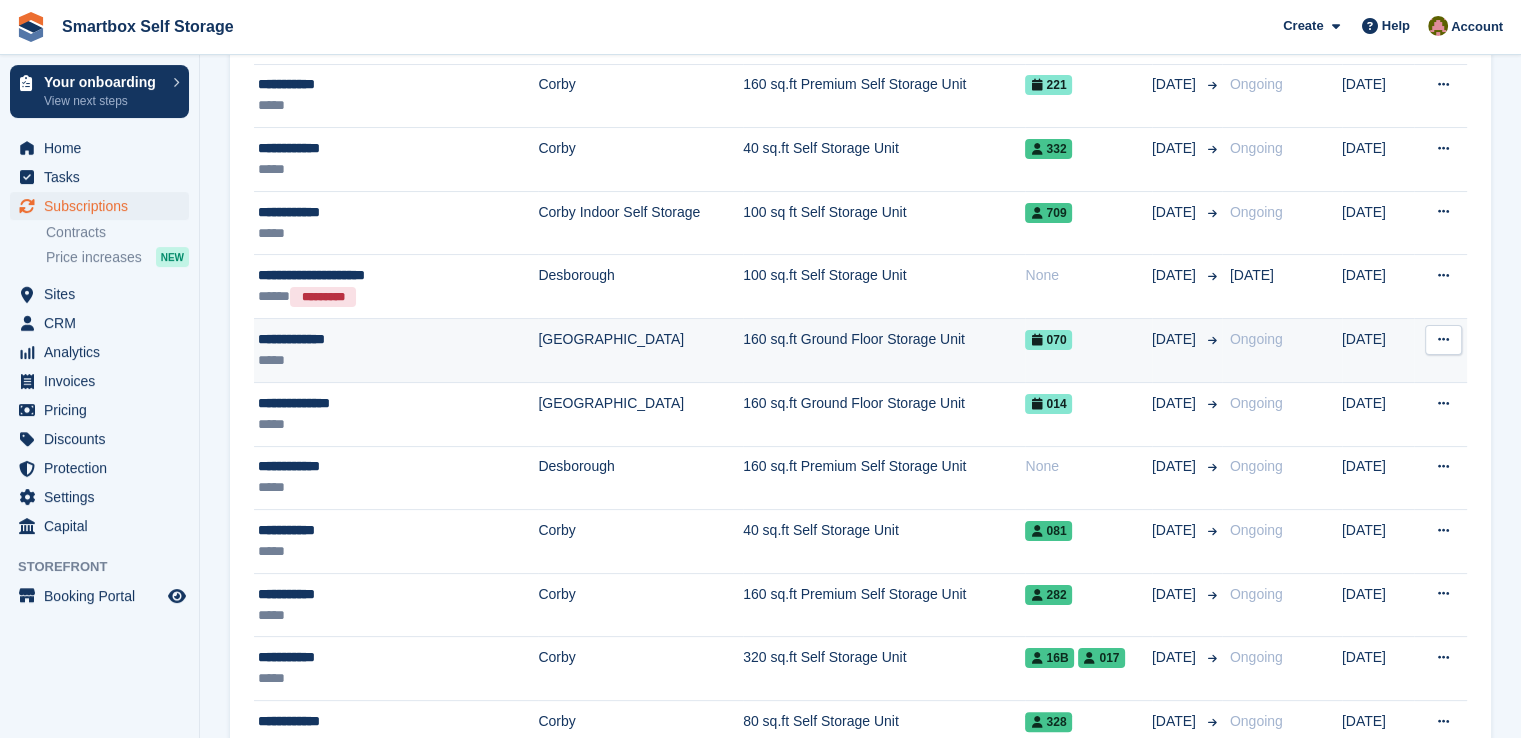scroll, scrollTop: 100, scrollLeft: 0, axis: vertical 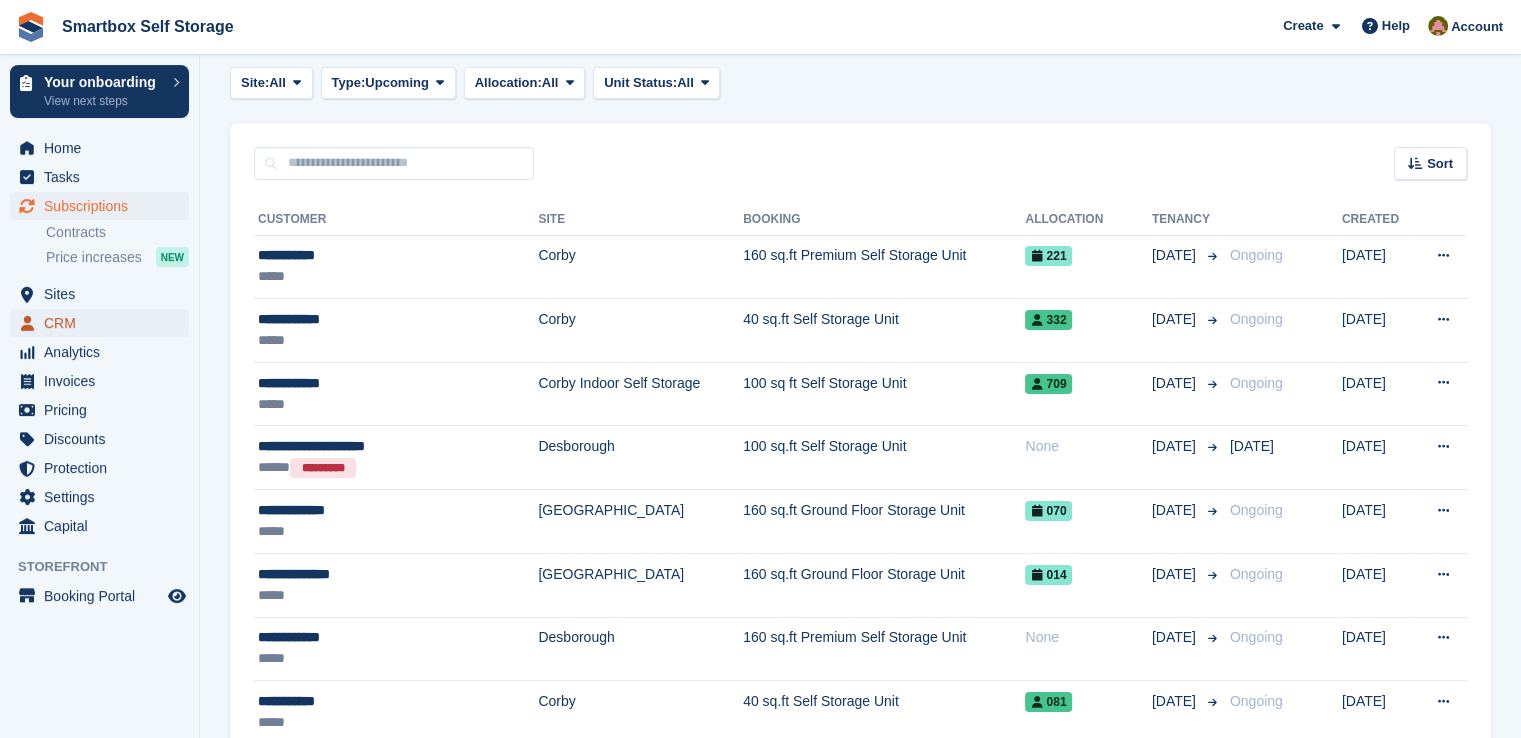 click on "CRM" at bounding box center (104, 323) 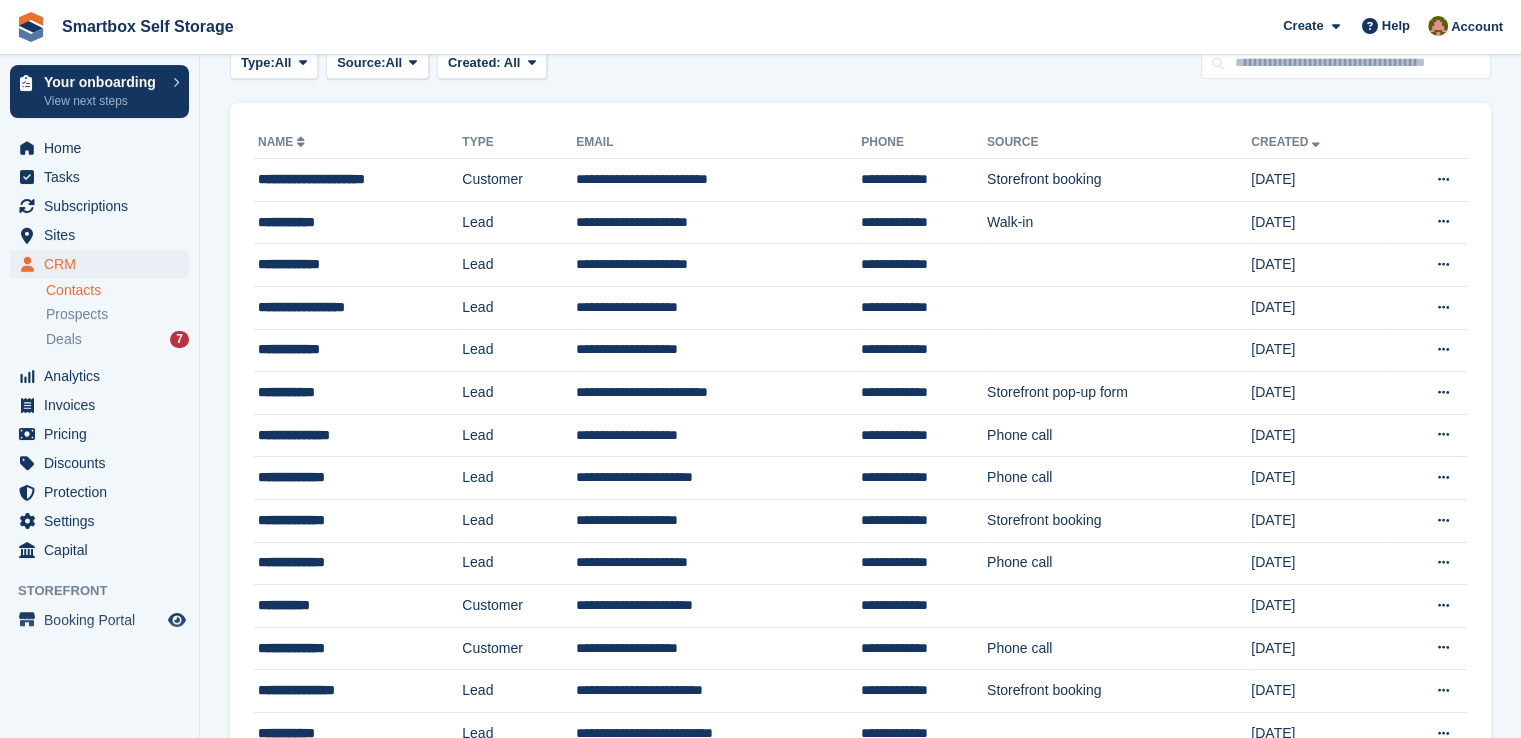 scroll, scrollTop: 0, scrollLeft: 0, axis: both 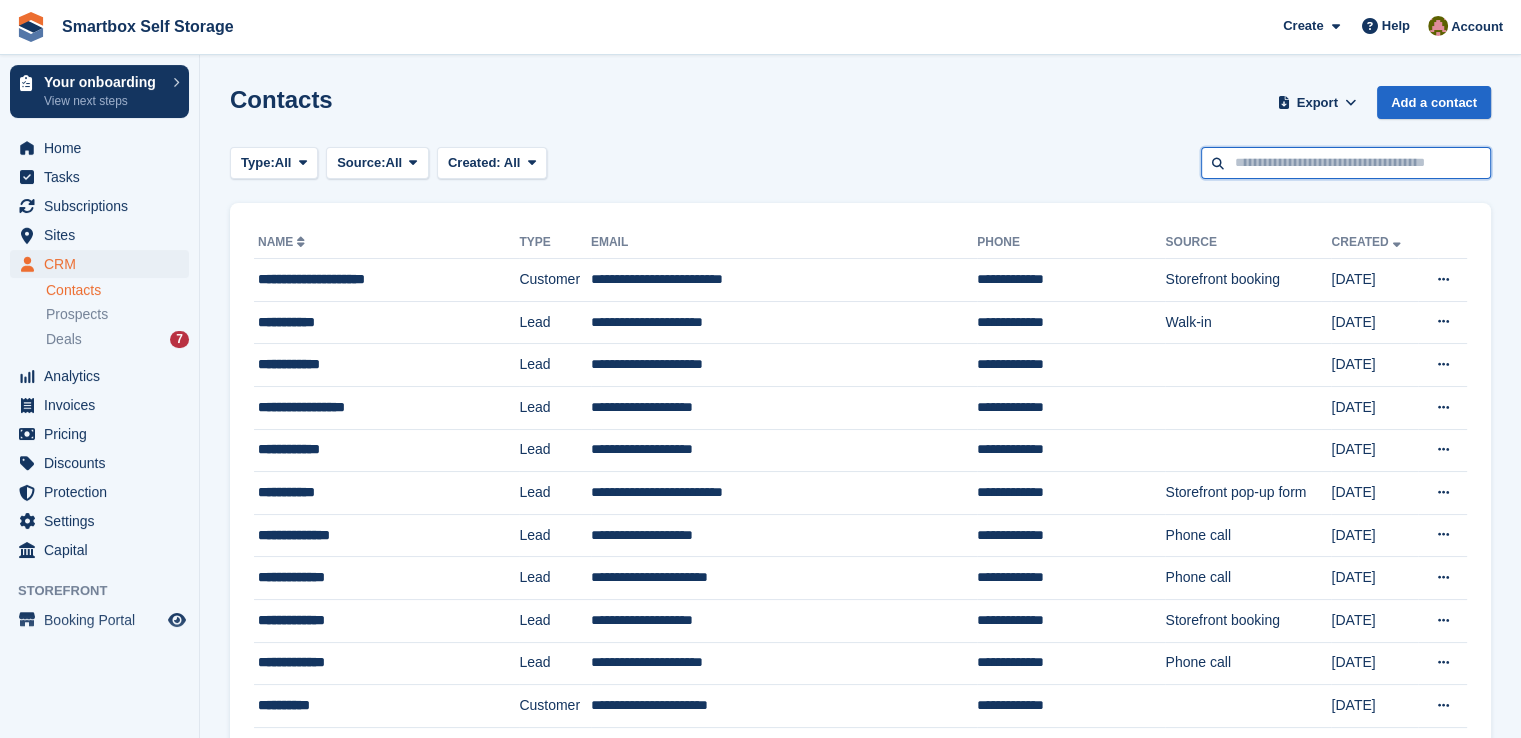 click at bounding box center [1346, 163] 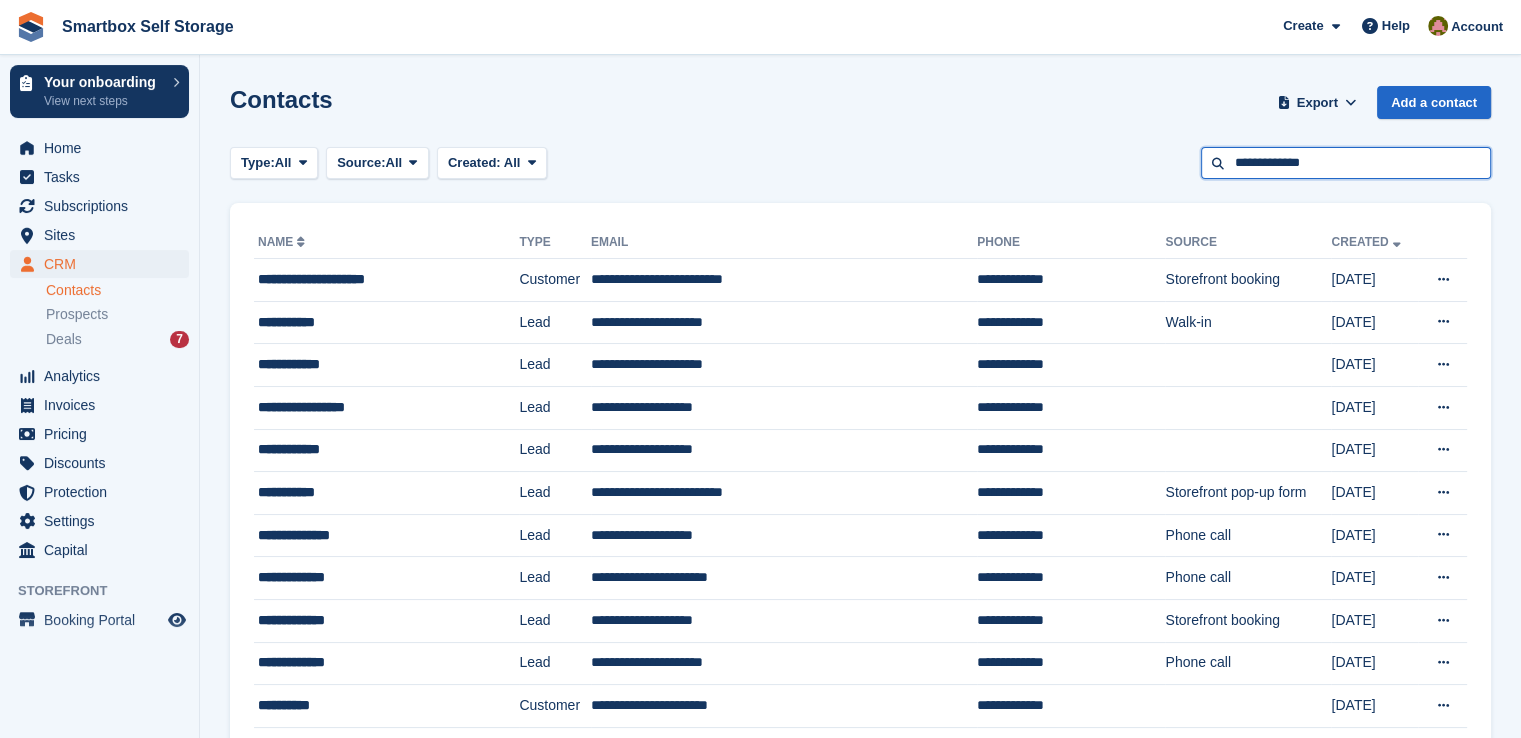 type on "**********" 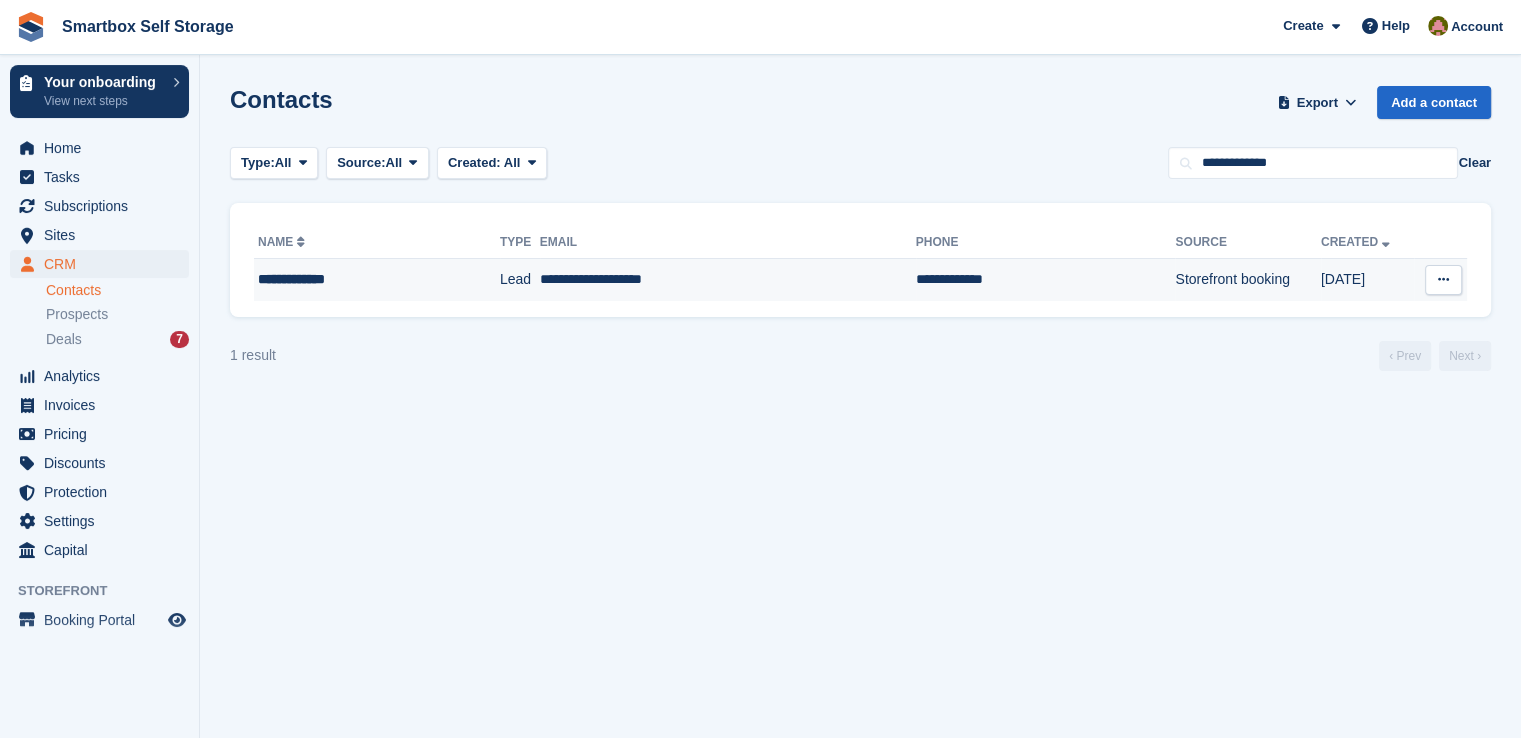 click on "**********" at bounding box center [1046, 280] 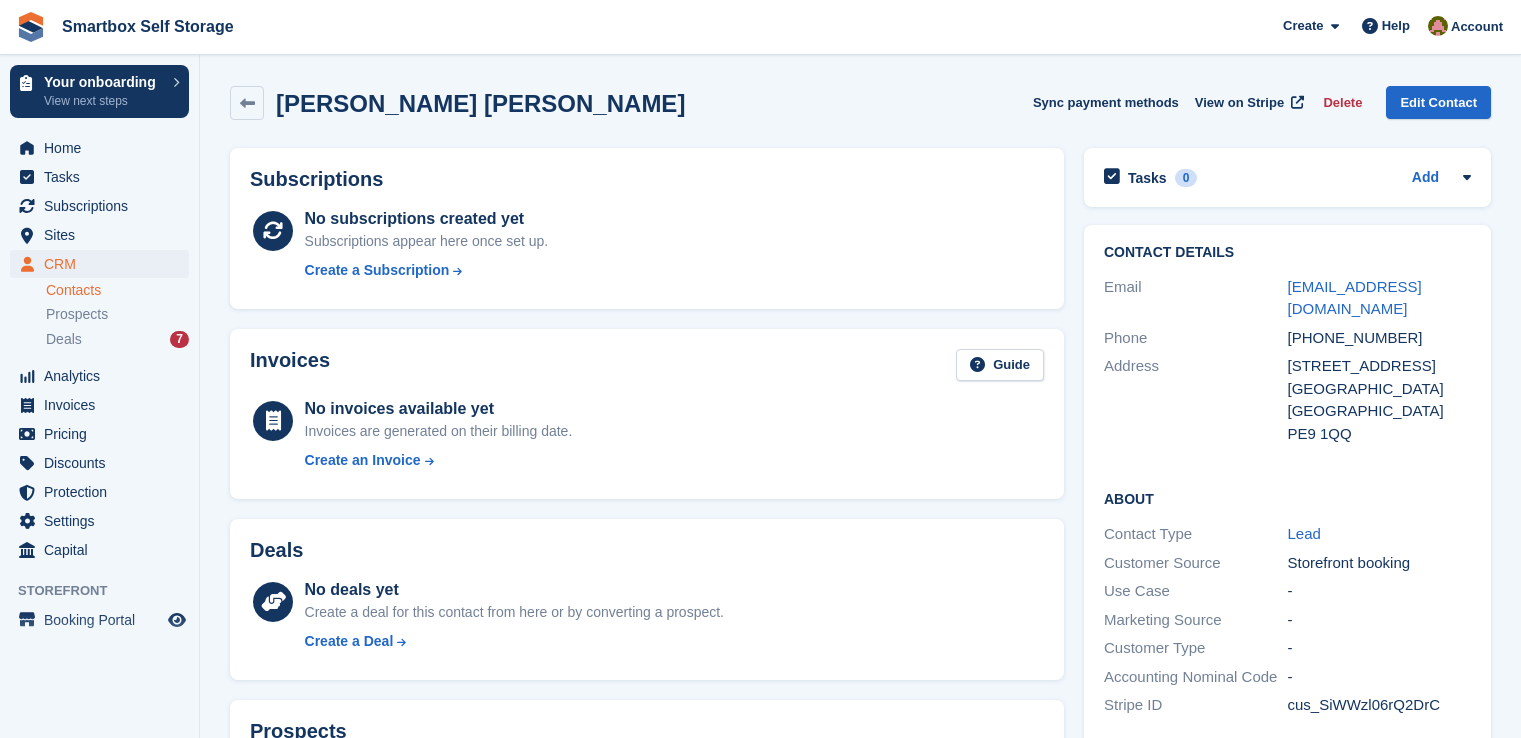 scroll, scrollTop: 0, scrollLeft: 0, axis: both 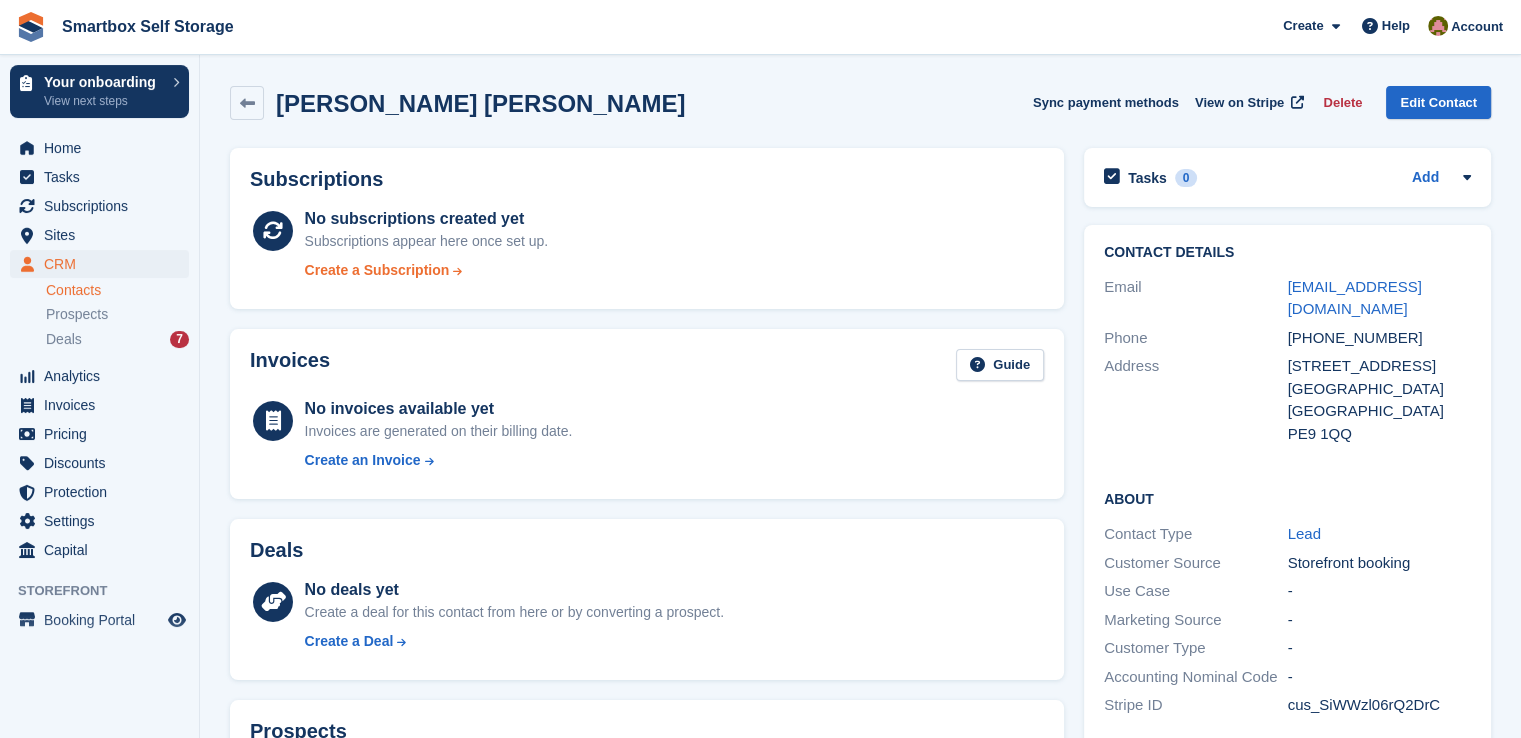 click on "Create a Subscription" at bounding box center [377, 270] 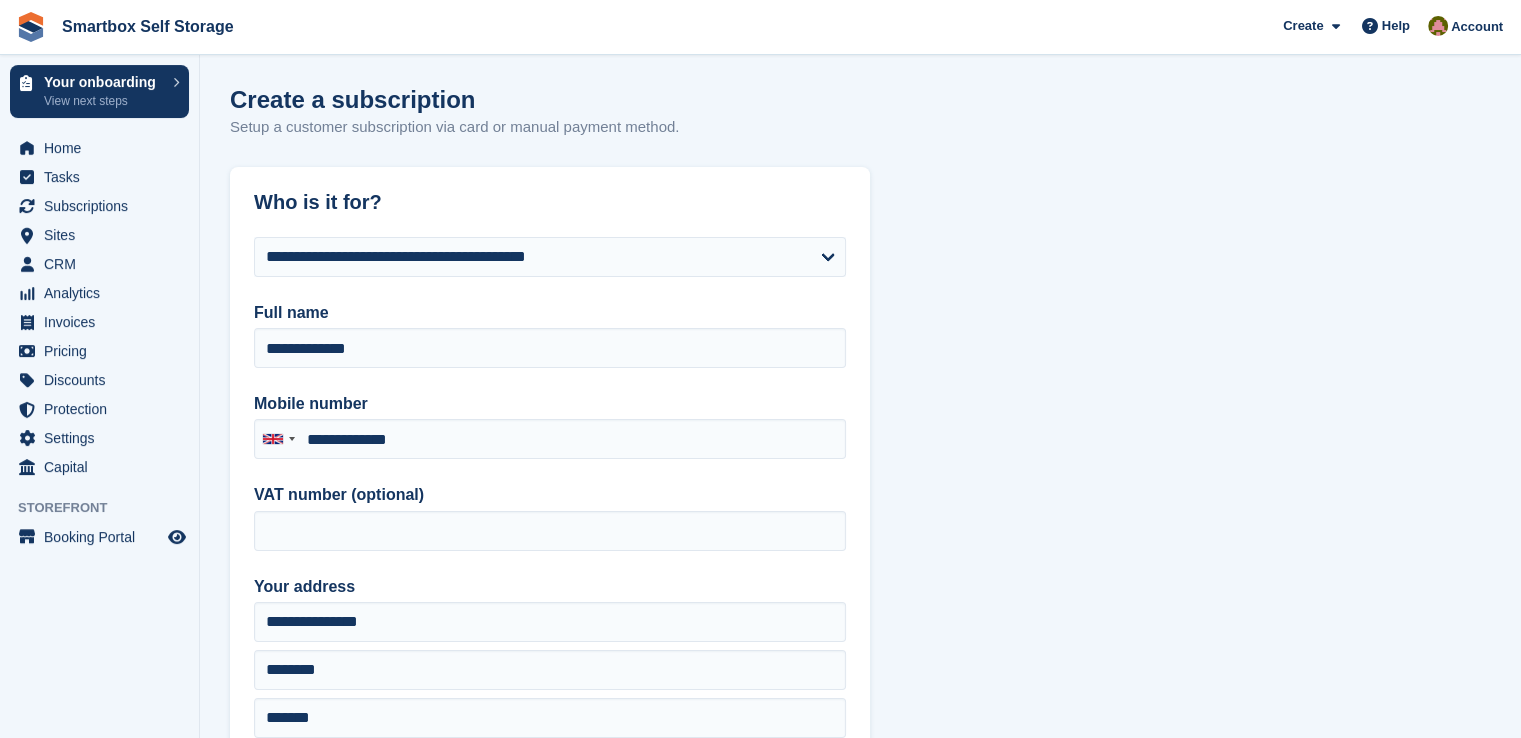 type on "**********" 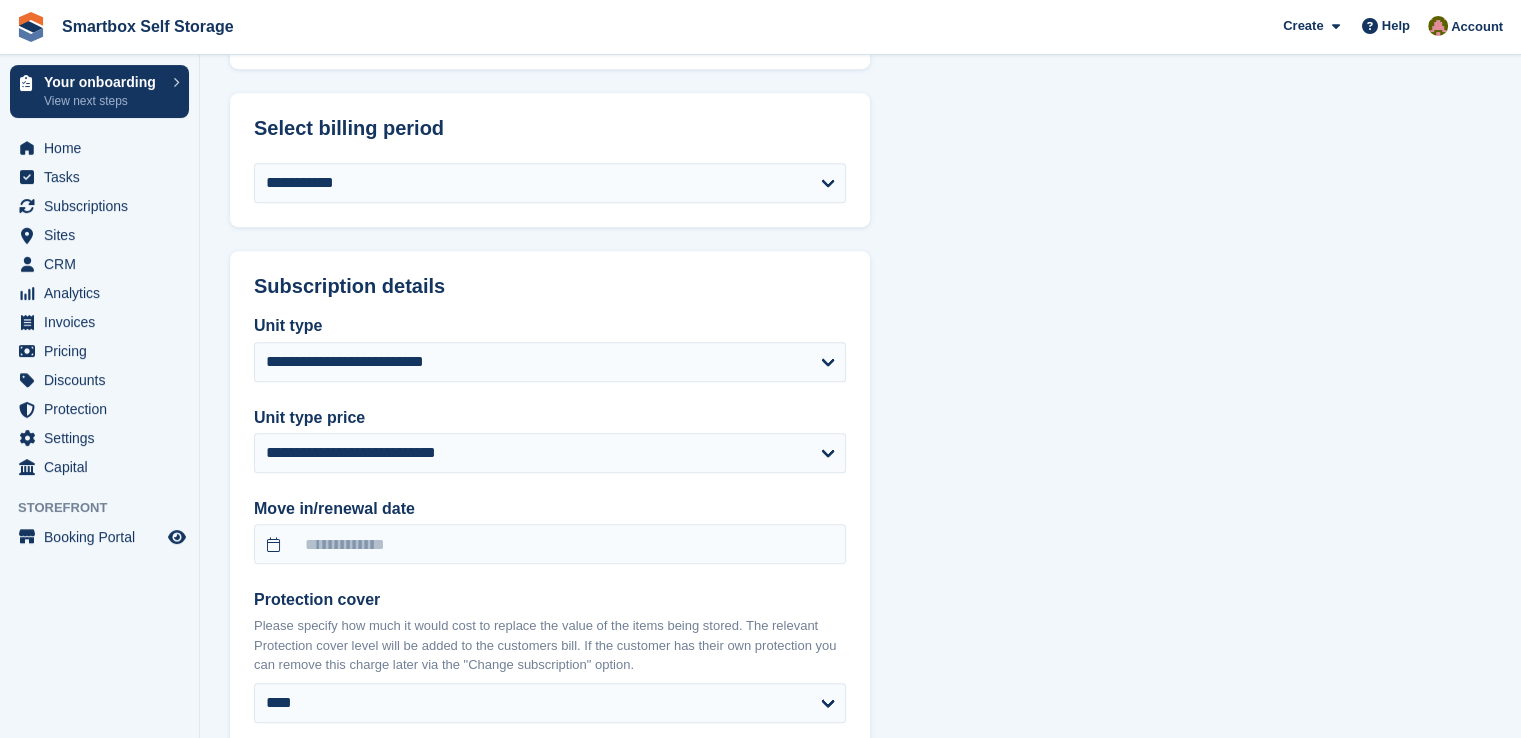 scroll, scrollTop: 1200, scrollLeft: 0, axis: vertical 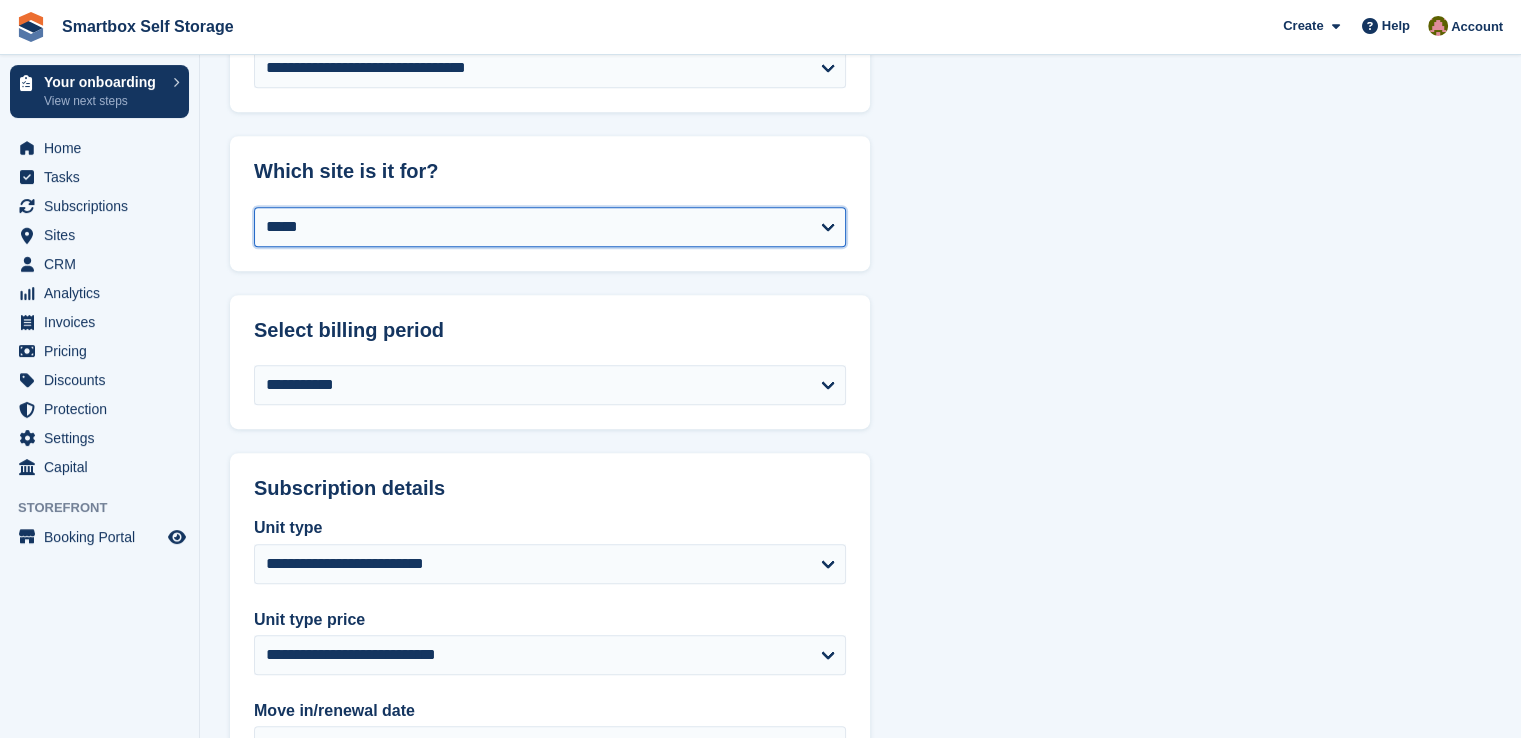 click on "**********" at bounding box center (550, 227) 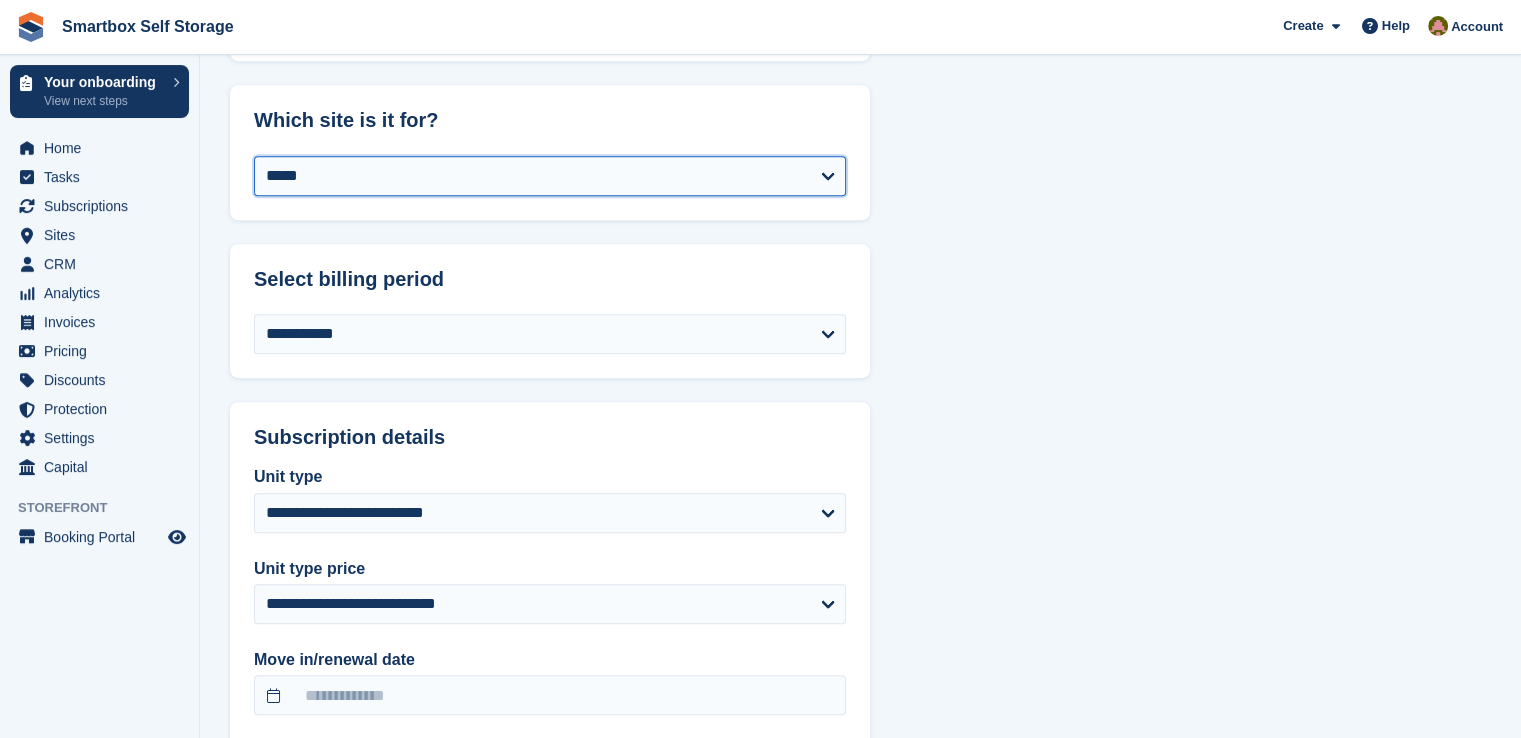 scroll, scrollTop: 1300, scrollLeft: 0, axis: vertical 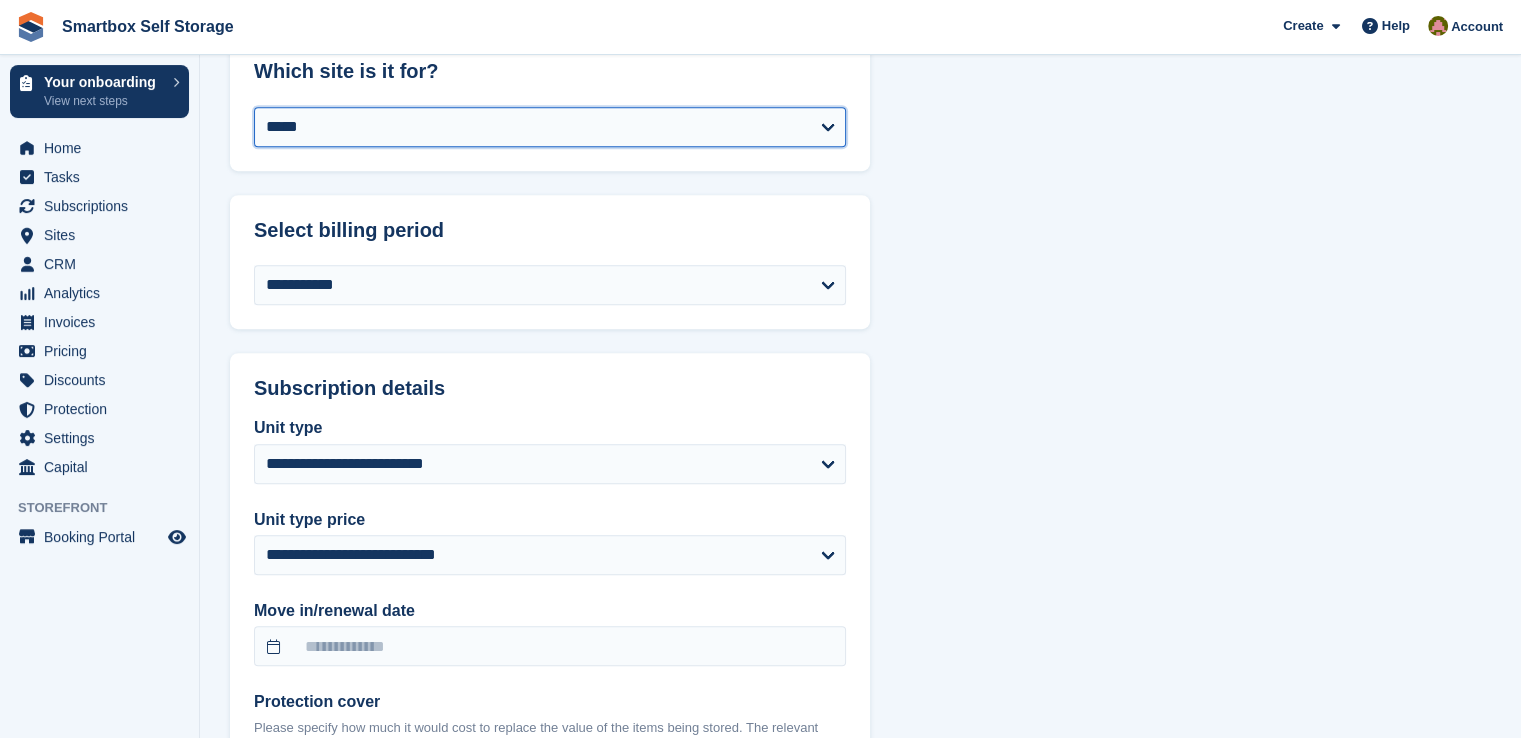 select on "******" 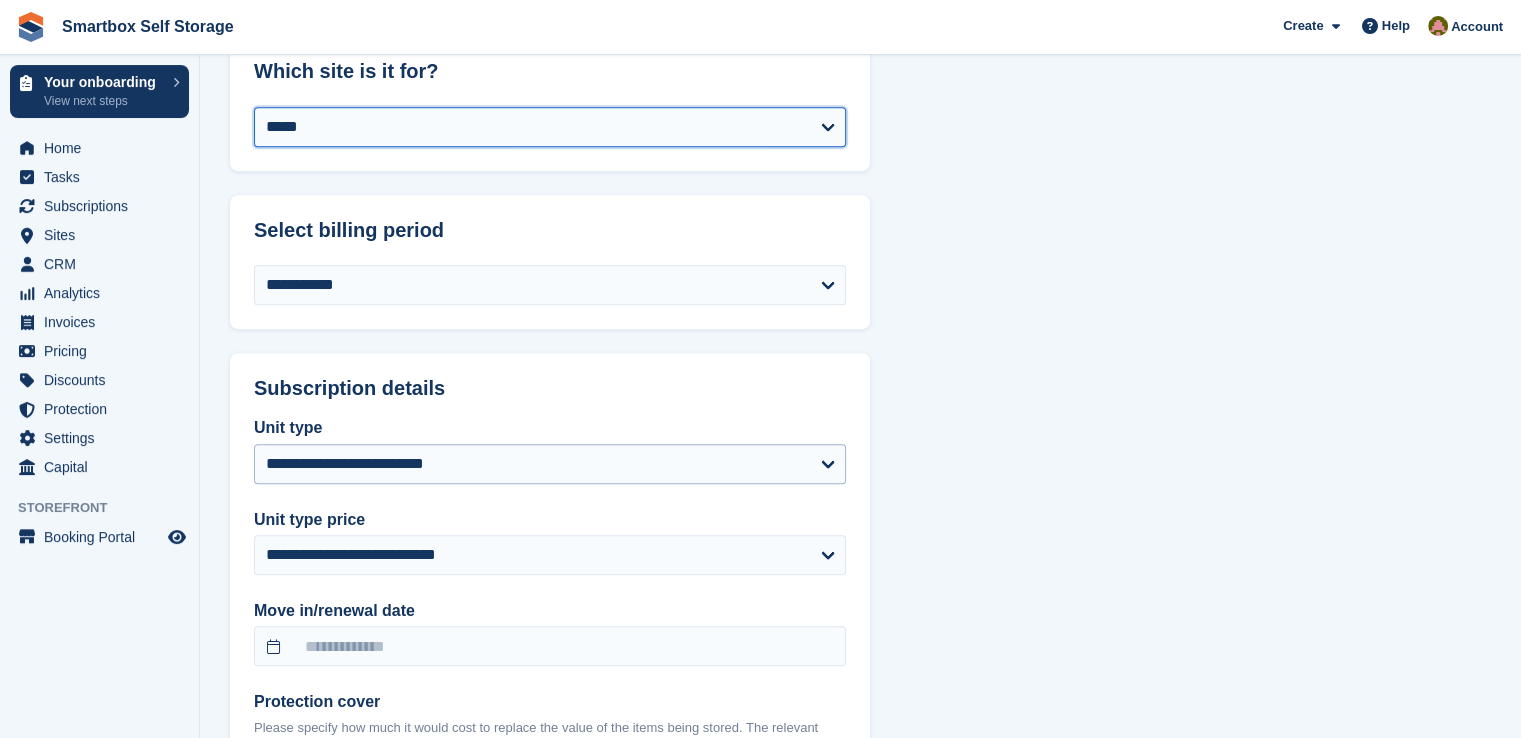 select on "*****" 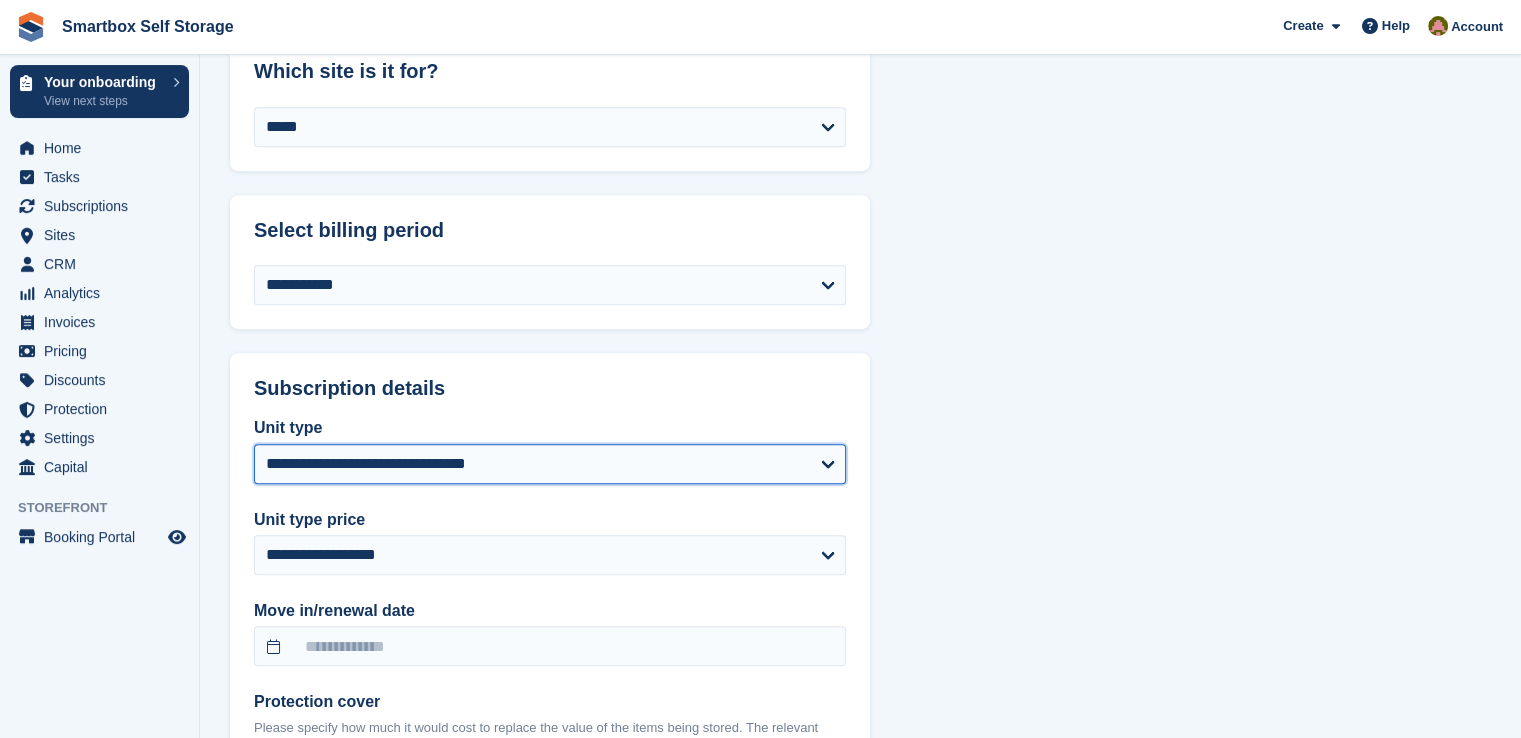 click on "**********" at bounding box center (550, 464) 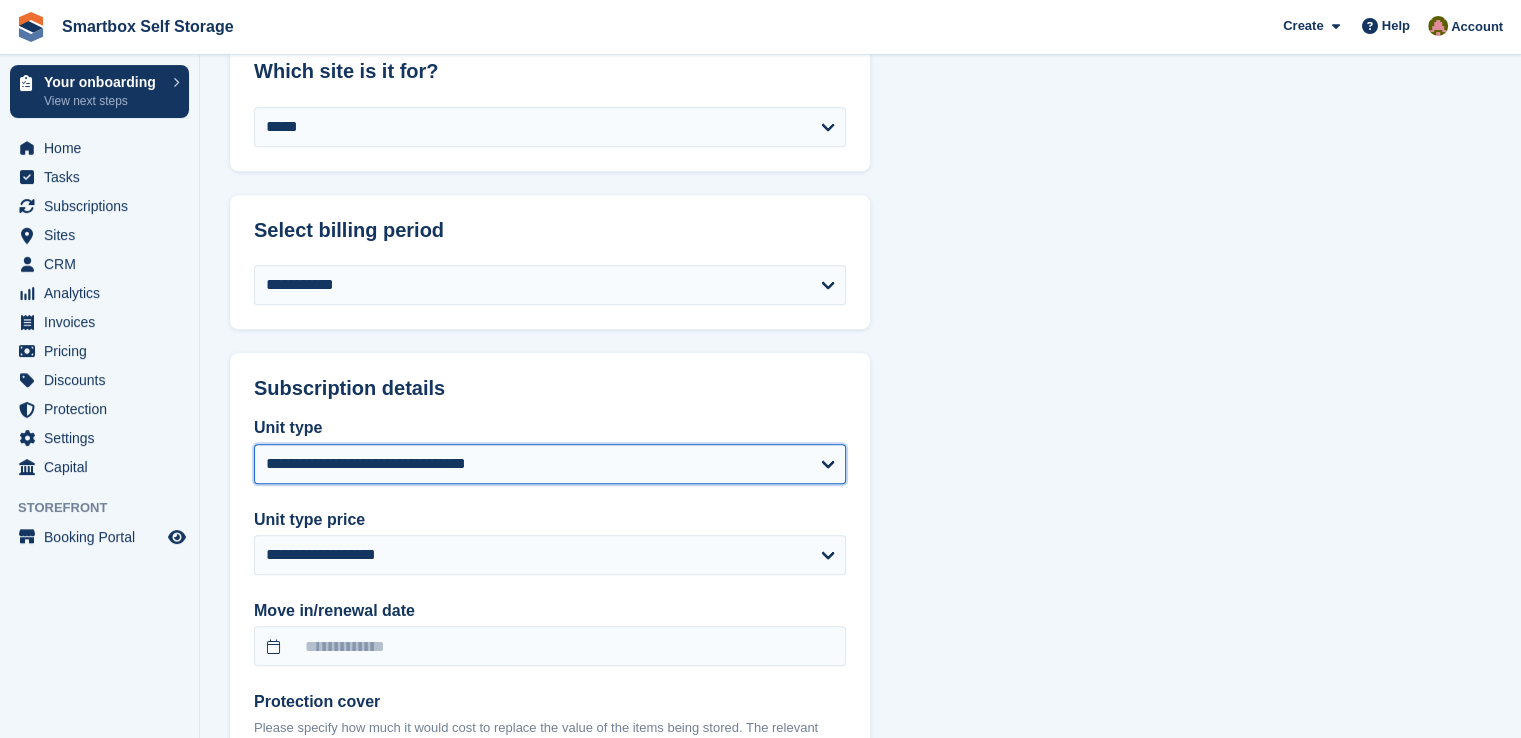 select on "*****" 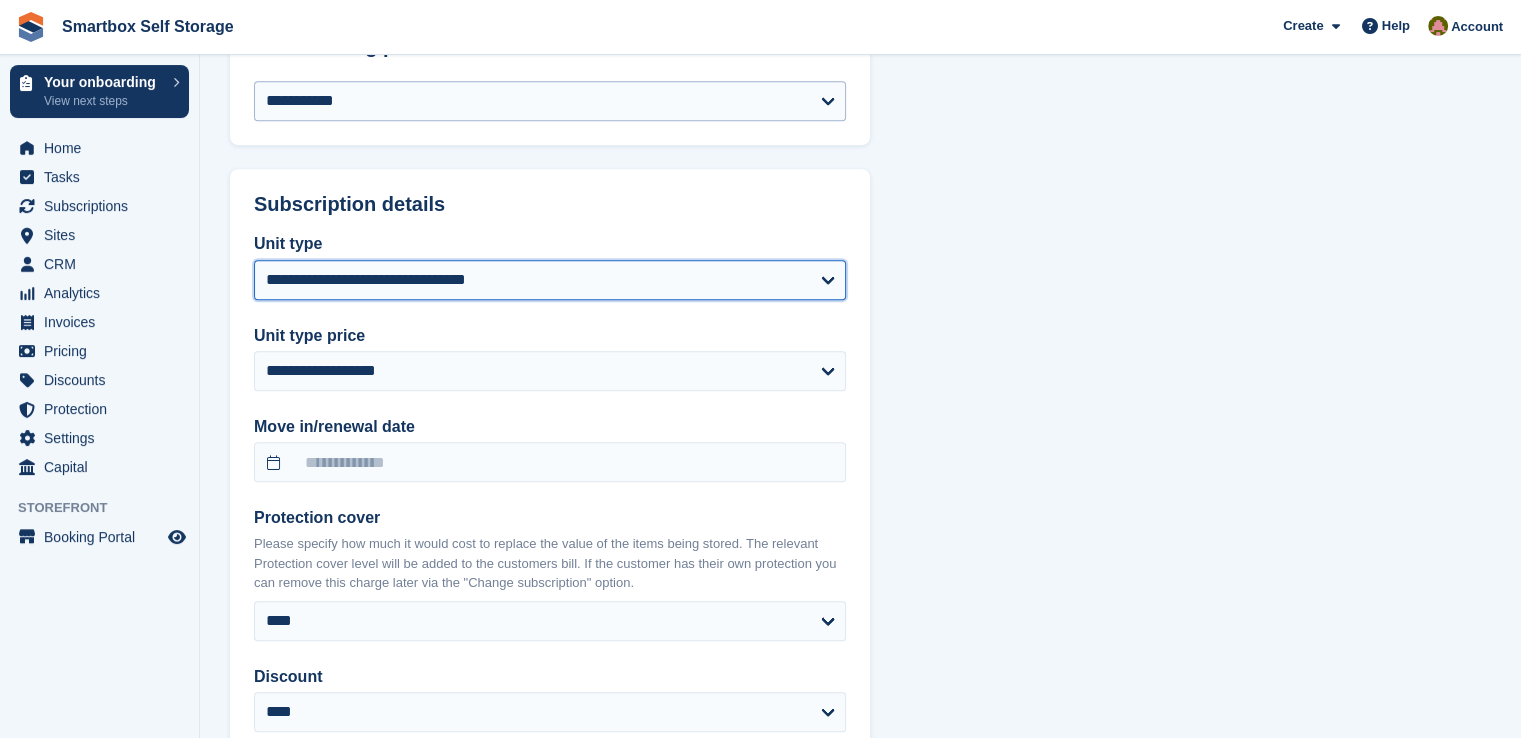 scroll, scrollTop: 1600, scrollLeft: 0, axis: vertical 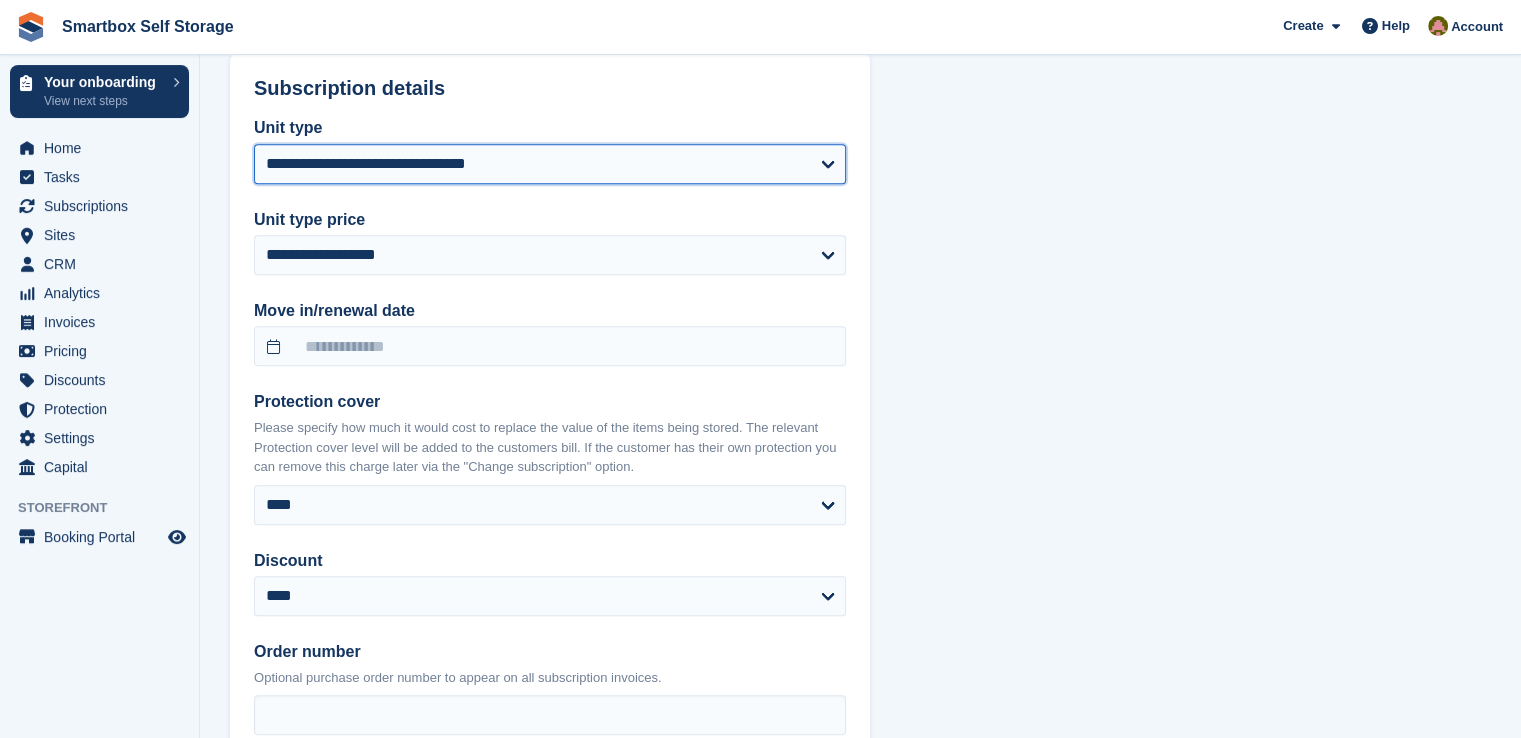 select on "******" 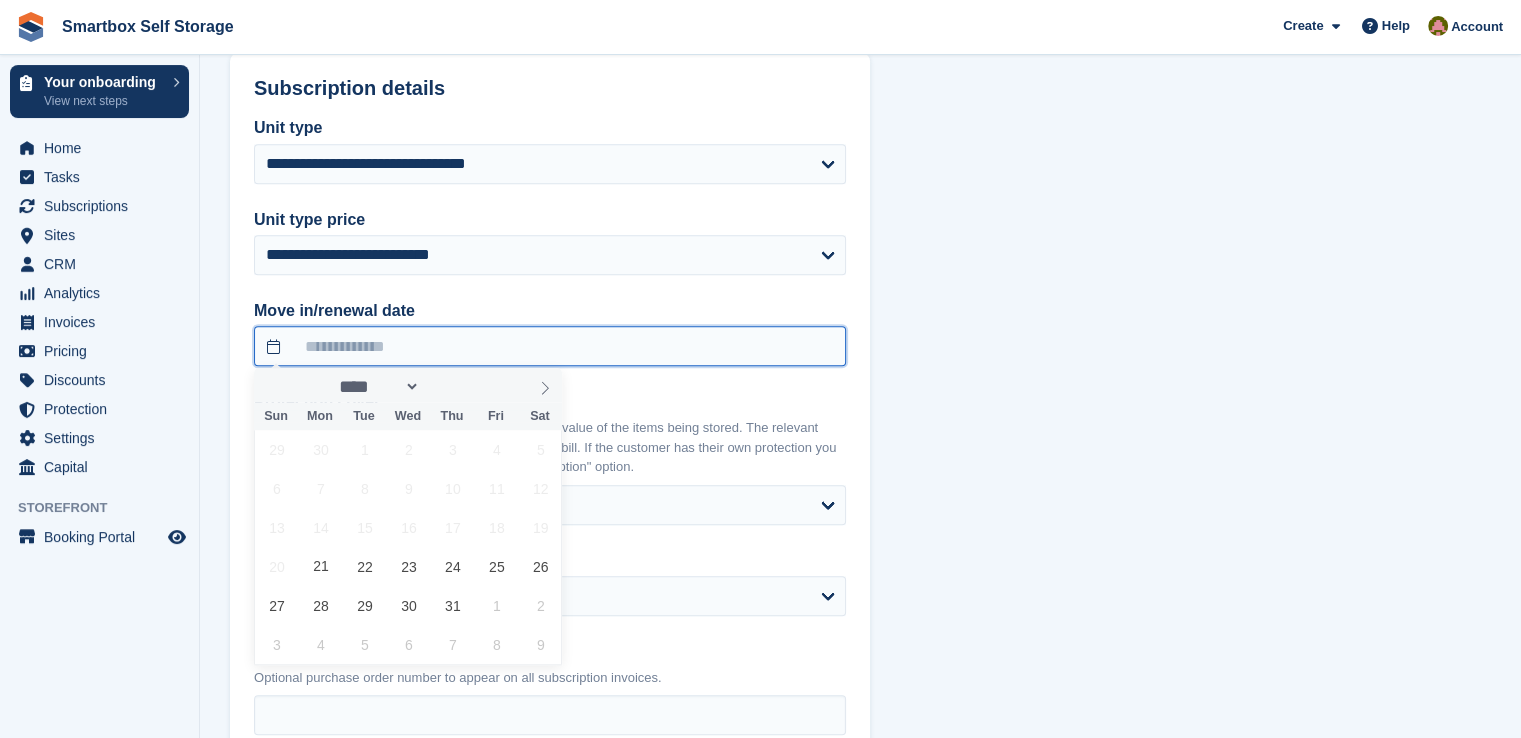 click at bounding box center [550, 346] 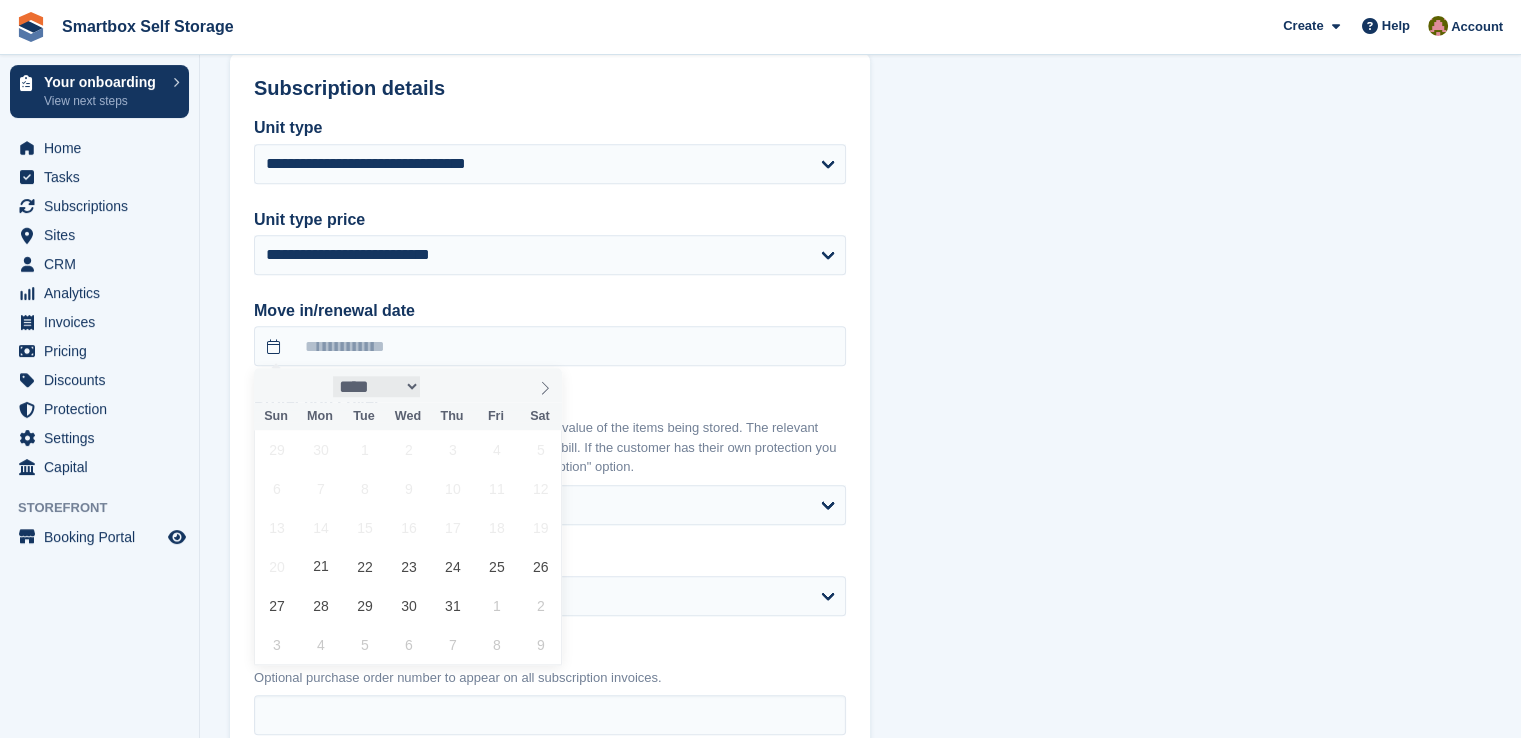 click on "**** ****** ********* ******* ******** ********" at bounding box center [377, 386] 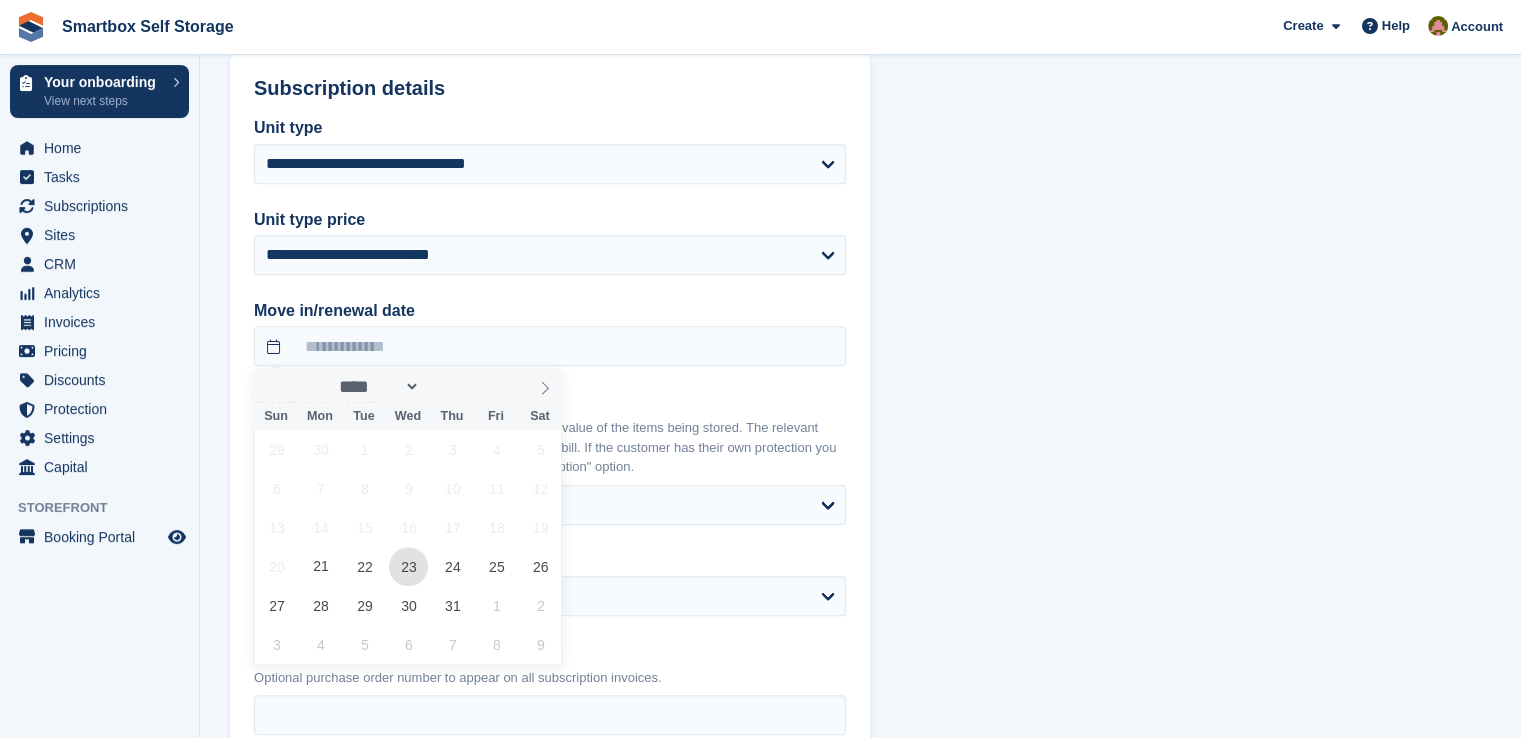 click on "23" at bounding box center (408, 566) 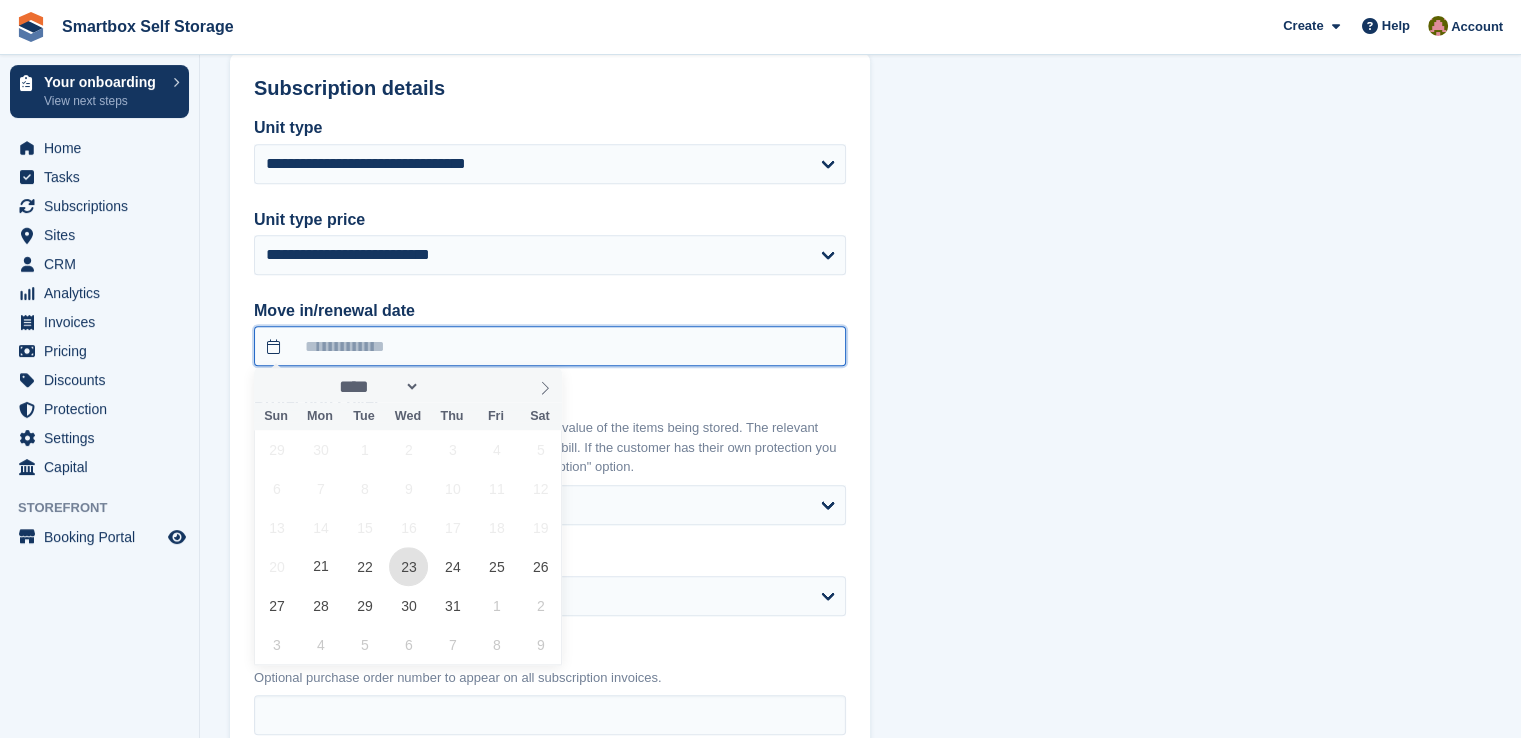 type on "**********" 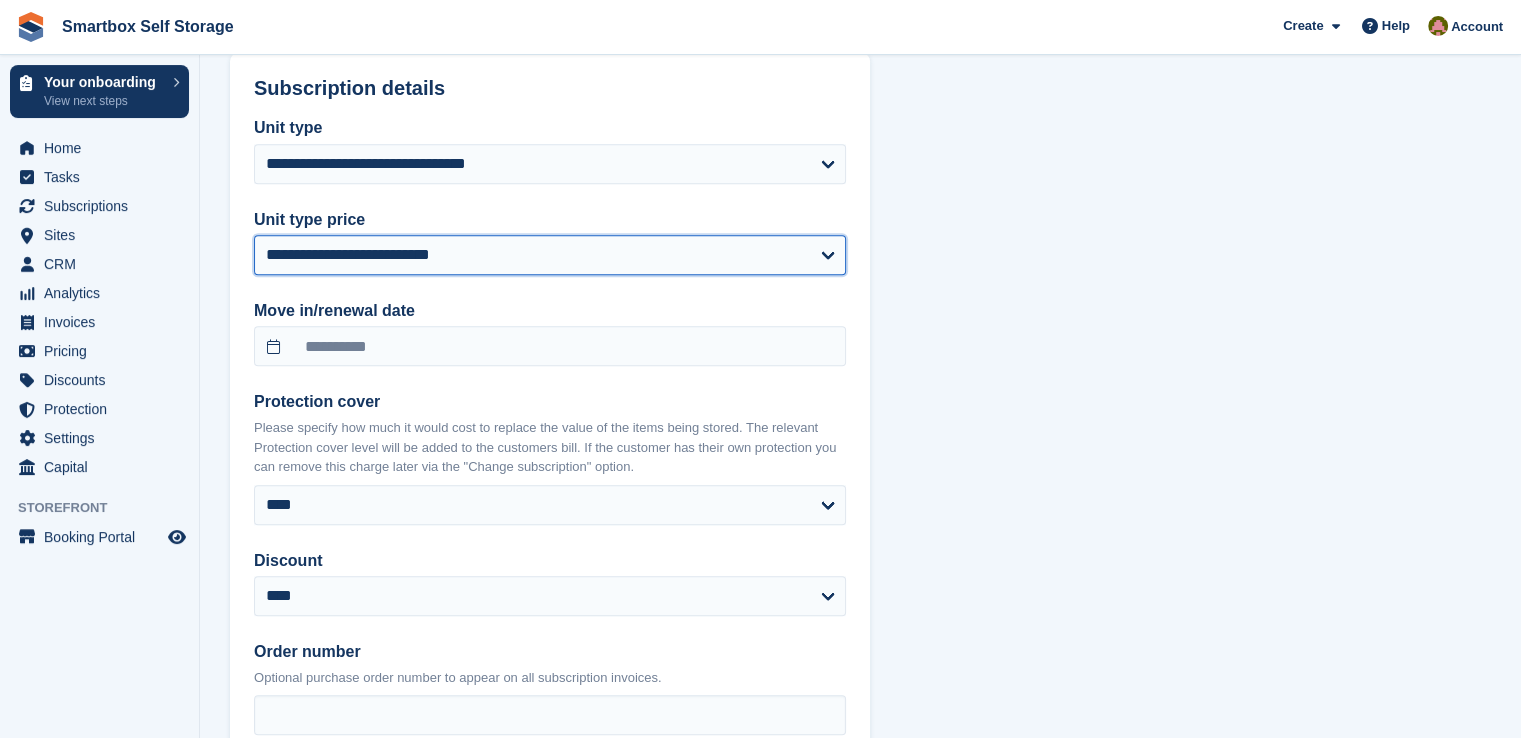 click on "**********" at bounding box center (550, 255) 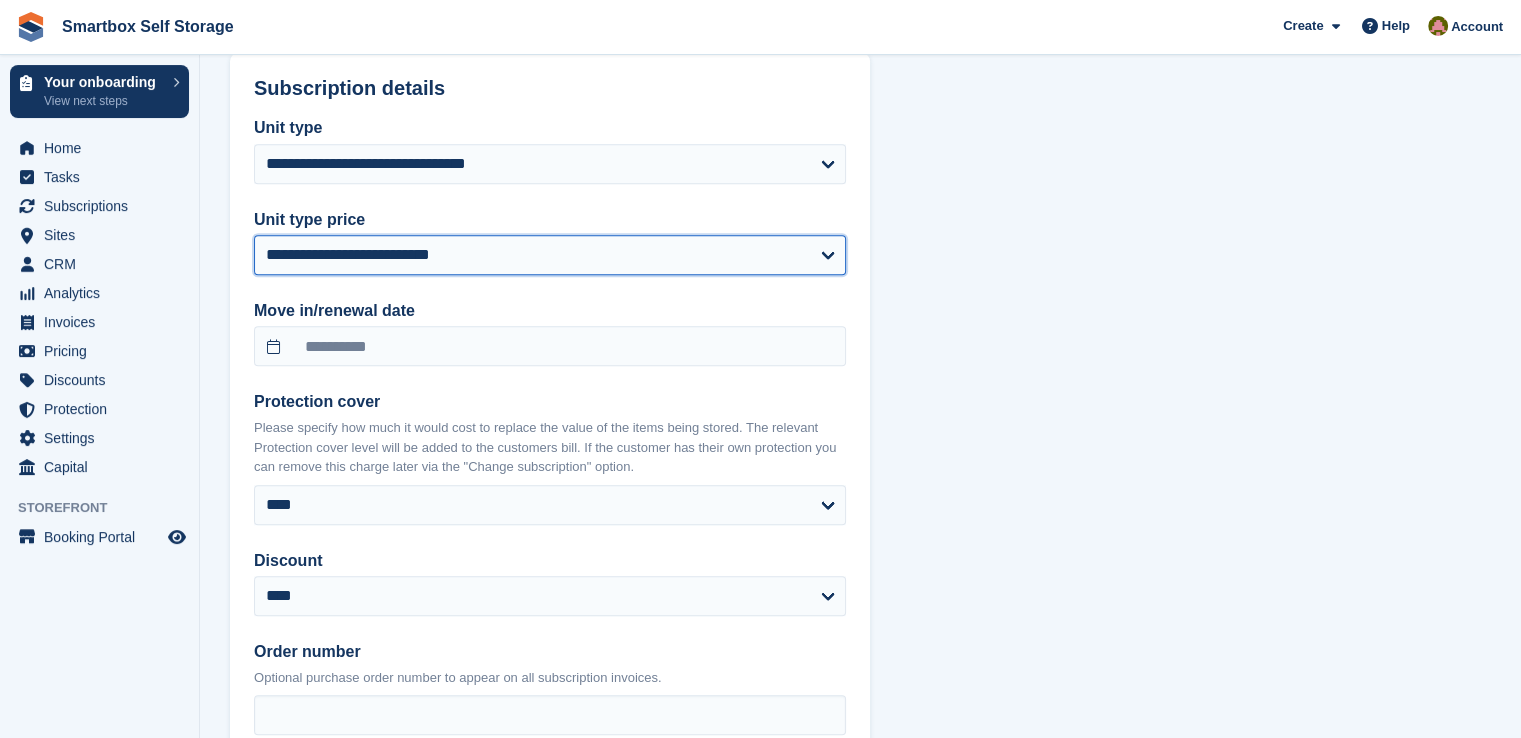 click on "**********" at bounding box center [550, 255] 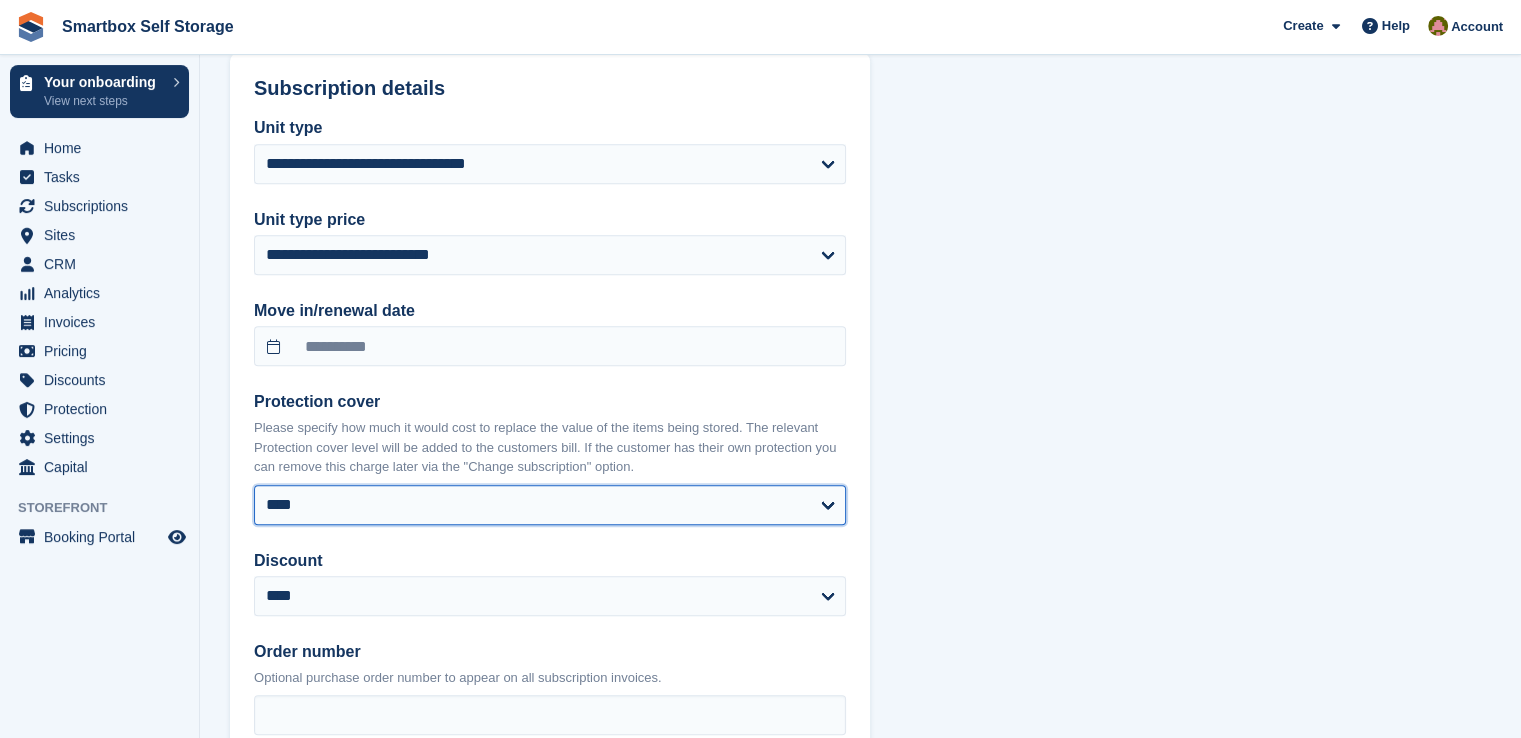 drag, startPoint x: 358, startPoint y: 520, endPoint x: 358, endPoint y: 497, distance: 23 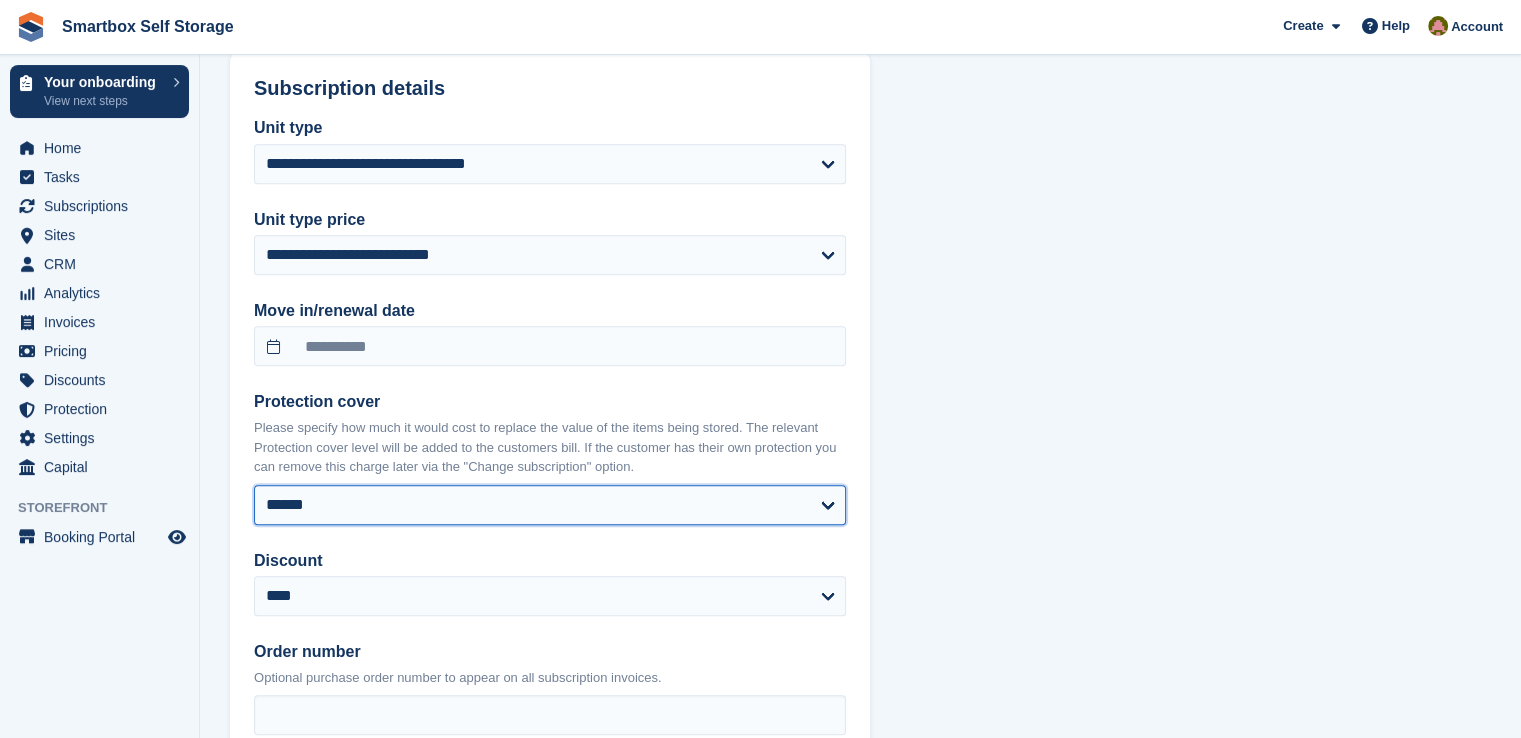 click on "****
******
******
******
******
******
*******
*******
*******
*******
*******
*******
*******
*******" at bounding box center [550, 505] 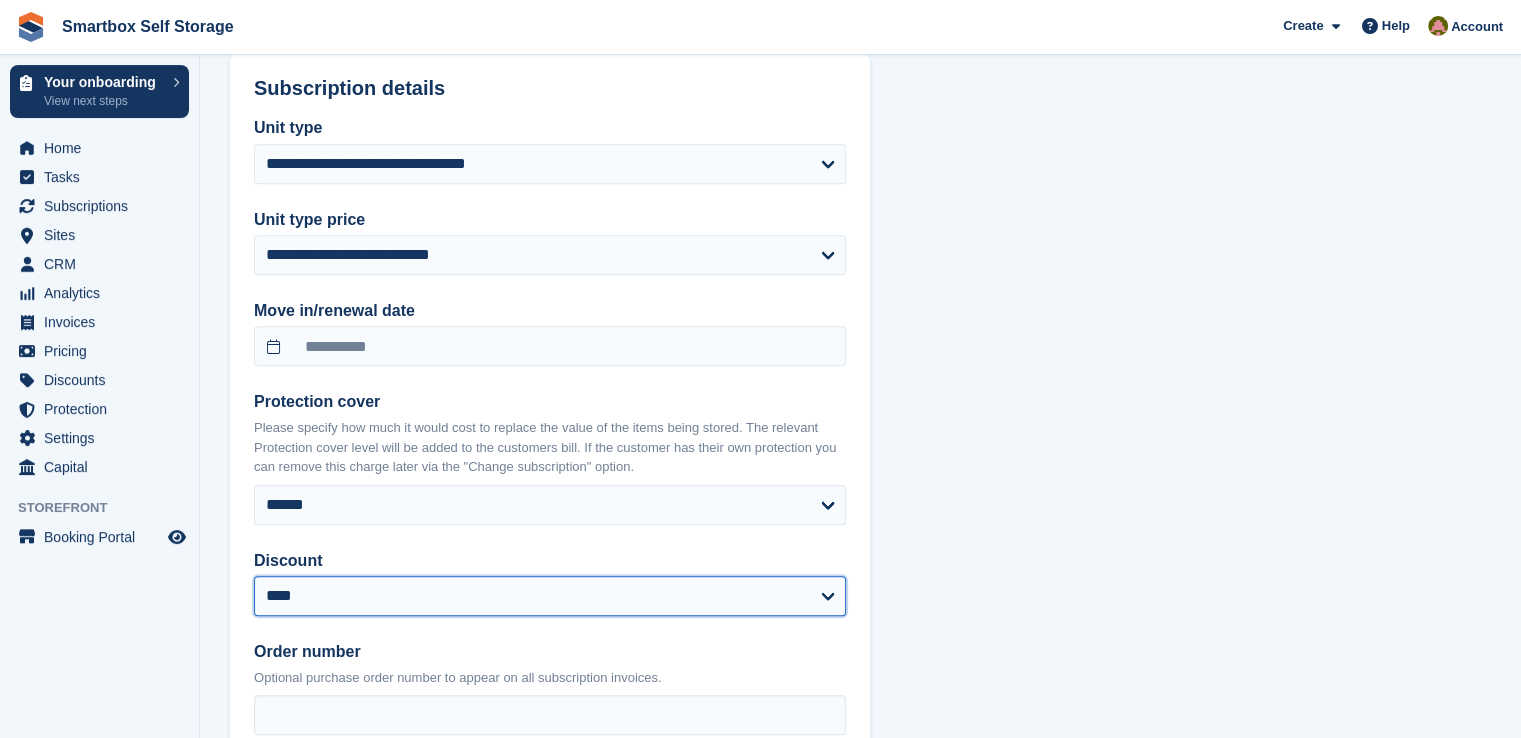 click on "**********" at bounding box center [550, 596] 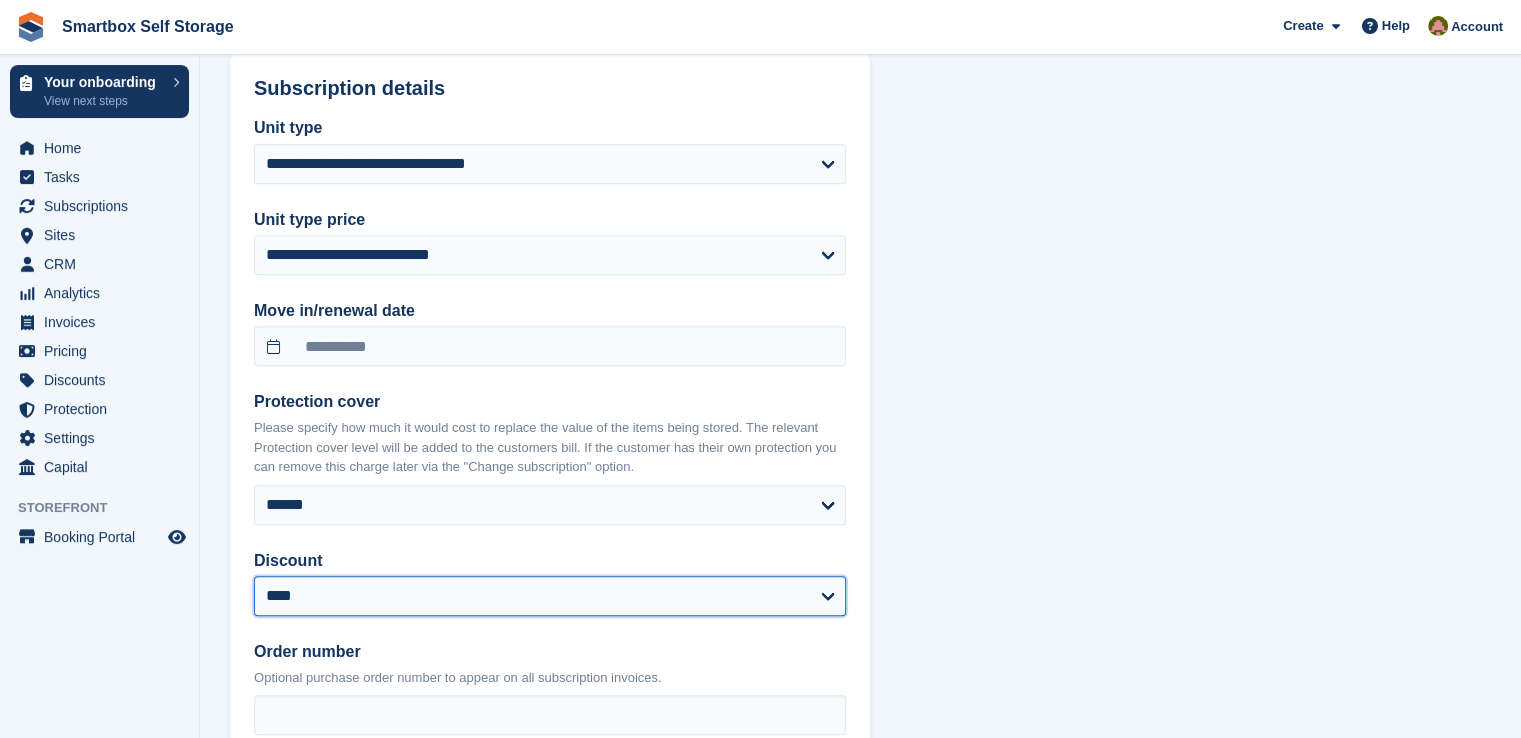 select on "****" 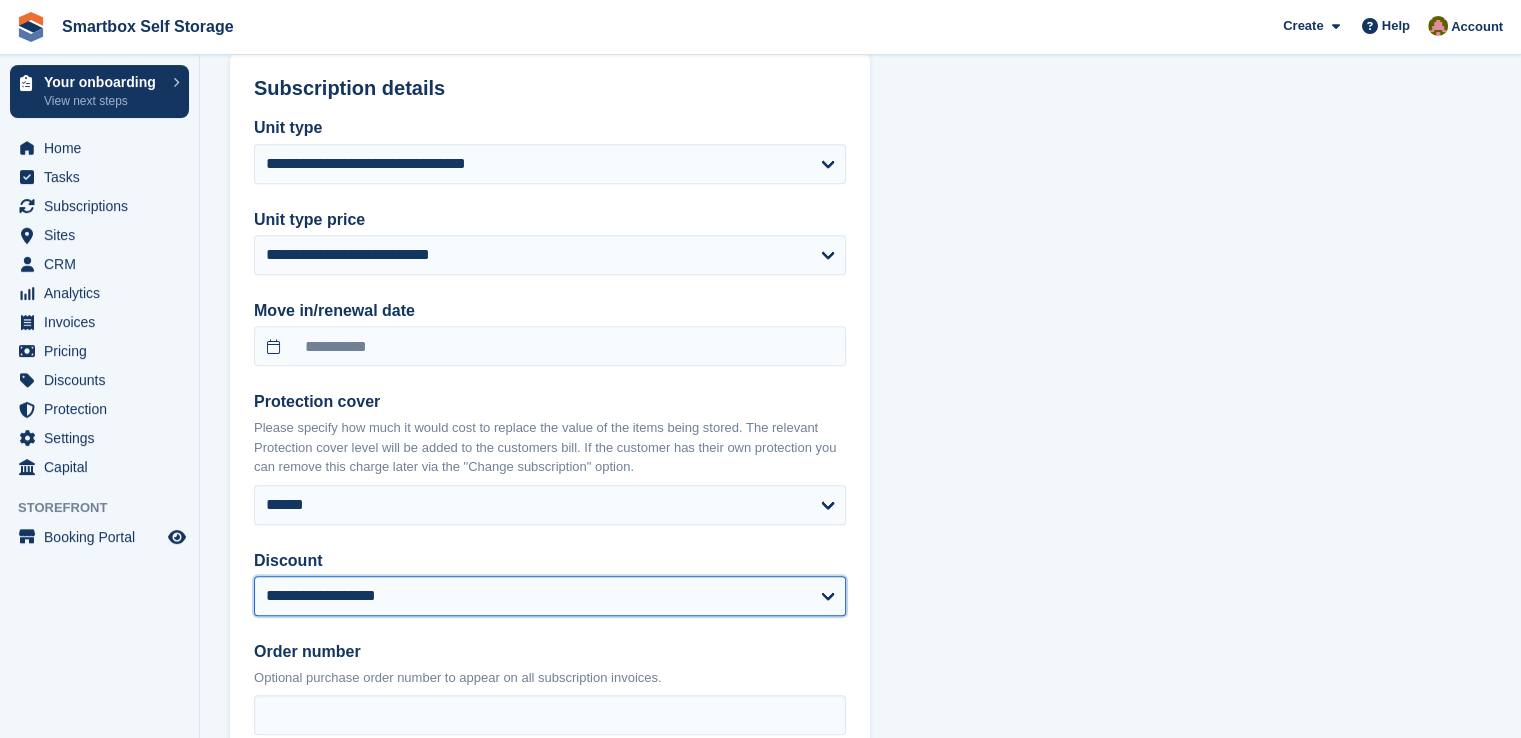 click on "**********" at bounding box center [550, 596] 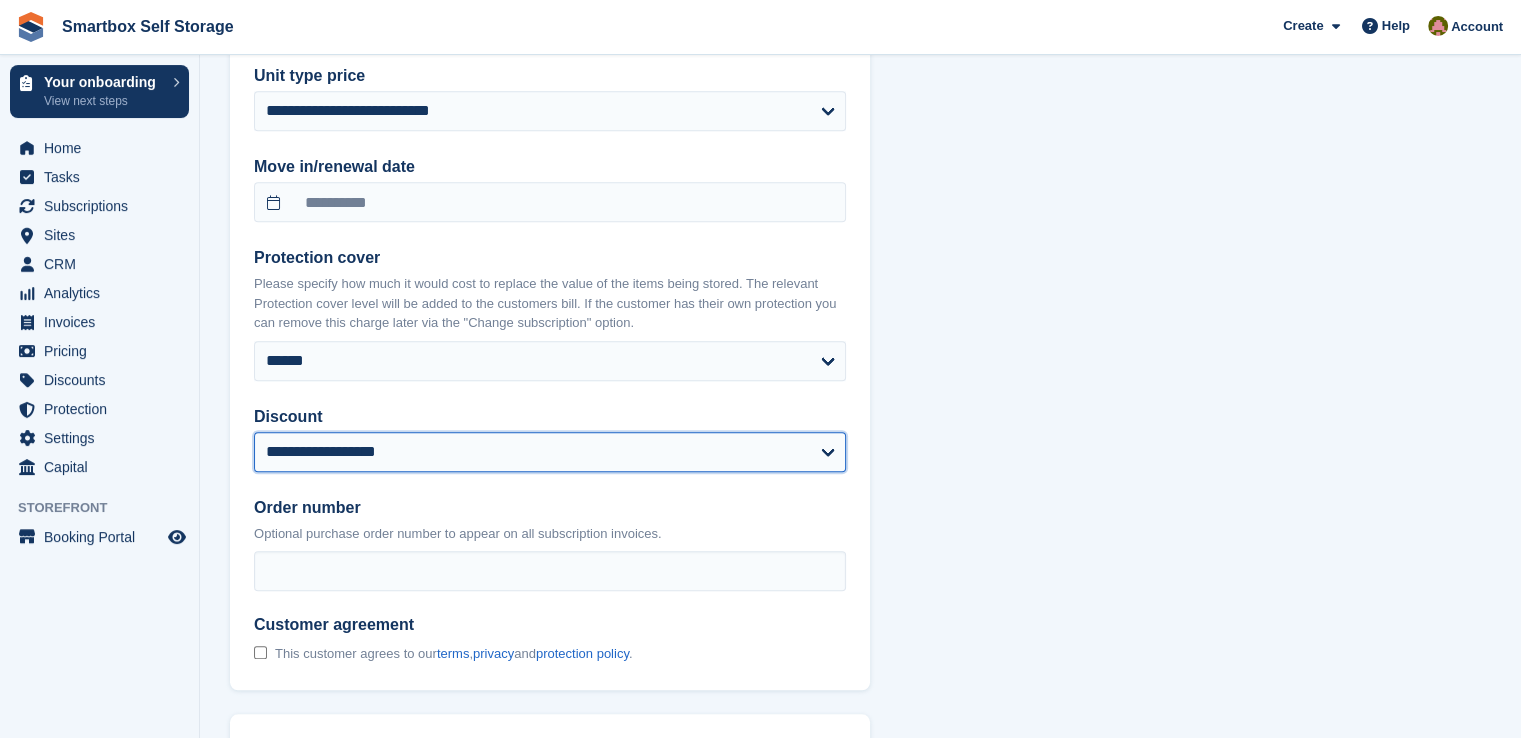 scroll, scrollTop: 2000, scrollLeft: 0, axis: vertical 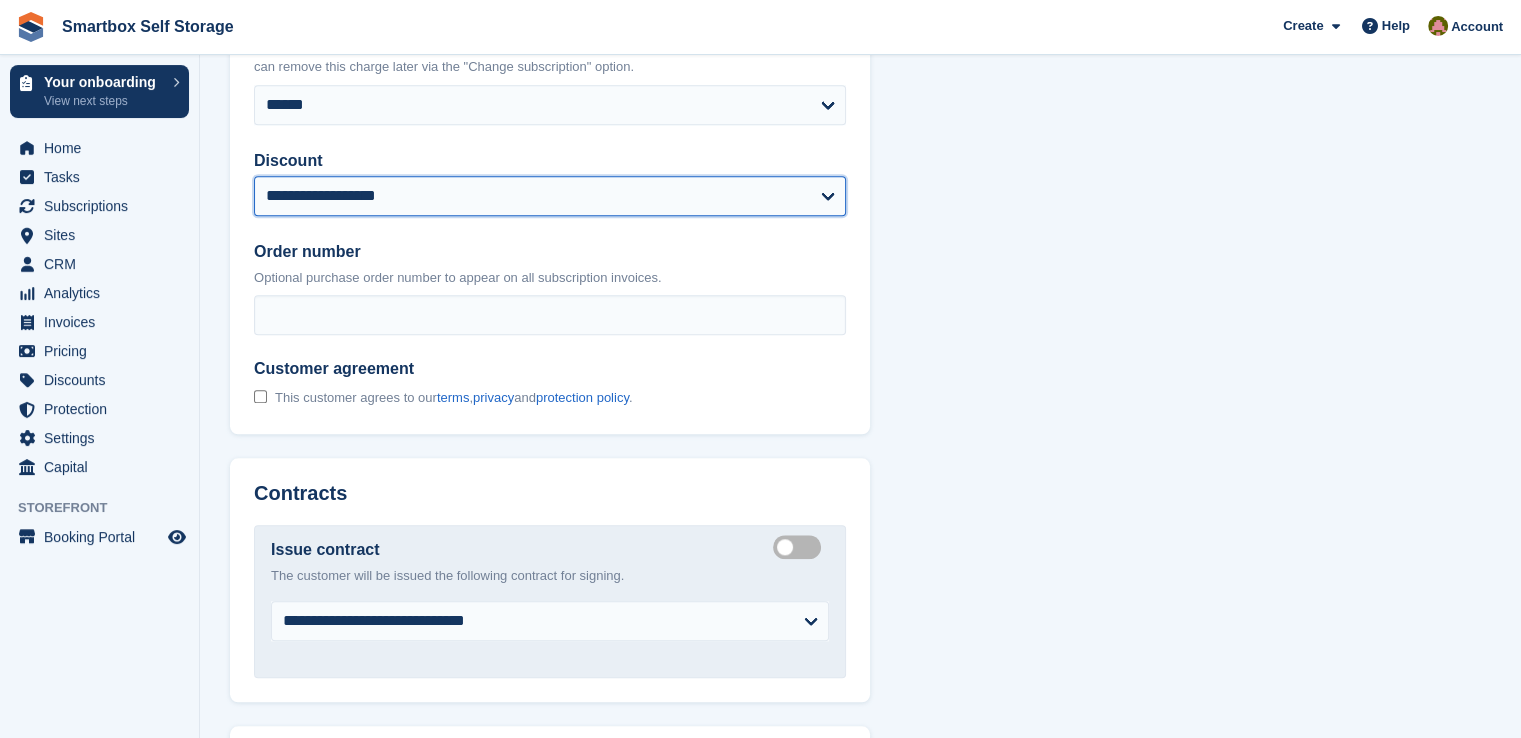 select on "******" 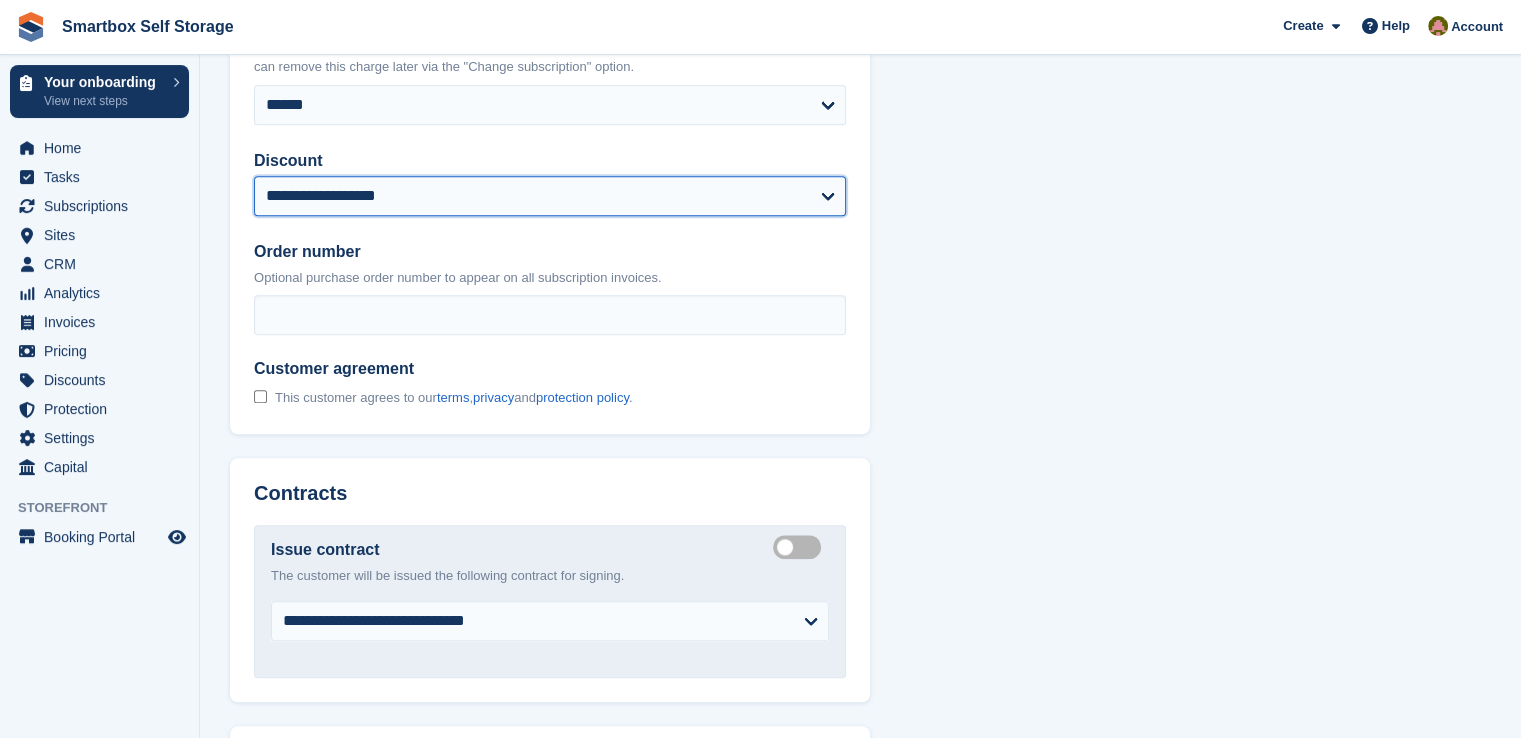 type on "**********" 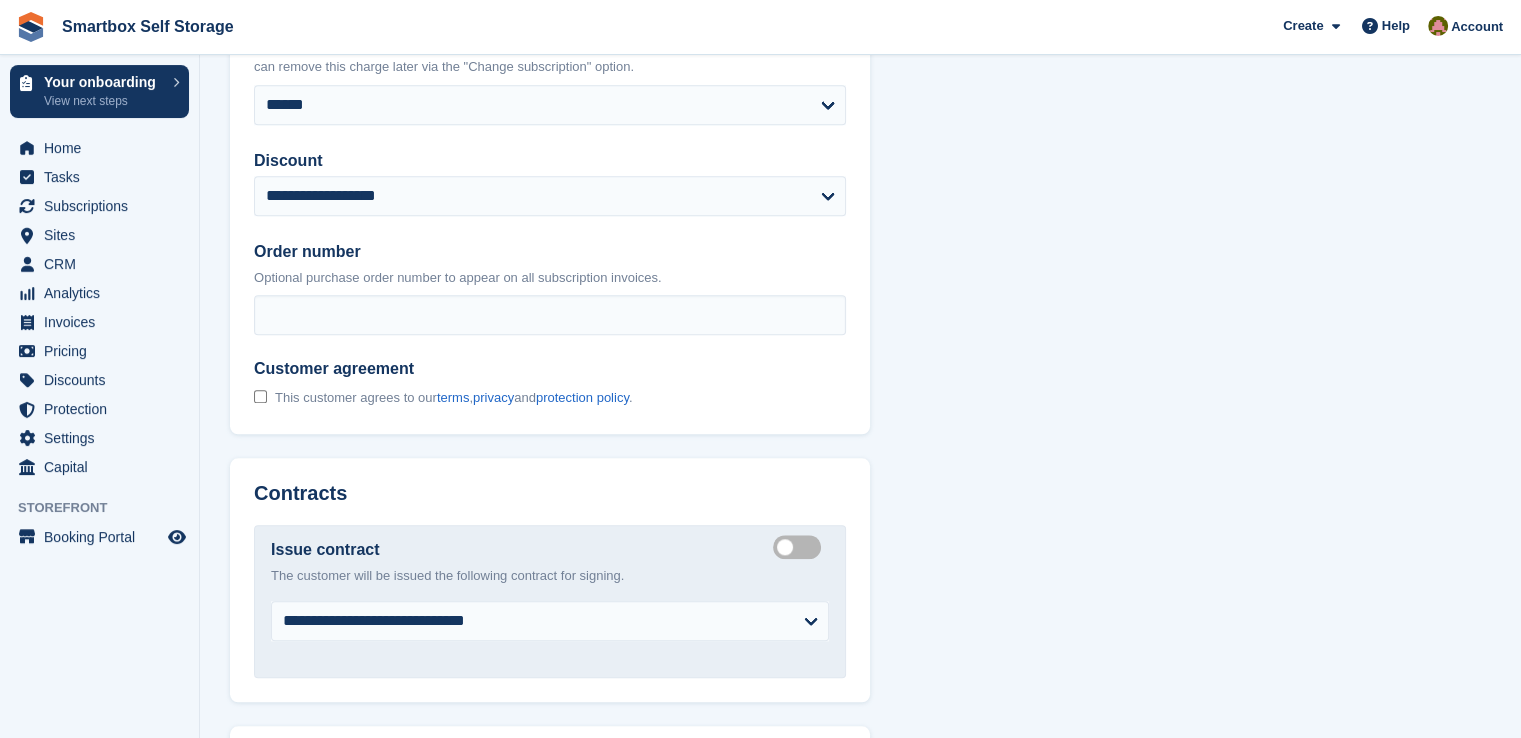 click on "This customer agrees to our  terms ,  privacy  and  protection policy ." at bounding box center (453, 398) 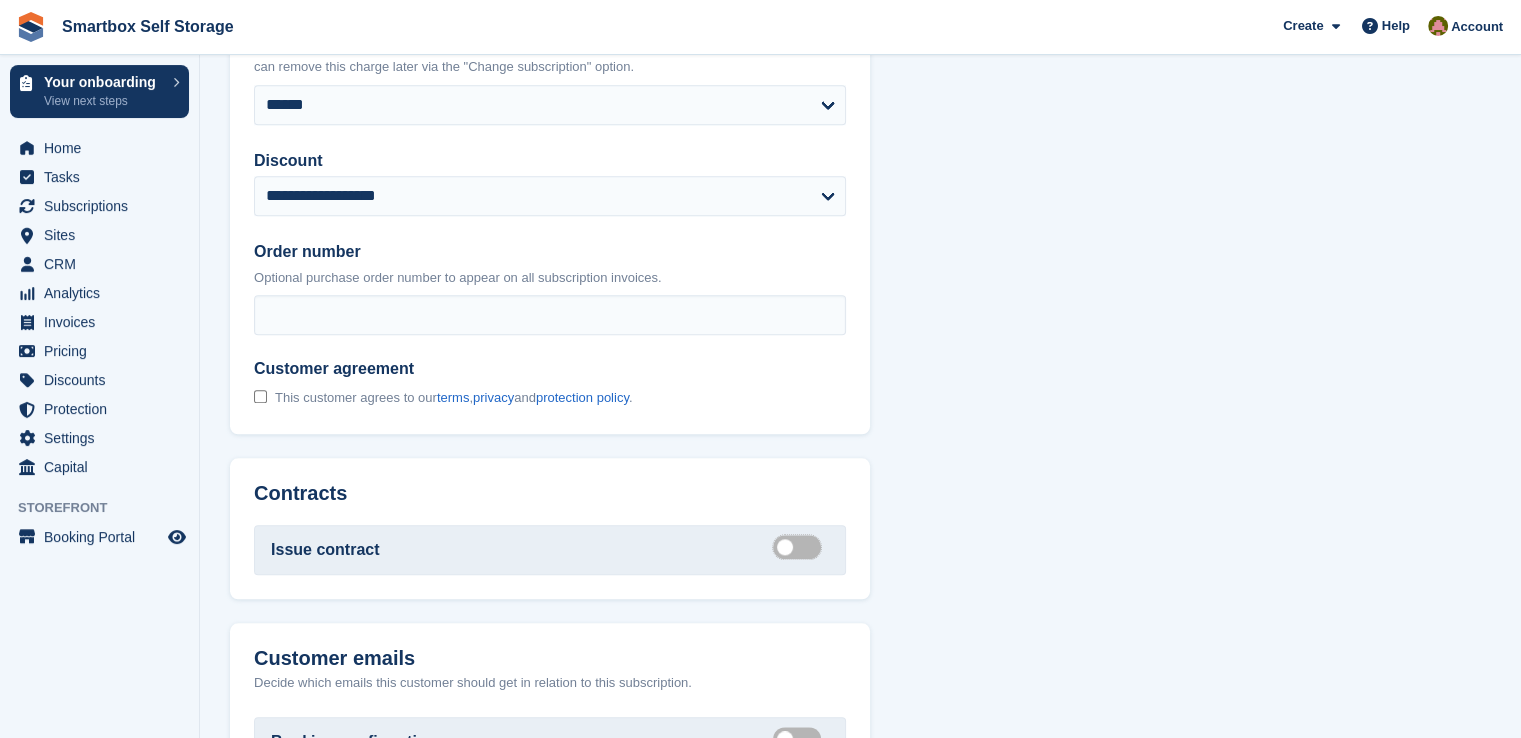 scroll, scrollTop: 2500, scrollLeft: 0, axis: vertical 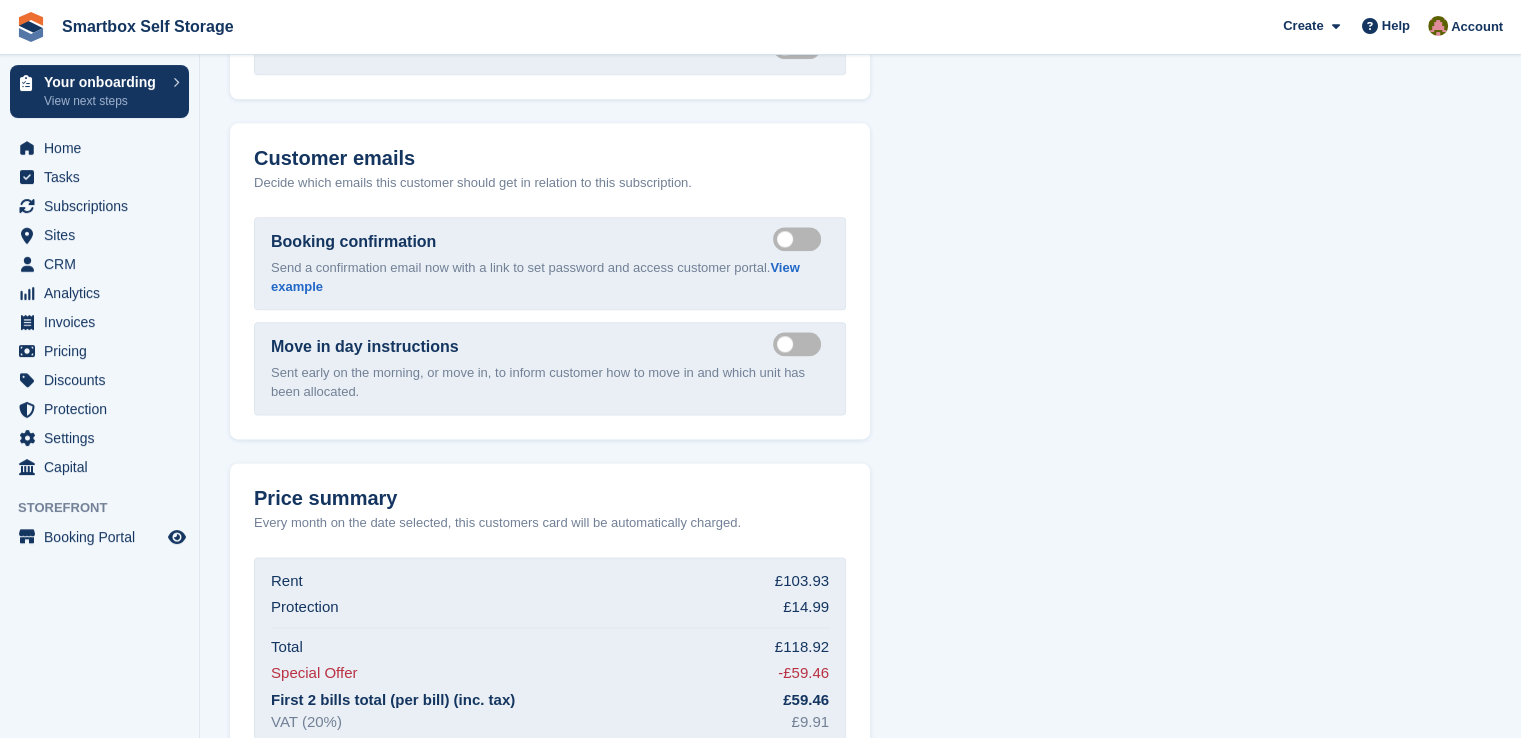 click on "Send move in day email" at bounding box center [801, 344] 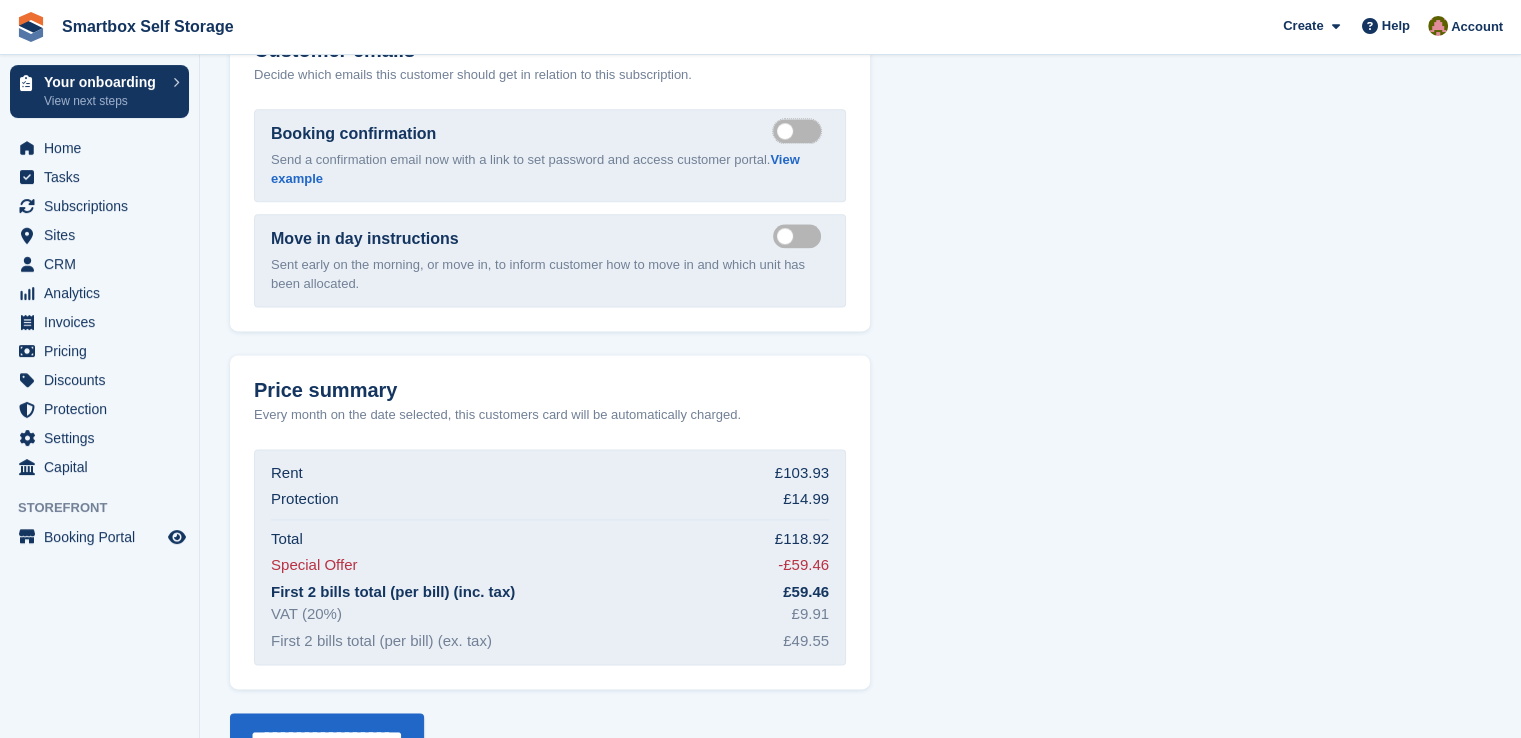 scroll, scrollTop: 2662, scrollLeft: 0, axis: vertical 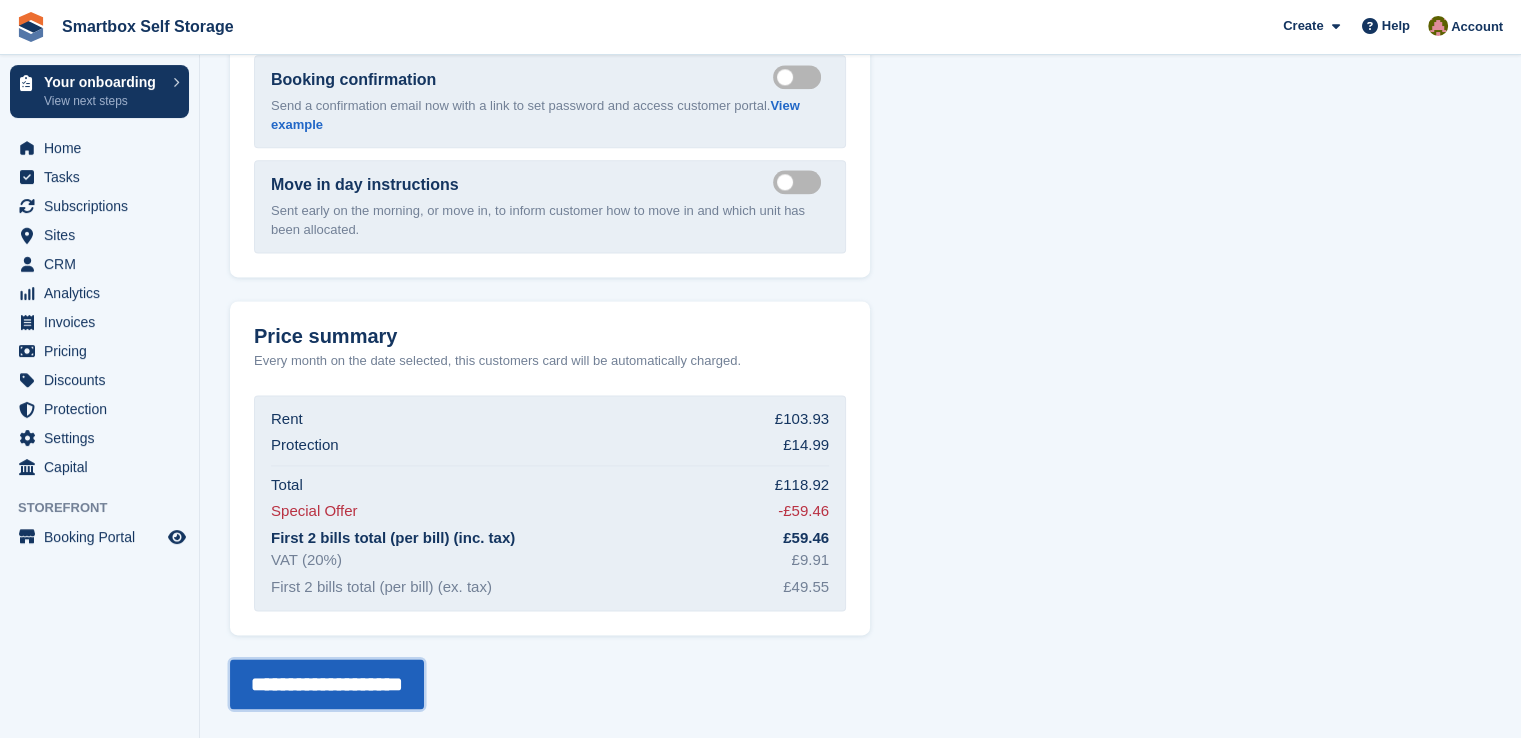 click on "**********" at bounding box center [327, 684] 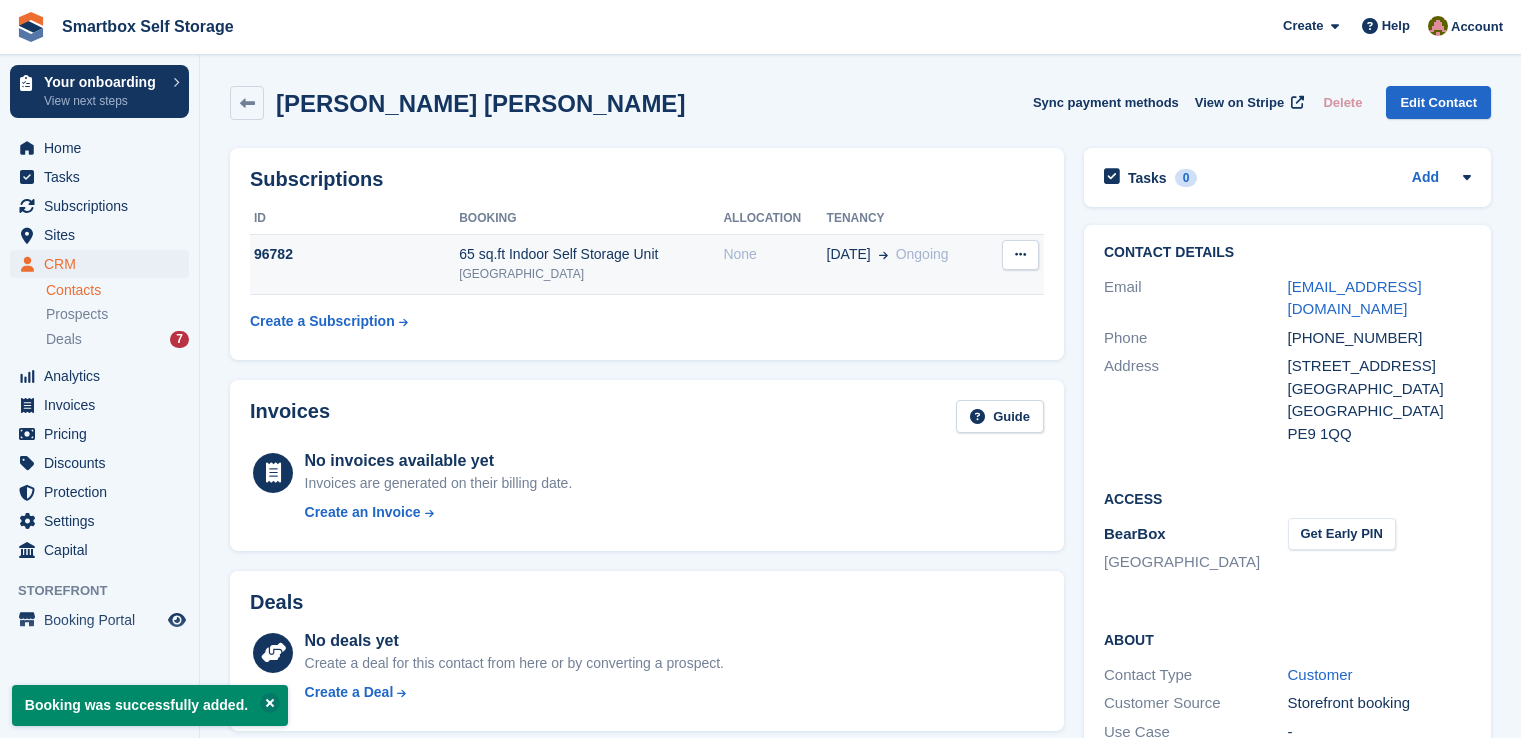 scroll, scrollTop: 0, scrollLeft: 0, axis: both 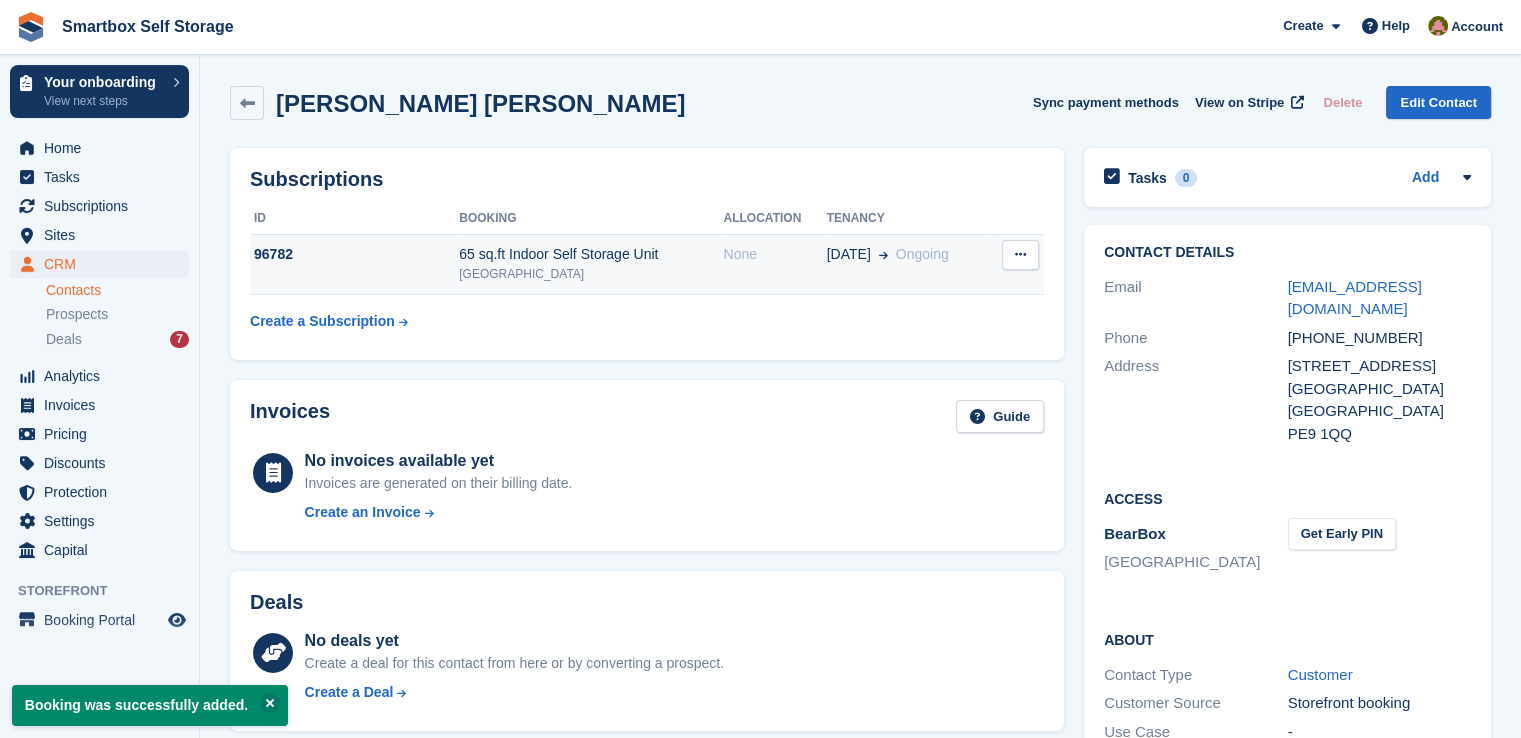 click on "65 sq.ft Indoor Self Storage Unit" at bounding box center (591, 254) 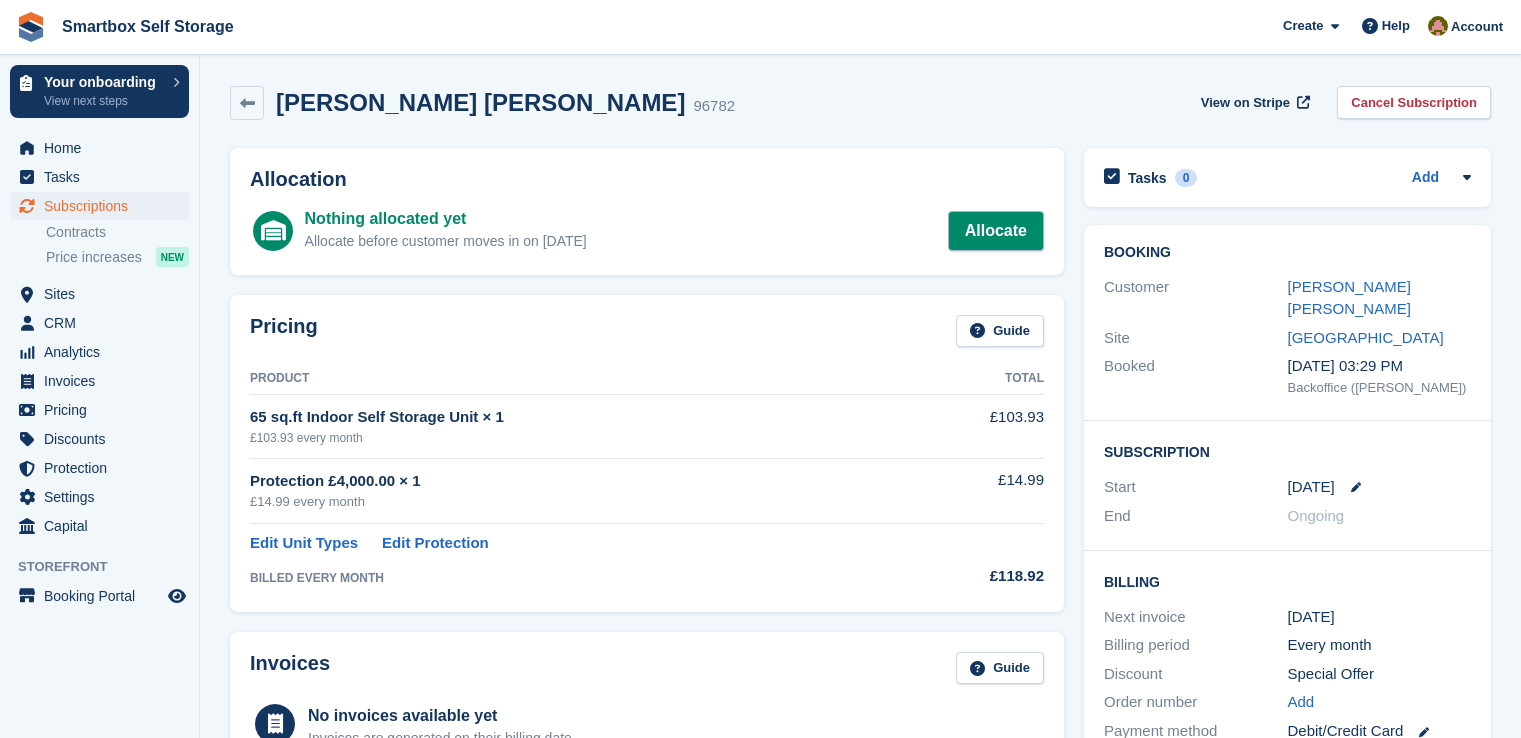 scroll, scrollTop: 0, scrollLeft: 0, axis: both 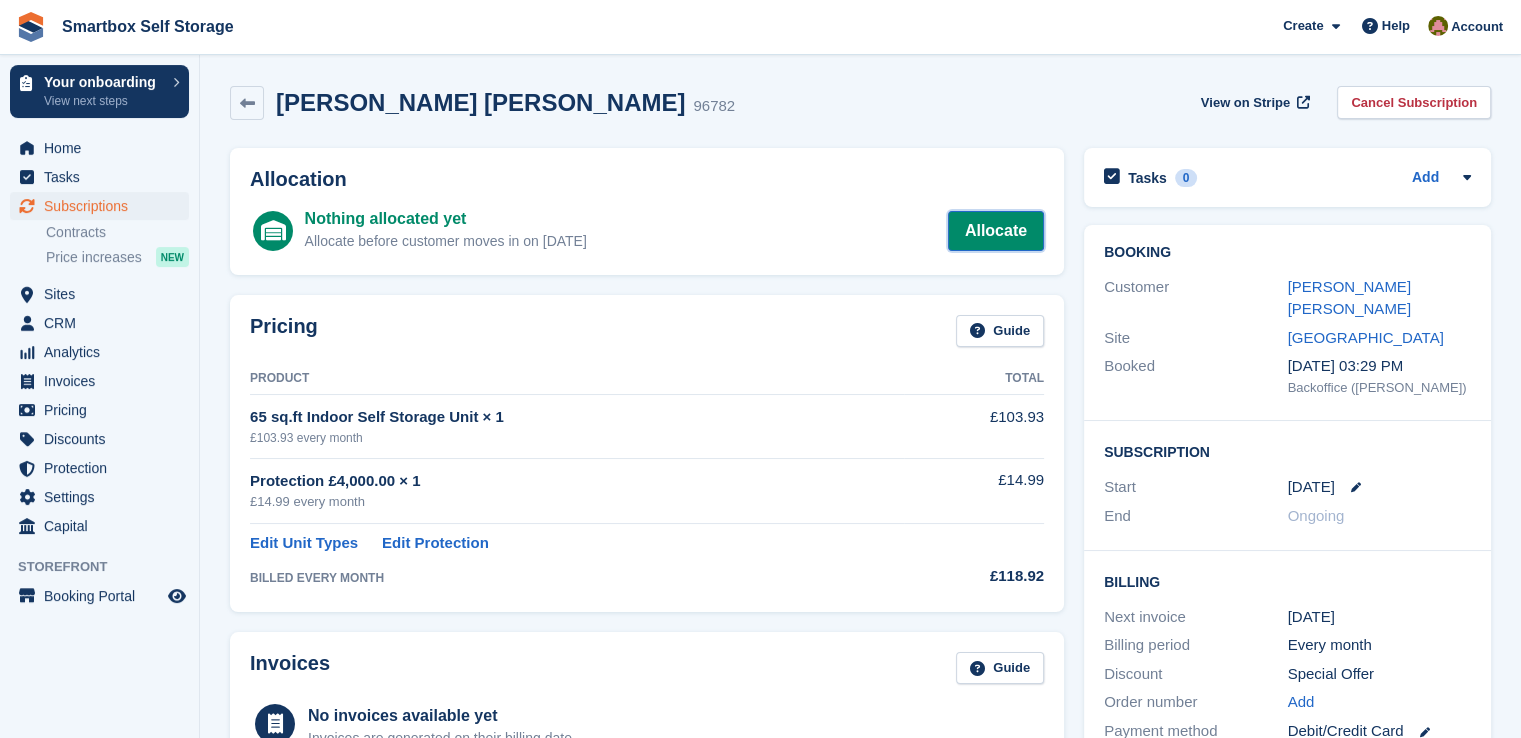 click on "Allocate" at bounding box center (996, 231) 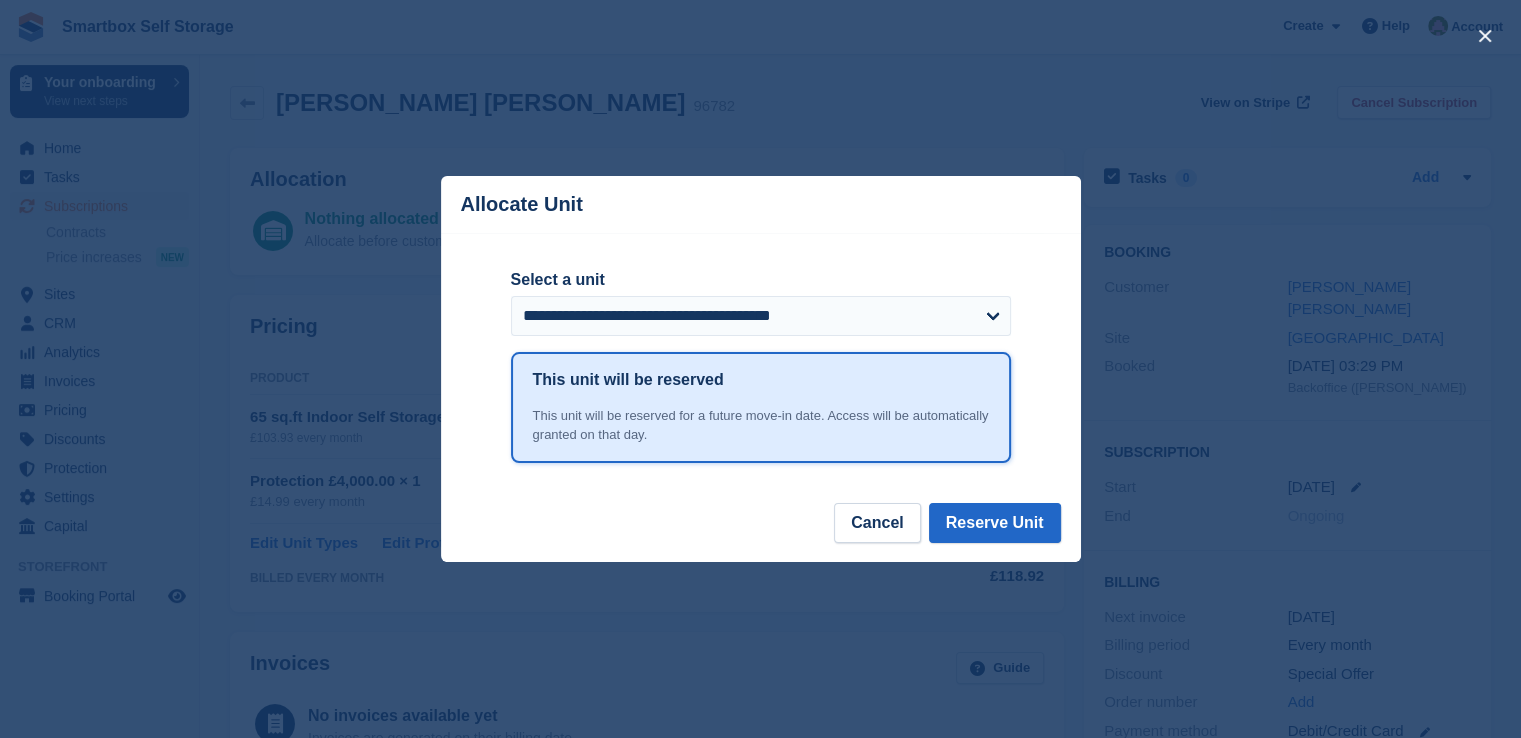 click on "**********" at bounding box center [761, 309] 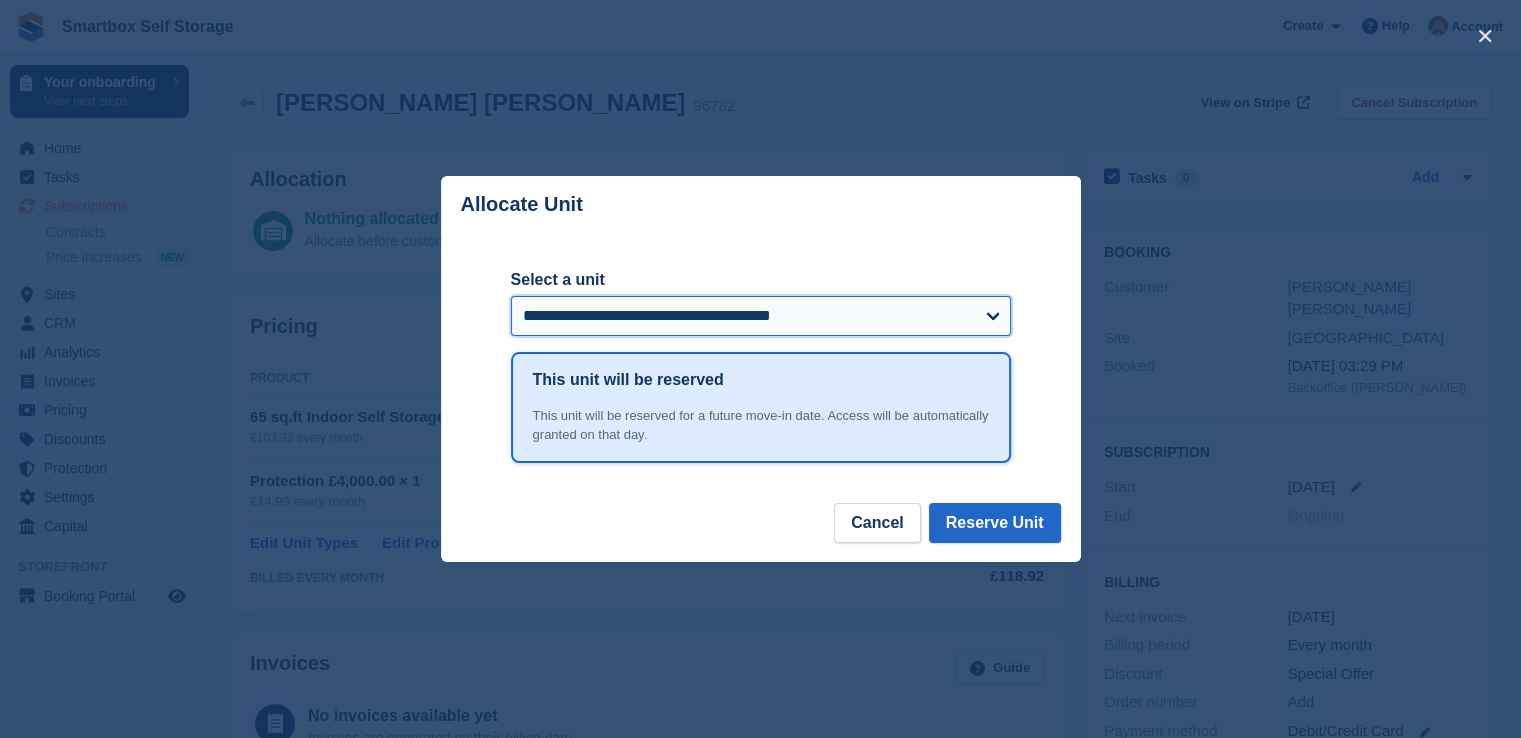 drag, startPoint x: 731, startPoint y: 305, endPoint x: 731, endPoint y: 329, distance: 24 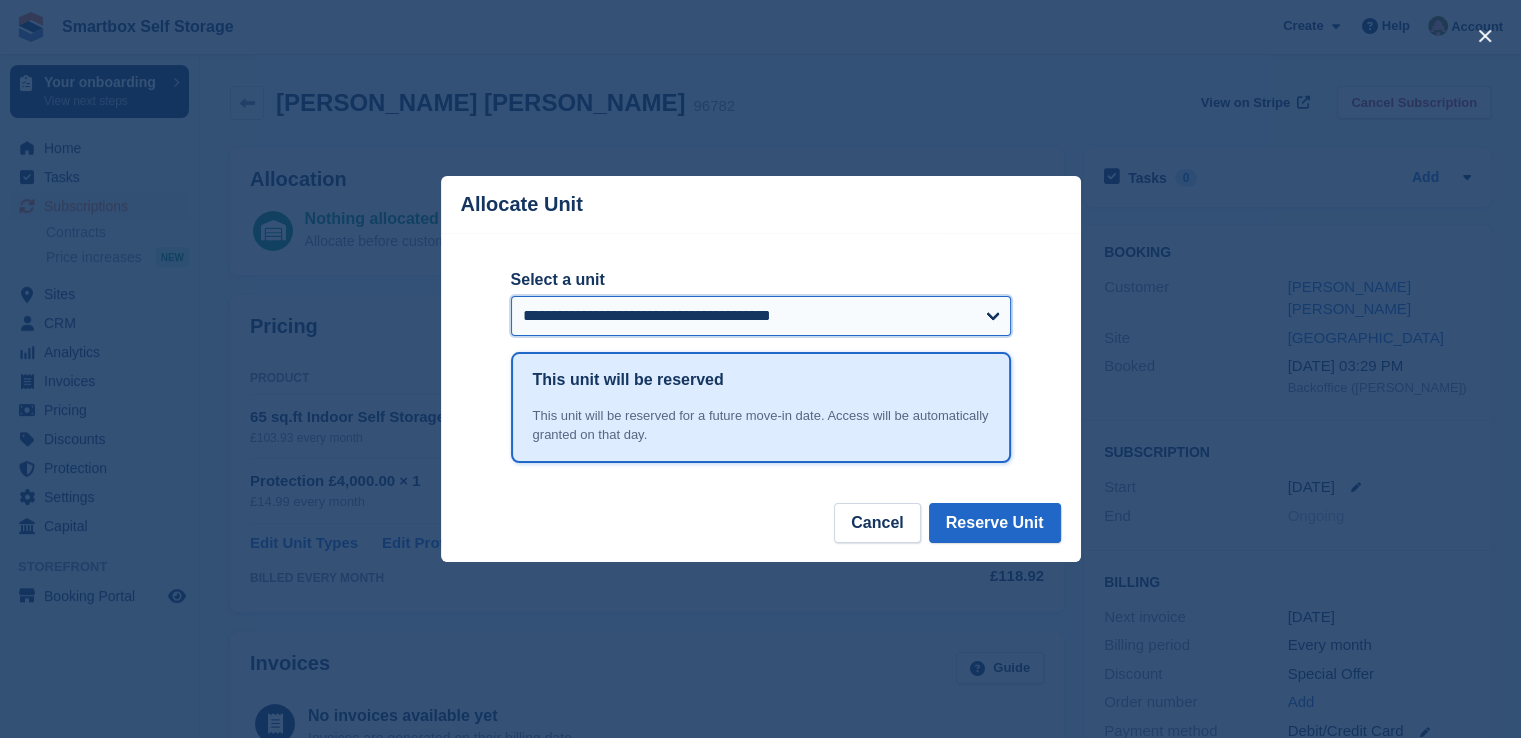 select on "******" 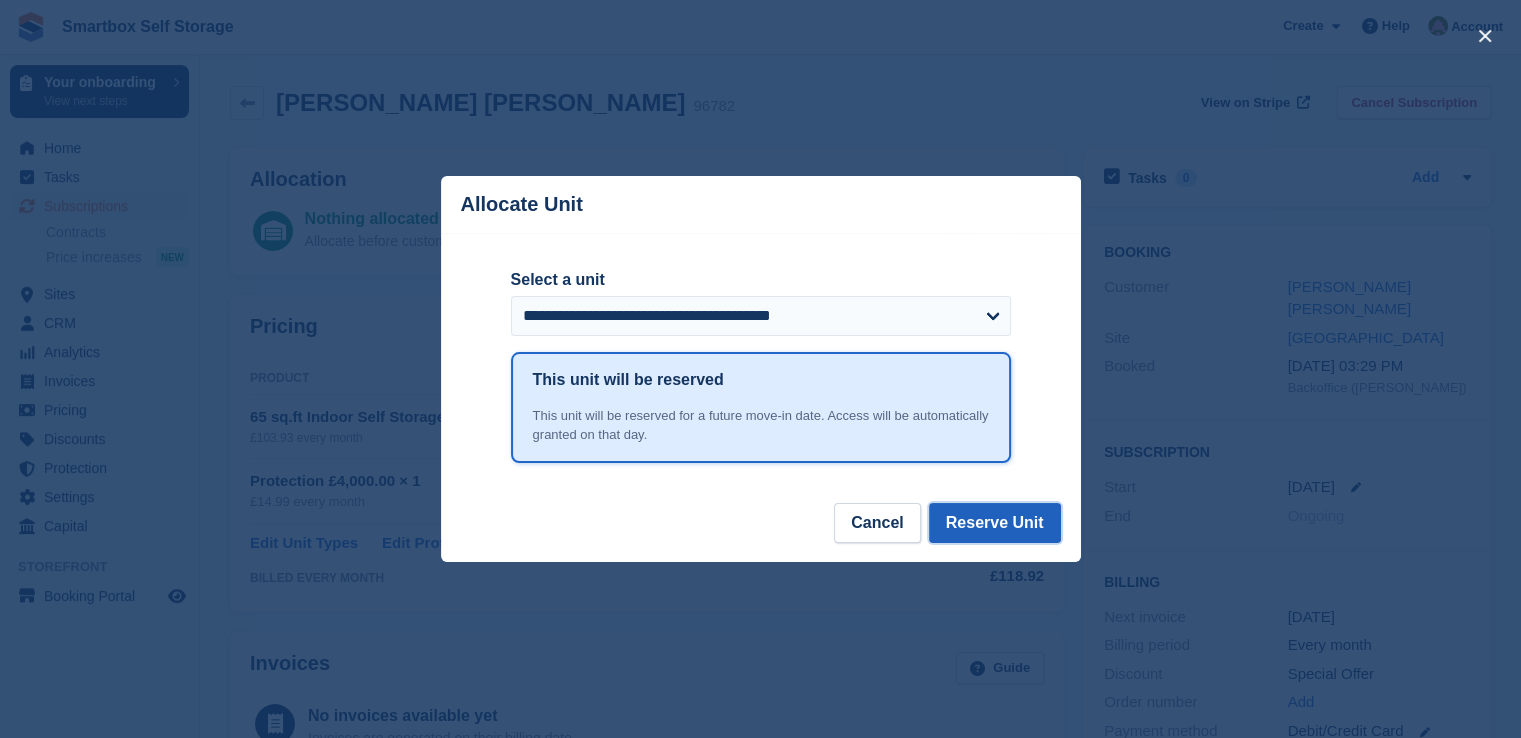 click on "Reserve Unit" at bounding box center (995, 523) 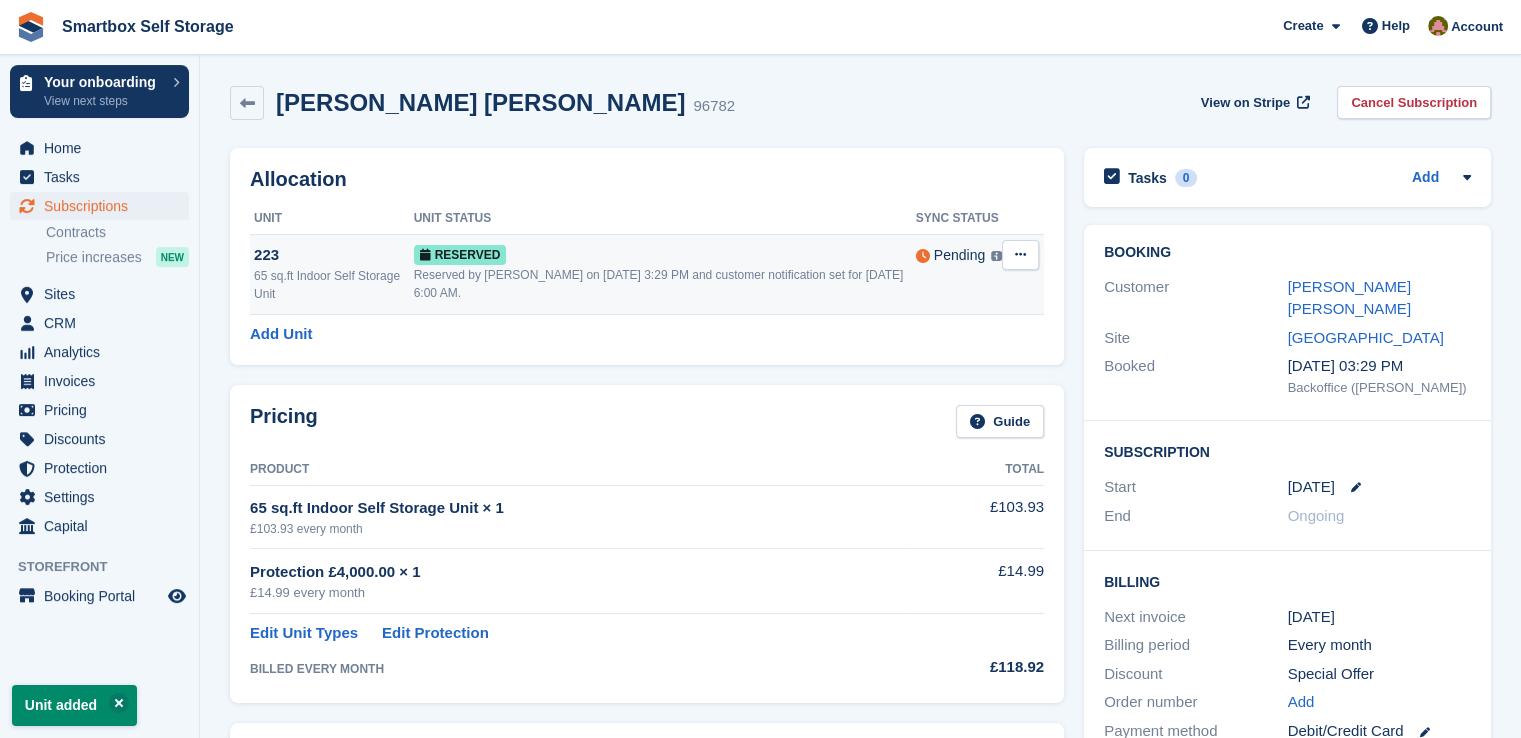 click at bounding box center (1020, 255) 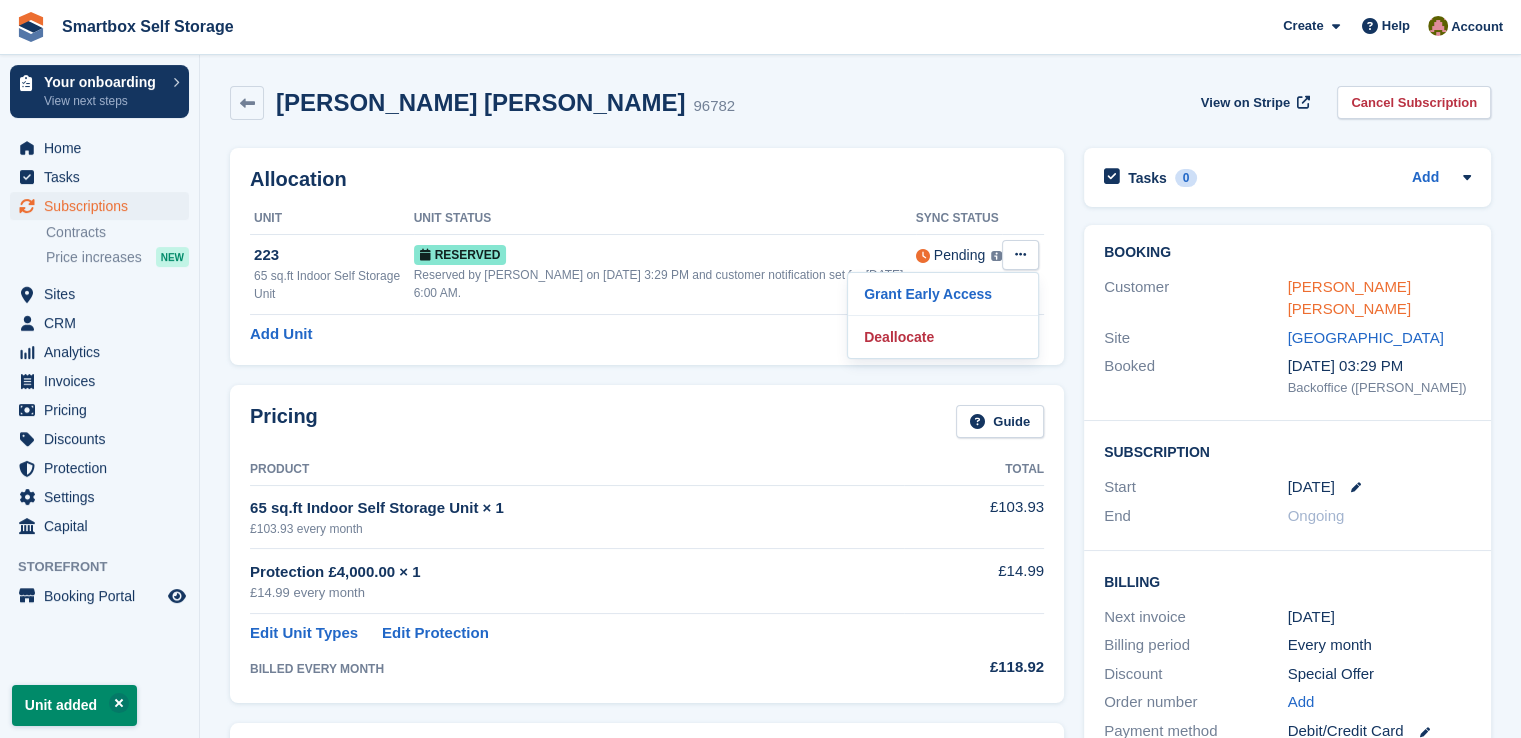click on "[PERSON_NAME] [PERSON_NAME]" at bounding box center (1349, 298) 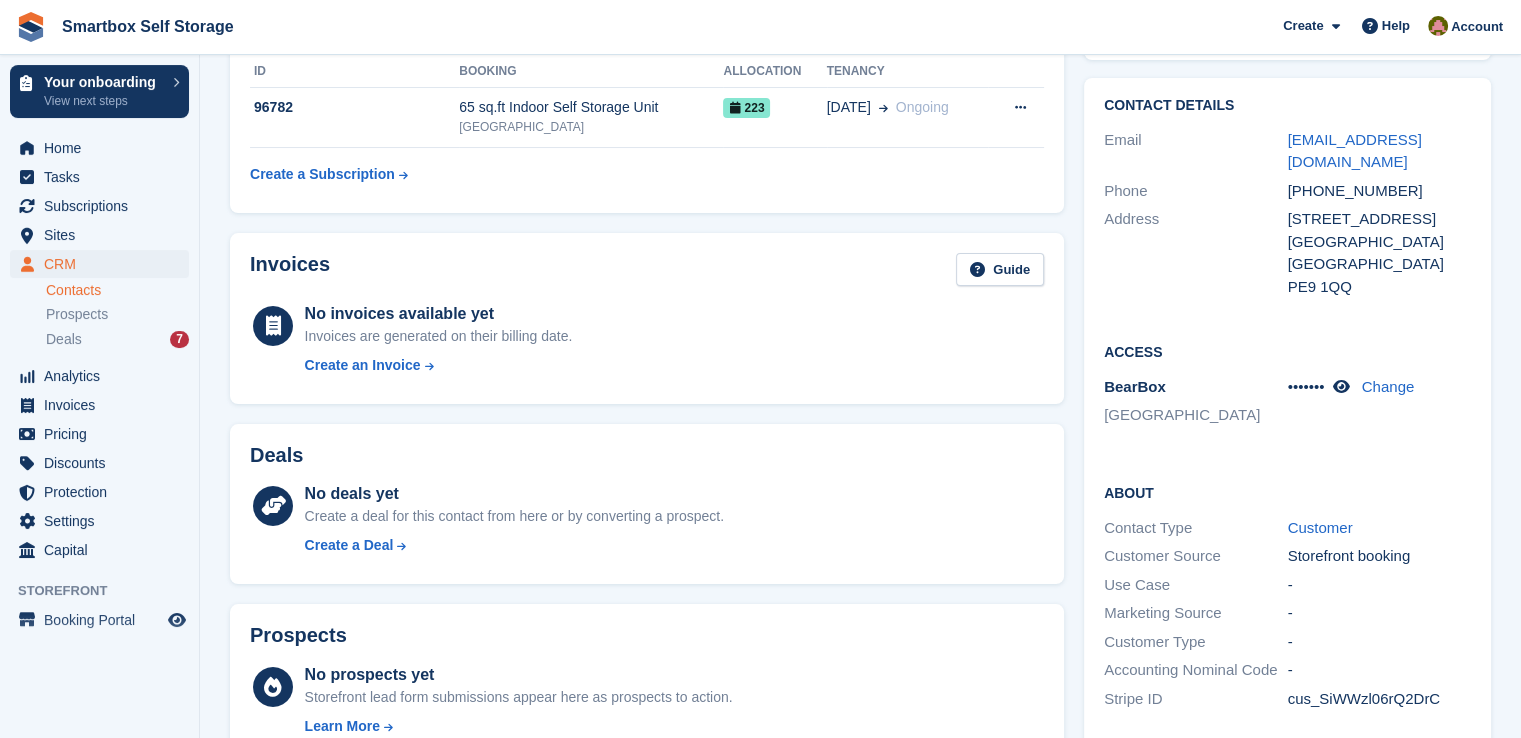 scroll, scrollTop: 0, scrollLeft: 0, axis: both 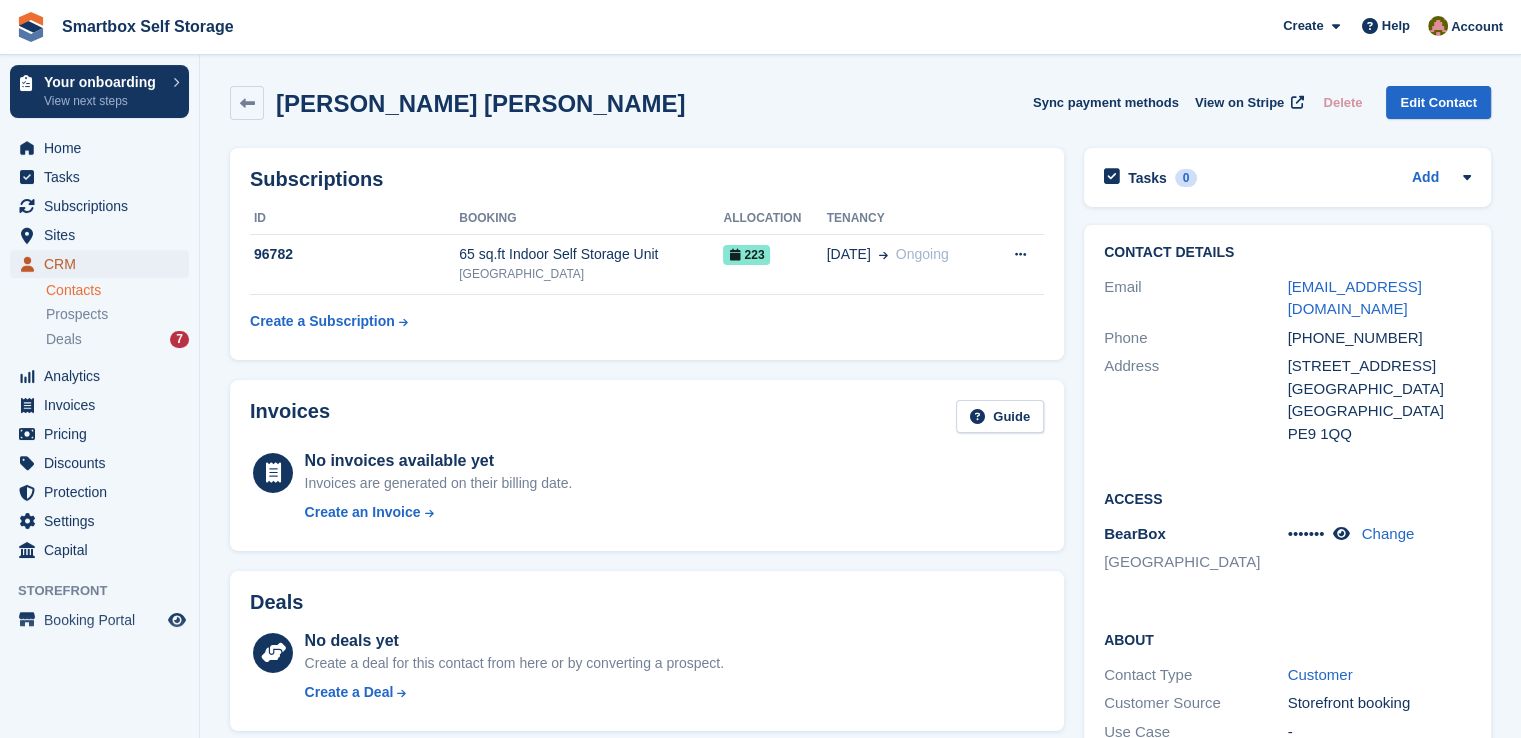 click on "CRM" at bounding box center (104, 264) 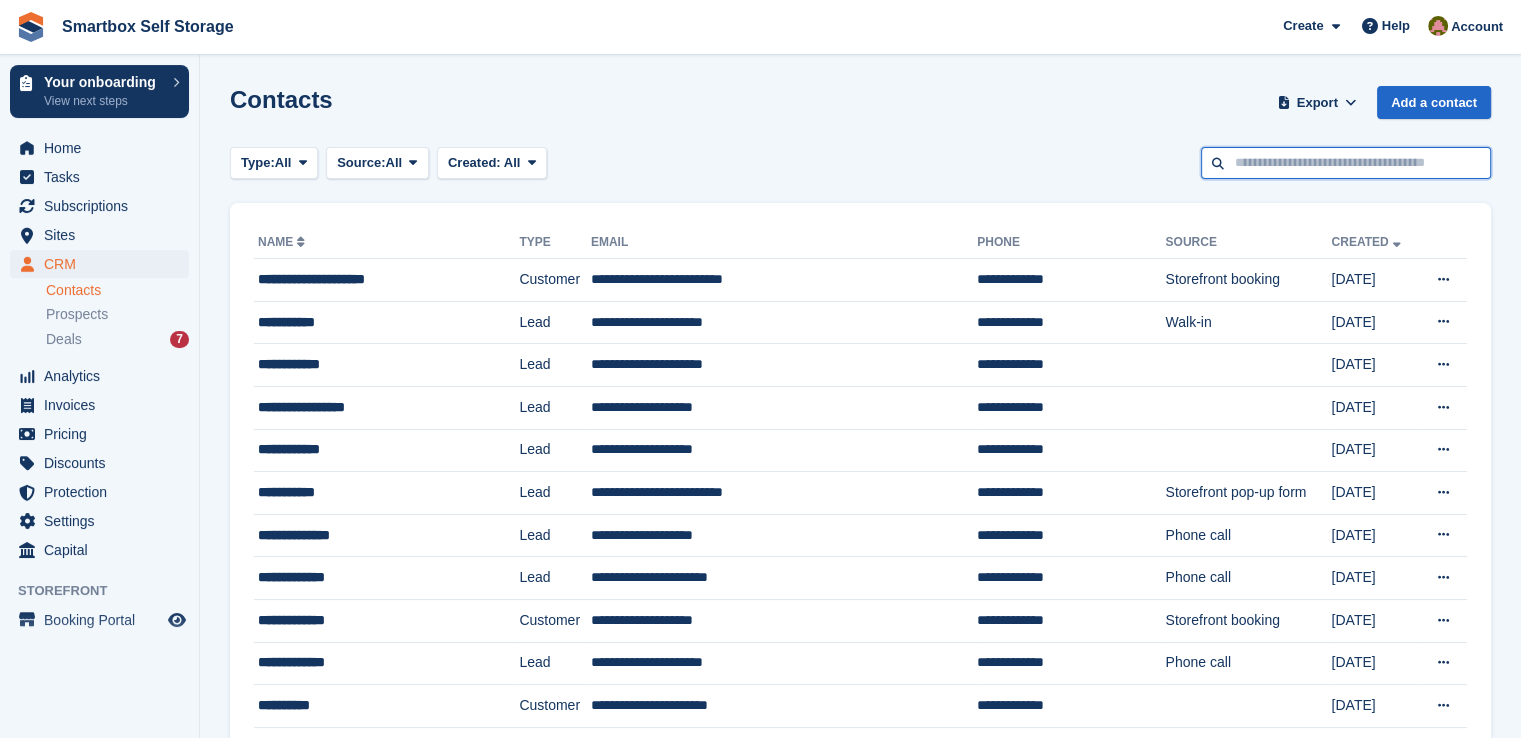 click at bounding box center (1346, 163) 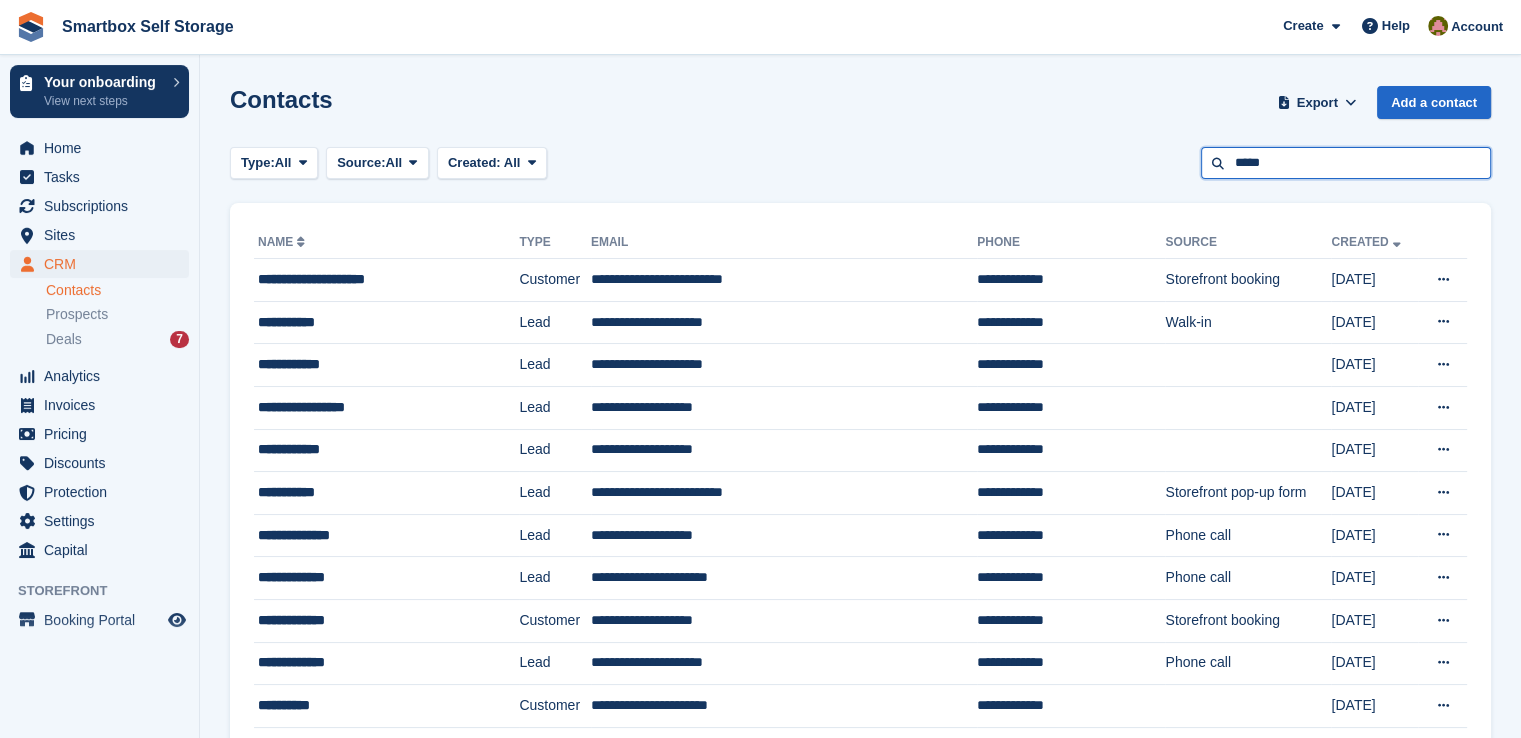 type on "*****" 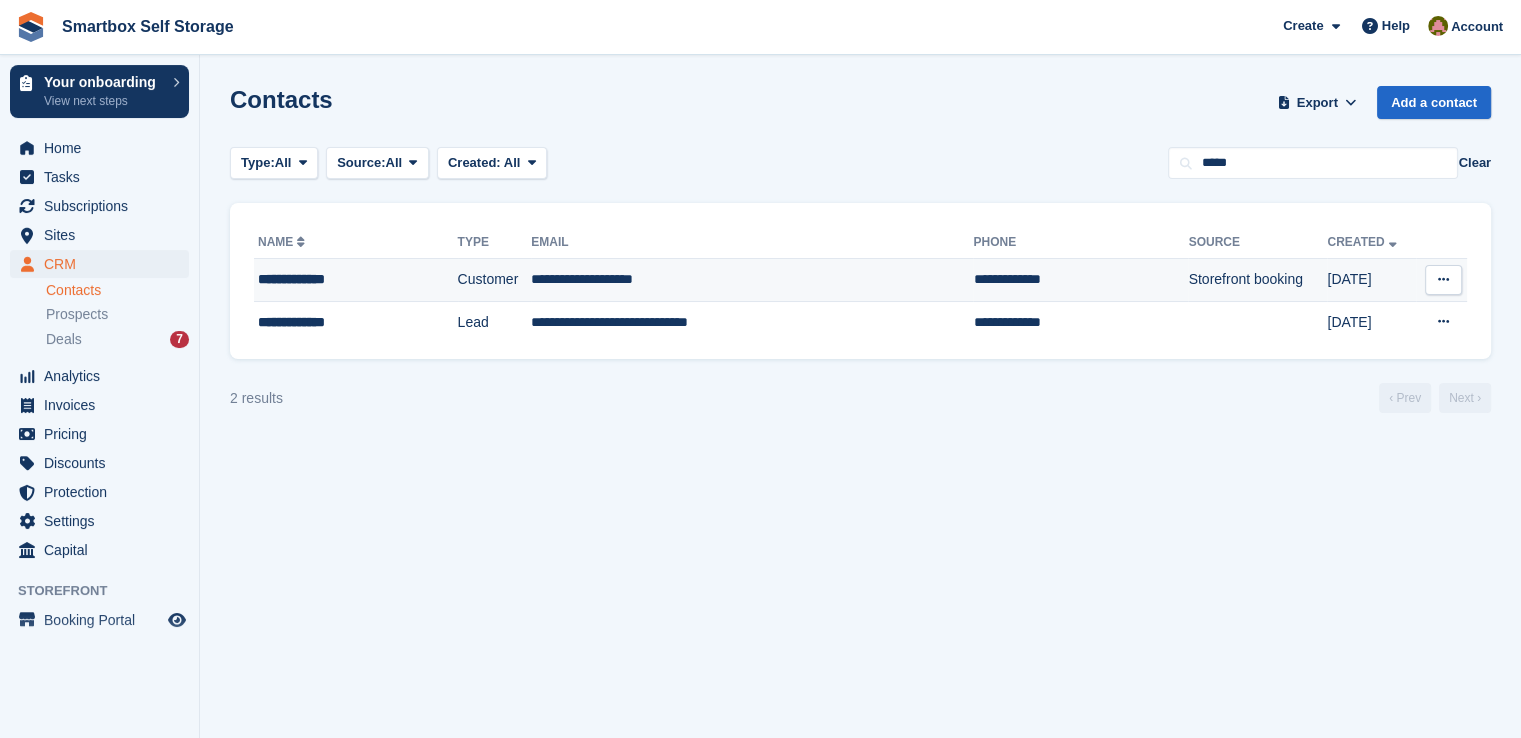 click on "**********" at bounding box center [752, 280] 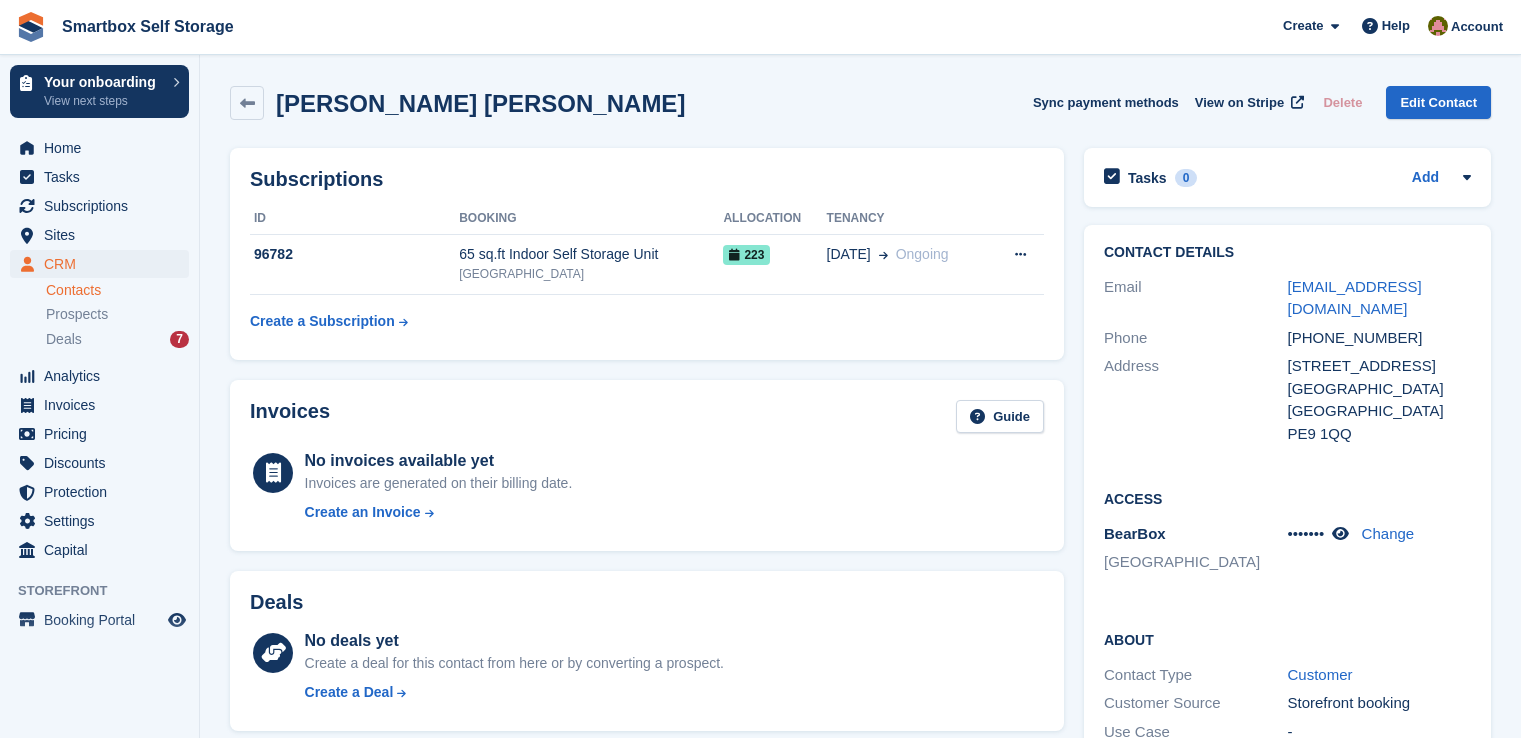 scroll, scrollTop: 0, scrollLeft: 0, axis: both 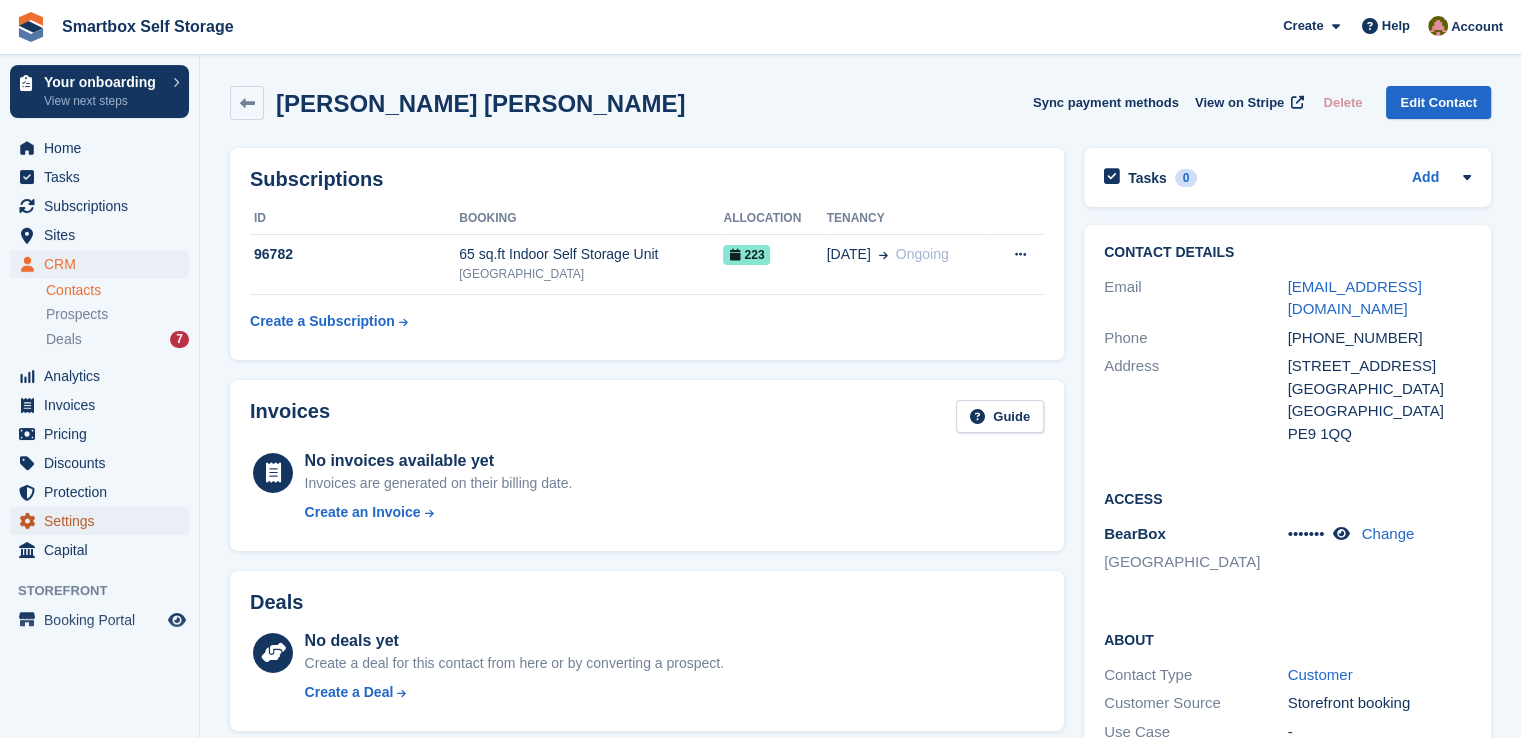 click on "Settings" at bounding box center (104, 521) 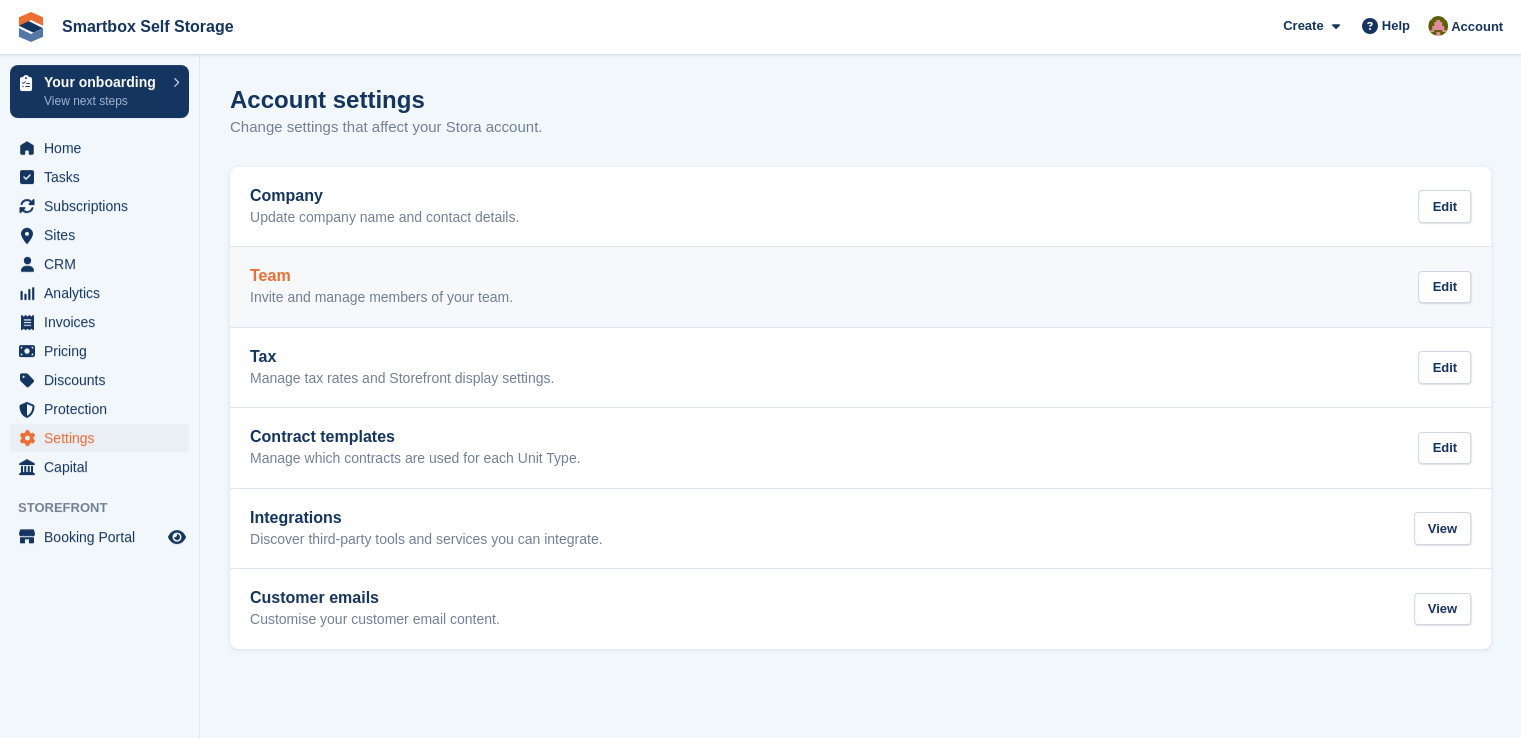 click on "Team
Invite and manage members of your team.
Edit" at bounding box center (860, 287) 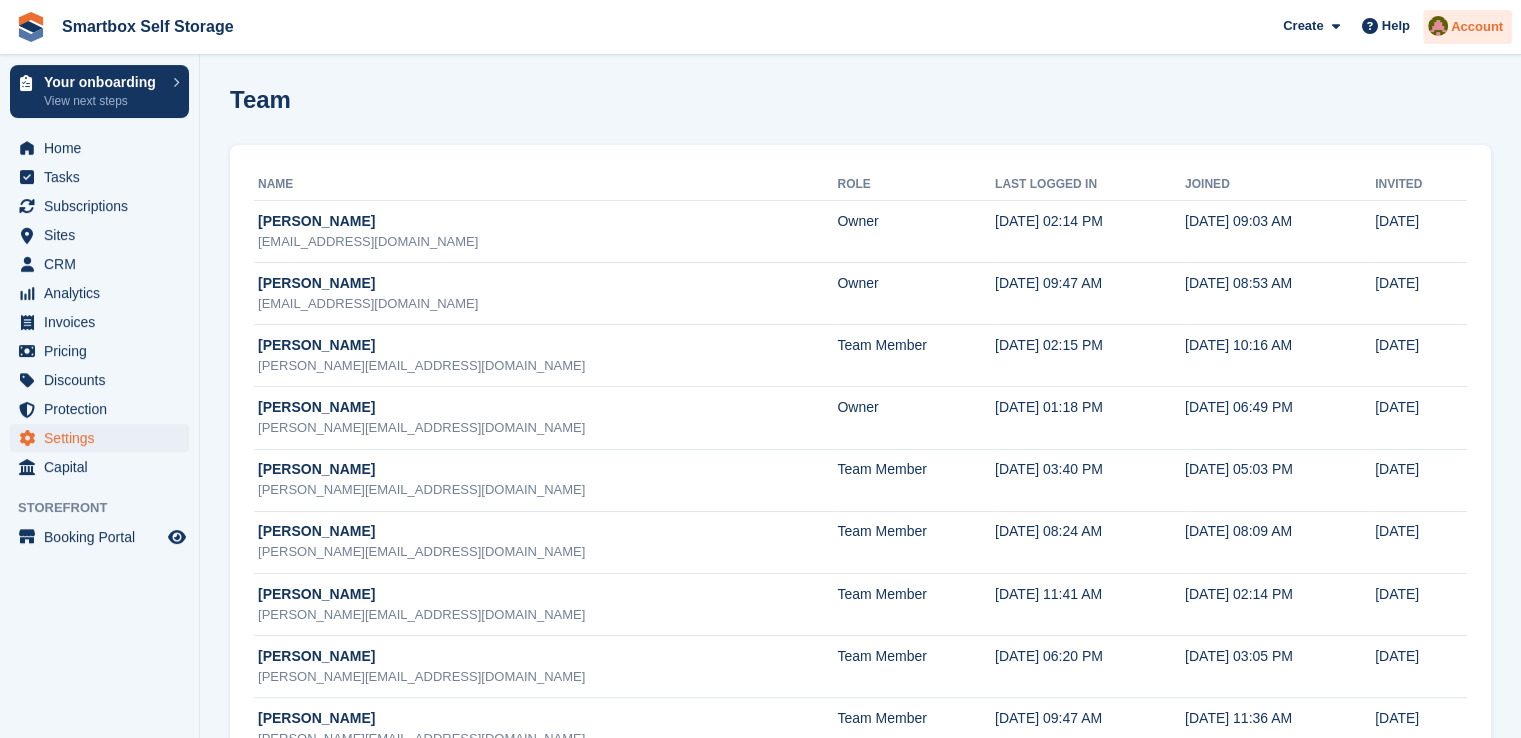 click on "Account" at bounding box center (1477, 27) 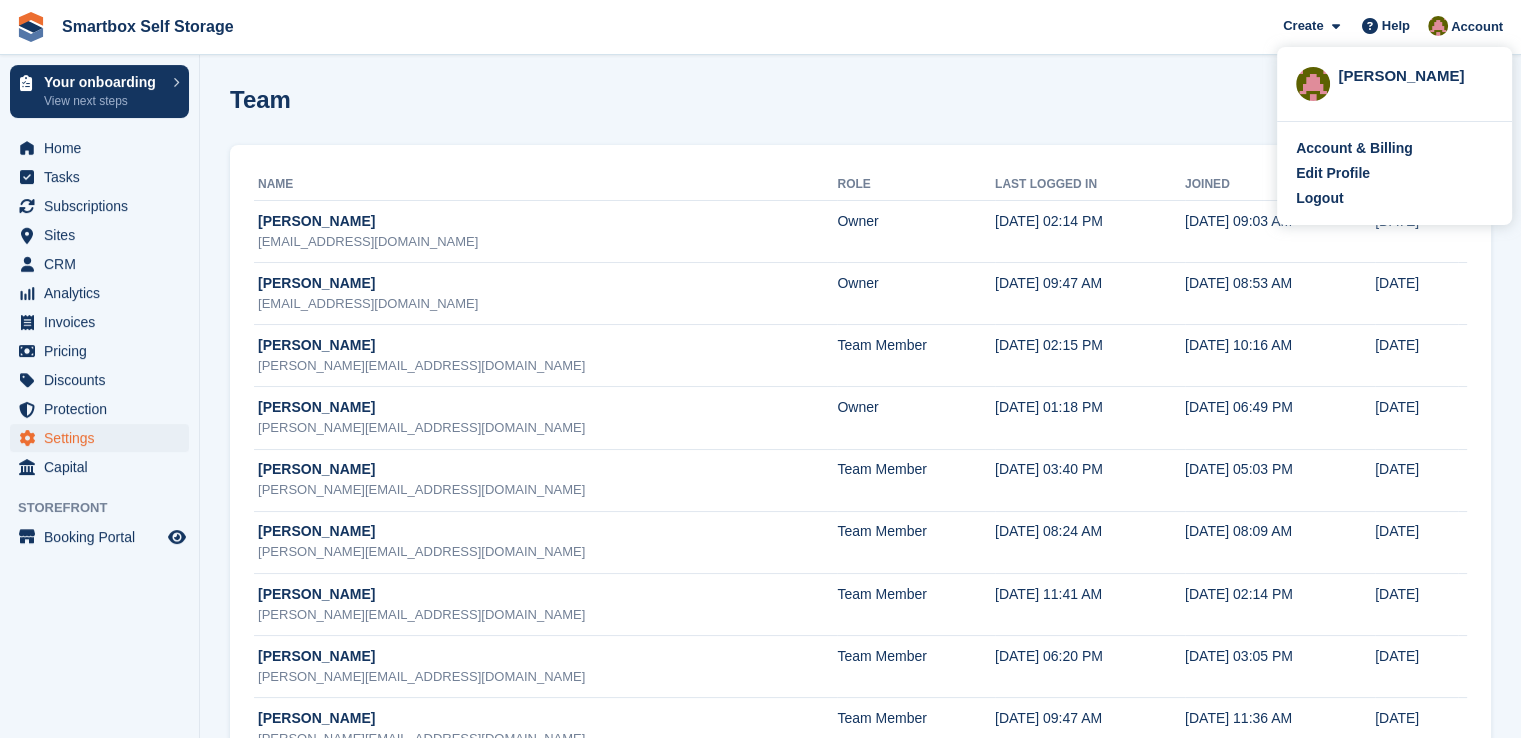 click on "Alex Selenitsas
Account & Billing
Edit Profile
Logout" at bounding box center (1394, 136) 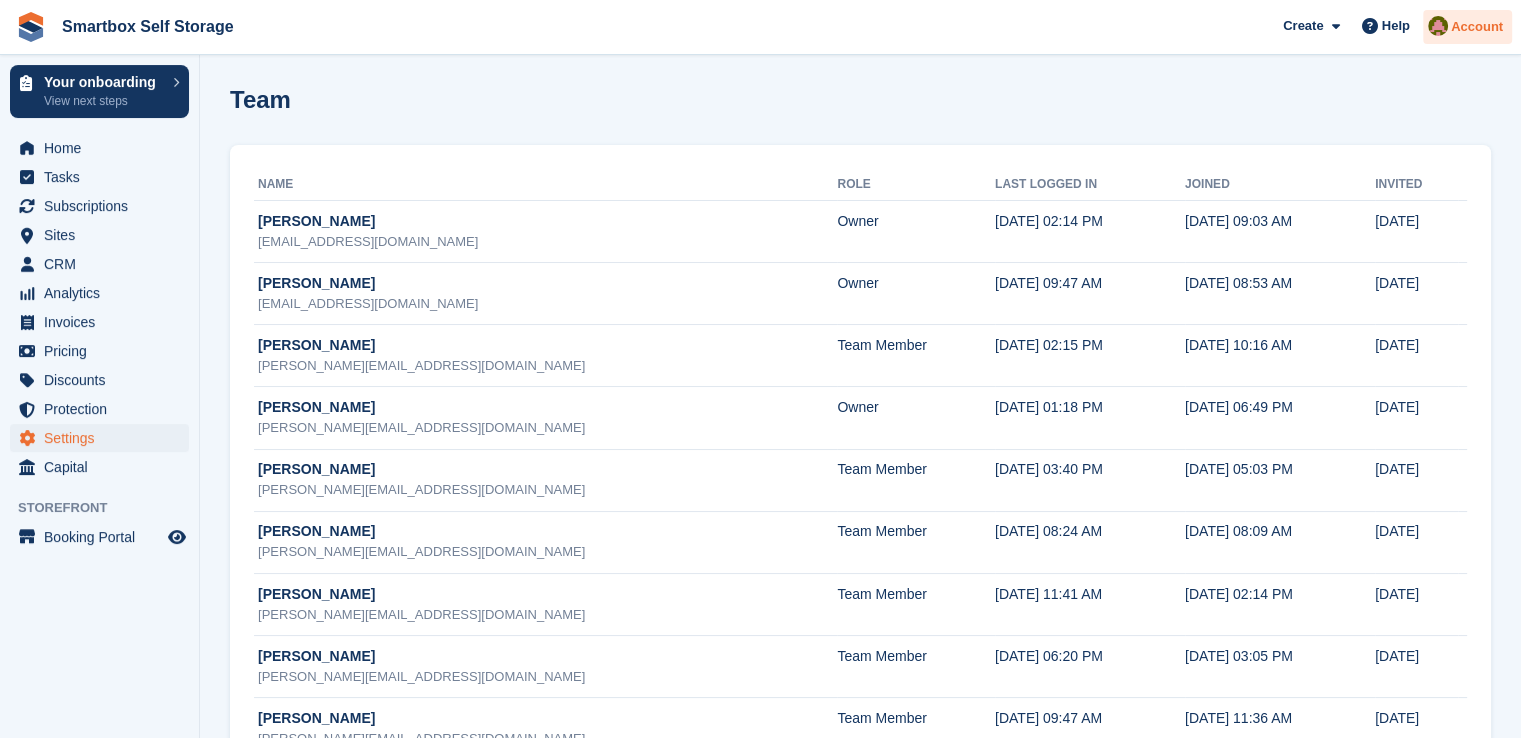 click on "Account" at bounding box center [1467, 27] 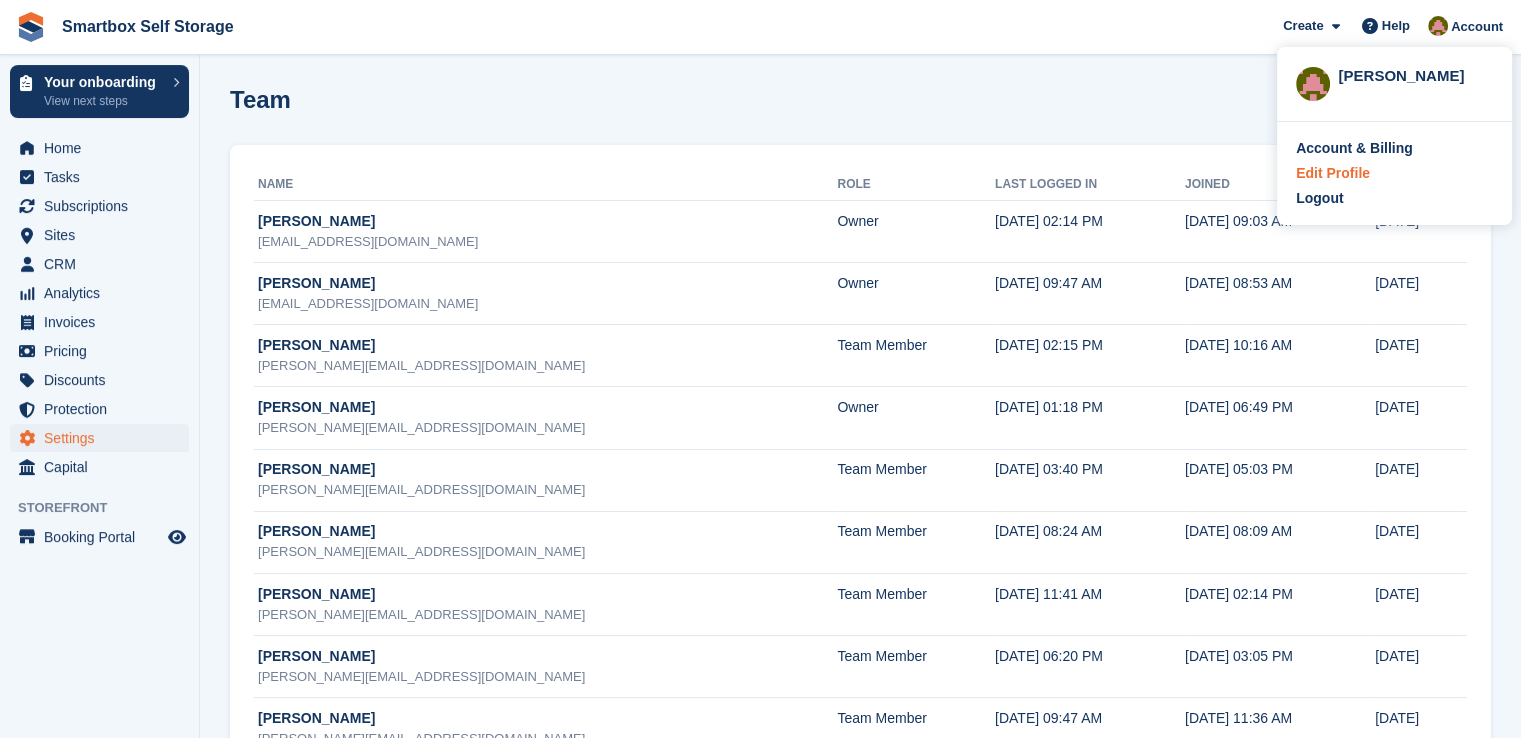 click on "Edit Profile" at bounding box center (1333, 173) 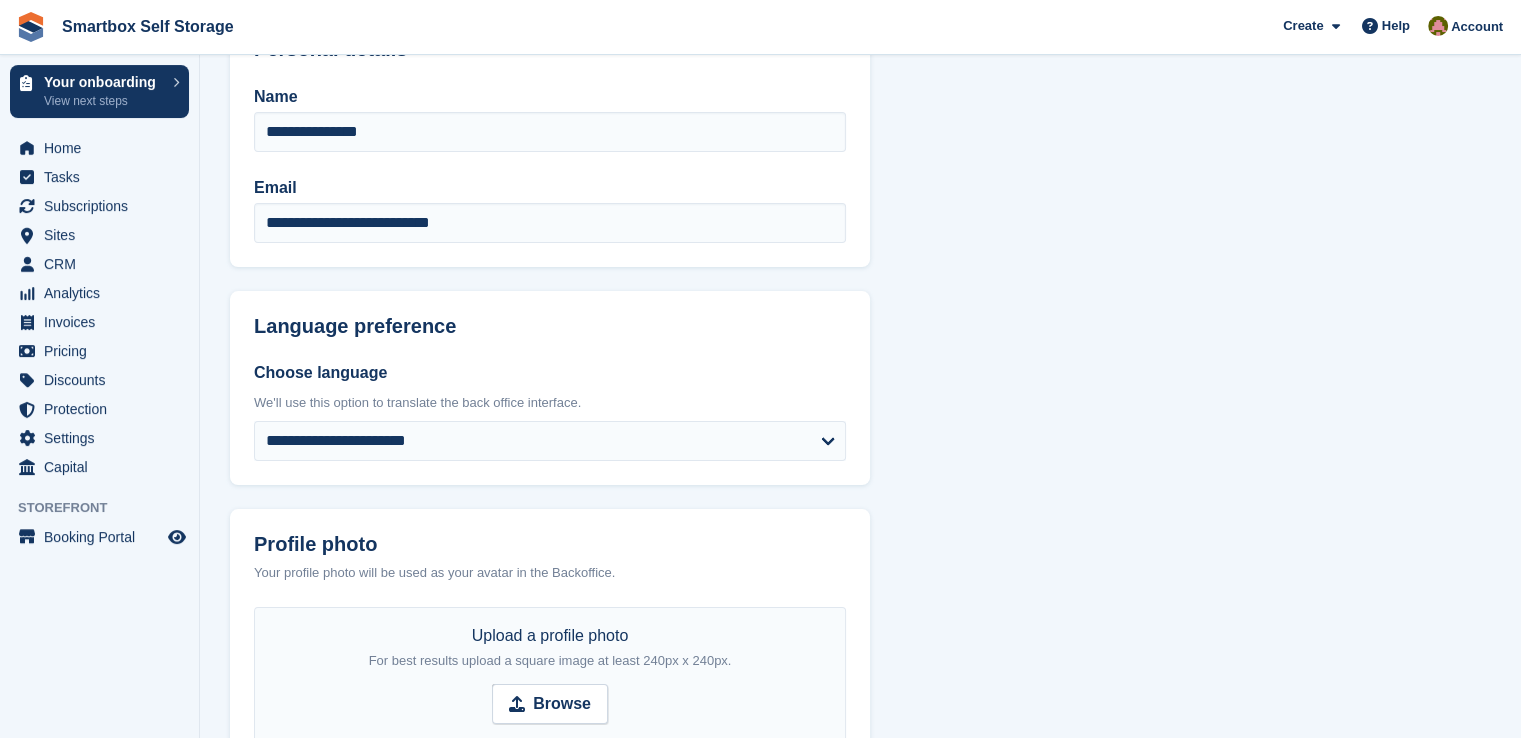 scroll, scrollTop: 0, scrollLeft: 0, axis: both 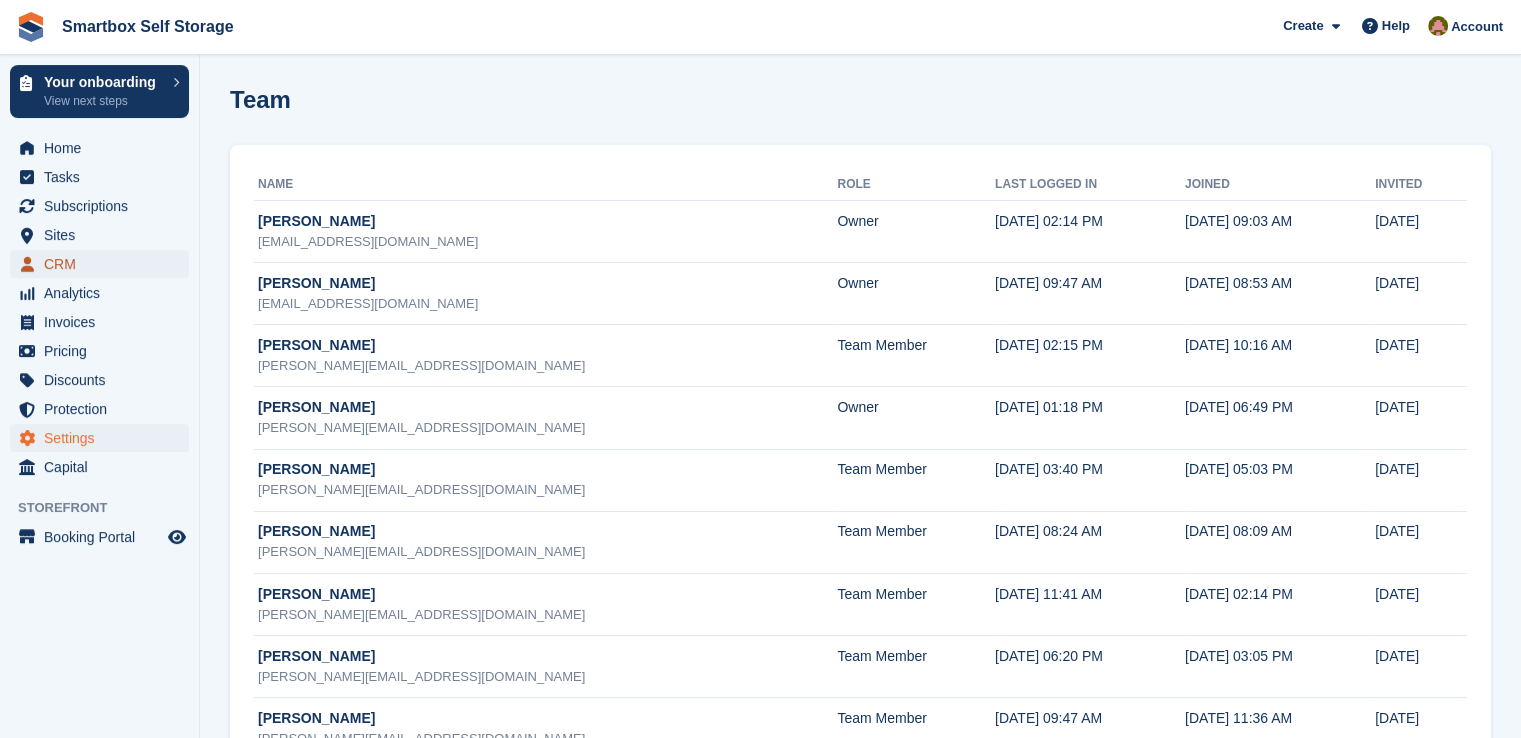 click on "CRM" at bounding box center (104, 264) 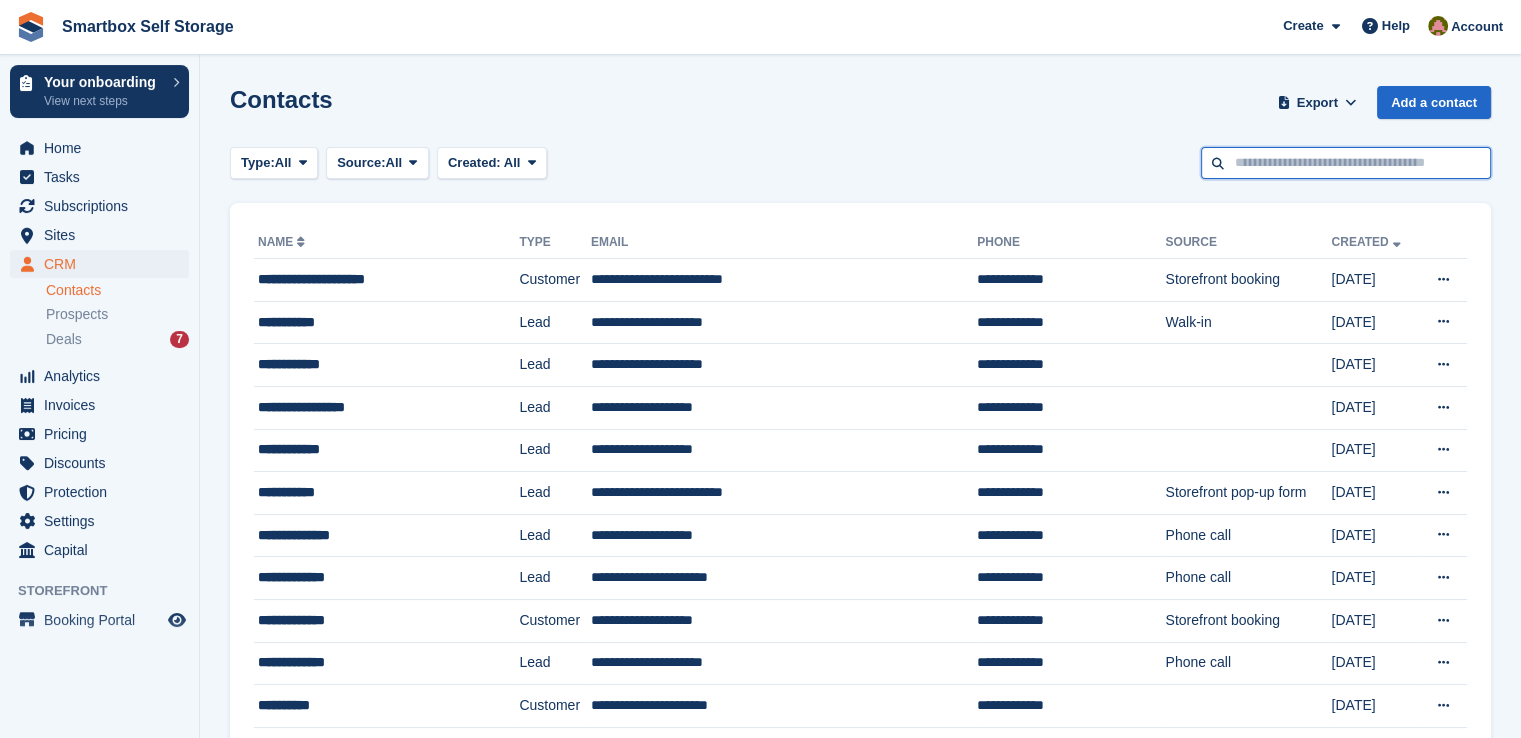 click at bounding box center [1346, 163] 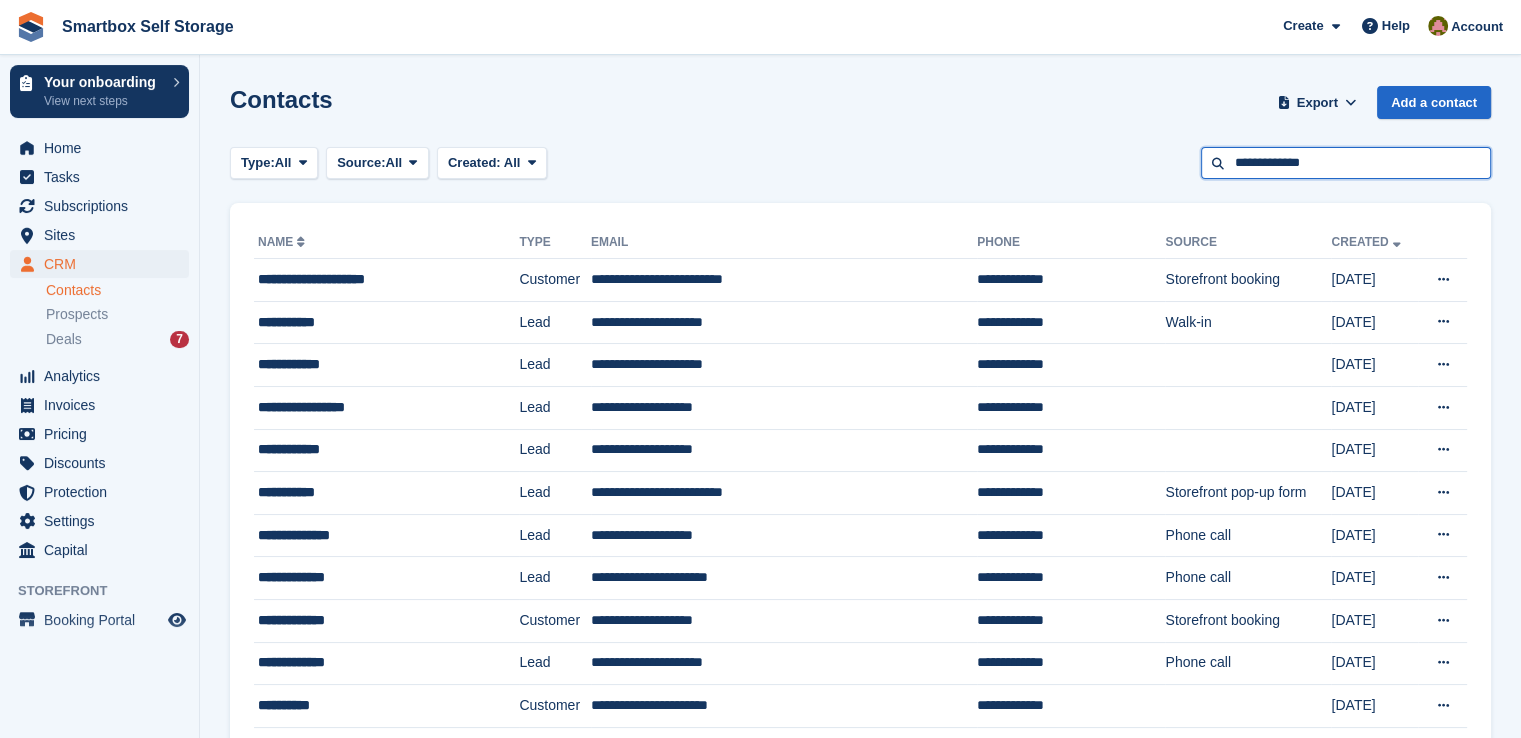 type on "**********" 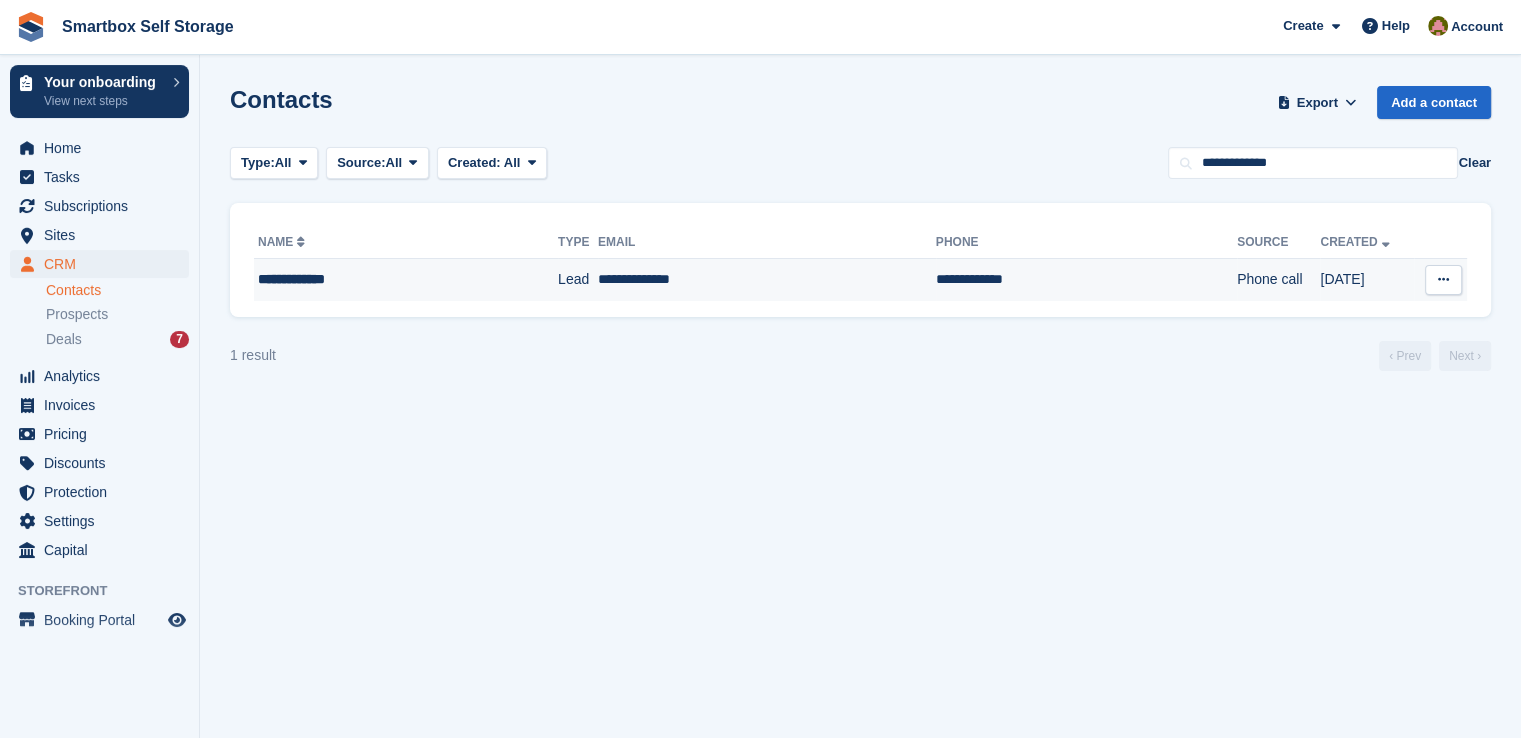 click on "**********" at bounding box center [1086, 280] 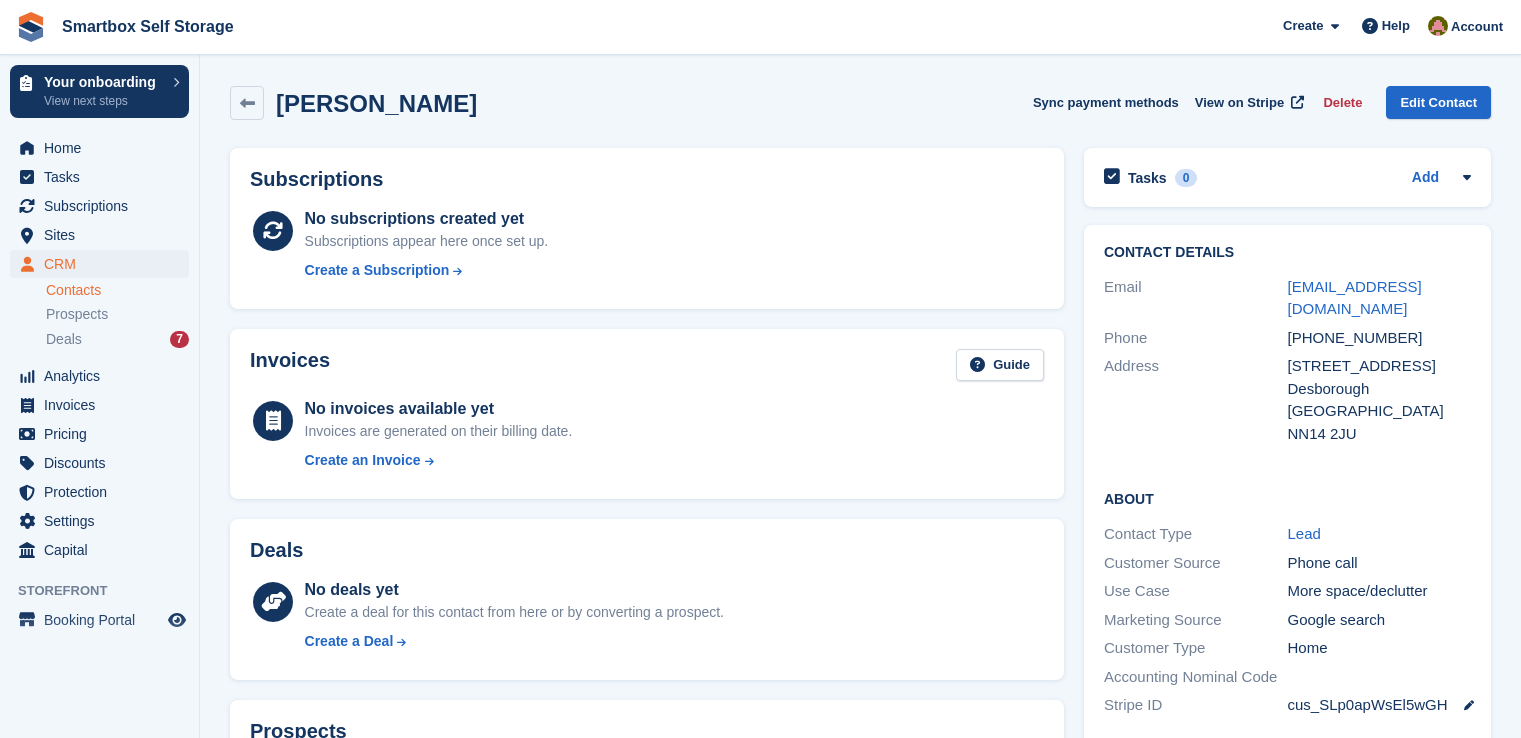 scroll, scrollTop: 0, scrollLeft: 0, axis: both 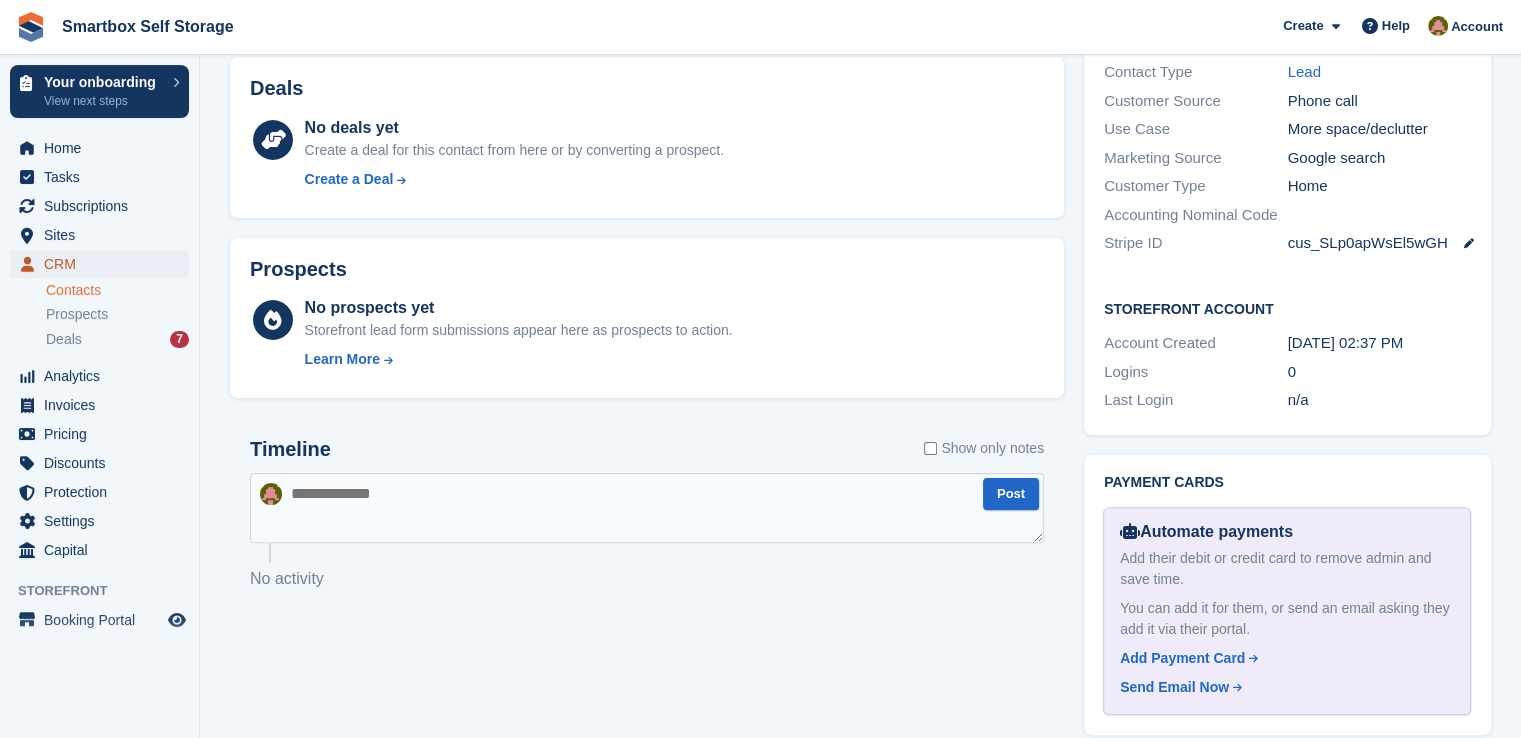 click on "CRM" at bounding box center (104, 264) 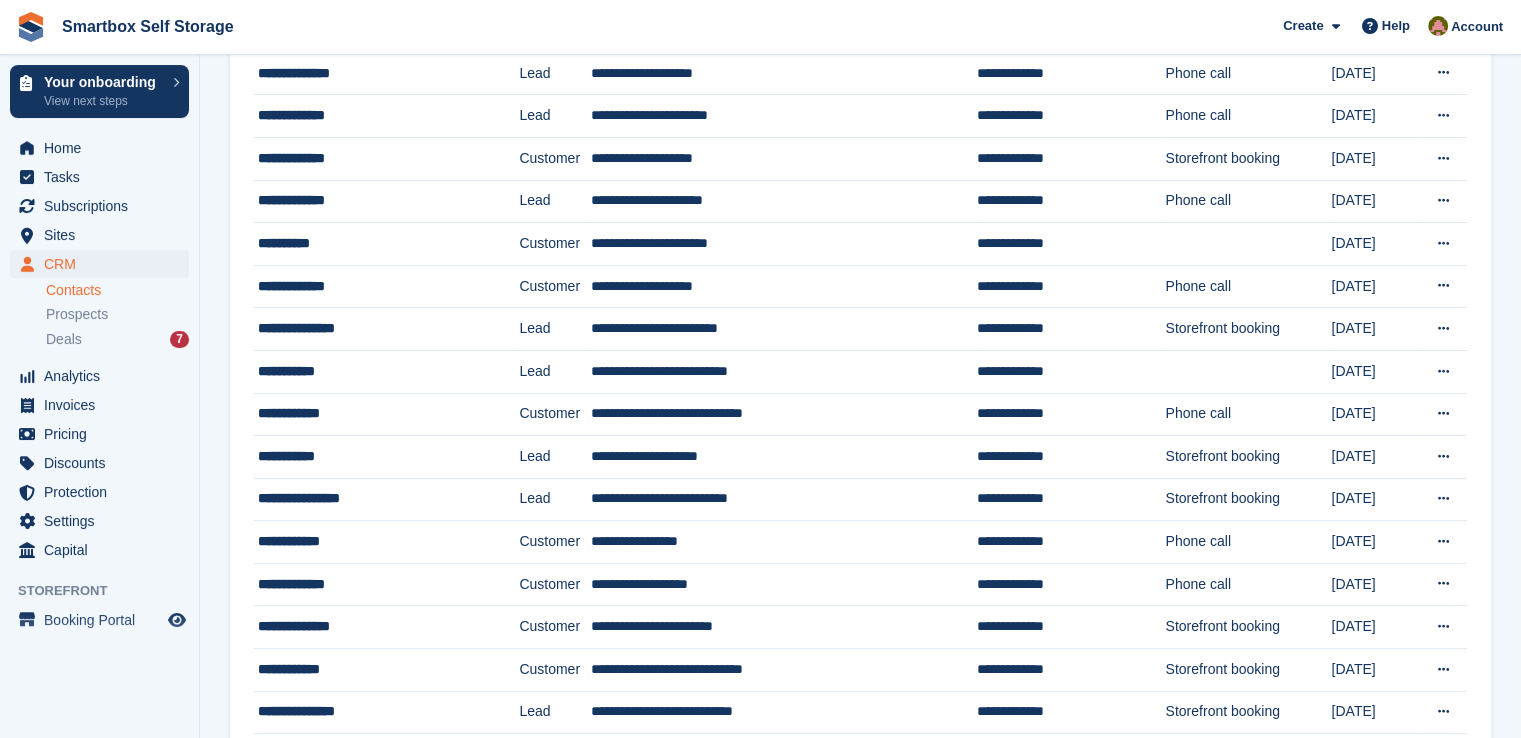 scroll, scrollTop: 0, scrollLeft: 0, axis: both 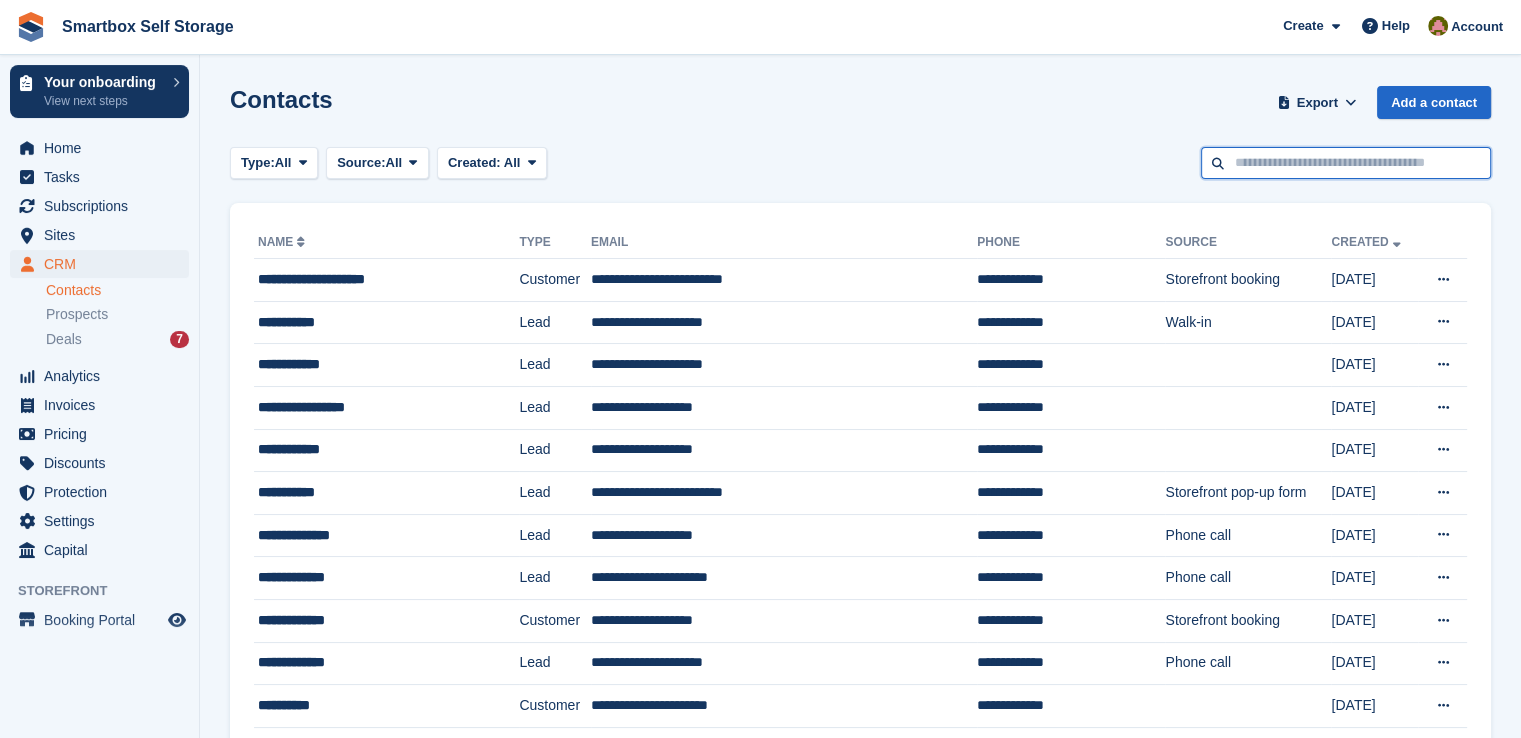 click at bounding box center [1346, 163] 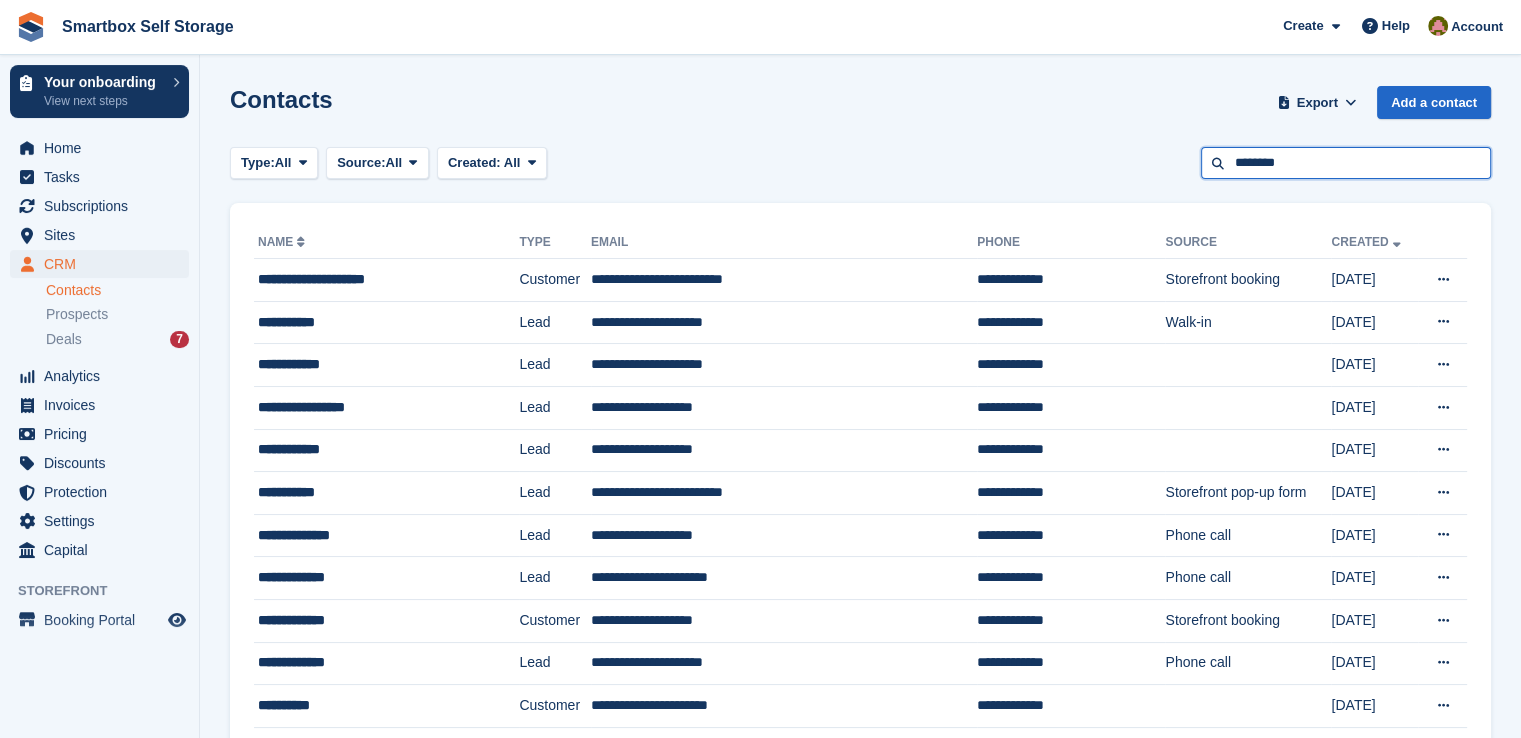 type on "********" 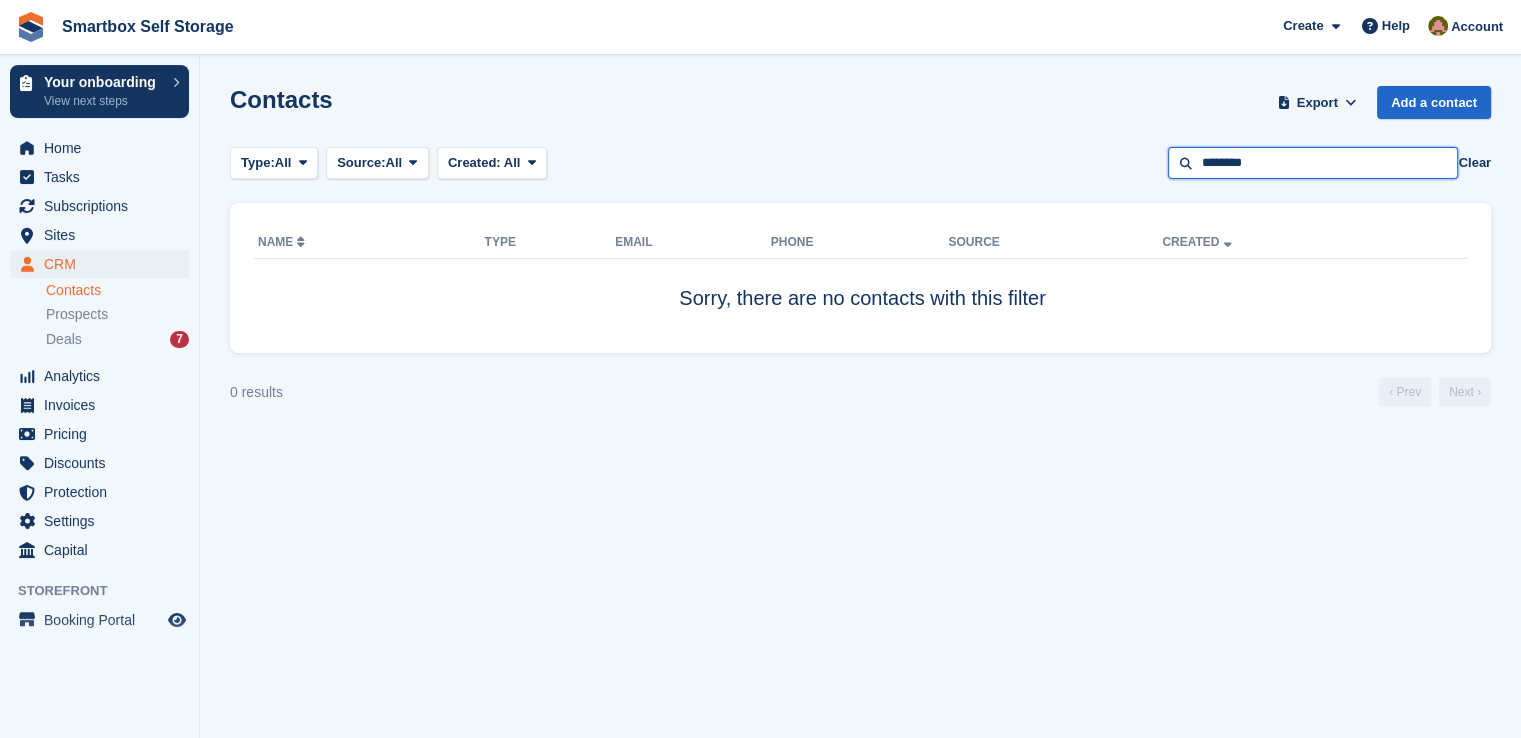 click on "********" at bounding box center (1313, 163) 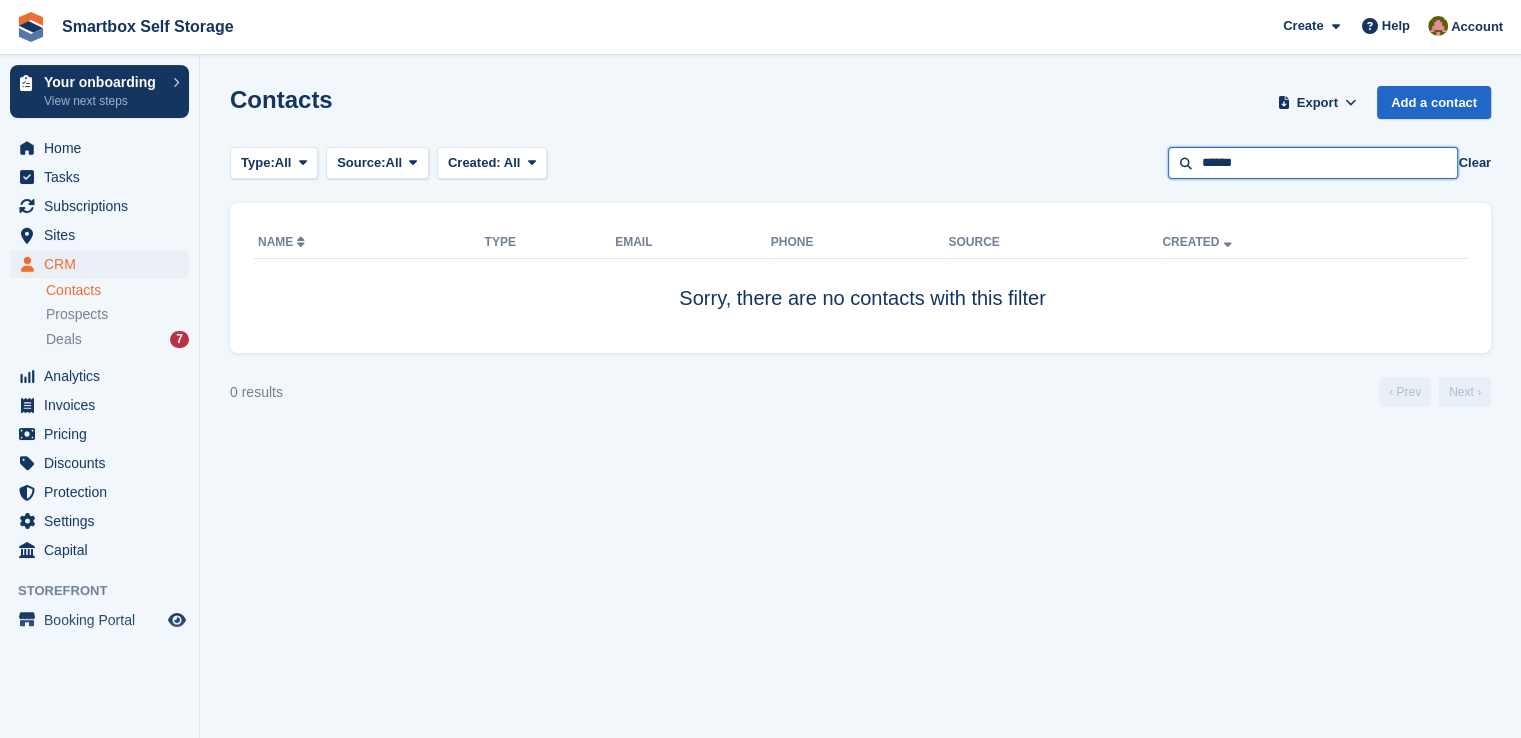 type on "******" 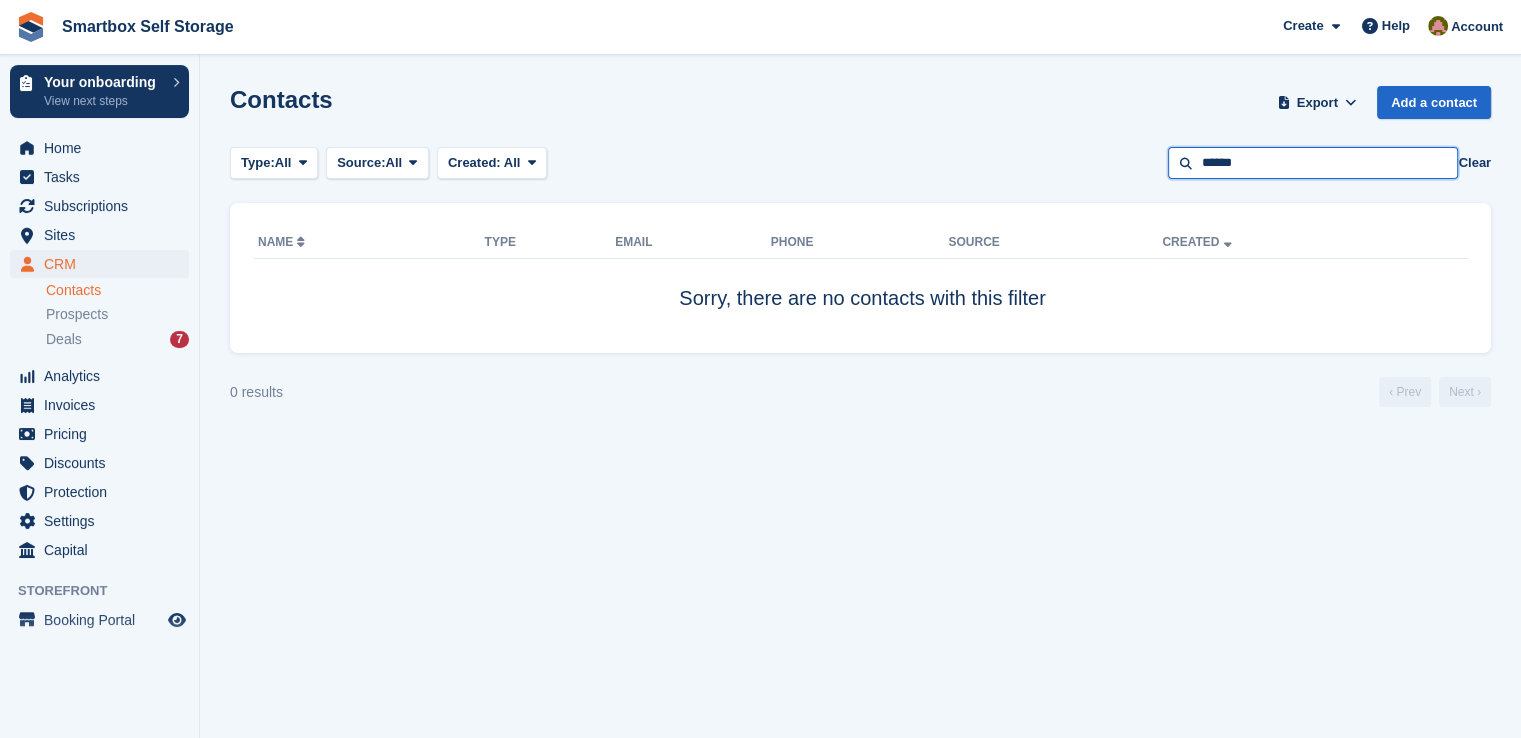 click on "******" at bounding box center (1313, 163) 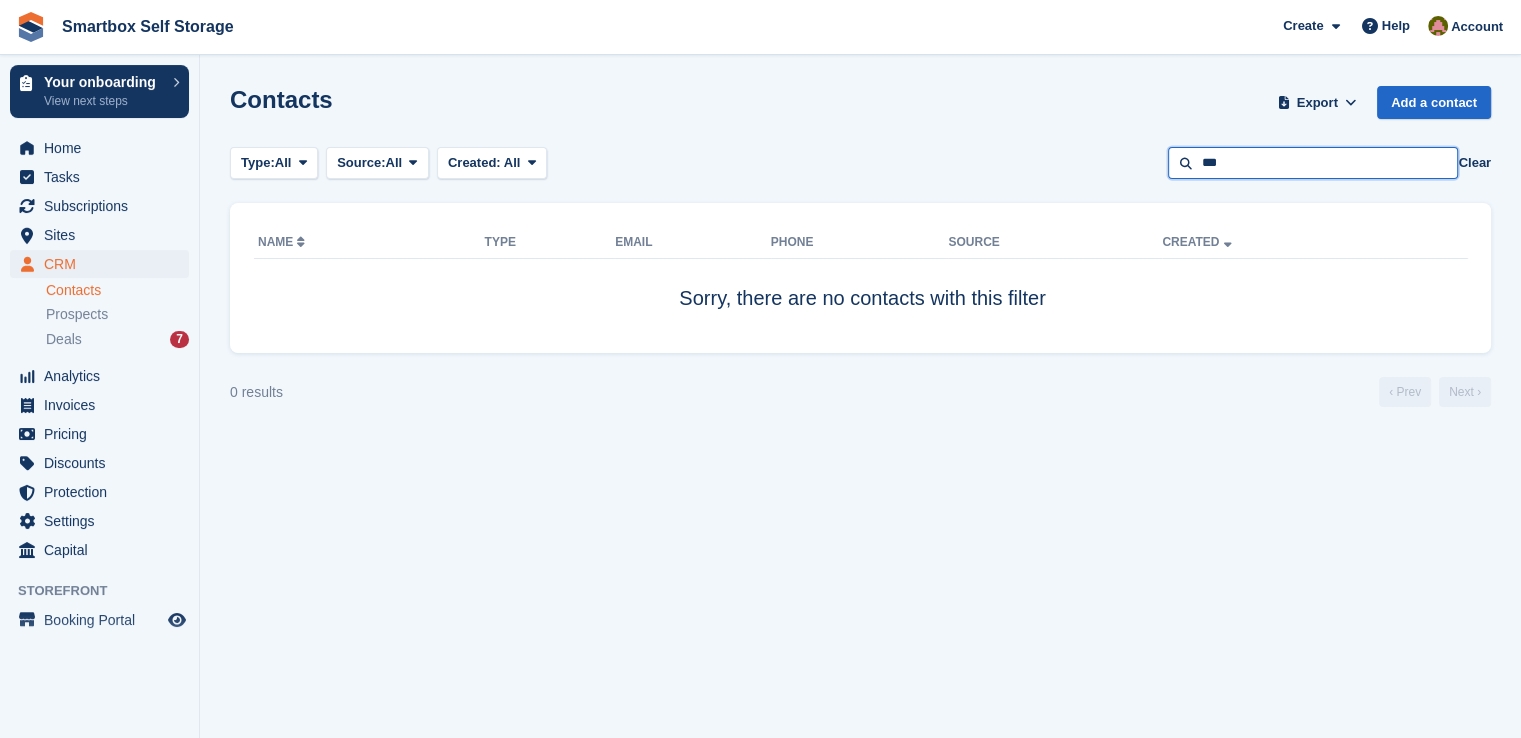 type on "***" 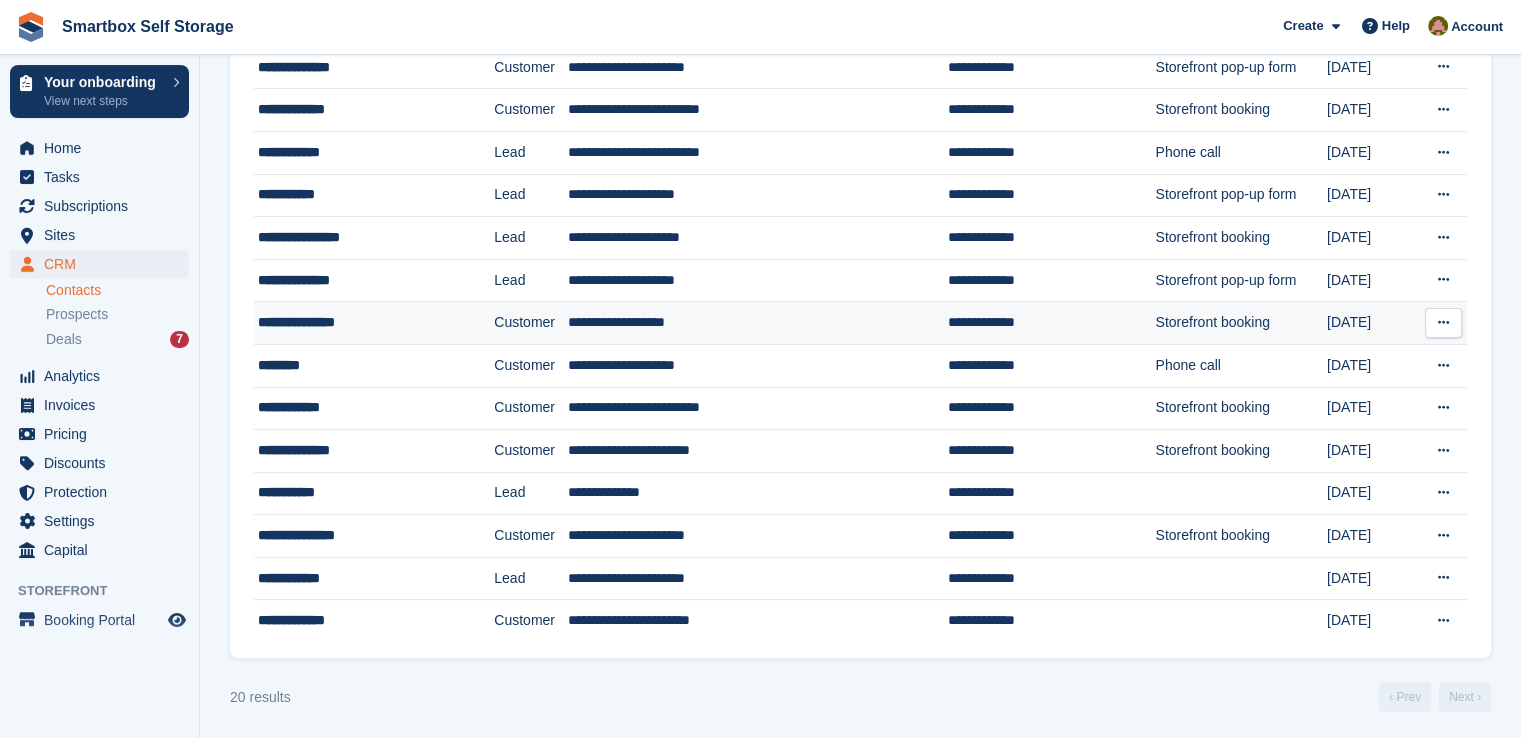 scroll, scrollTop: 0, scrollLeft: 0, axis: both 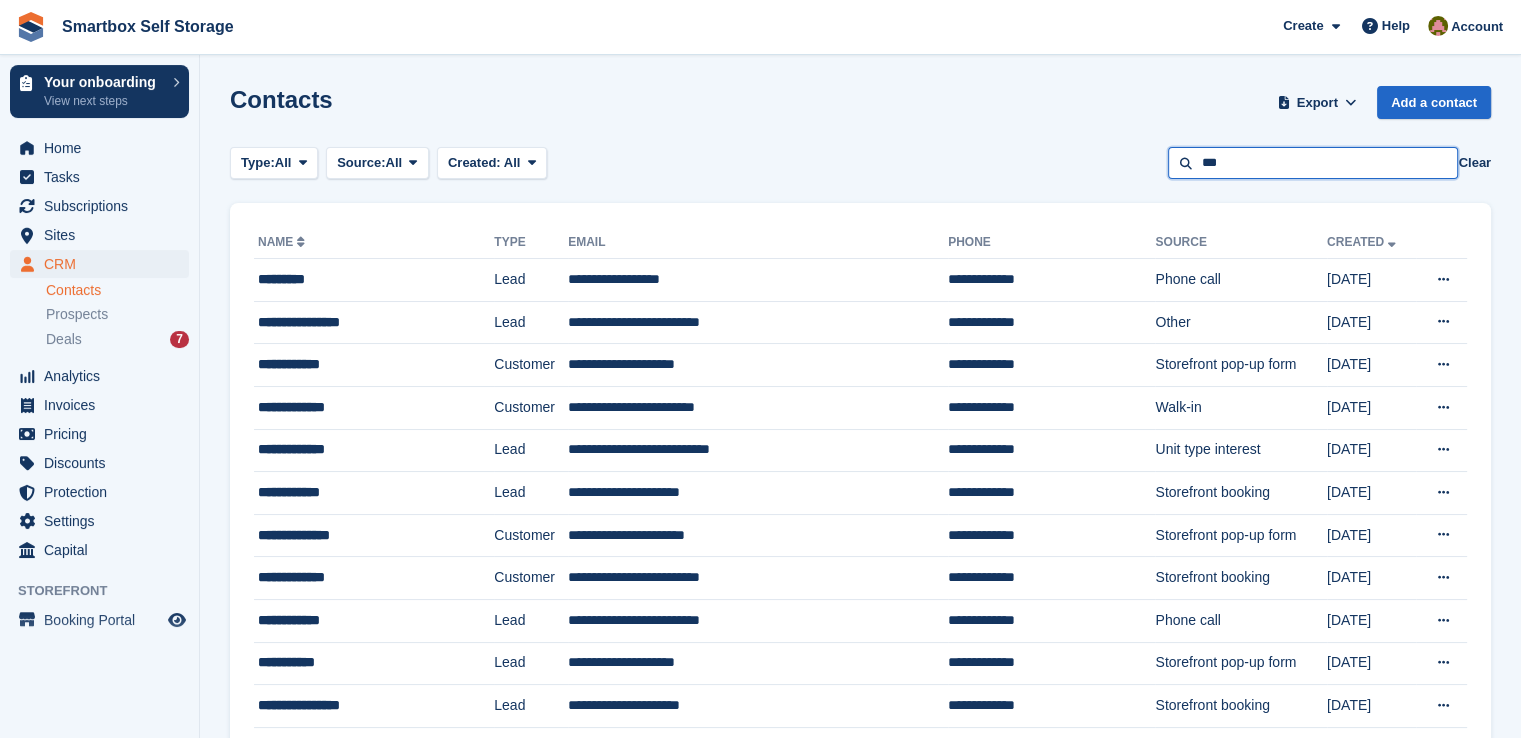click on "***" at bounding box center [1313, 163] 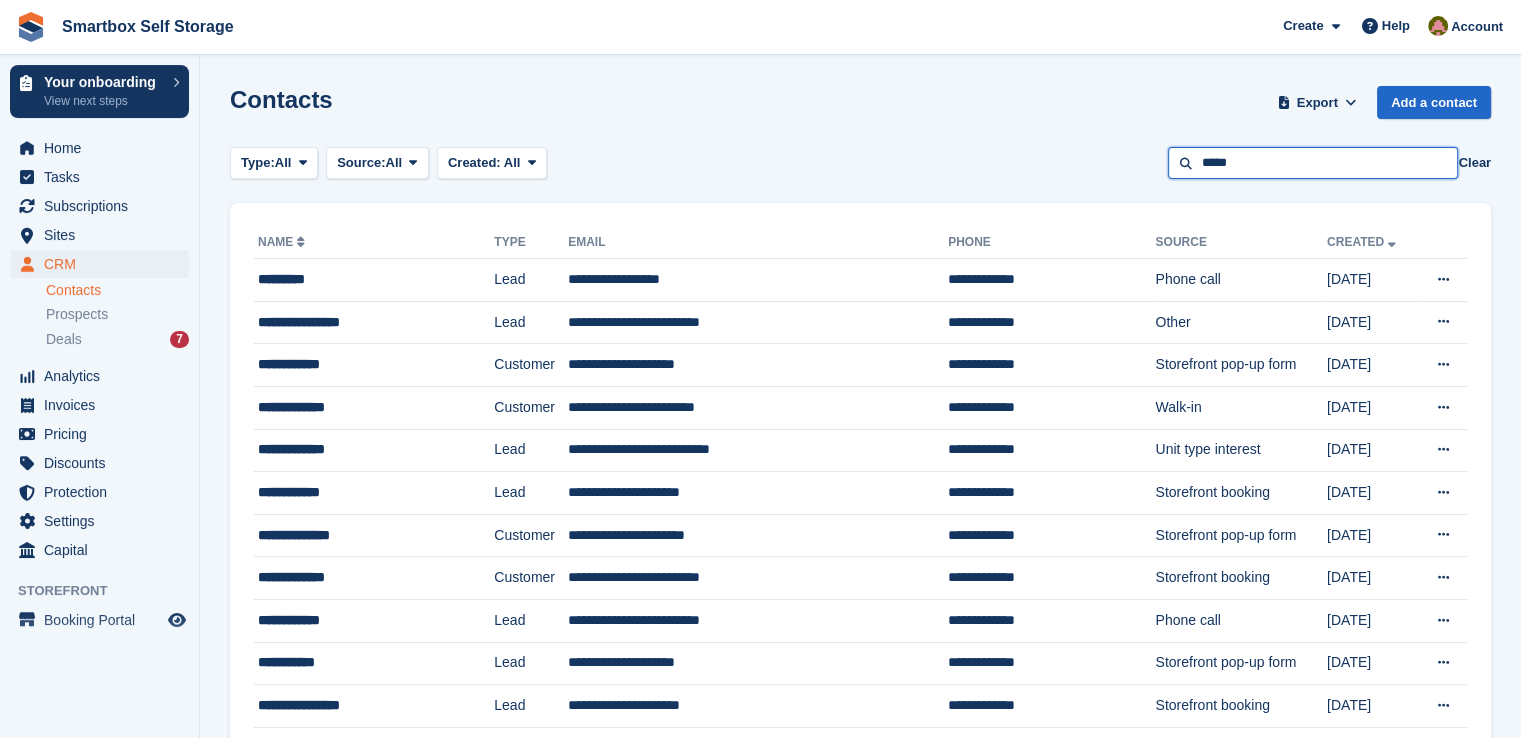 type on "*****" 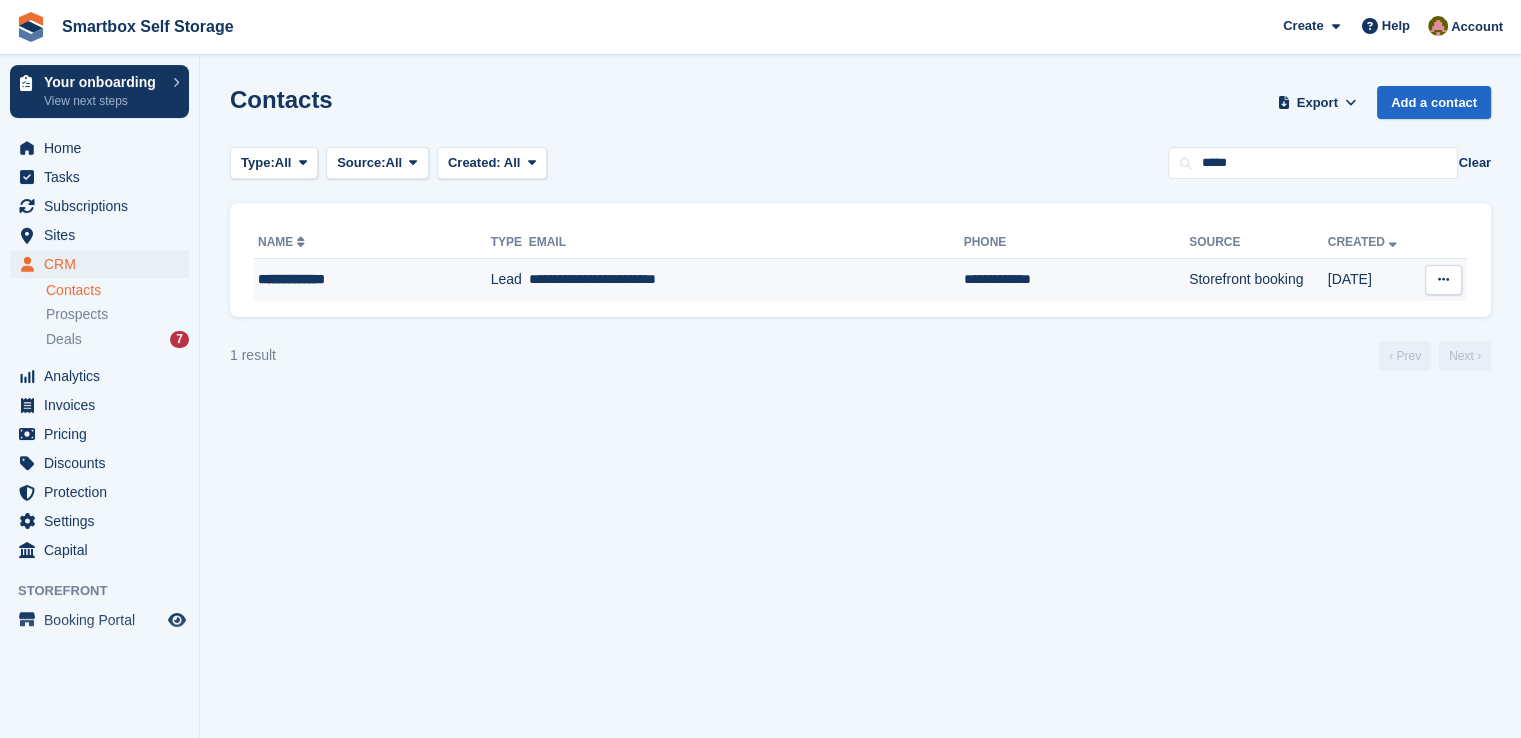 click on "**********" at bounding box center (353, 279) 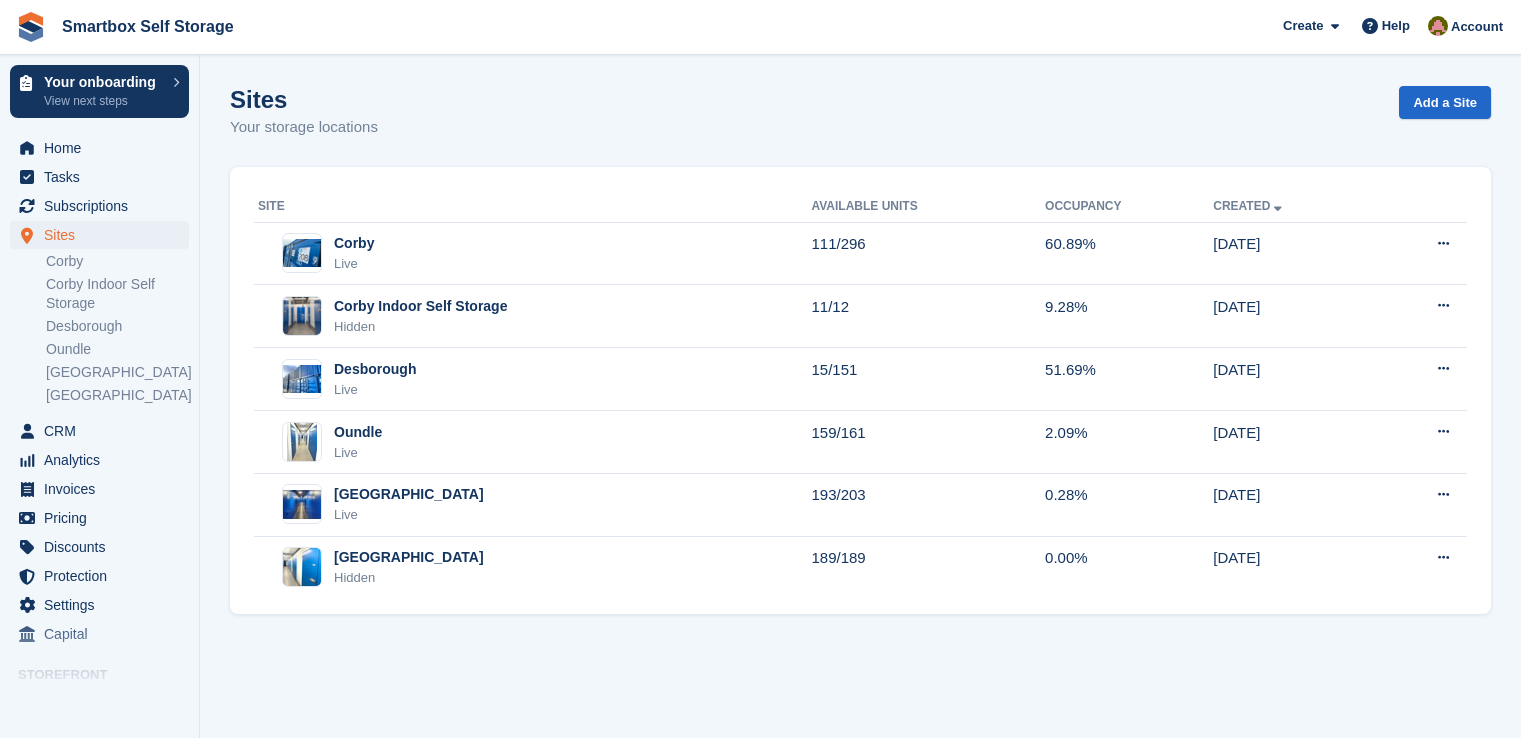 scroll, scrollTop: 0, scrollLeft: 0, axis: both 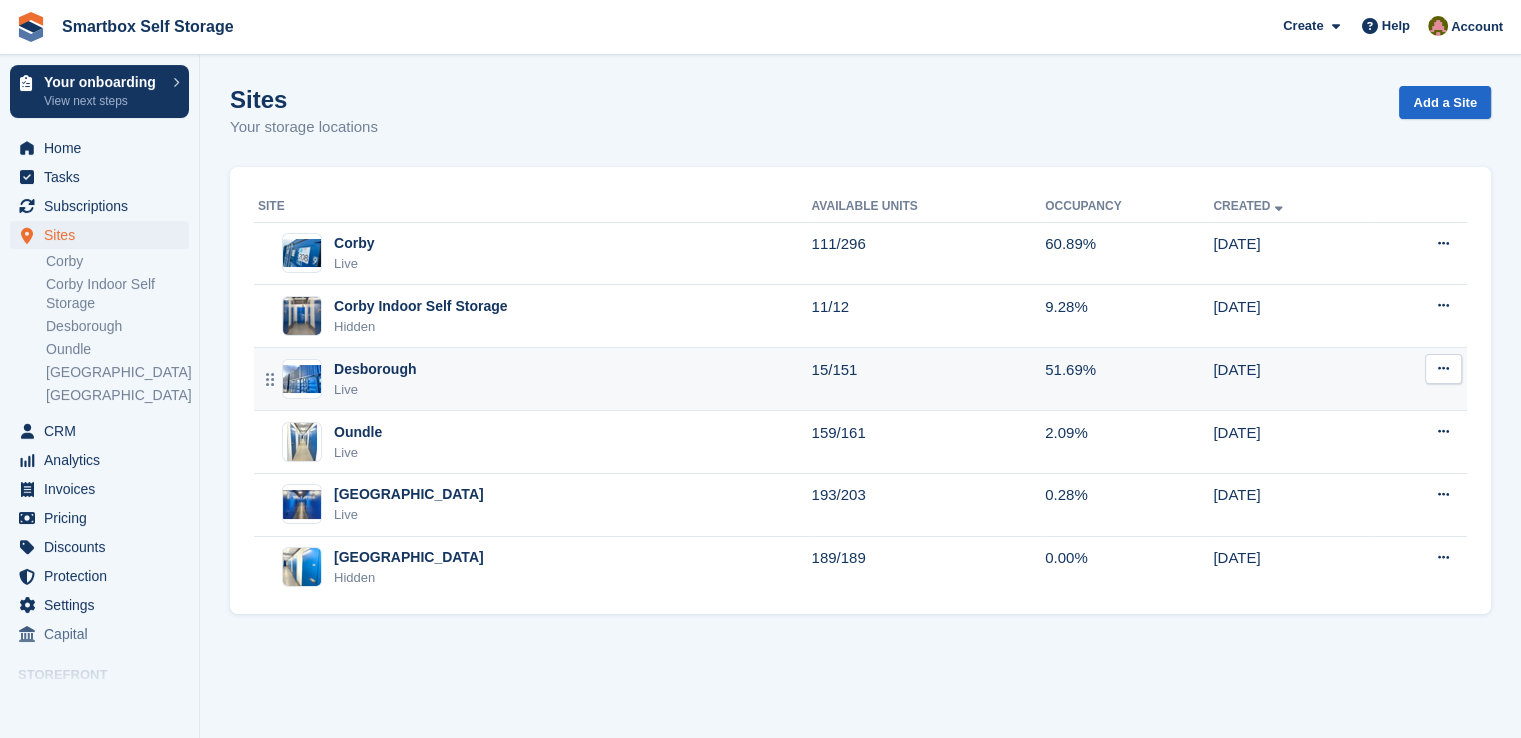 click on "Desborough
Live" at bounding box center (534, 379) 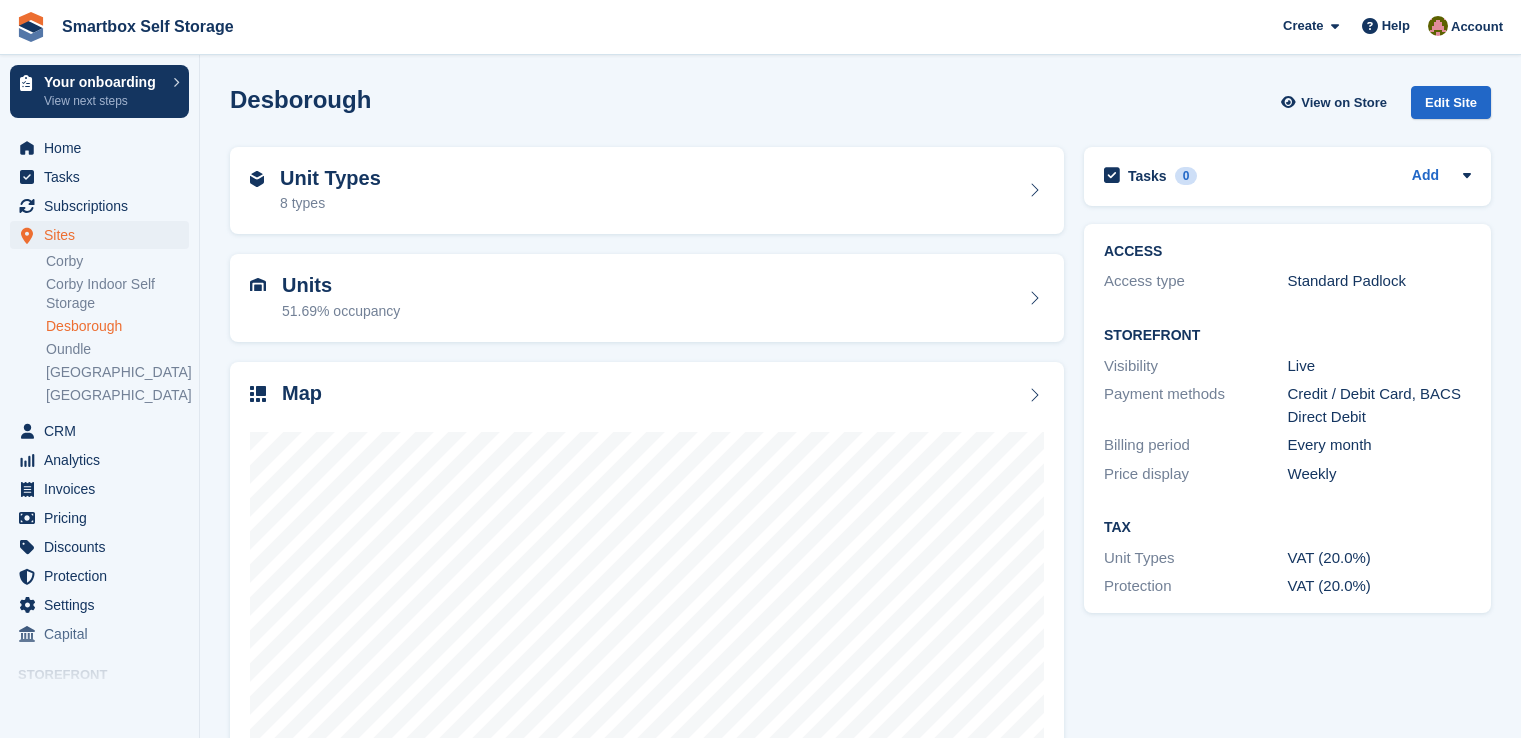 scroll, scrollTop: 0, scrollLeft: 0, axis: both 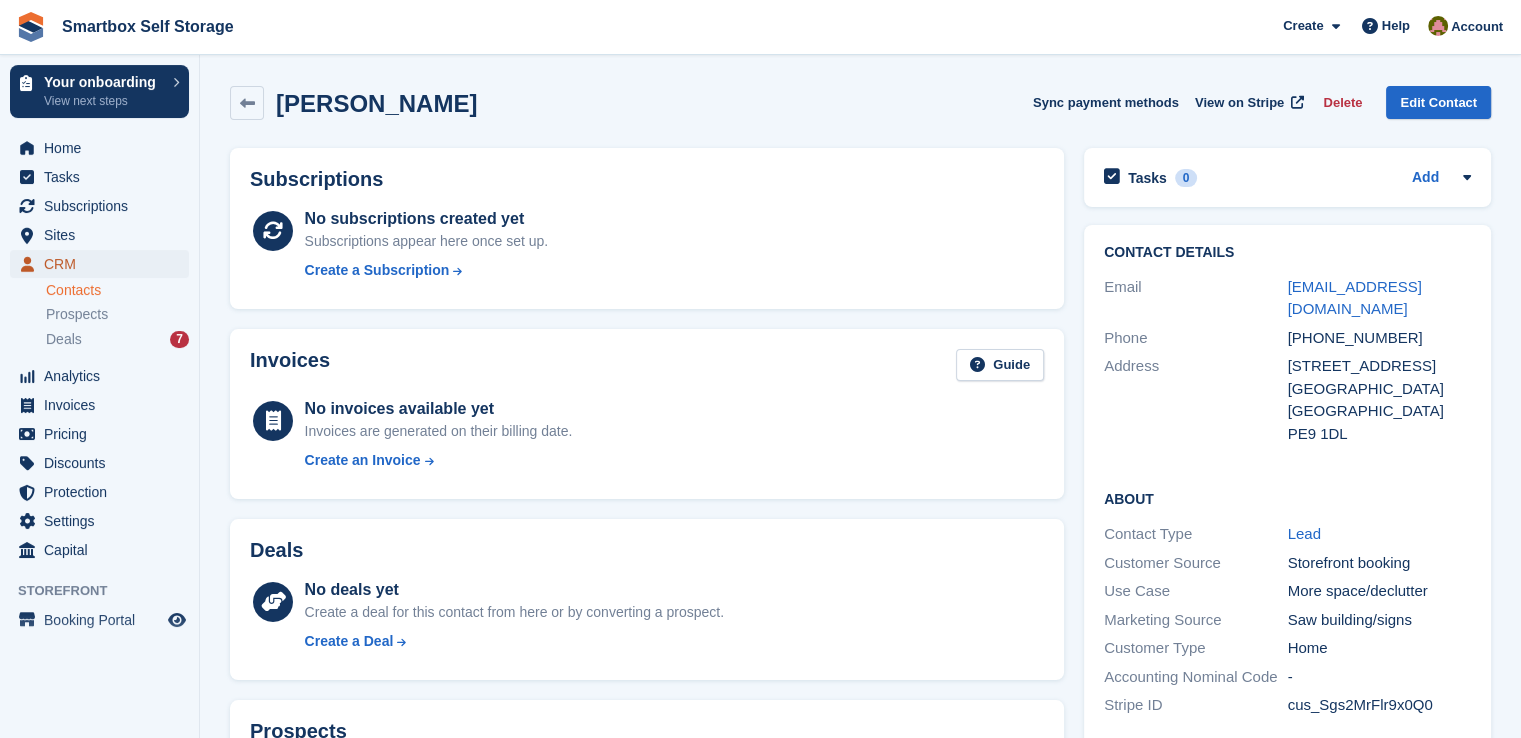 click on "CRM" at bounding box center (104, 264) 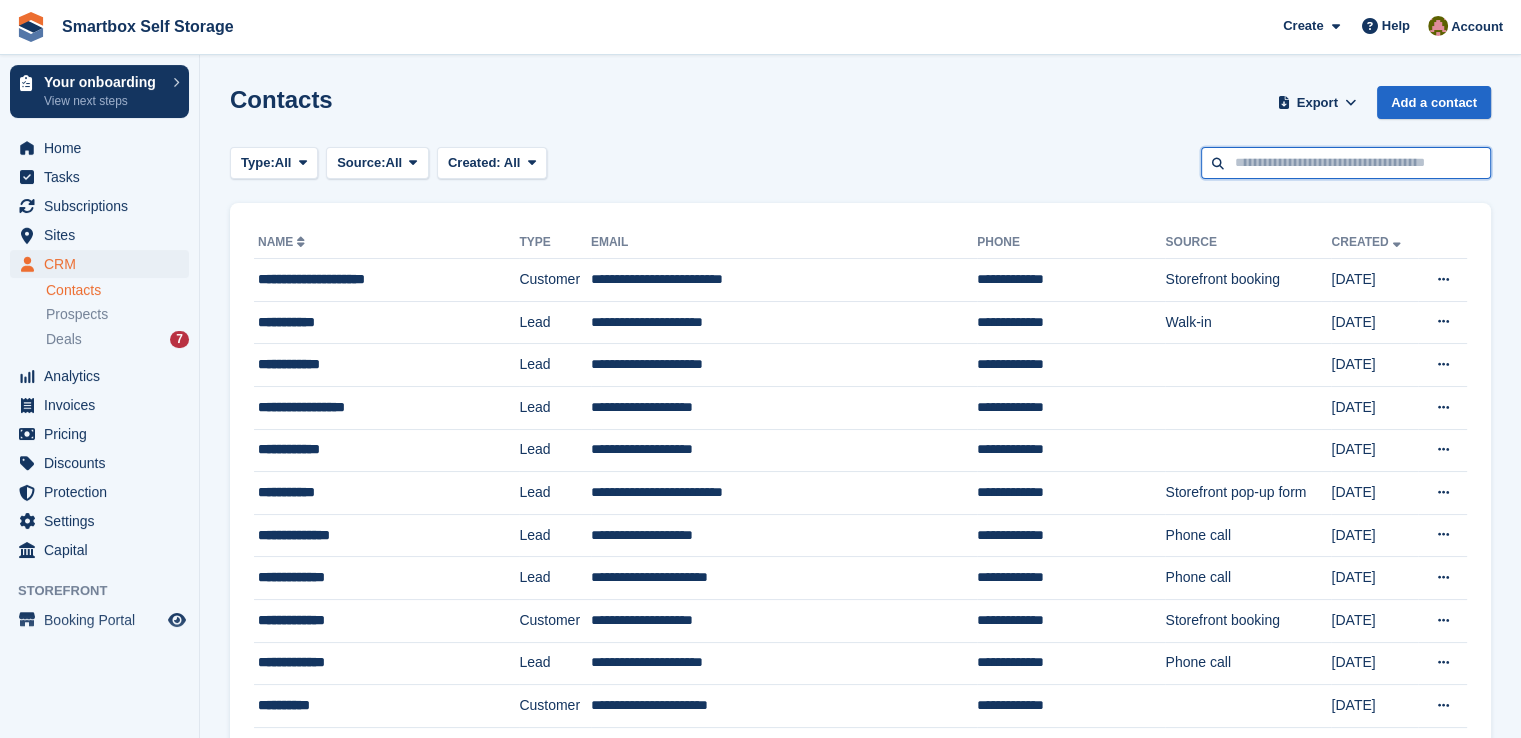 click at bounding box center [1346, 163] 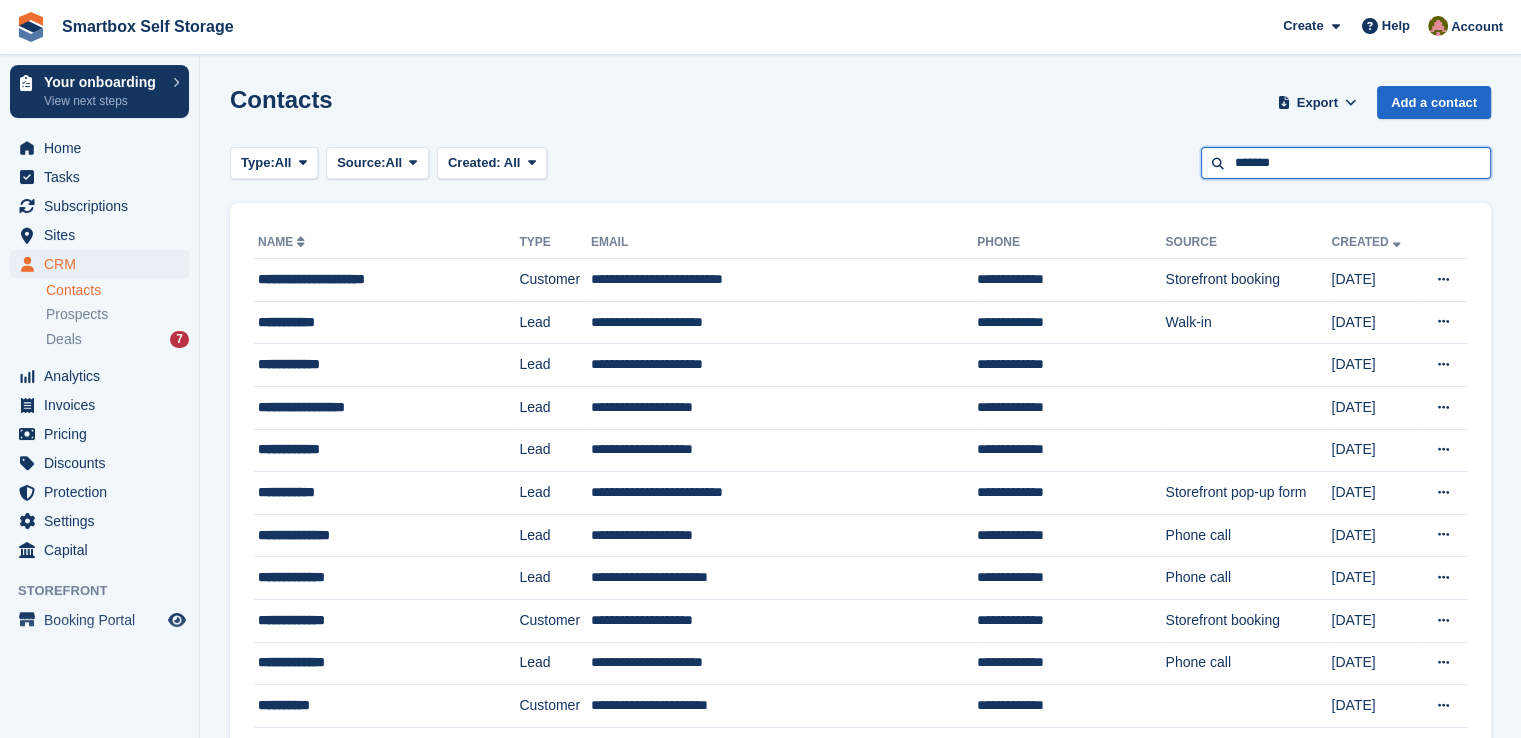 type on "*******" 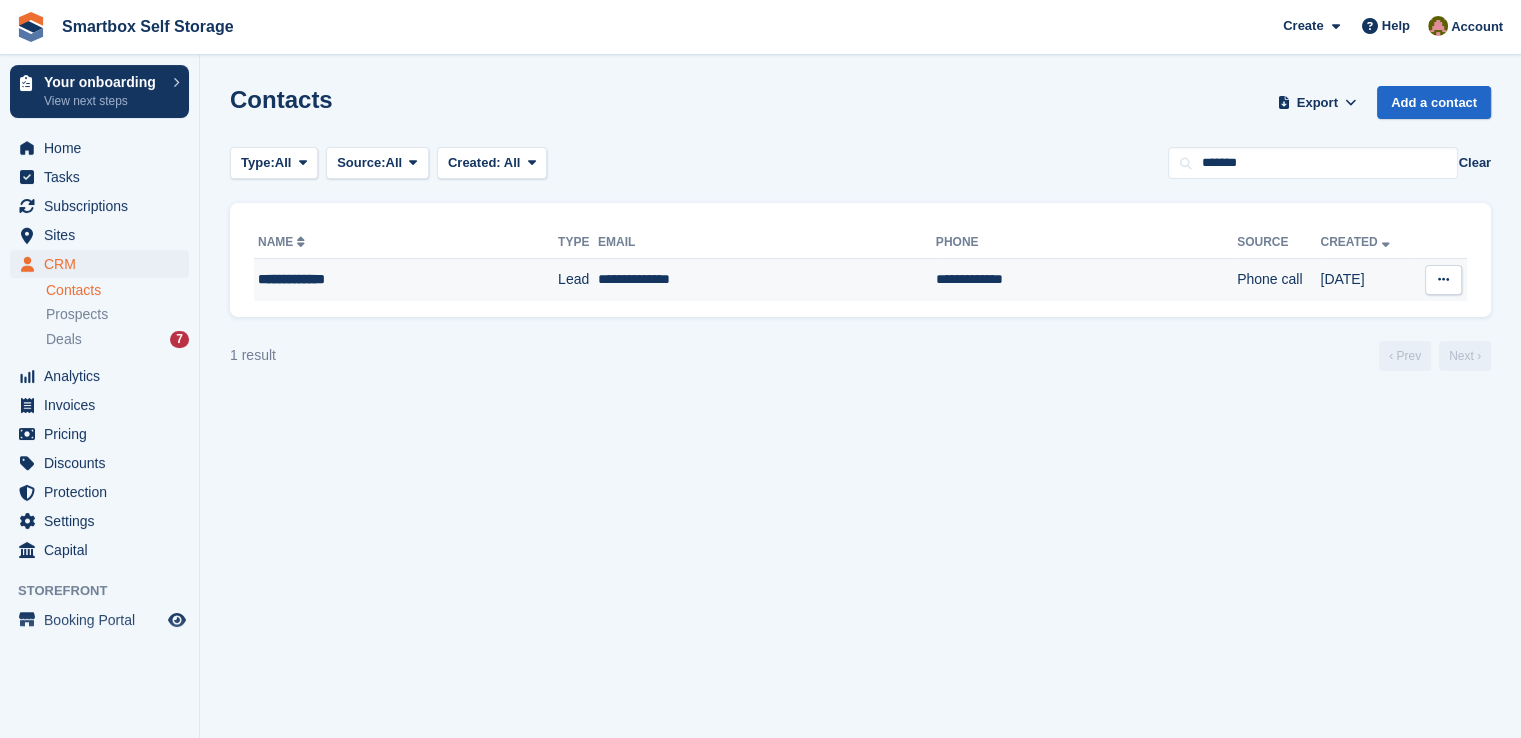 click on "**********" at bounding box center [767, 280] 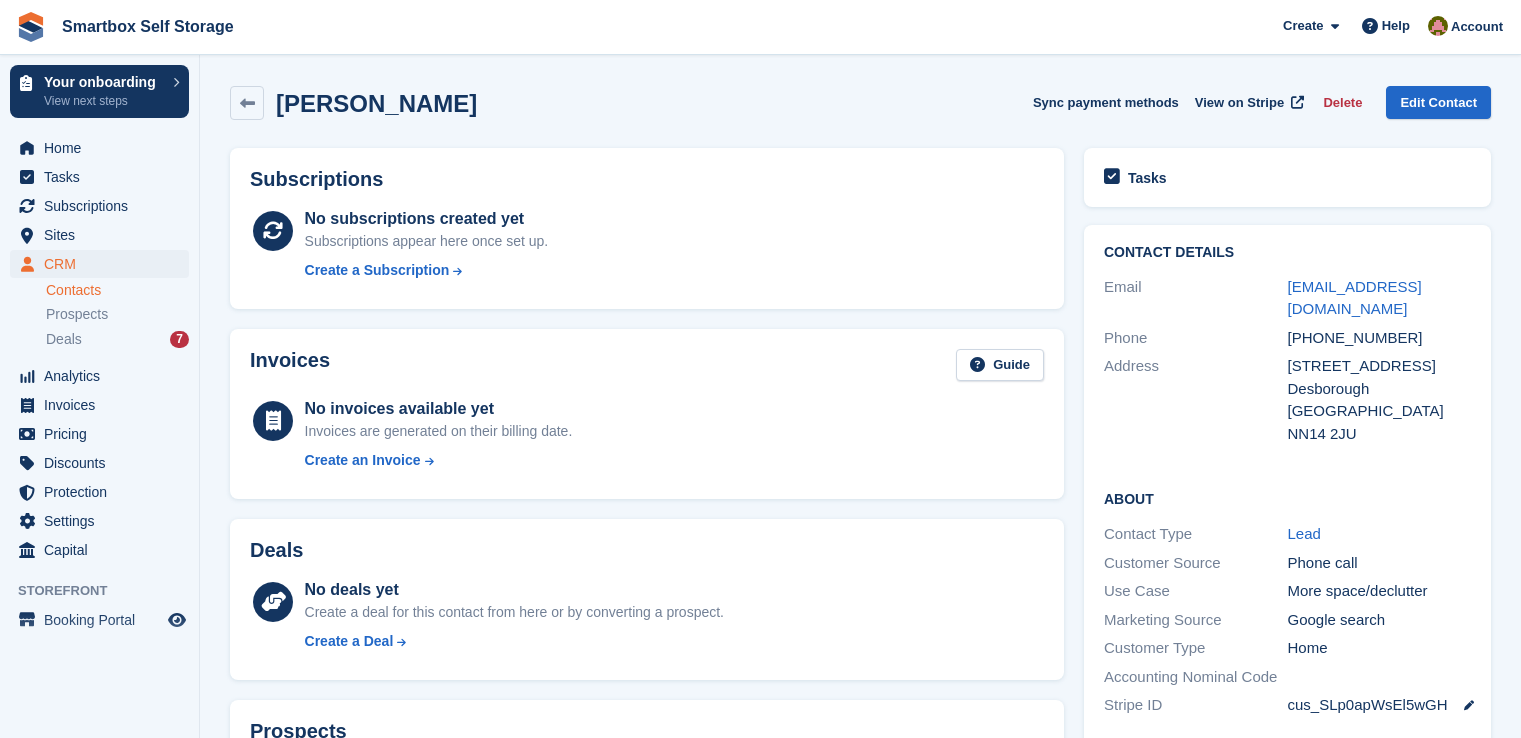 scroll, scrollTop: 0, scrollLeft: 0, axis: both 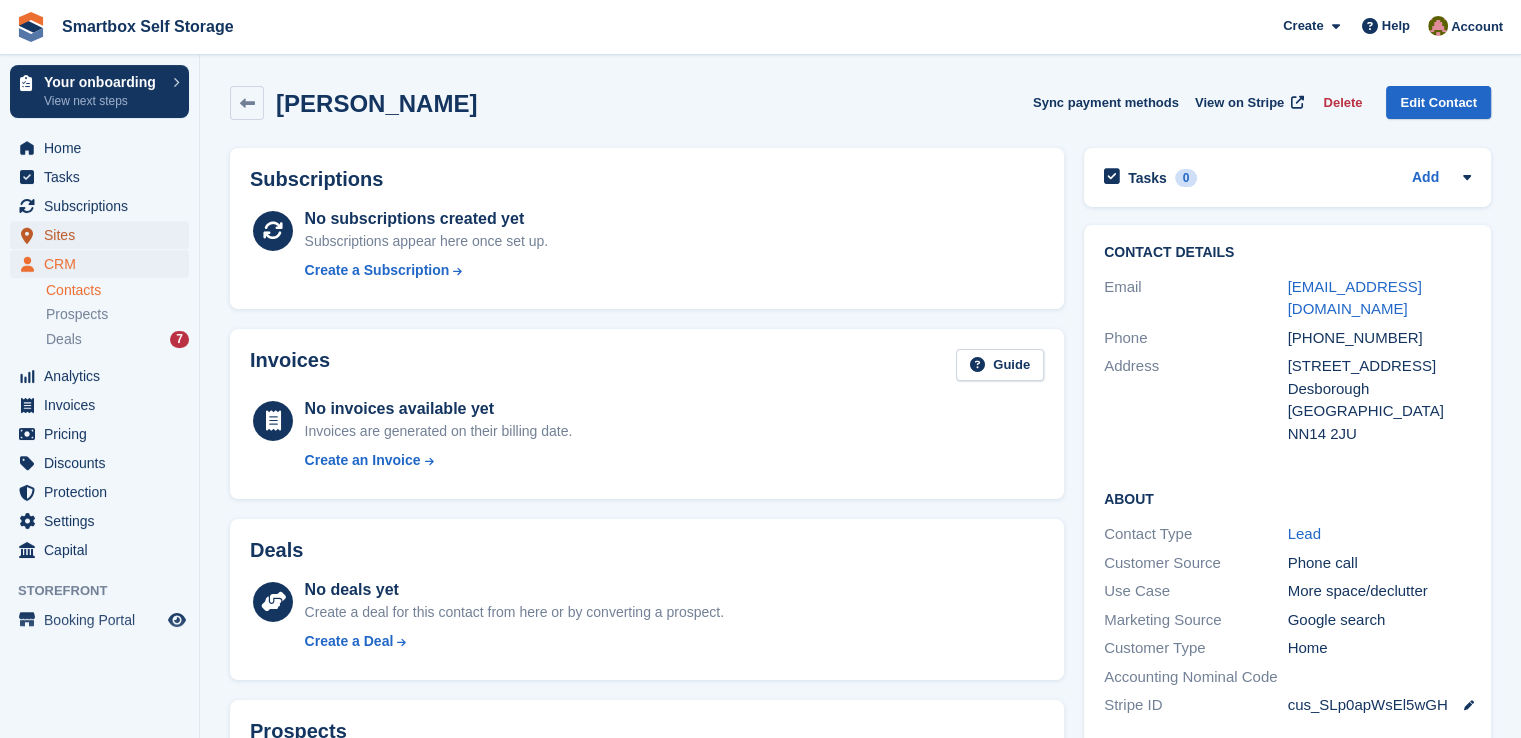 click on "Sites" at bounding box center (99, 235) 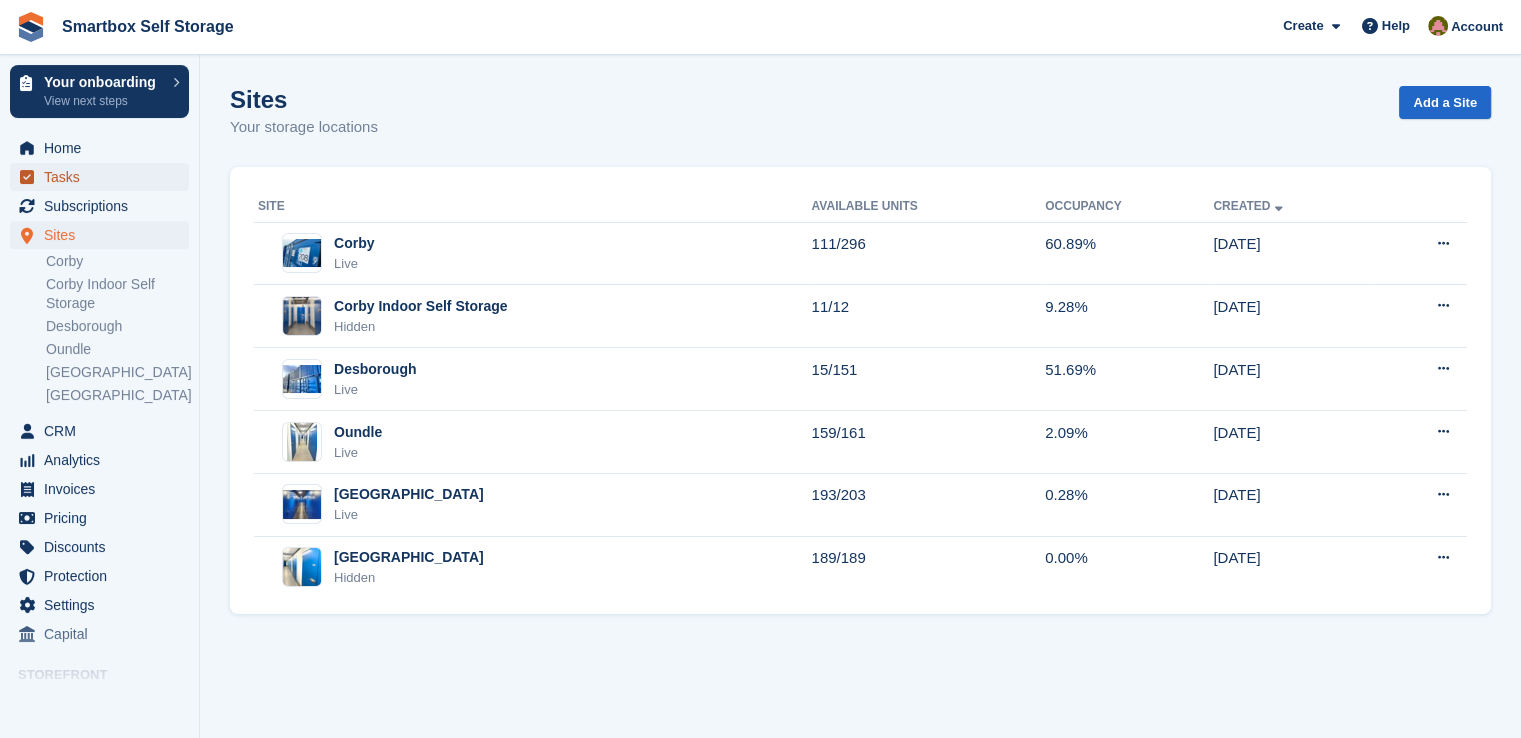 click on "Tasks" at bounding box center [104, 177] 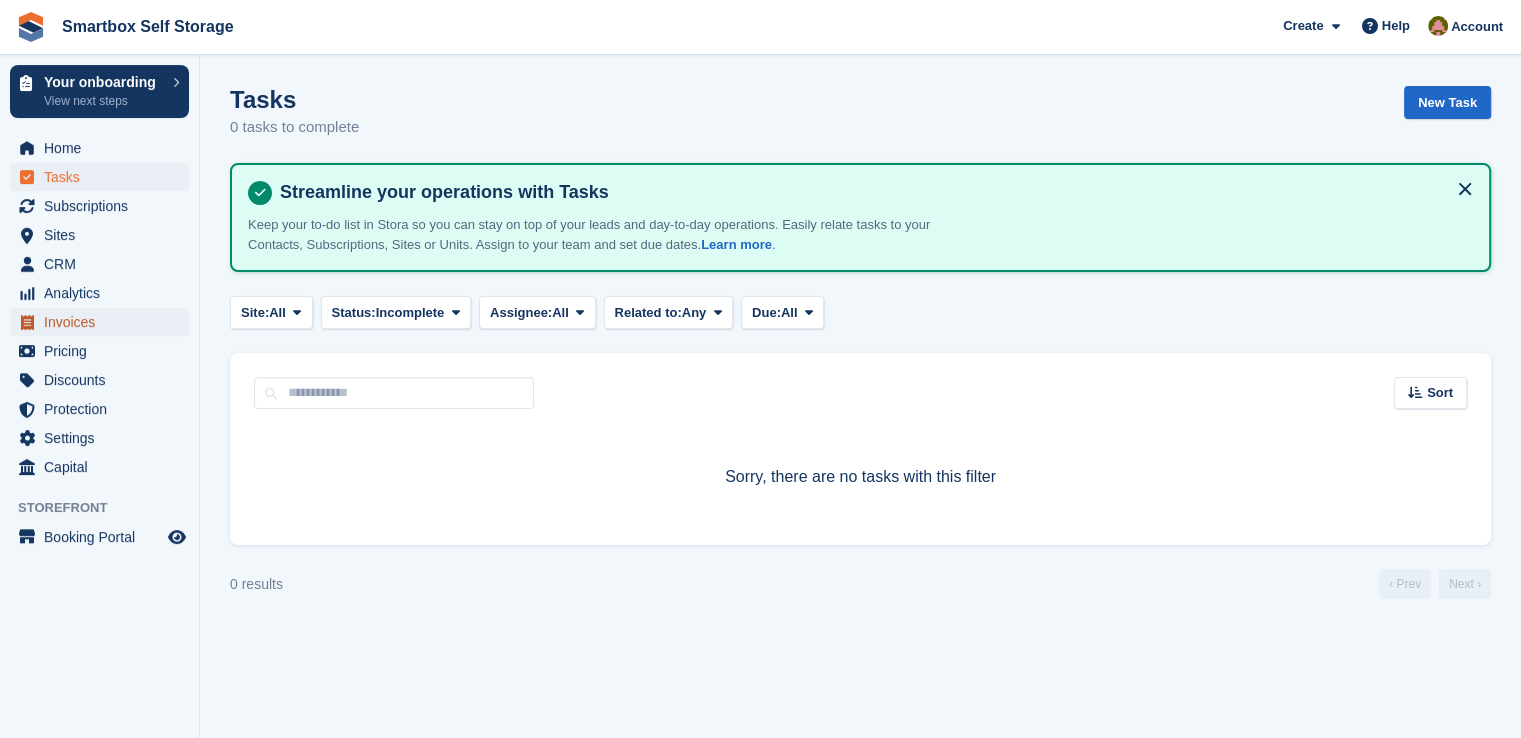 click on "Invoices" at bounding box center (104, 322) 